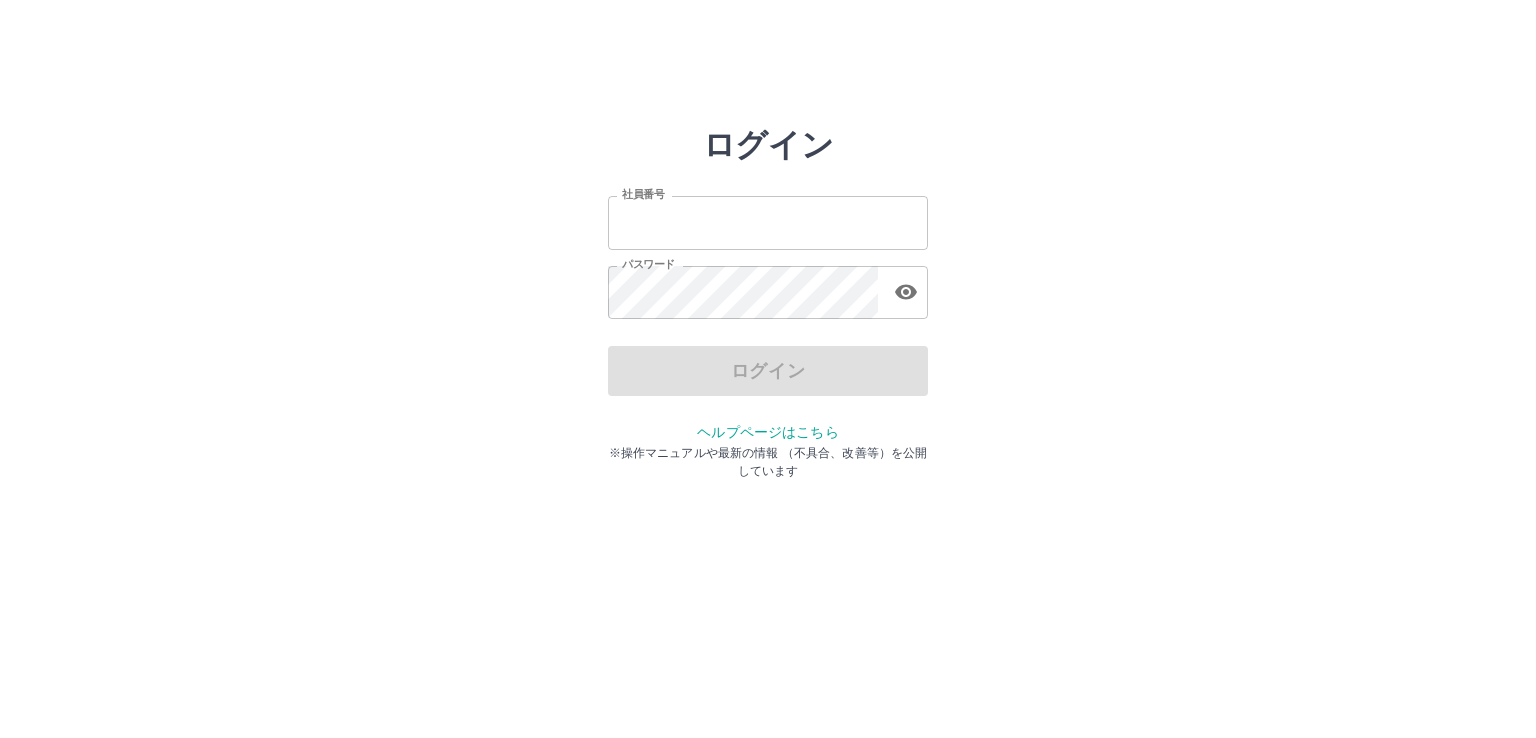 scroll, scrollTop: 0, scrollLeft: 0, axis: both 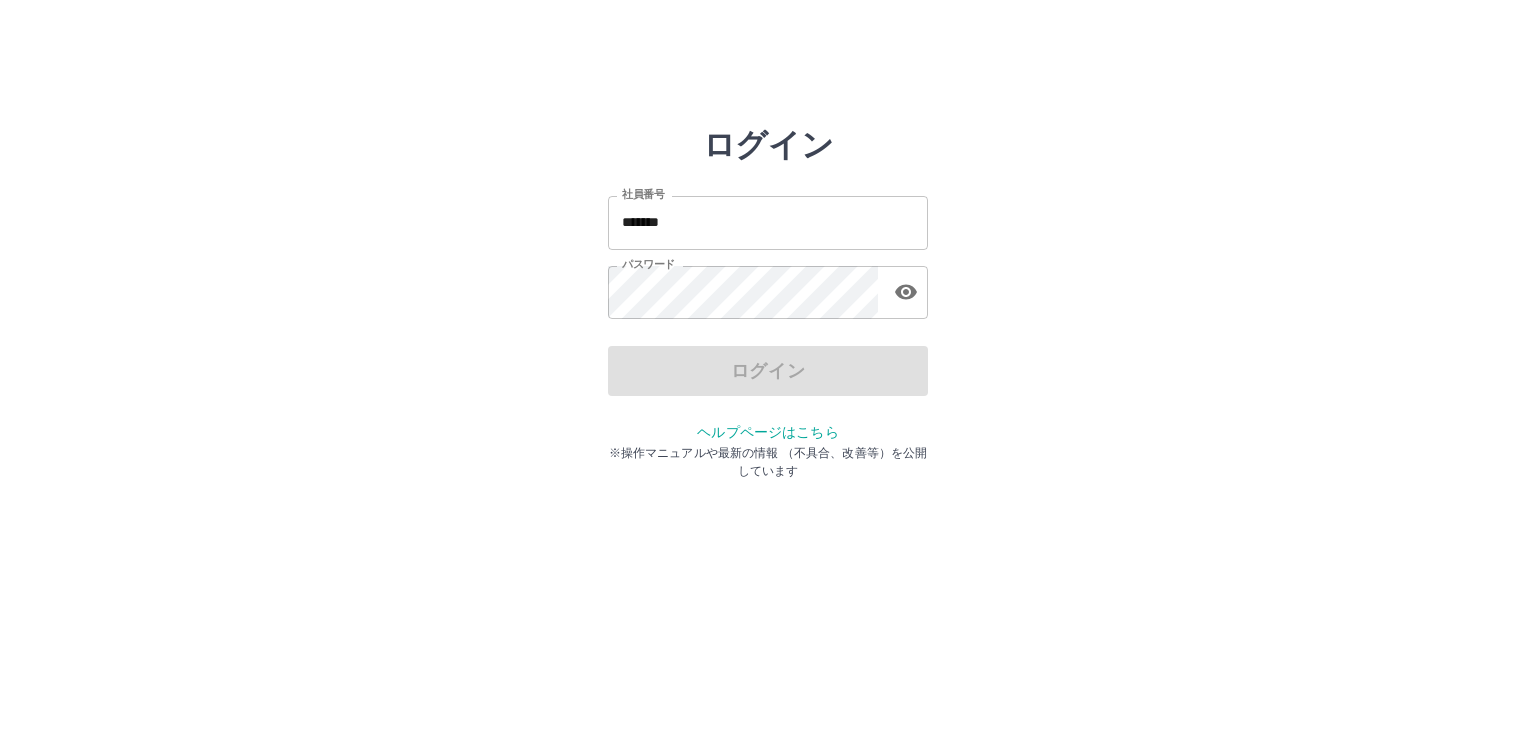 click on "ログイン 社員番号 ******* 社員番号 パスワード パスワード ログイン ヘルプページはこちら ※操作マニュアルや最新の情報 （不具合、改善等）を公開しています" at bounding box center [768, 286] 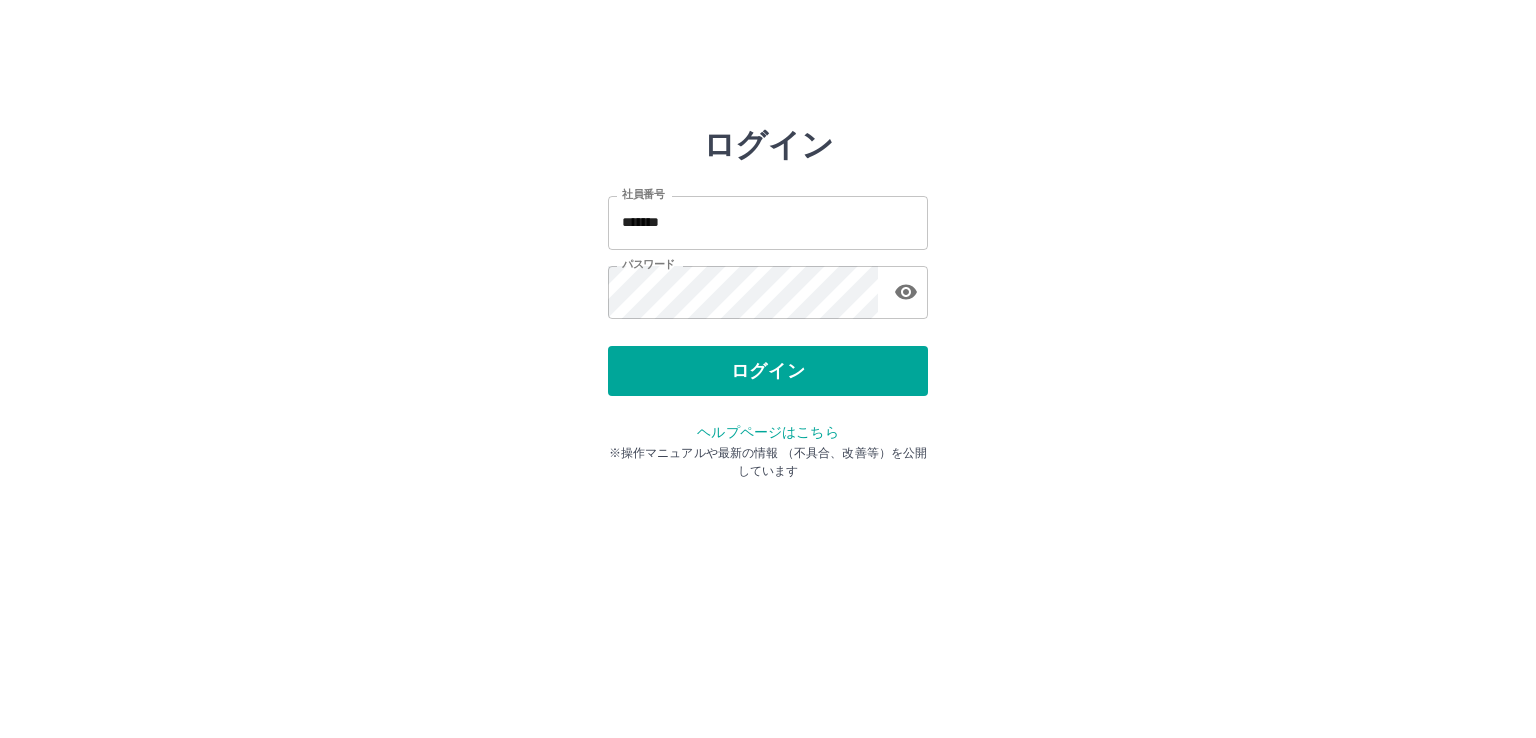 click on "ログイン 社員番号 ******* 社員番号 パスワード パスワード ログイン ヘルプページはこちら ※操作マニュアルや最新の情報 （不具合、改善等）を公開しています" at bounding box center [768, 286] 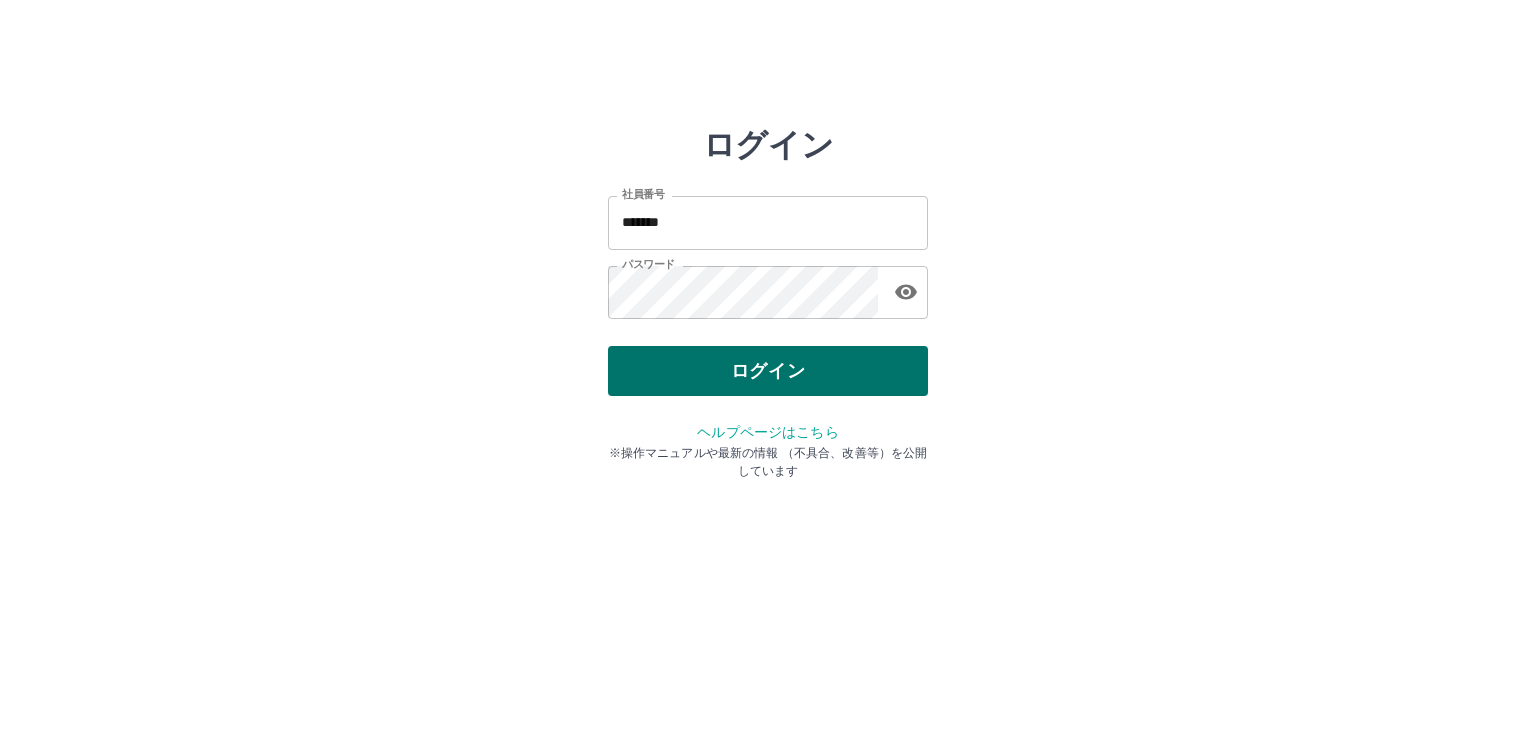click on "ログイン" at bounding box center [768, 371] 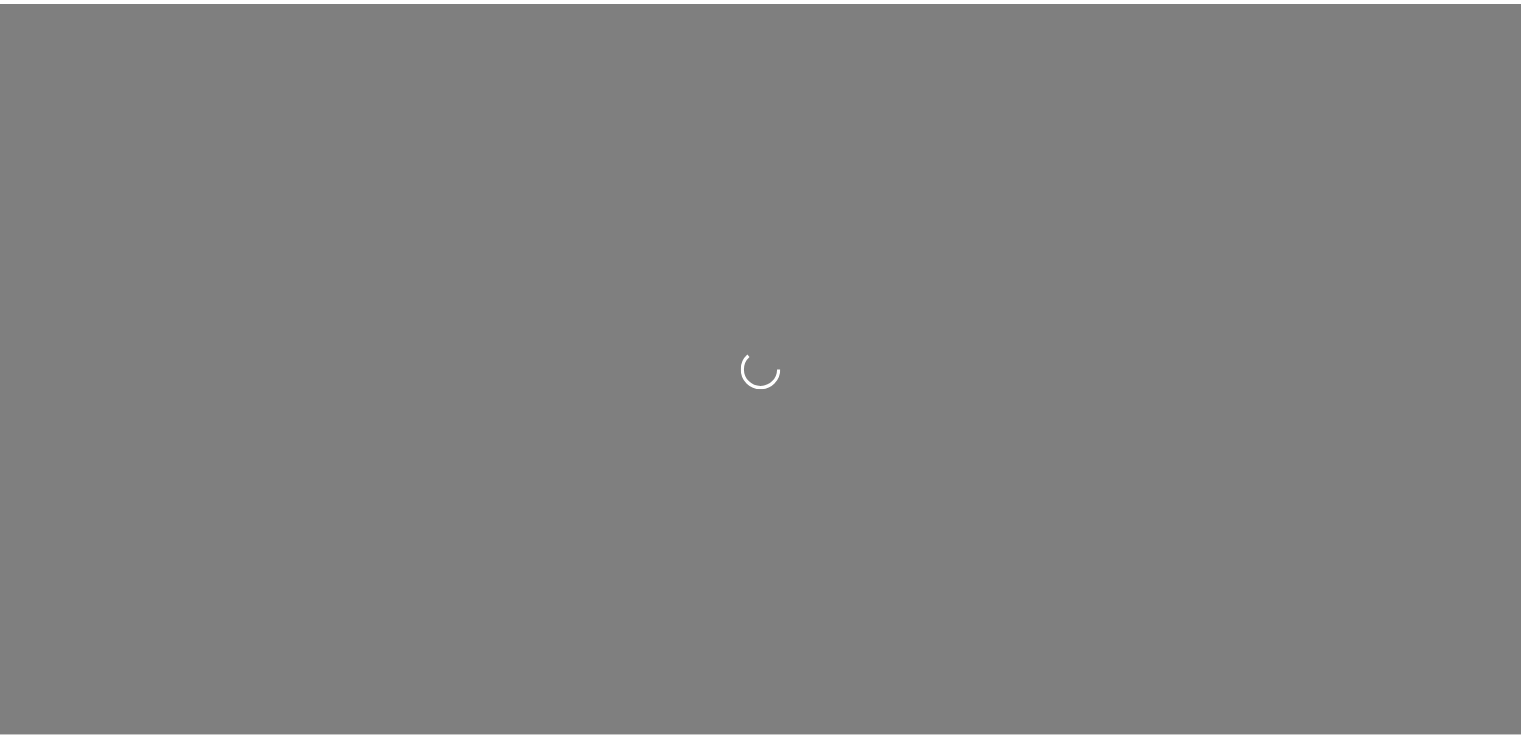 scroll, scrollTop: 0, scrollLeft: 0, axis: both 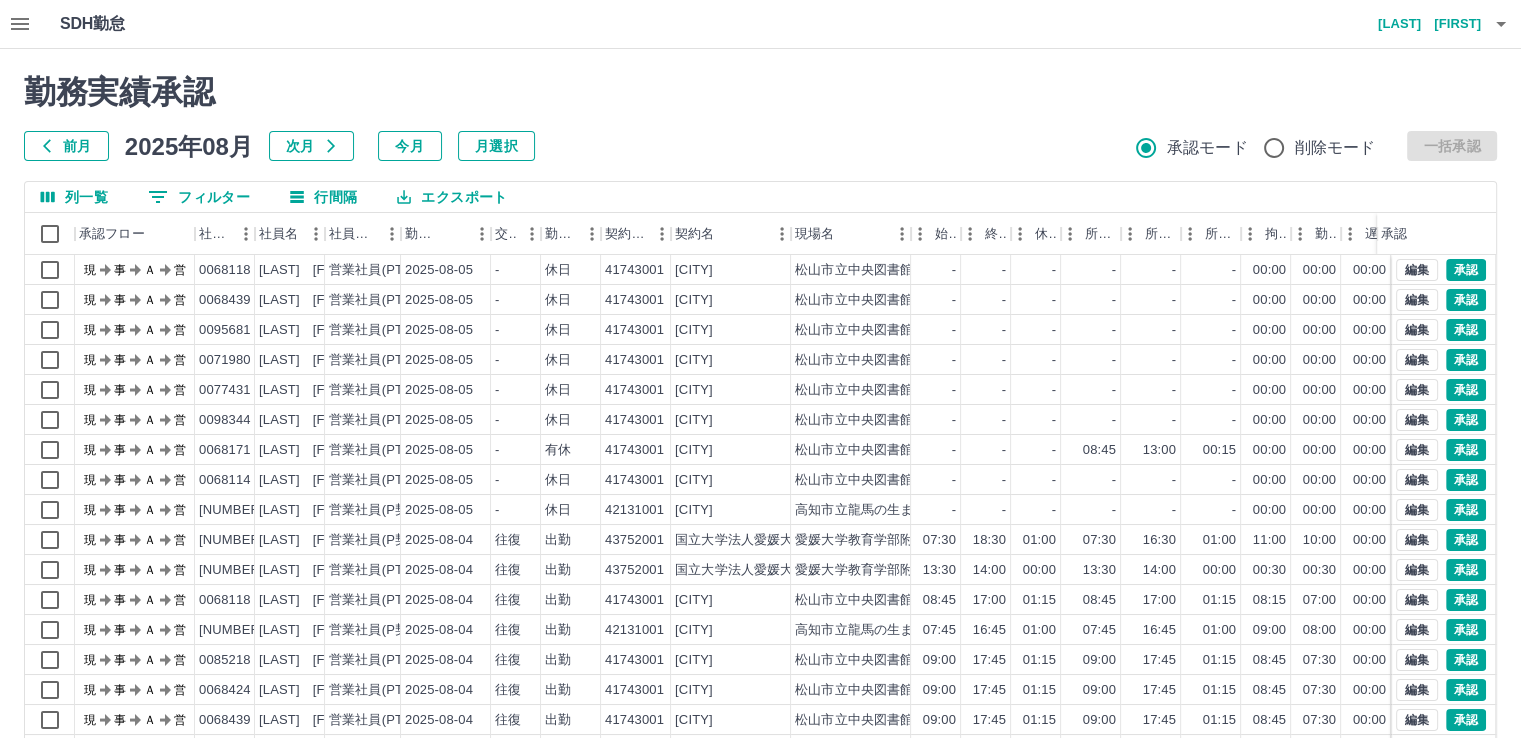 click on "次月" at bounding box center [311, 146] 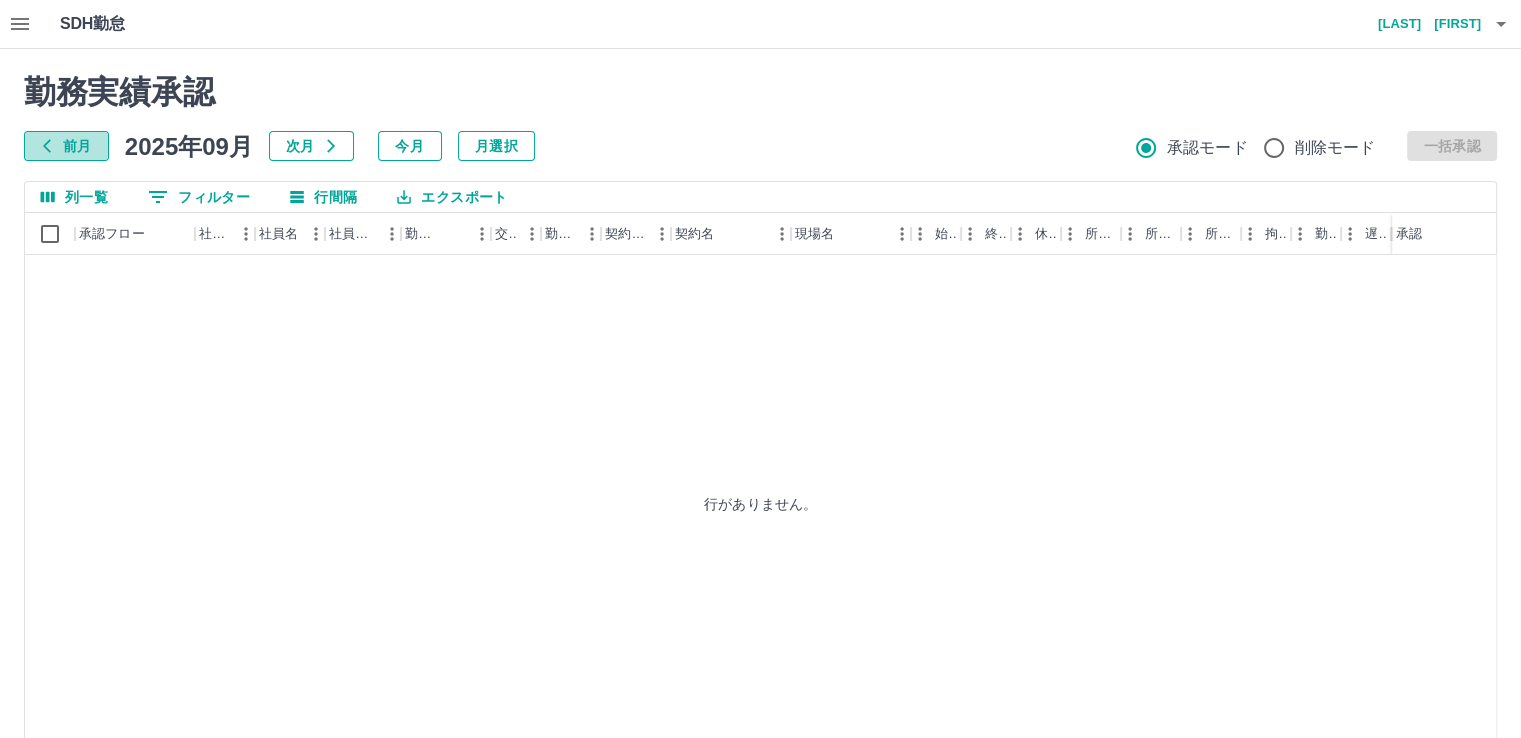 click on "前月" at bounding box center [66, 146] 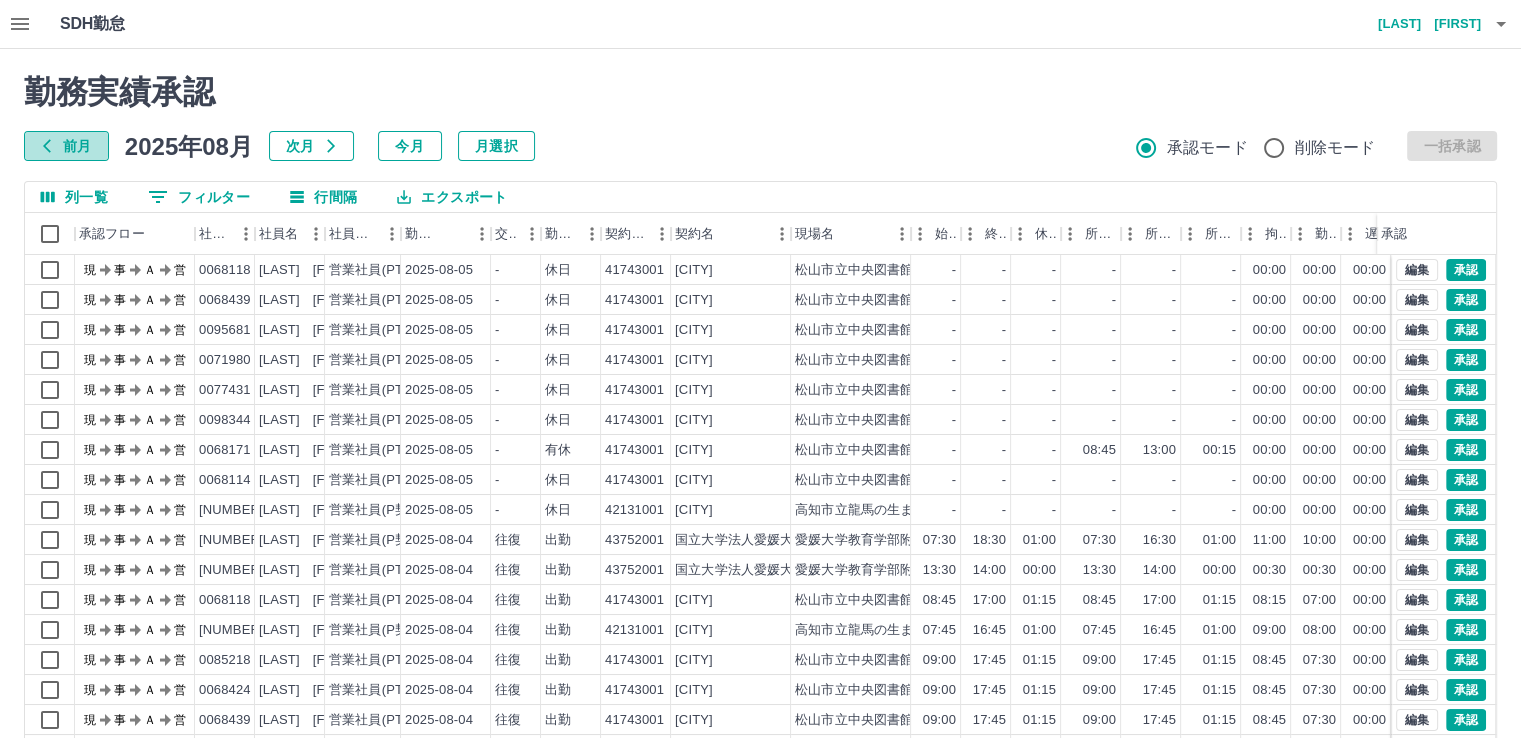 click on "前月" at bounding box center [66, 146] 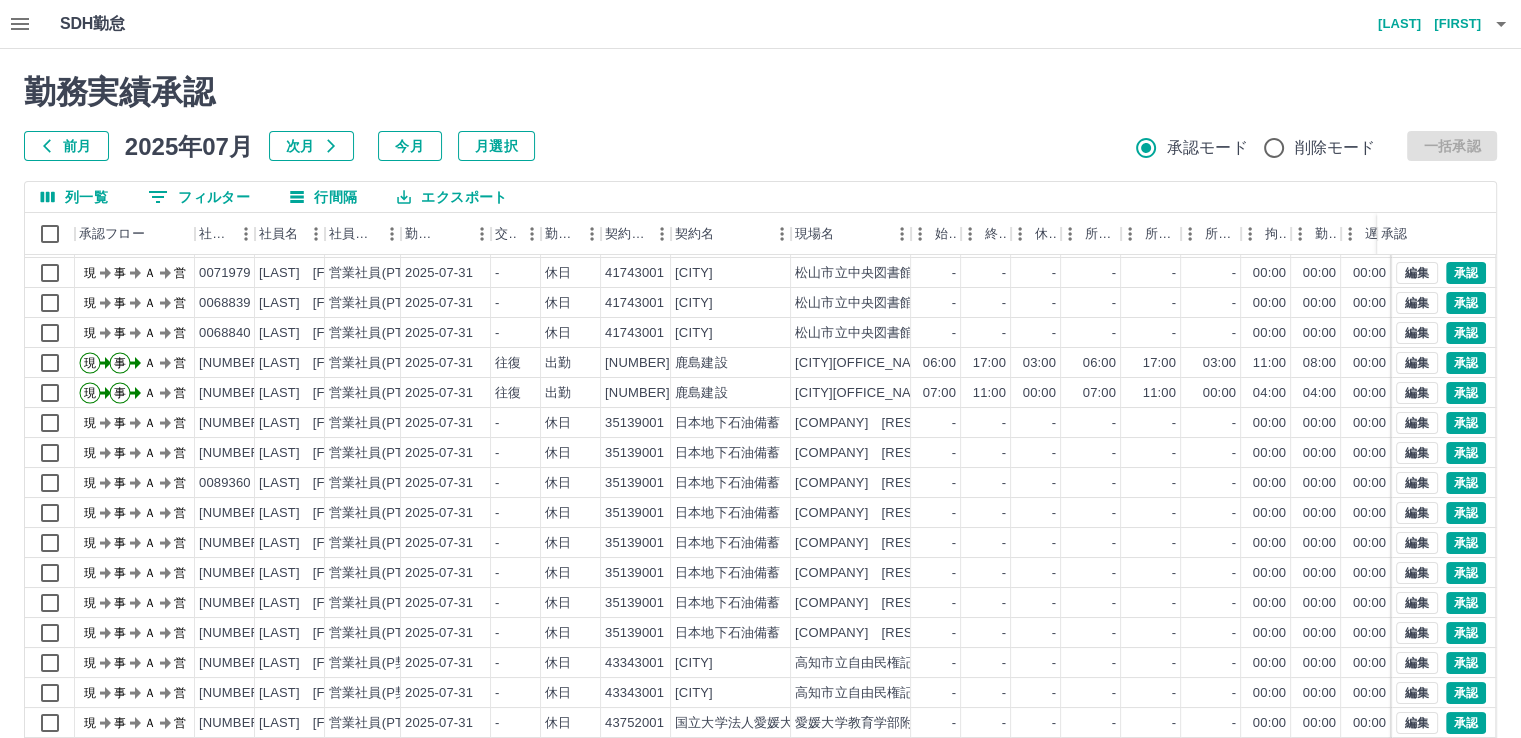scroll, scrollTop: 101, scrollLeft: 0, axis: vertical 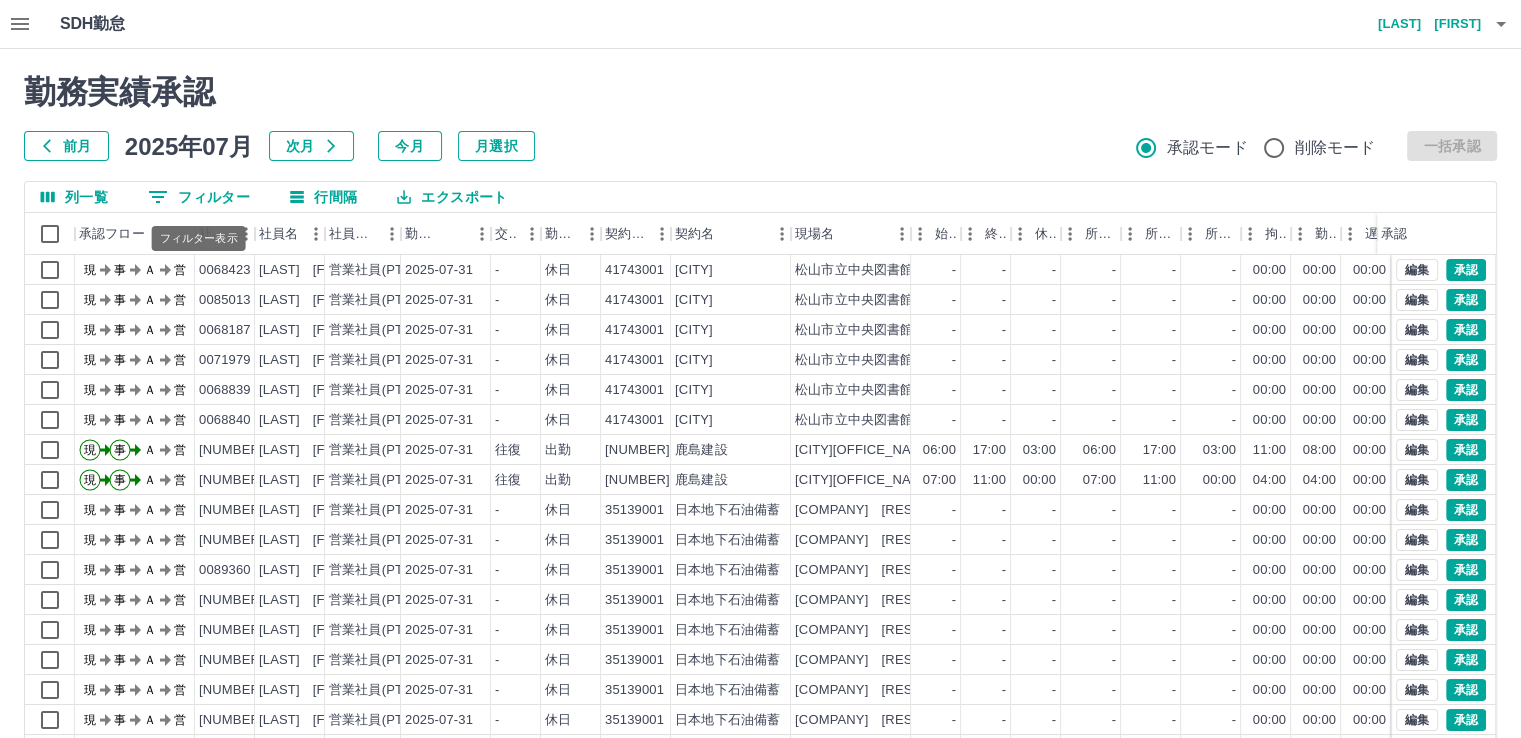 click on "0 フィルター" at bounding box center (199, 197) 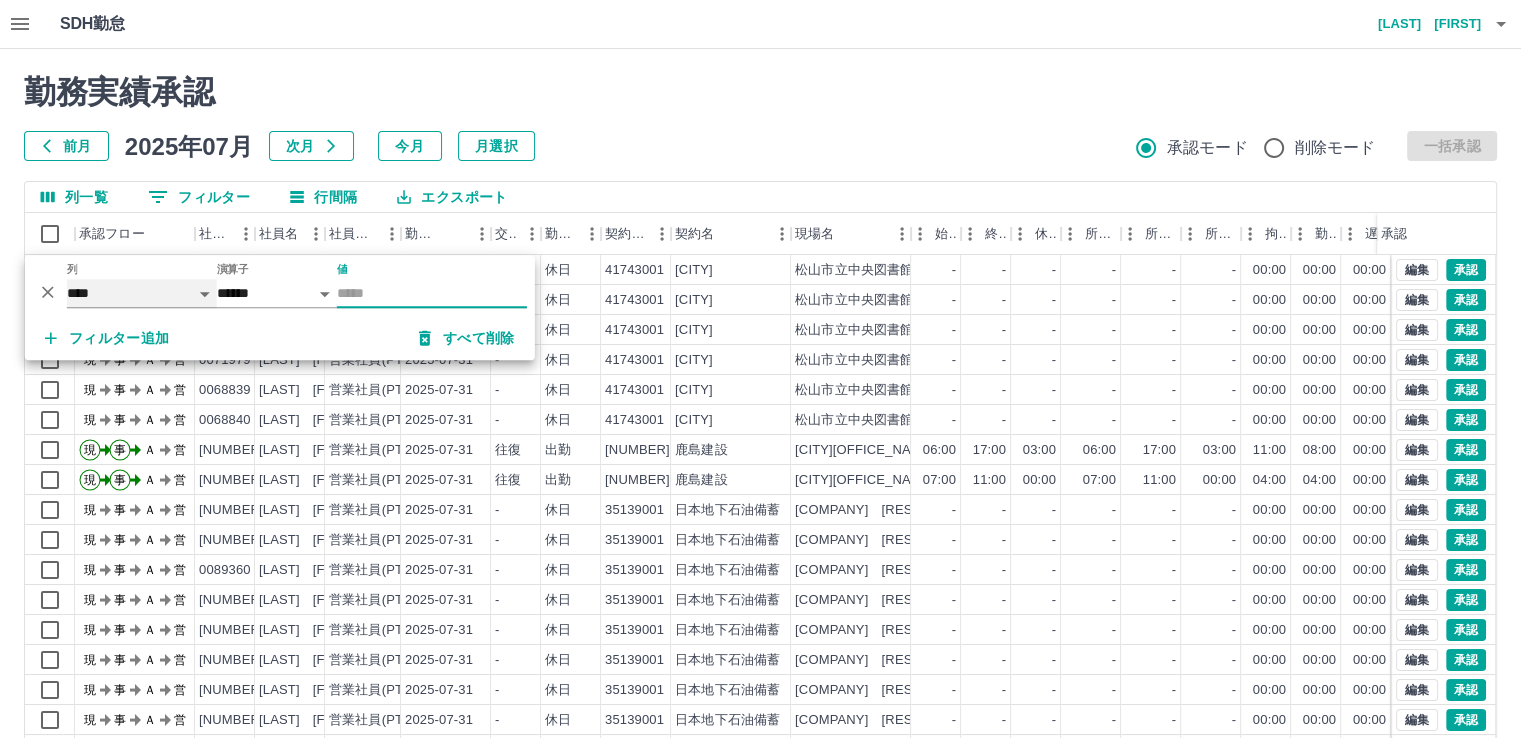 click on "**** *** **** *** *** **** ***** *** *** ** ** ** **** **** **** ** ** *** **** *****" at bounding box center [142, 293] 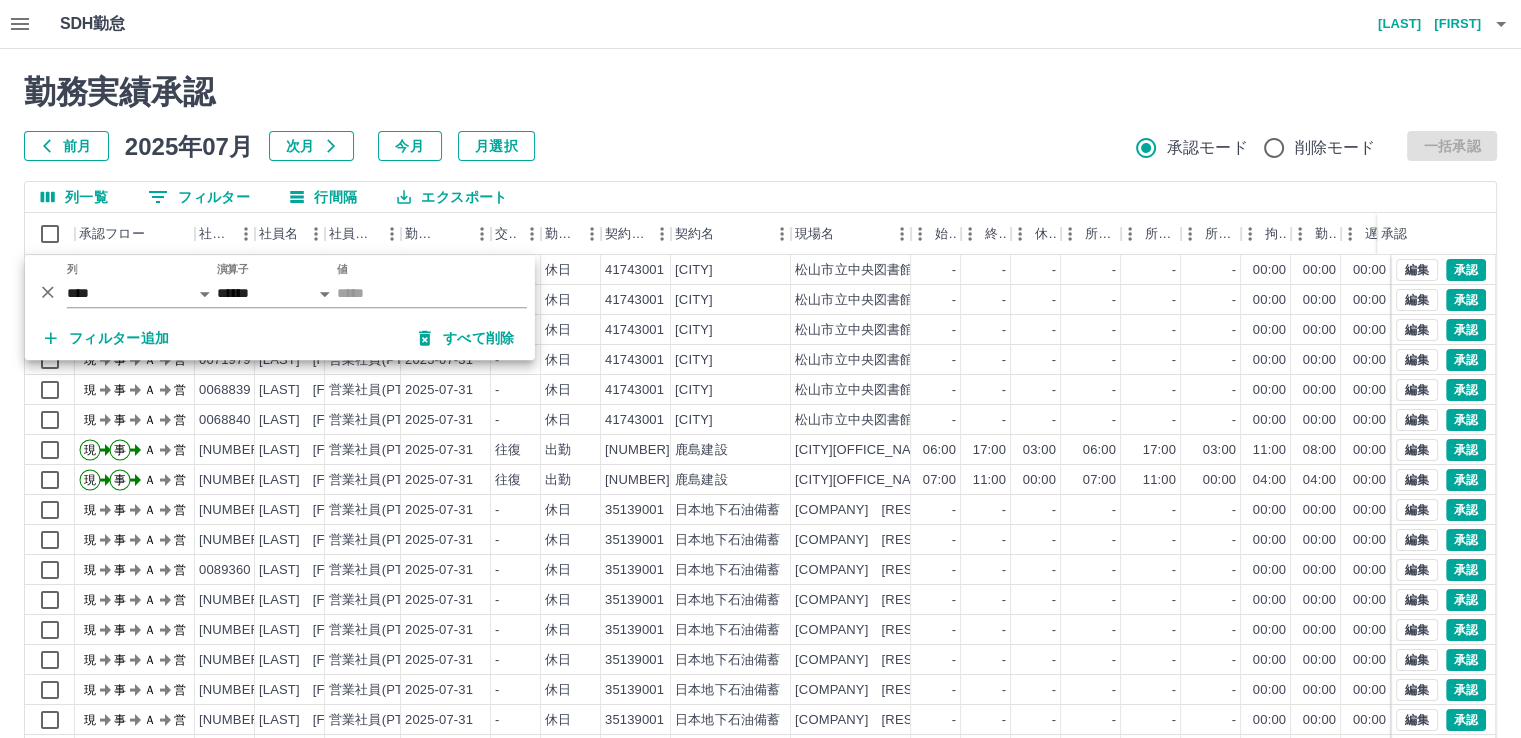drag, startPoint x: 653, startPoint y: 157, endPoint x: 595, endPoint y: 157, distance: 58 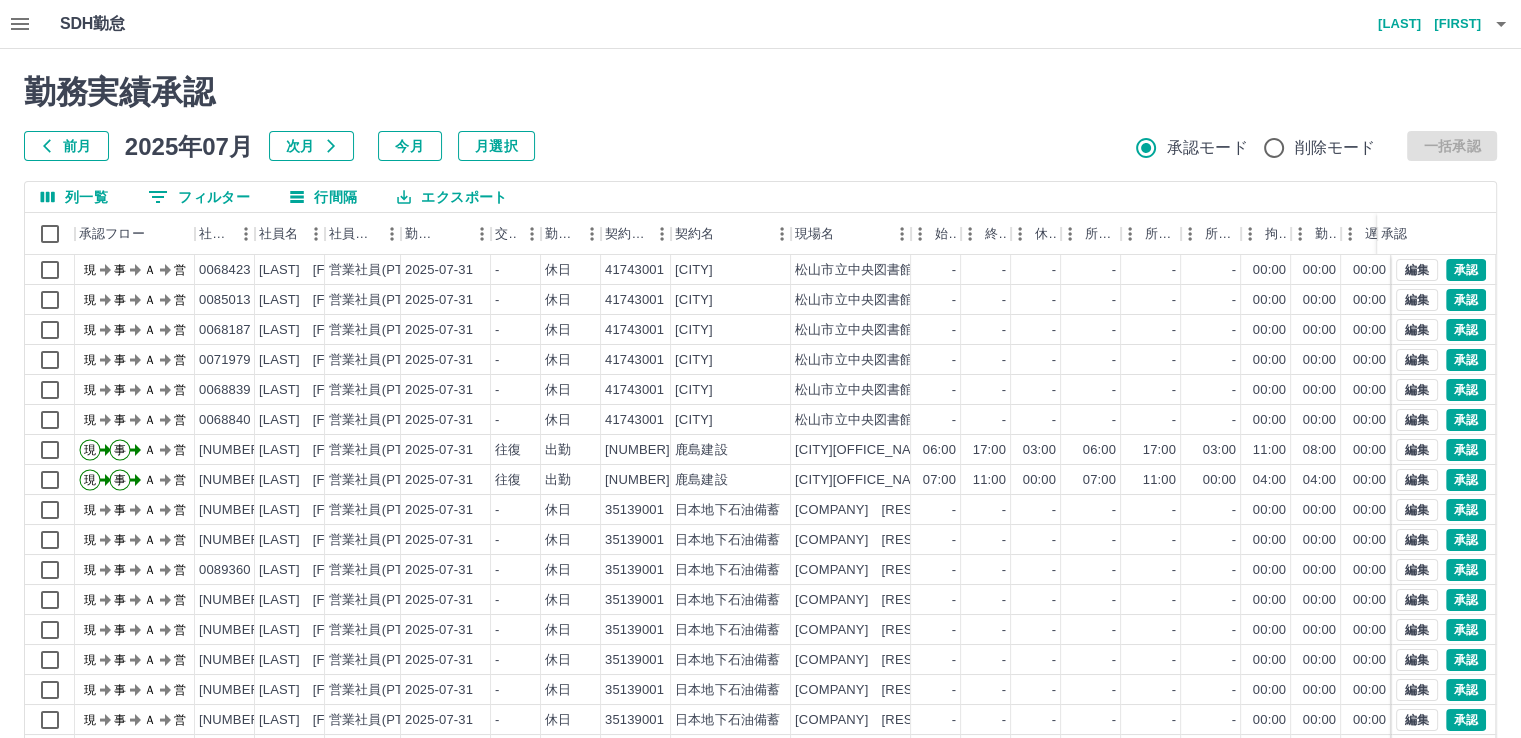 click 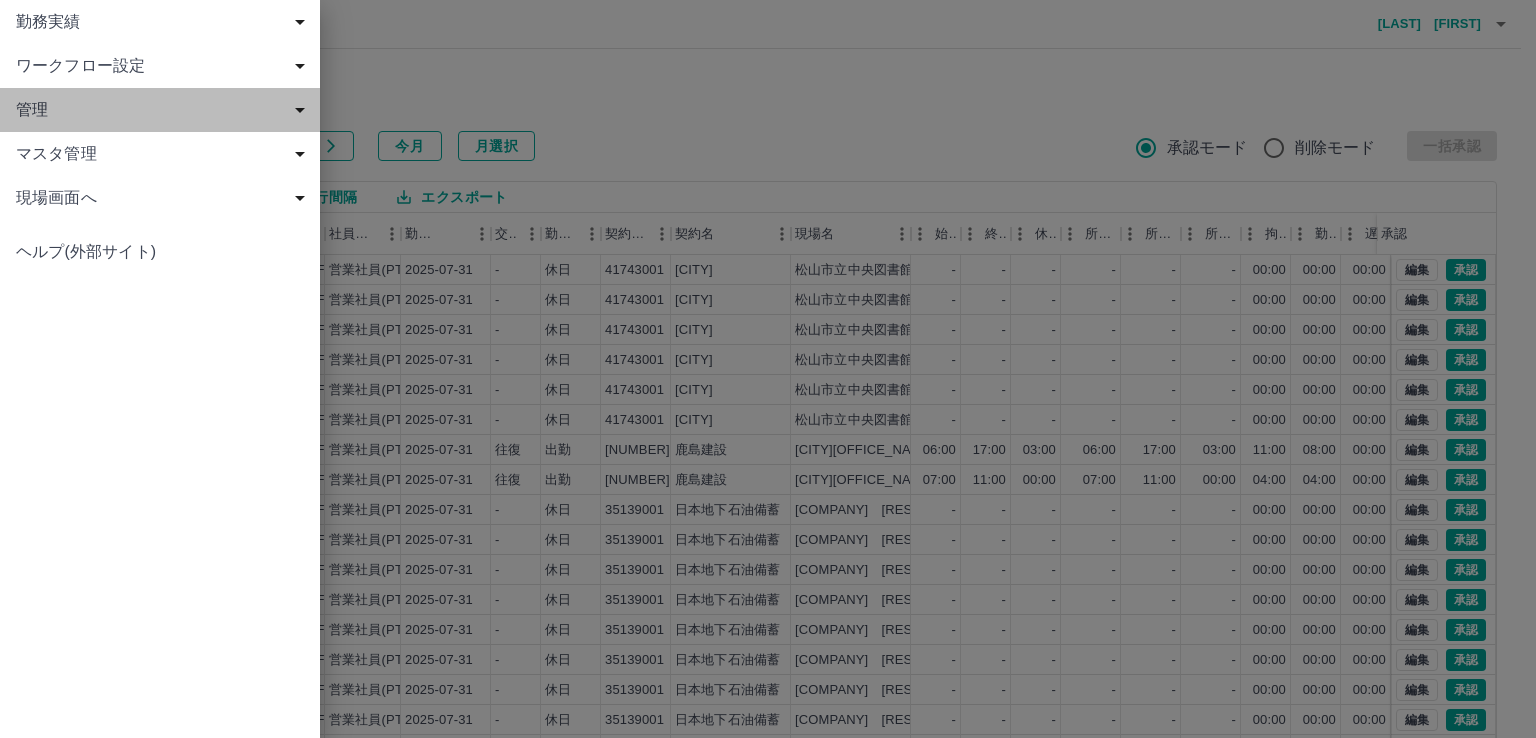click on "管理" at bounding box center [164, 110] 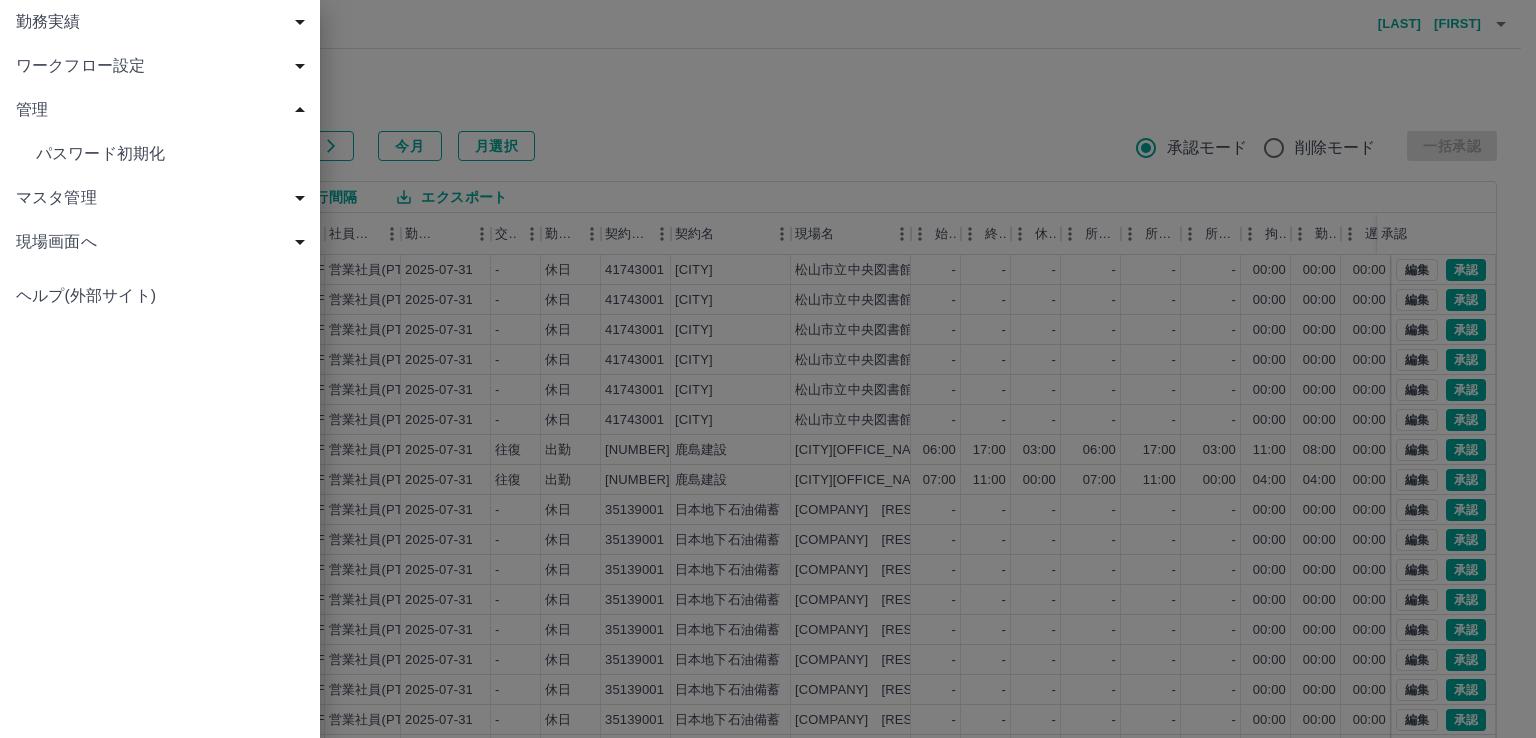 click on "マスタ管理" at bounding box center (164, 198) 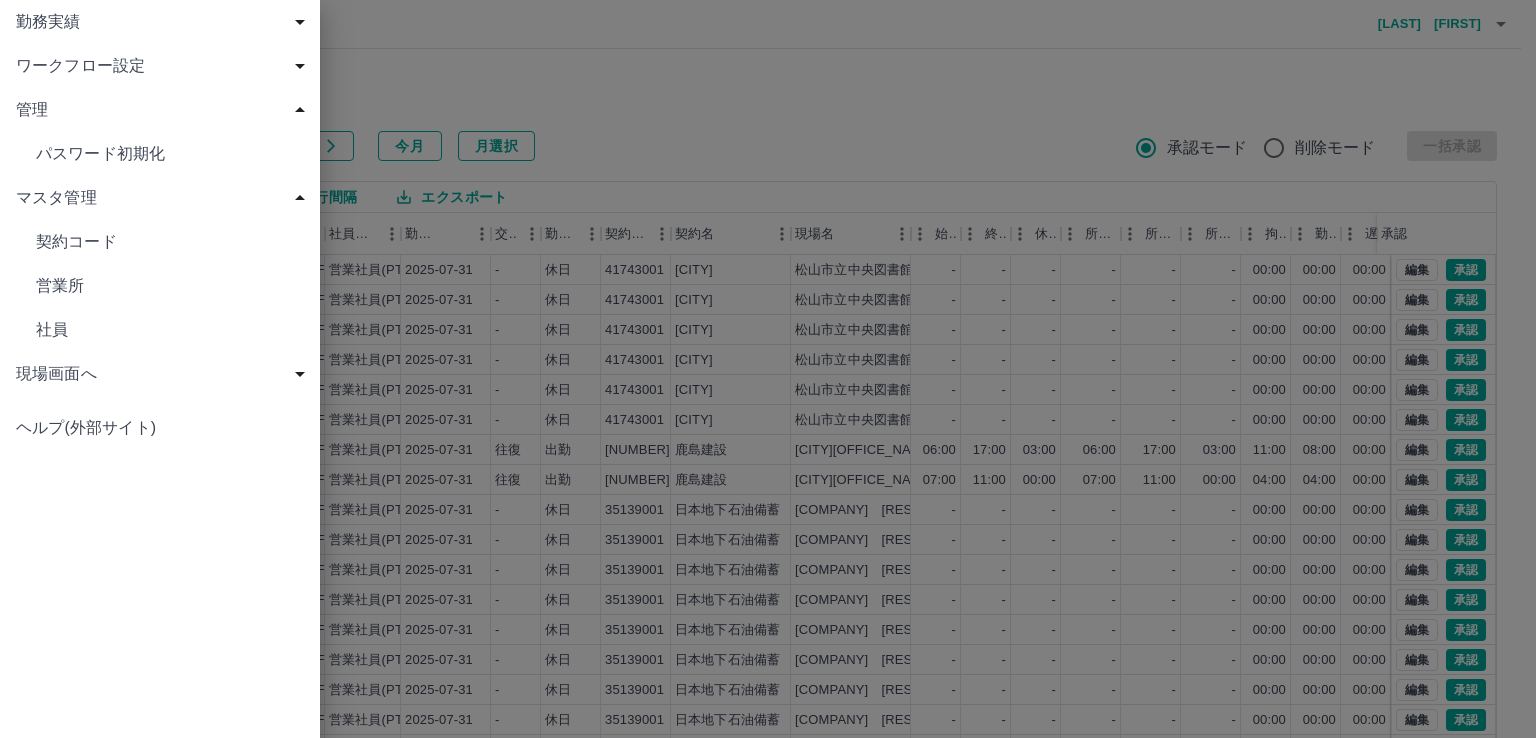 click on "ワークフロー設定" at bounding box center (164, 66) 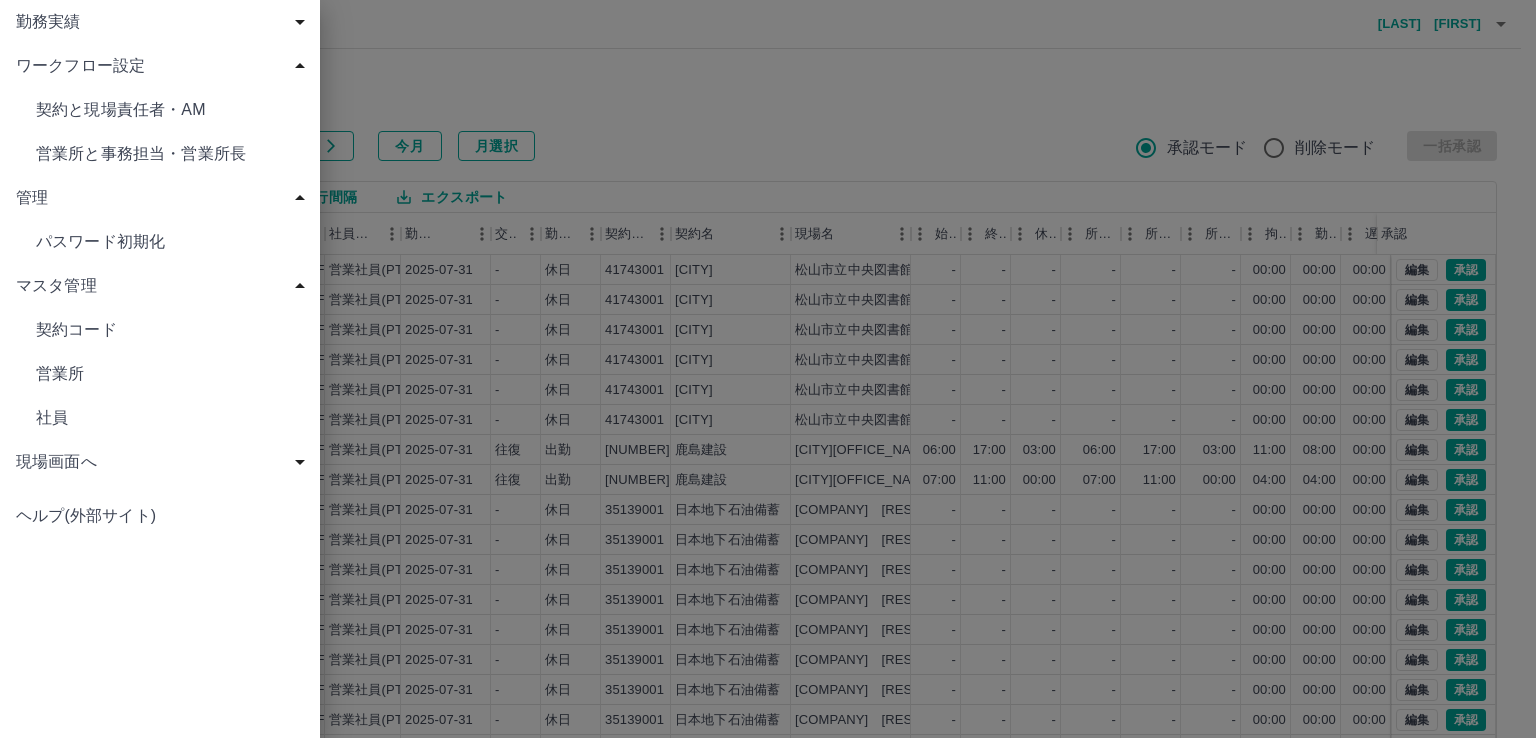 click on "勤務実績" at bounding box center [164, 22] 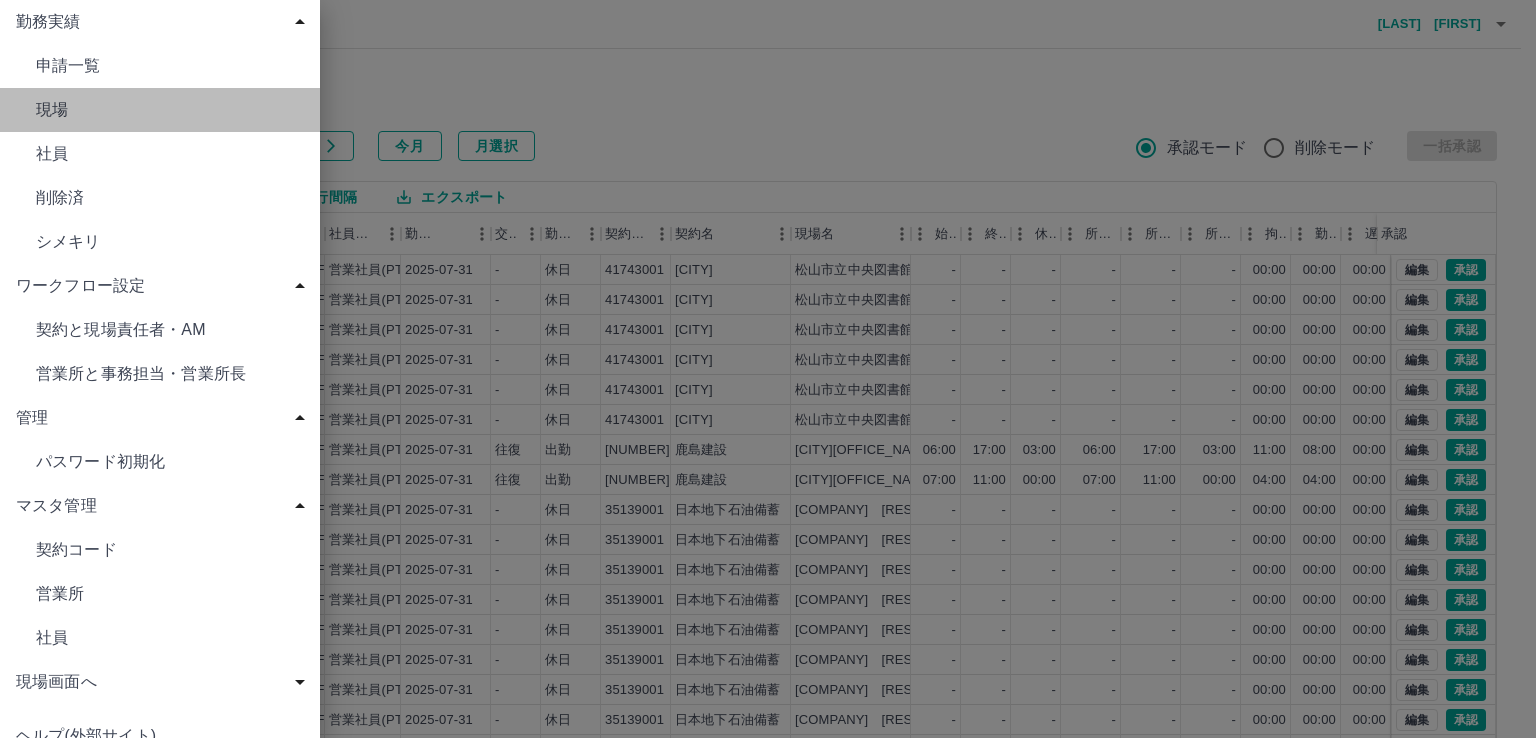 click on "現場" at bounding box center [170, 110] 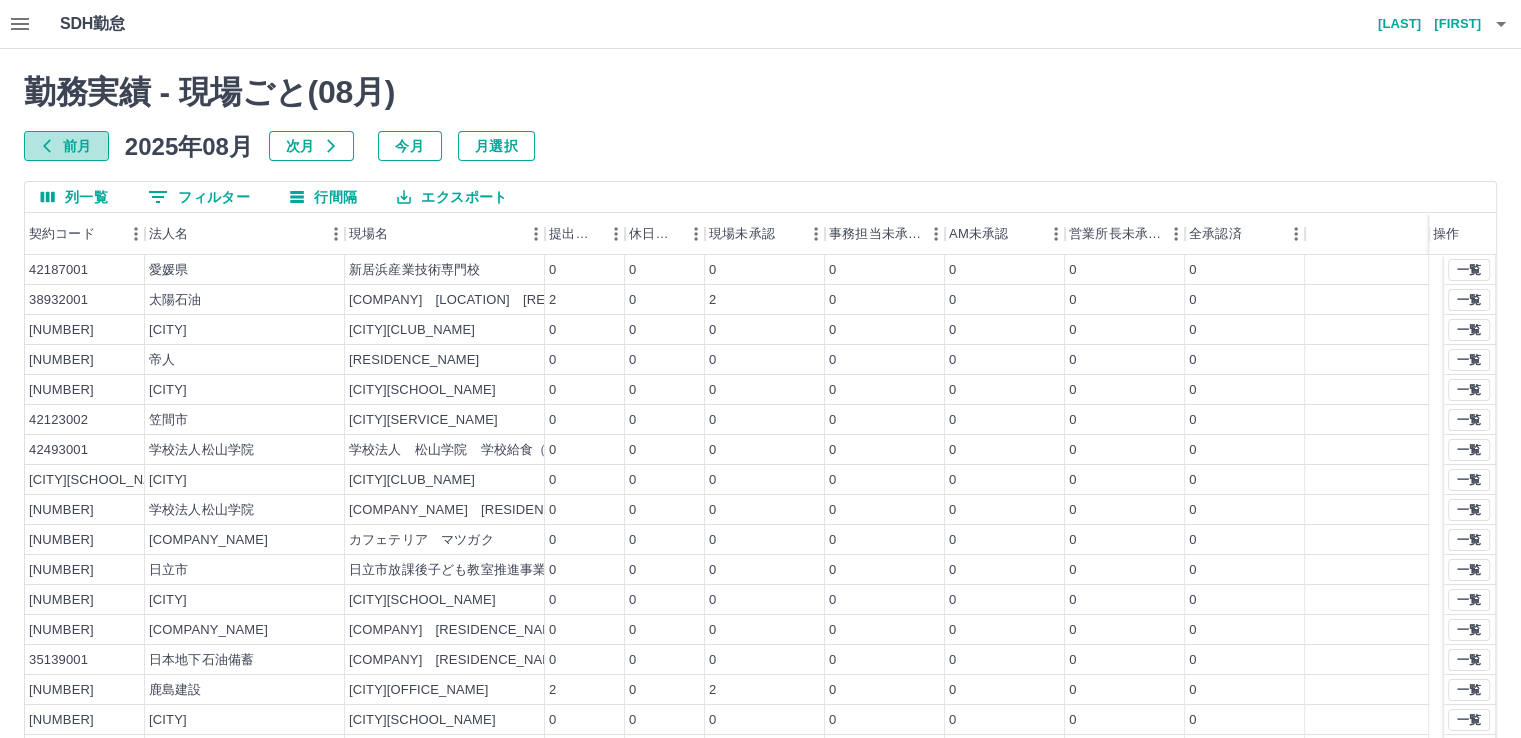 click on "前月" at bounding box center (66, 146) 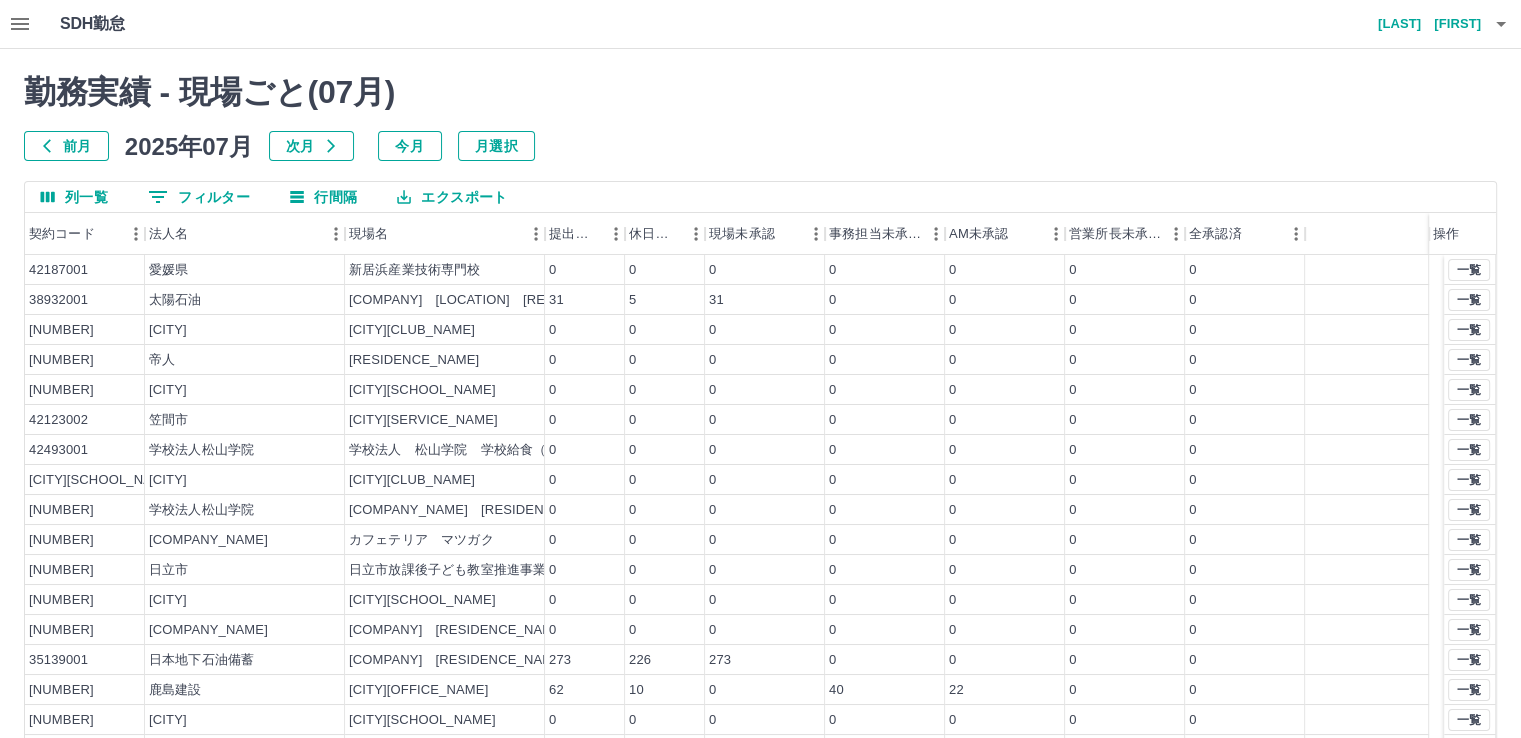 scroll, scrollTop: 86, scrollLeft: 0, axis: vertical 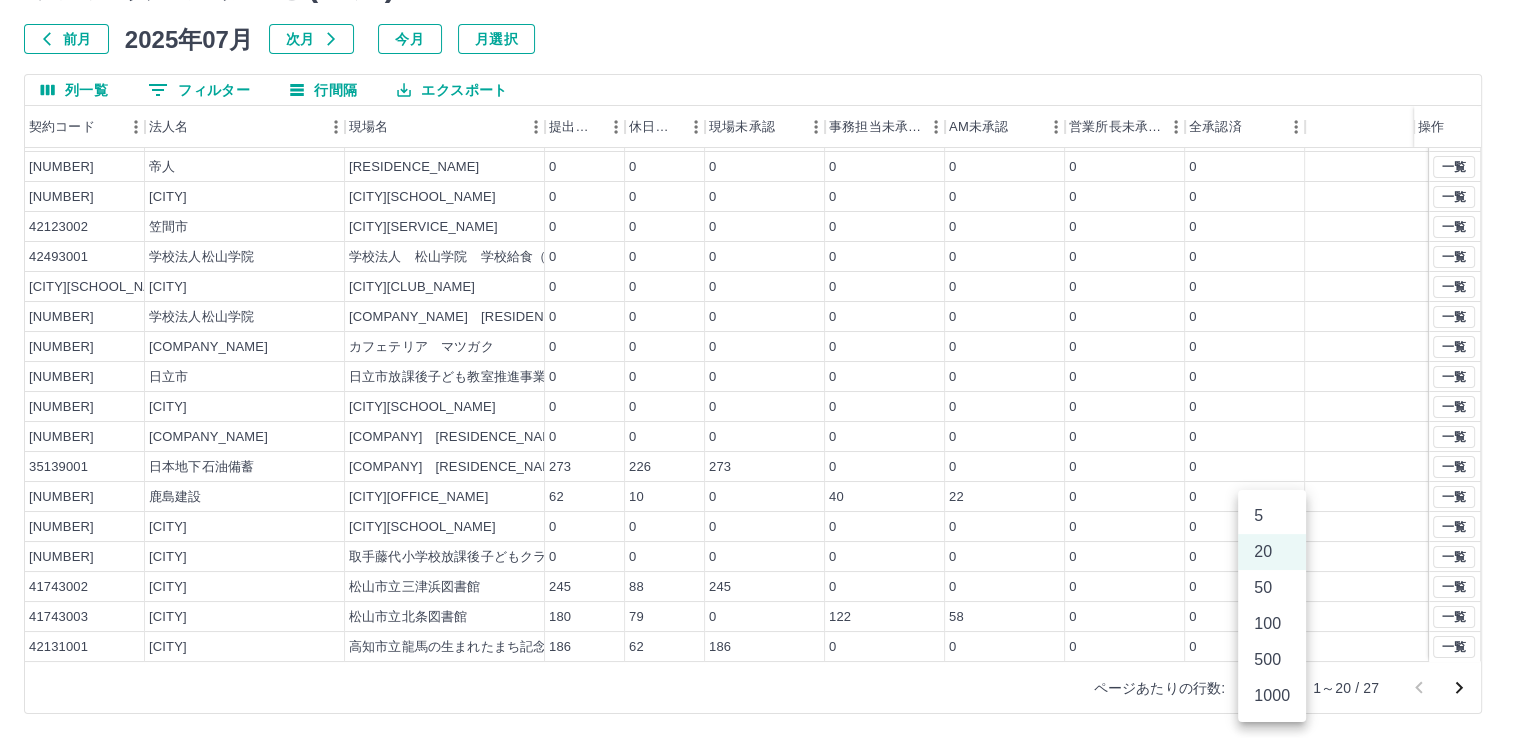 click on "SDH勤怠 新山　芳徳 勤務実績 - 現場ごと( 07 月) 前月 2025年07月 次月 今月 月選択 列一覧 0 フィルター 行間隔 エクスポート 契約コード 法人名 現場名 提出件数 休日件数 現場未承認 事務担当未承認 AM未承認 営業所長未承認 全承認済 操作 42187001 愛媛県 新居浜産業技術専門校 0 0 0 0 0 0 0 38932001 太陽石油 太陽石油株式会社四国事業所　高田寮 31 5 31 0 0 0 0 40923012 小美玉市 玉里北小放課後児童クラブ 0 0 0 0 0 0 0 36009001 帝人 津田寮 0 0 0 0 0 0 0 41891008 取手市 取手藤代小学校放課後子ども教室 0 0 0 0 0 0 0 42123002 笠間市 笠間市集団接種会場派遣等業務委託（小児接種） 0 0 0 0 0 0 0 42493001 学校法人松山学院 学校法人　松山学院　学校給食（指定管理） 0 0 0 0 0 0 0 40923011 小美玉市 玉里小放課後児童クラブ 0 0 0 0 0 0 0 42494001 学校法人松山学院 学校法人　松山学院　寮管理 0 0 0 0" at bounding box center (760, 315) 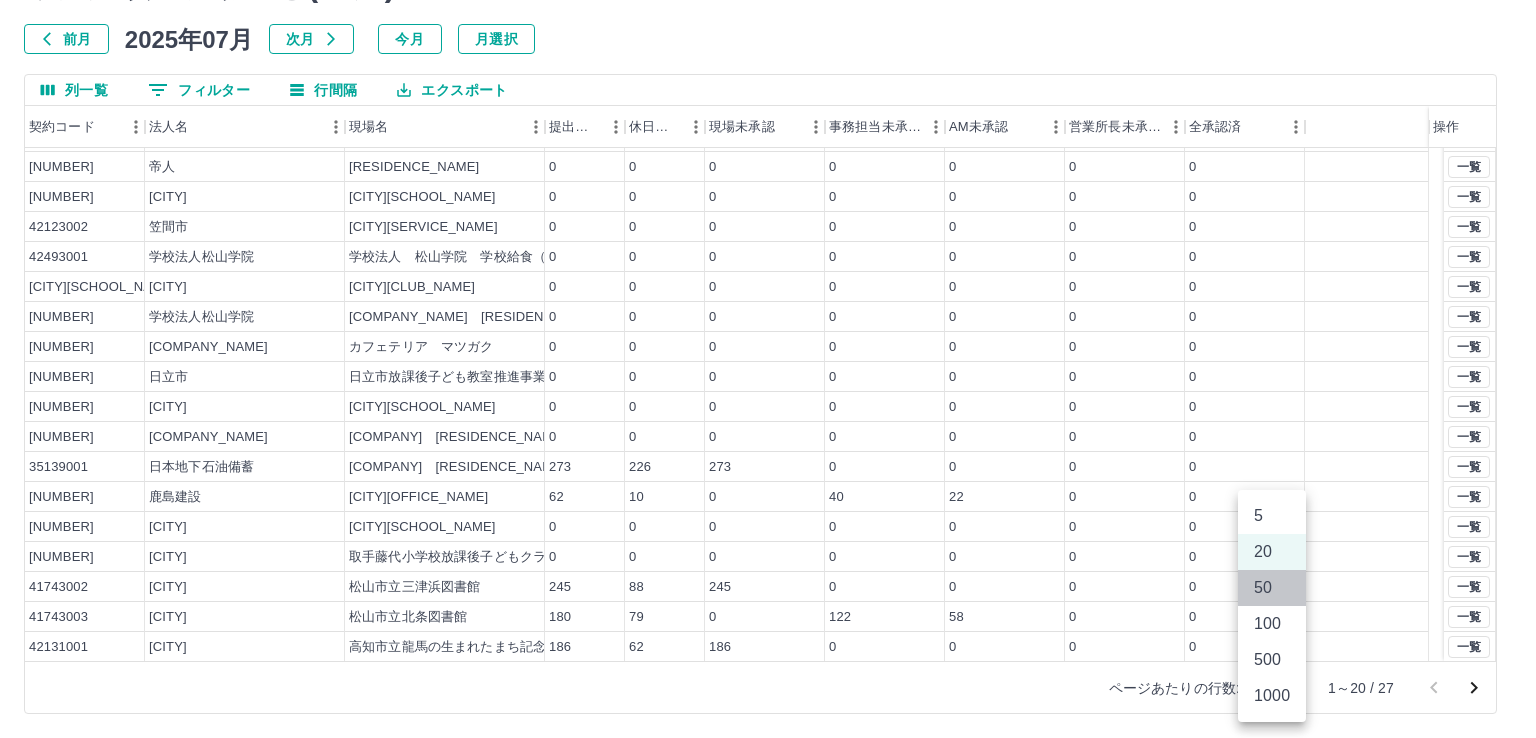 click on "50" at bounding box center (1272, 588) 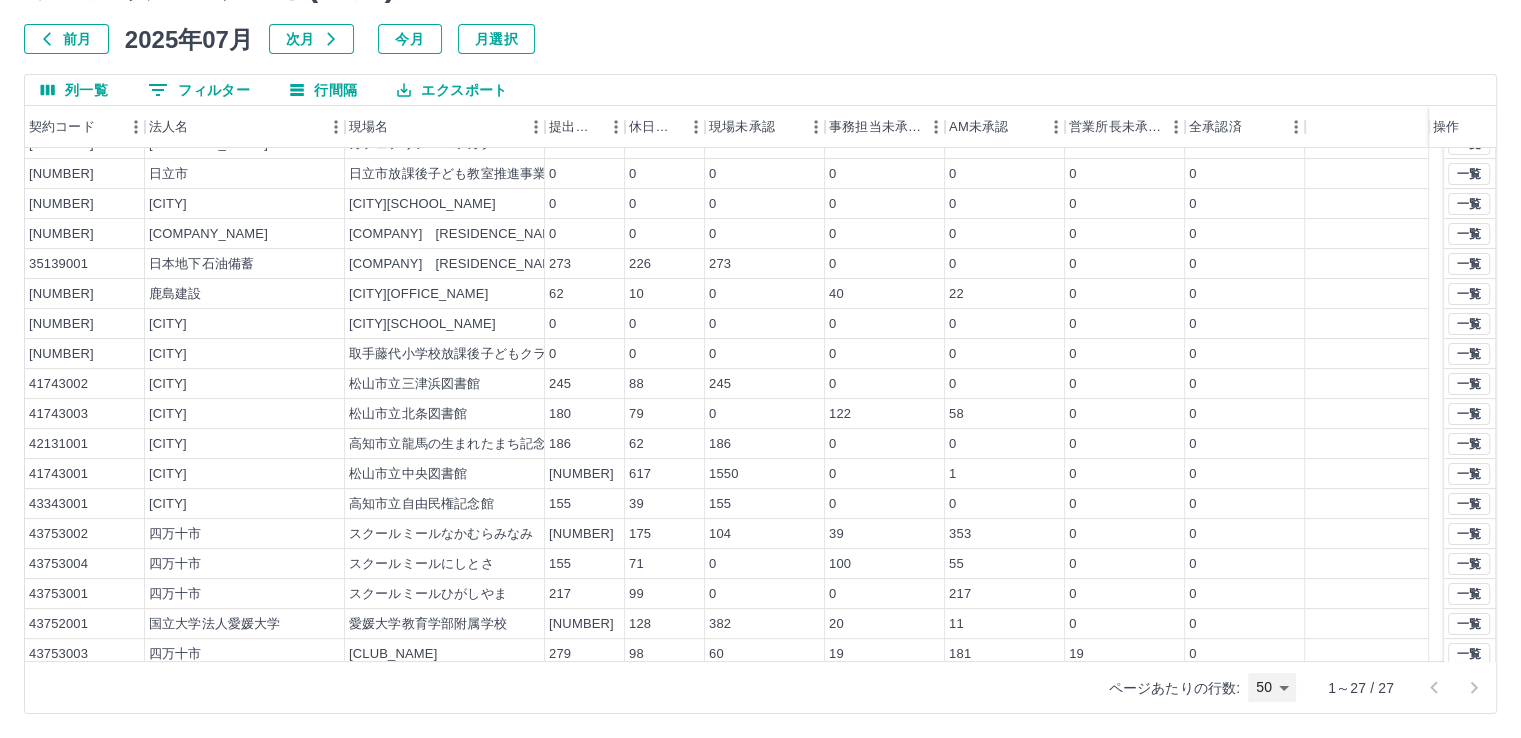 scroll, scrollTop: 296, scrollLeft: 0, axis: vertical 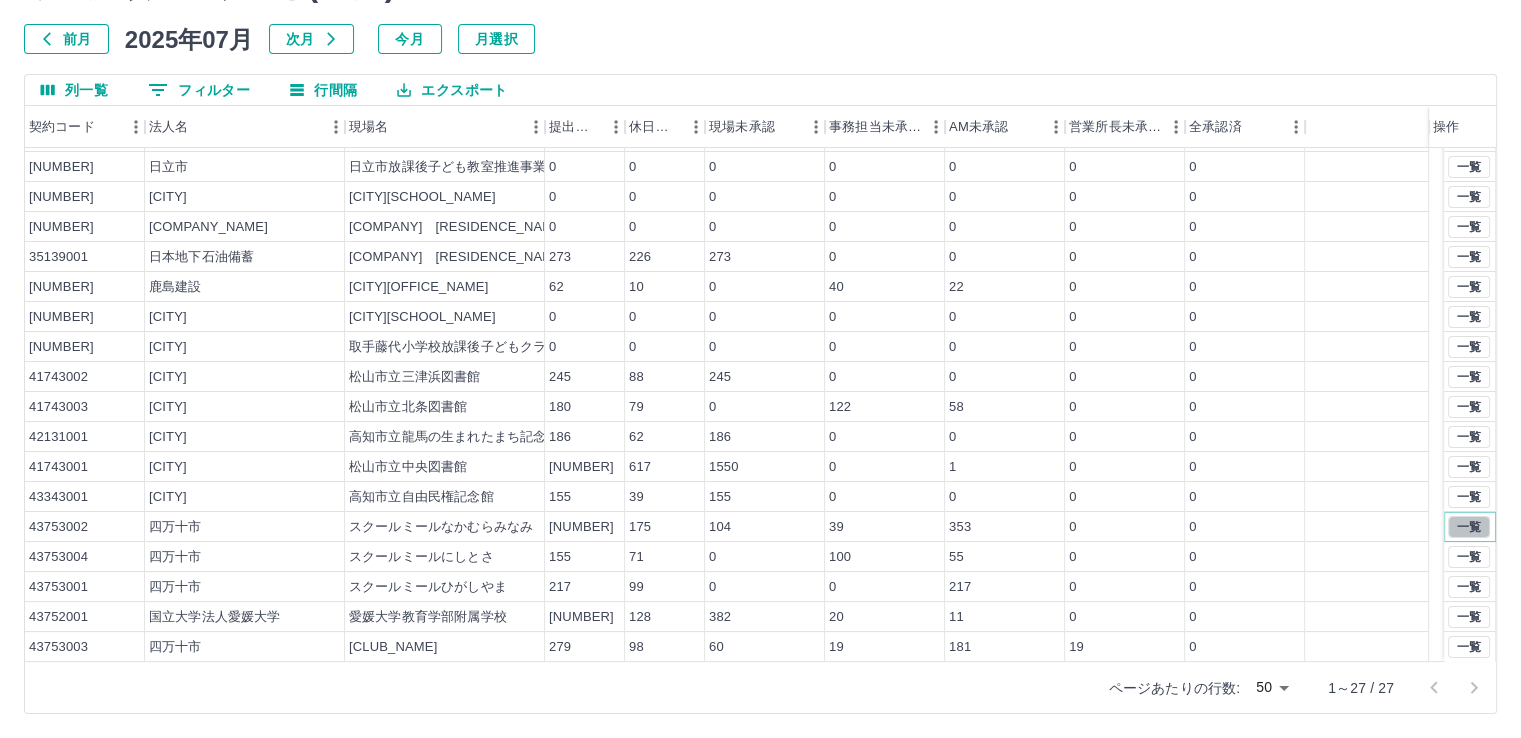 click on "一覧" at bounding box center (1469, 527) 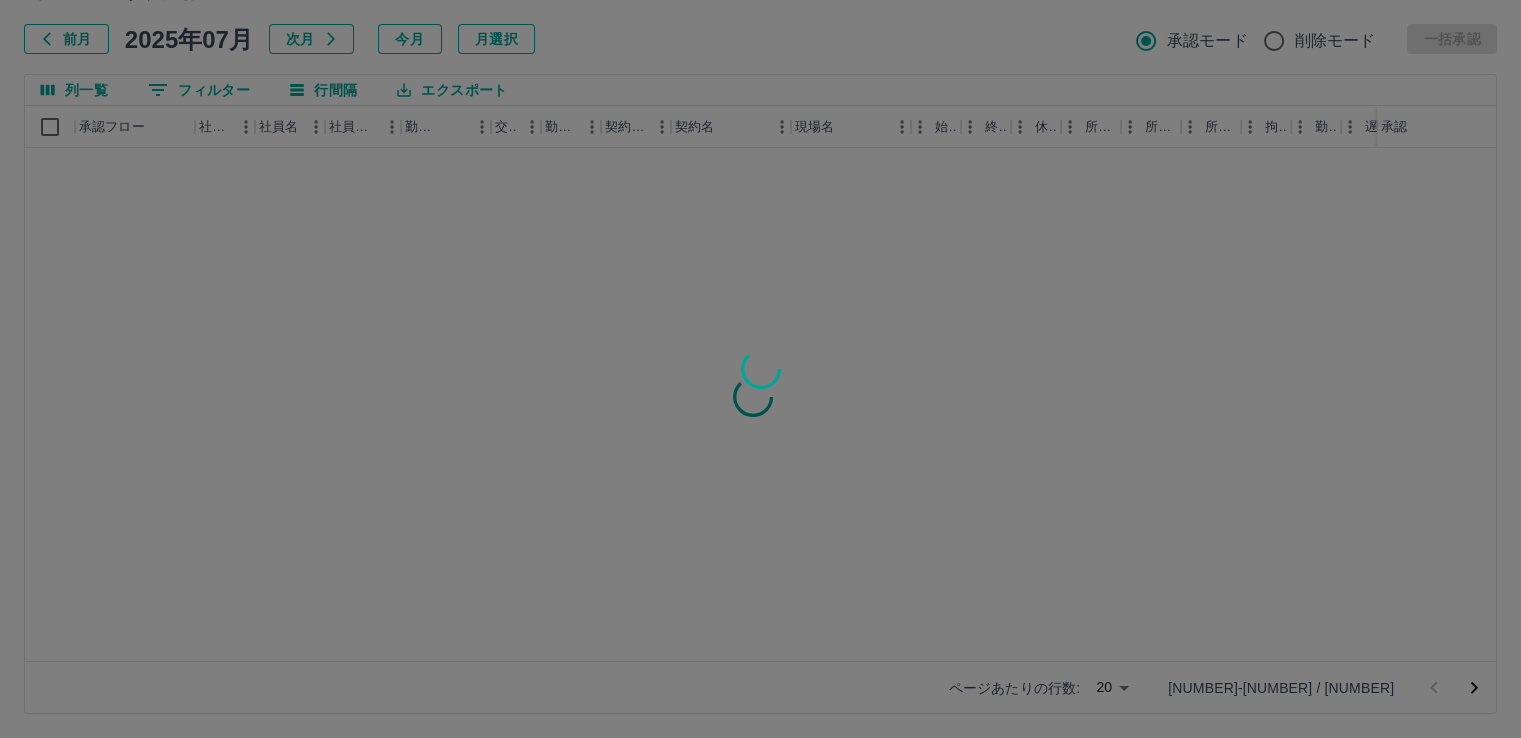 scroll, scrollTop: 0, scrollLeft: 0, axis: both 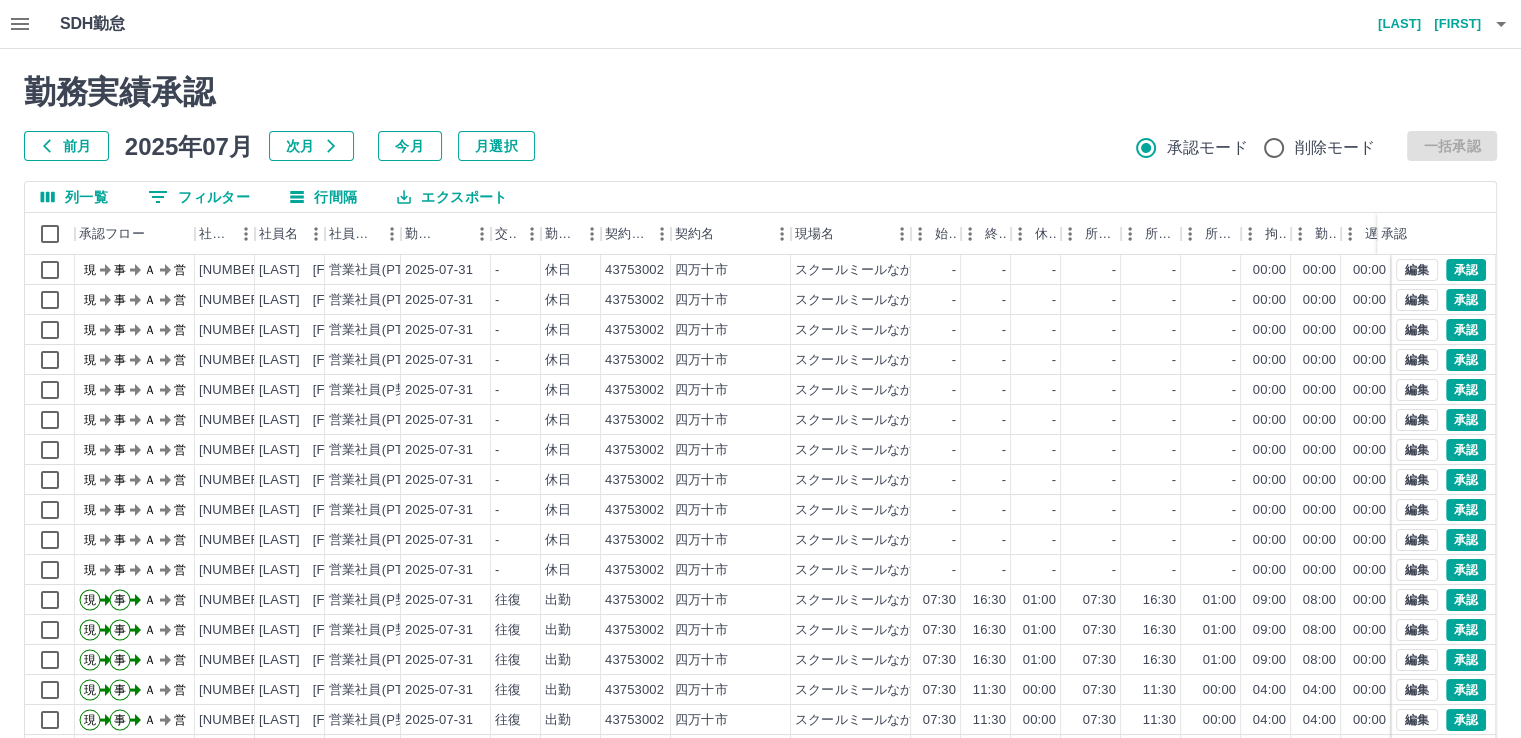 click on "エクスポート" at bounding box center (452, 197) 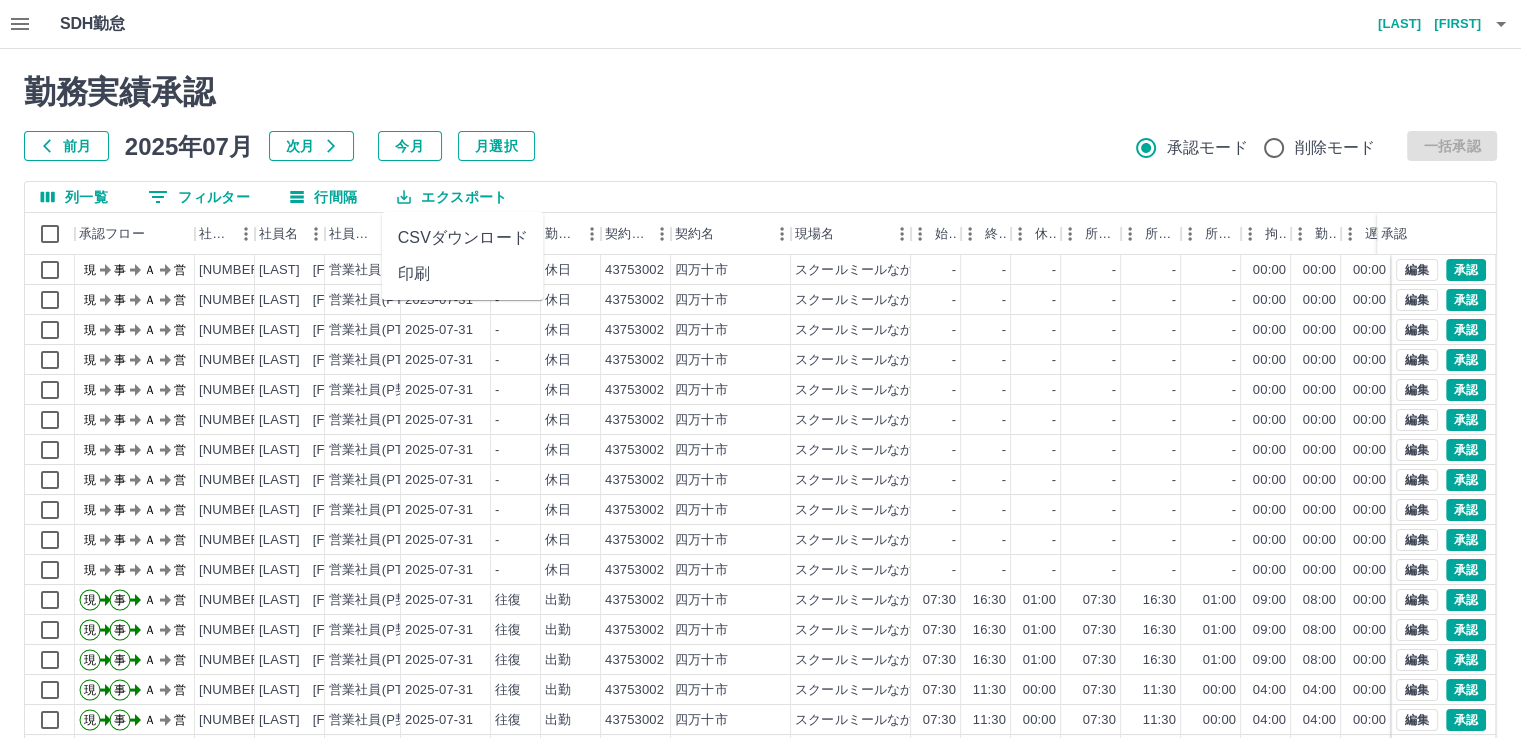 click on "CSVダウンロード" at bounding box center [463, 238] 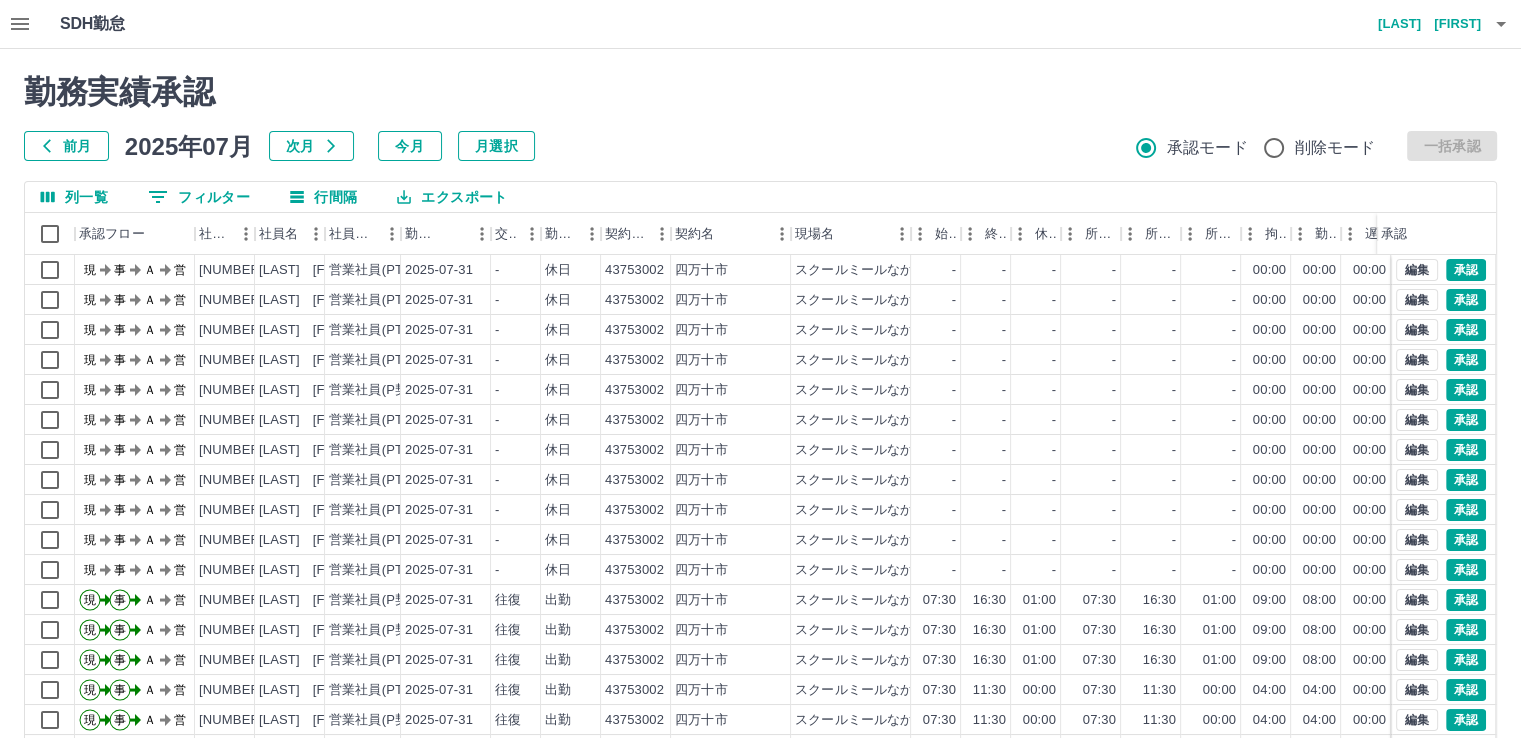 click on "前月 2025年07月 次月 今月 月選択 承認モード 削除モード 一括承認" at bounding box center (760, 146) 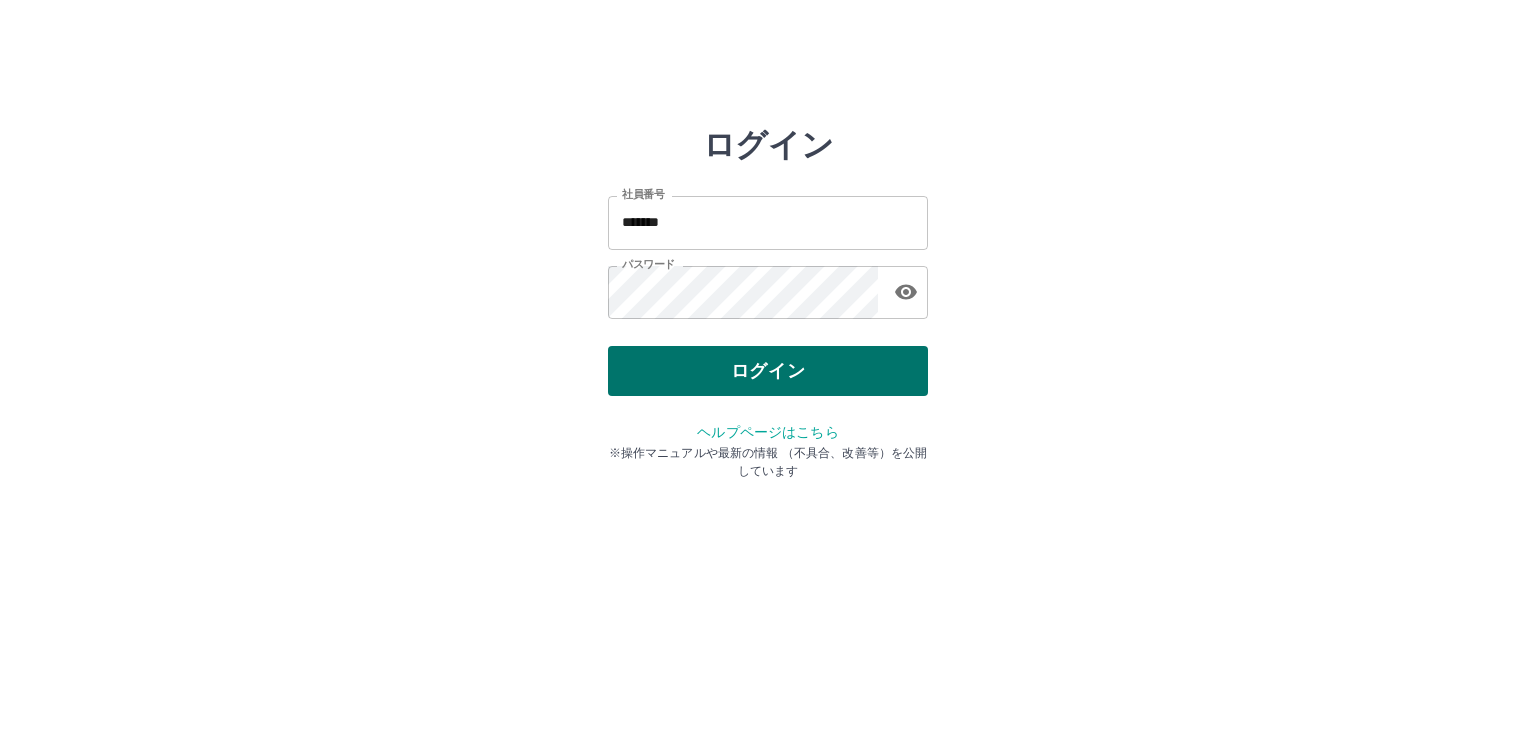 scroll, scrollTop: 0, scrollLeft: 0, axis: both 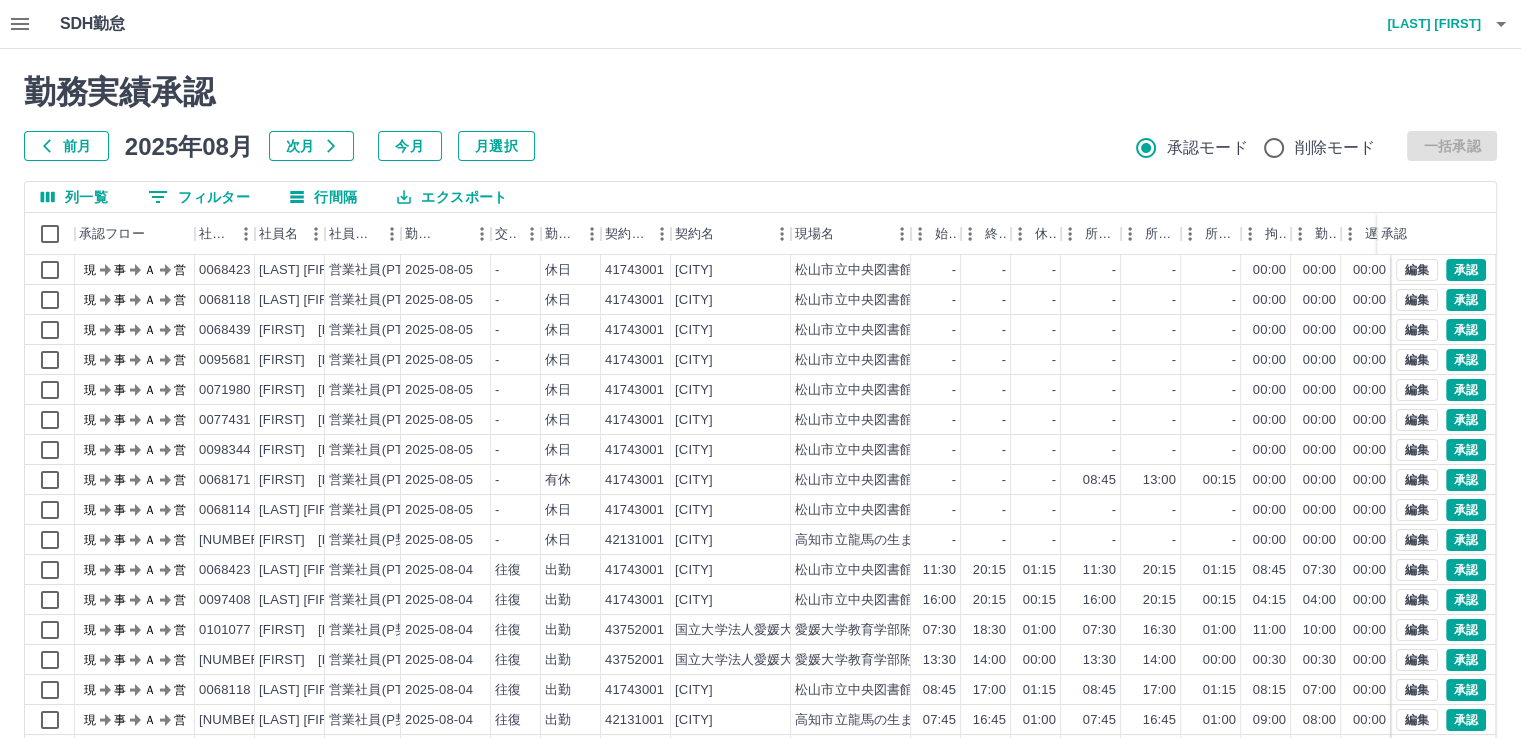 click 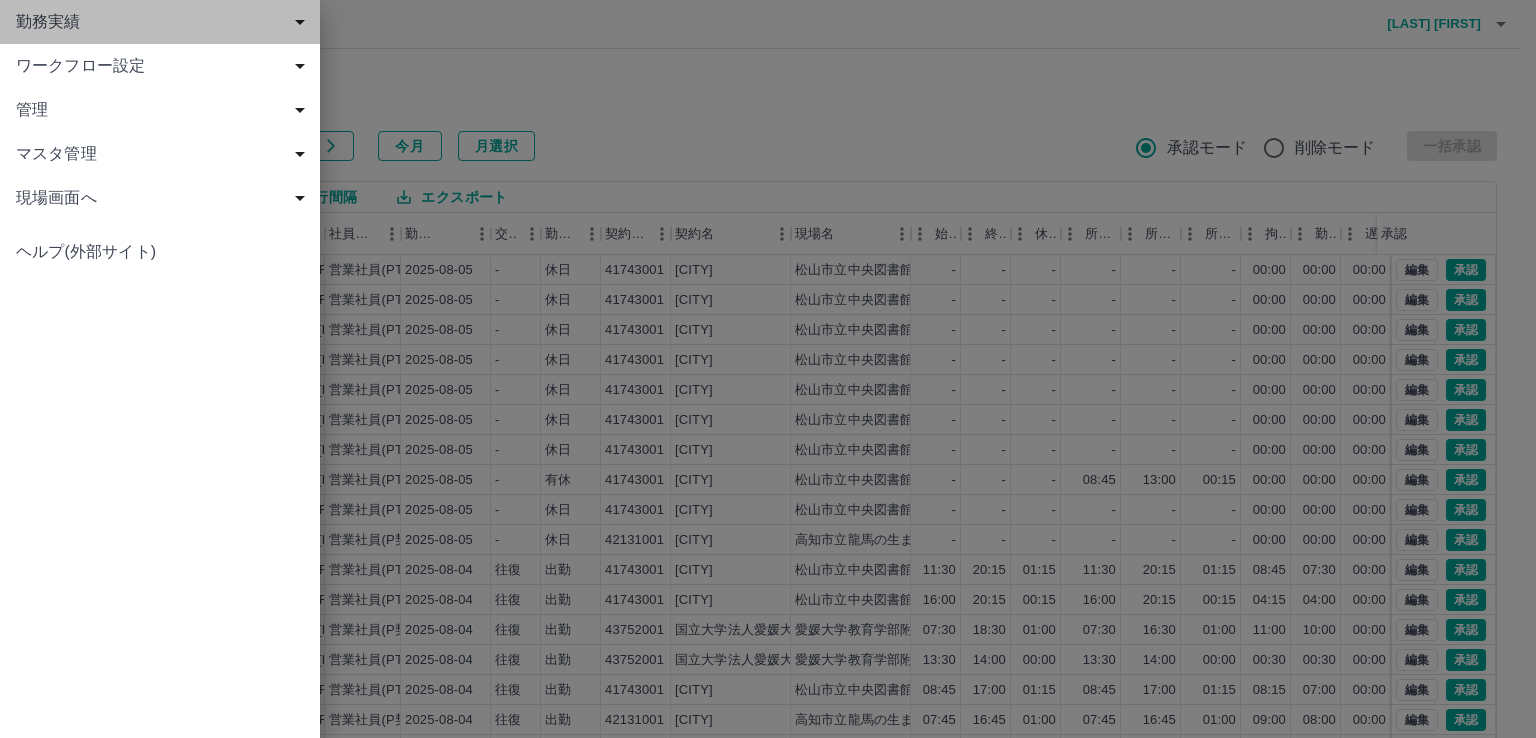 click on "勤務実績" at bounding box center (164, 22) 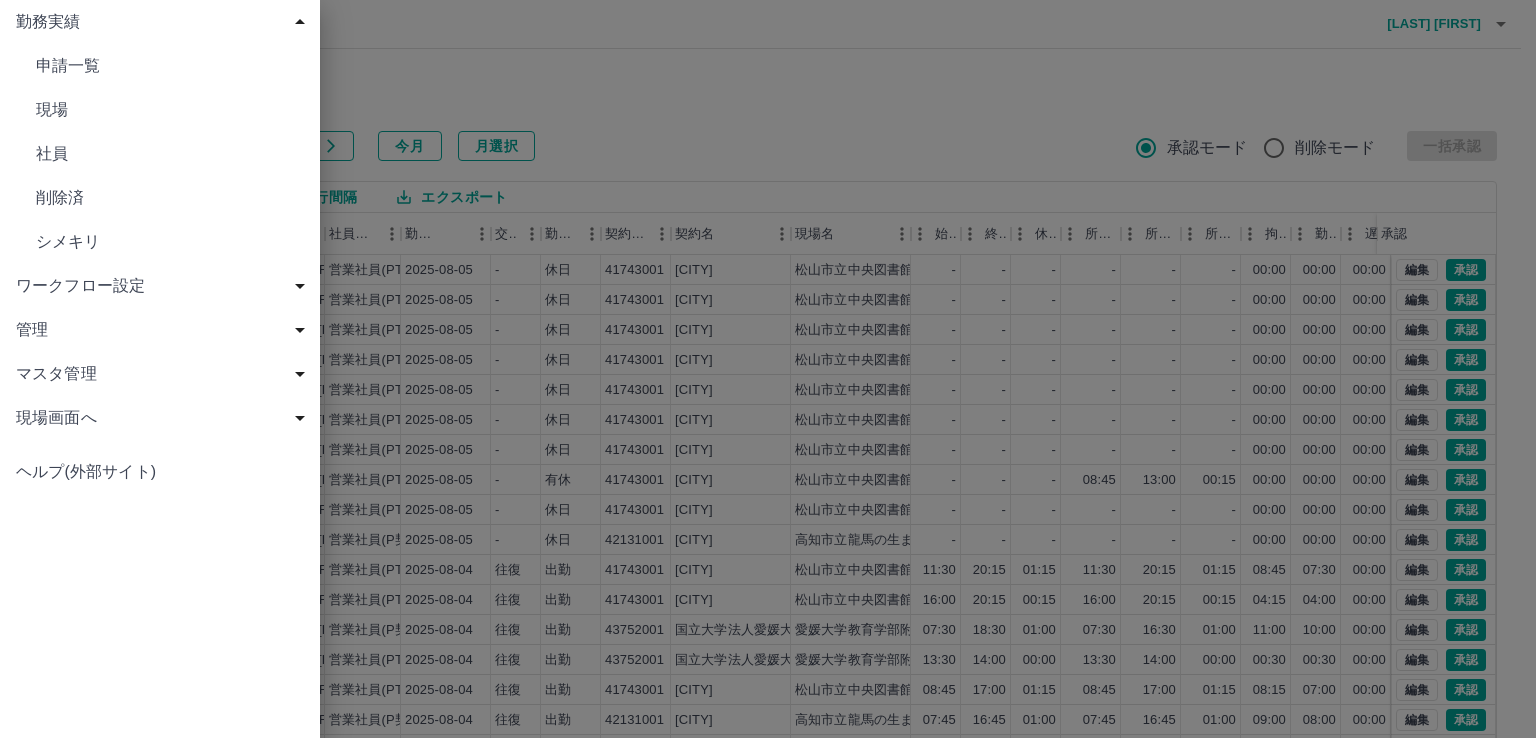 click on "勤務実績" at bounding box center [164, 22] 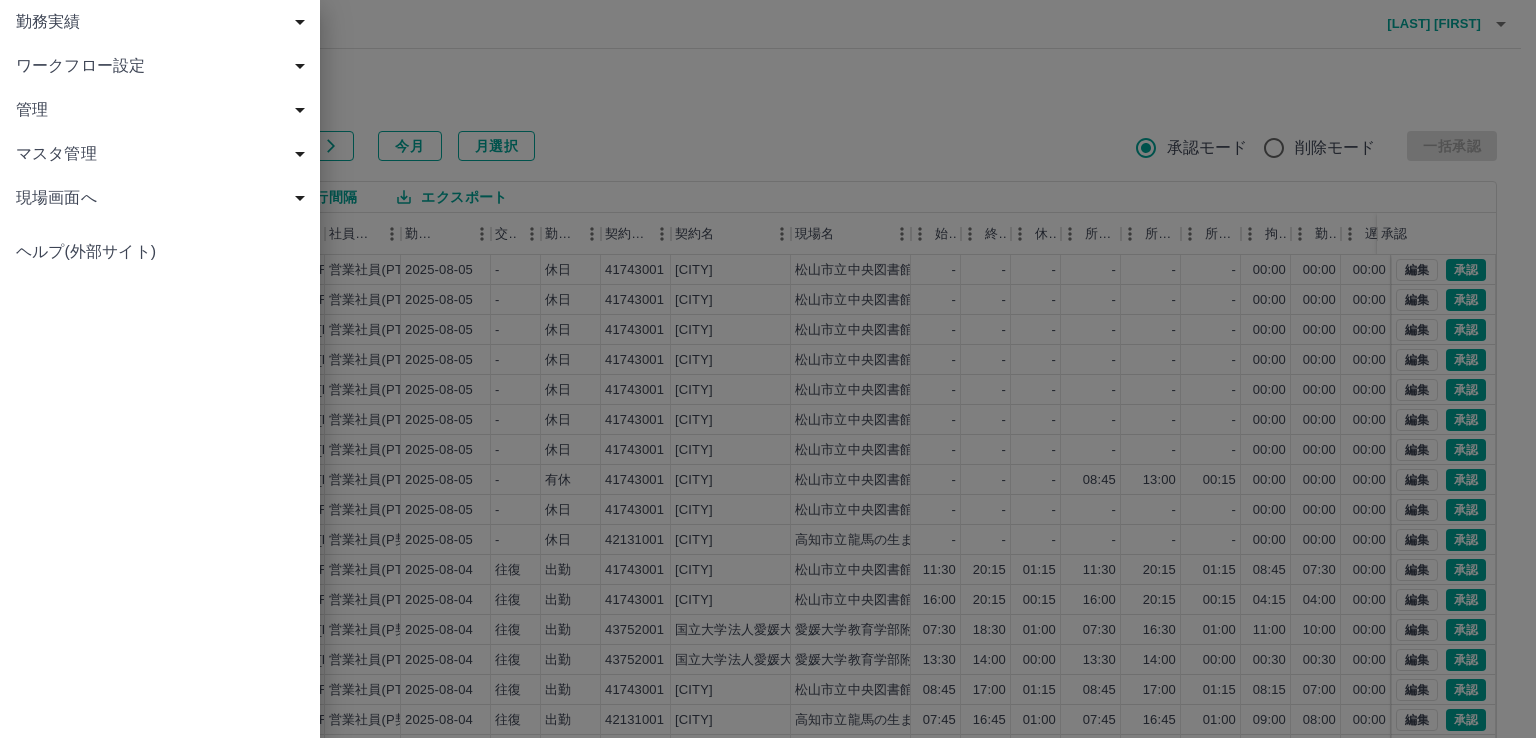 click on "勤務実績" at bounding box center [164, 22] 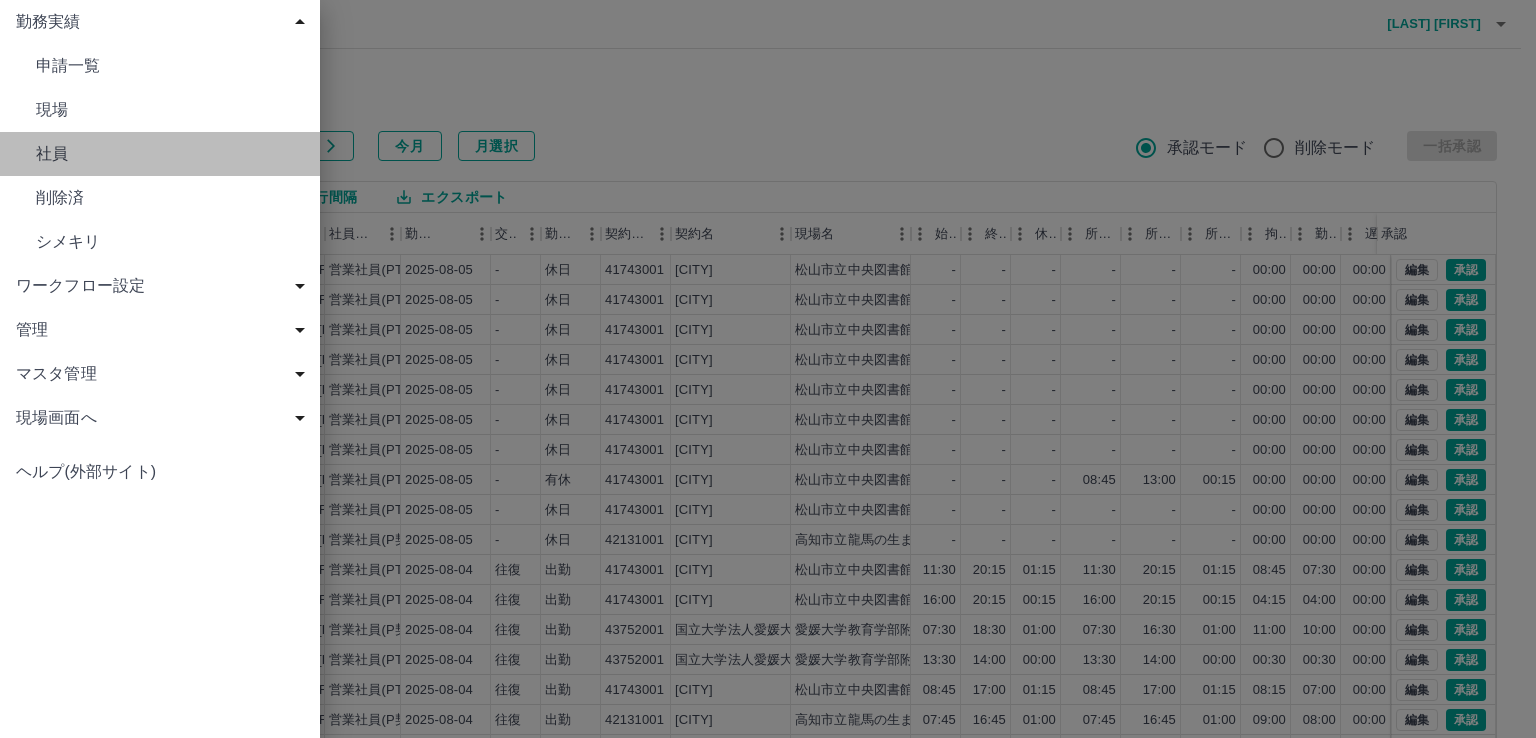 click on "社員" at bounding box center (170, 154) 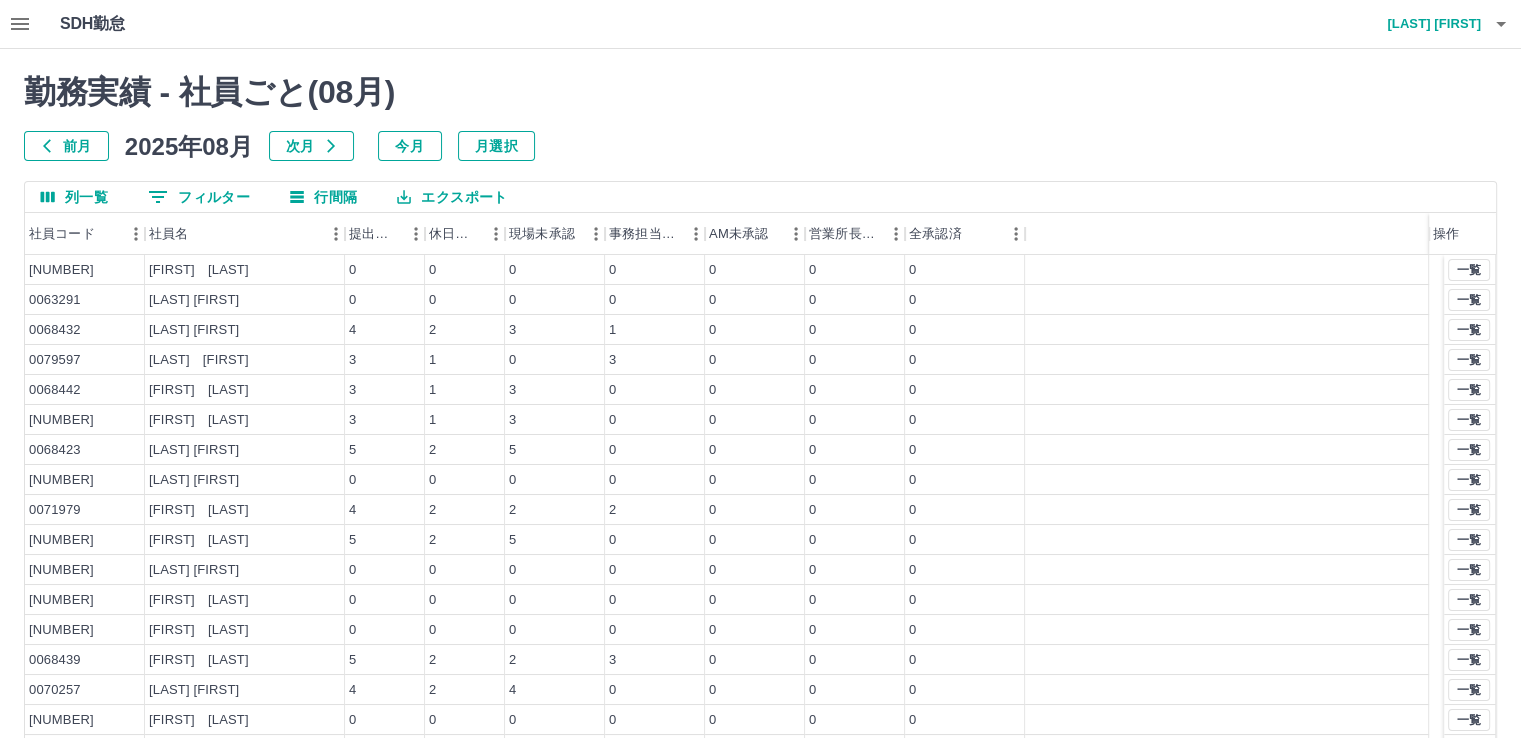 click on "前月" at bounding box center (66, 146) 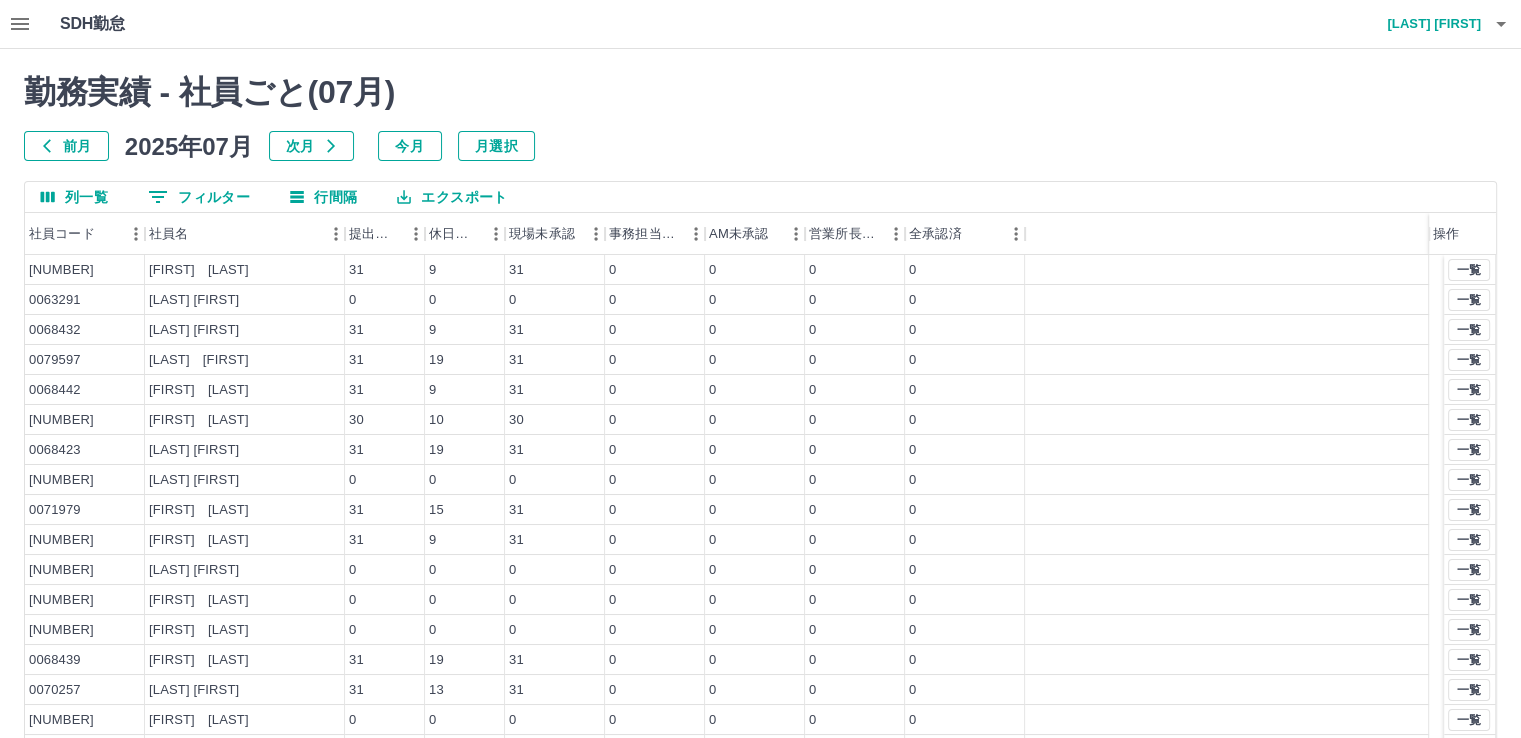 click 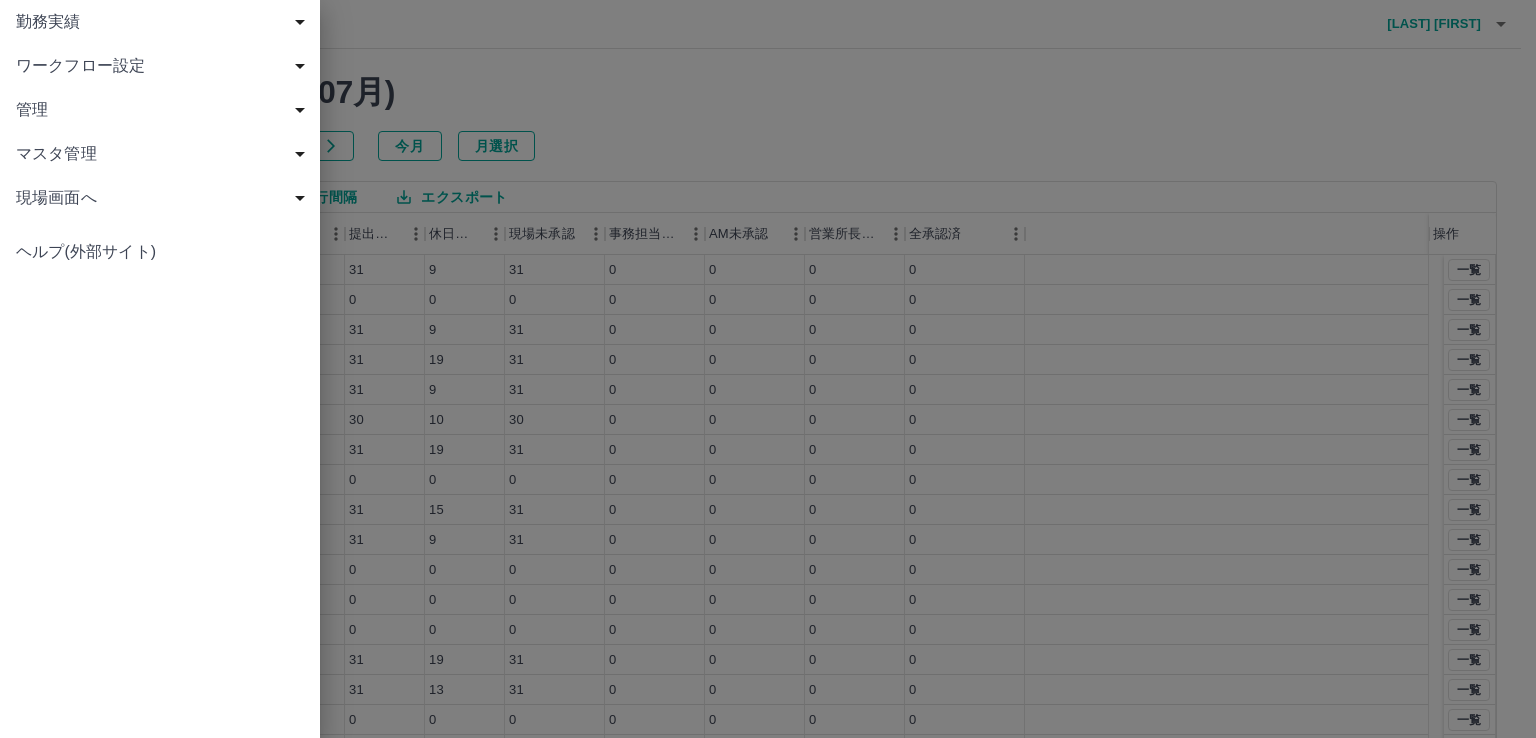 click at bounding box center [768, 369] 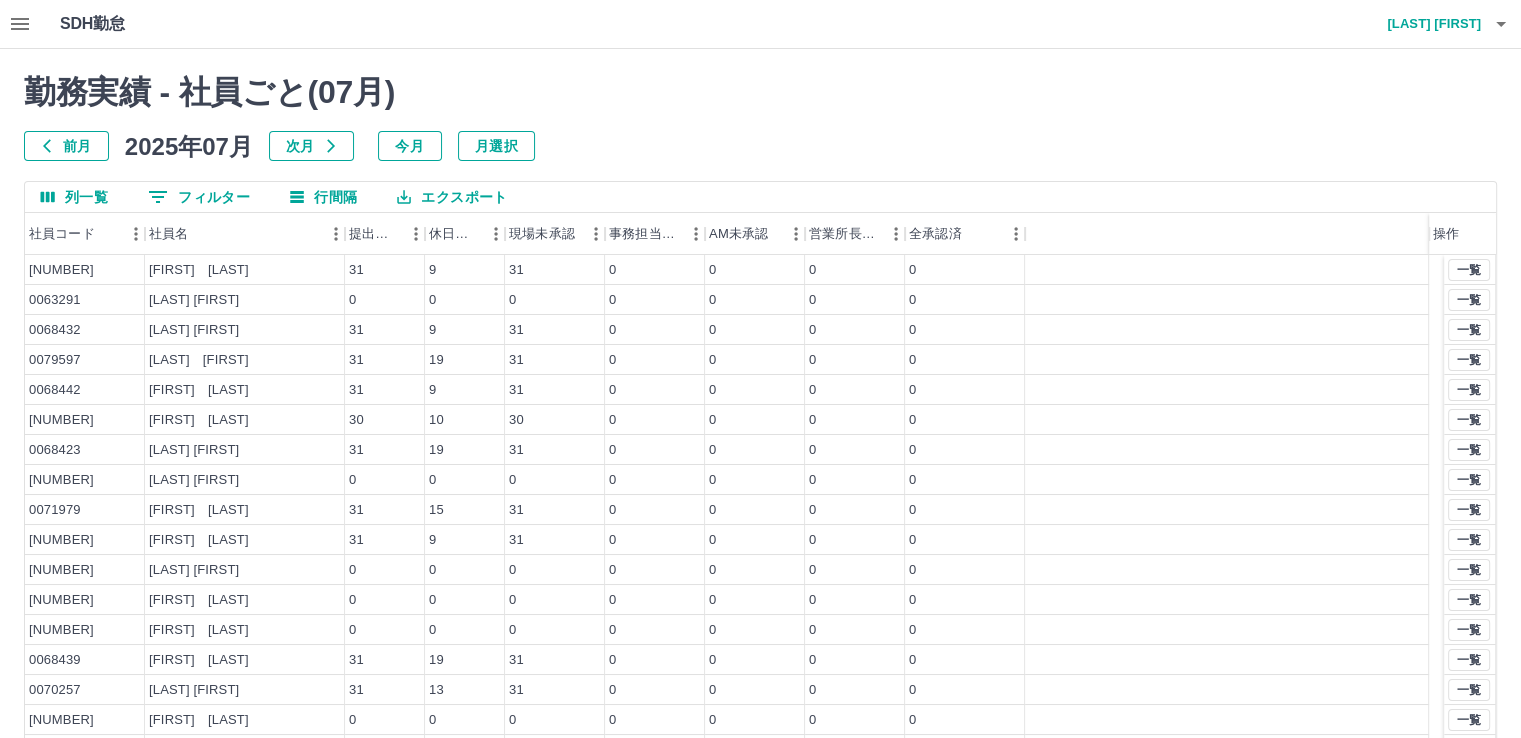 click on "0 フィルター" at bounding box center (199, 197) 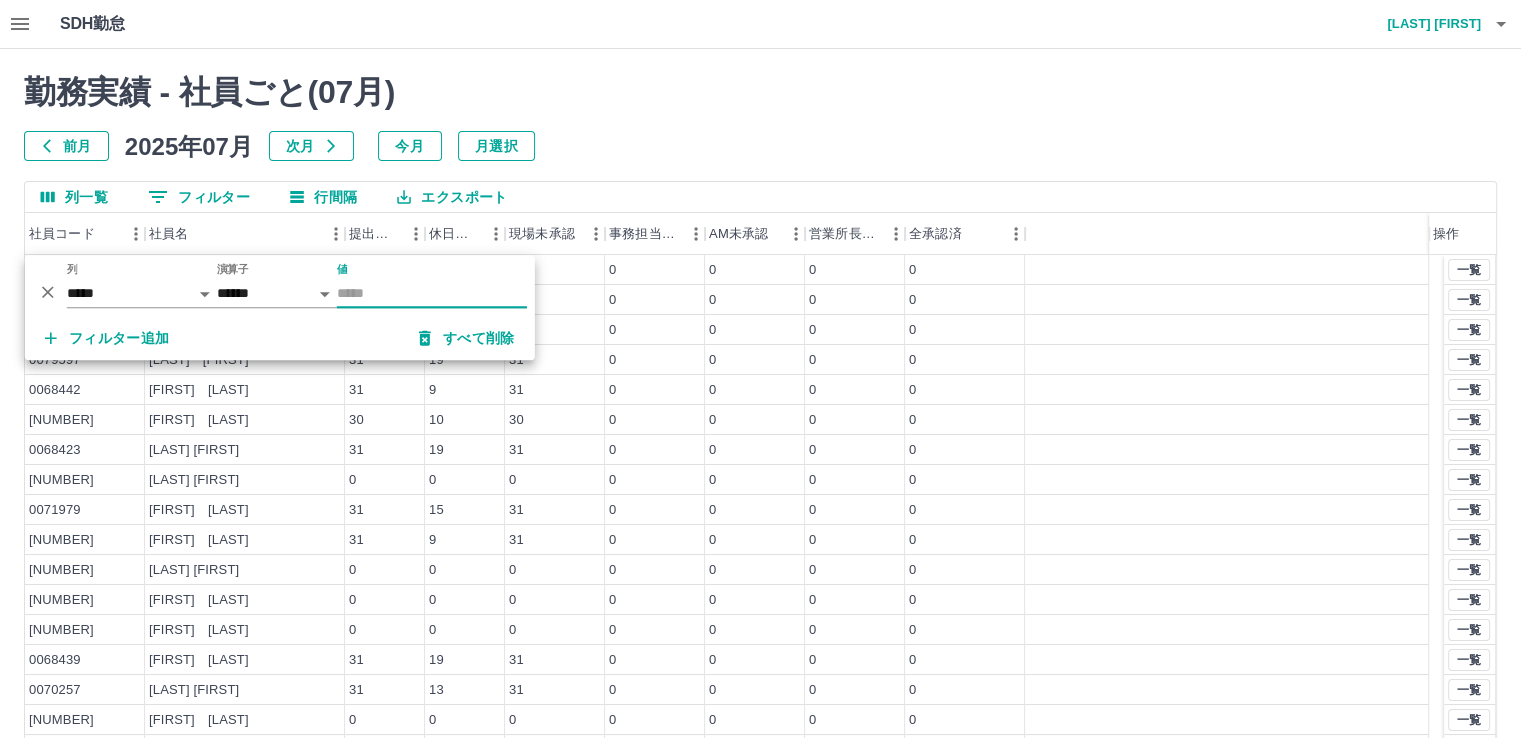 click on "値" at bounding box center [432, 293] 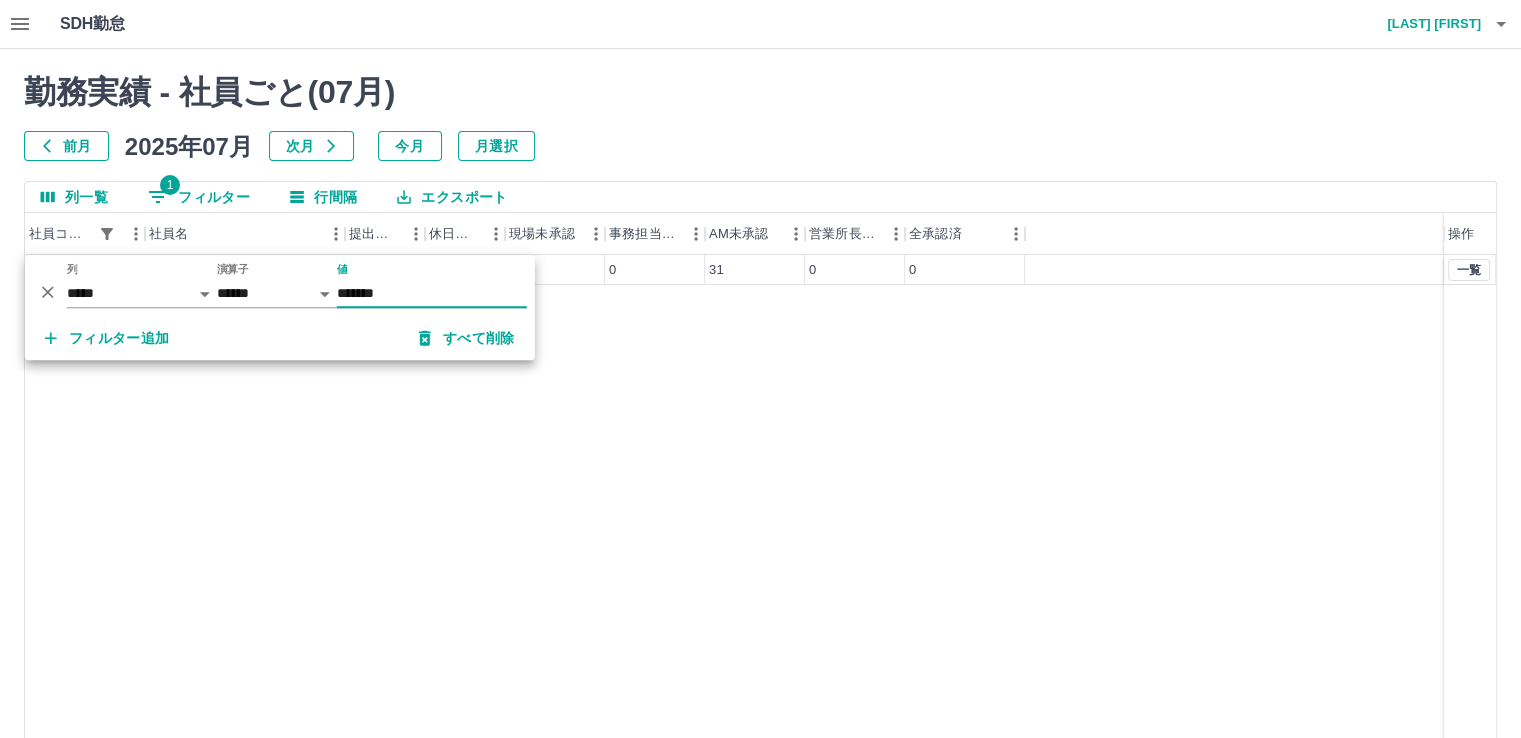 type on "*******" 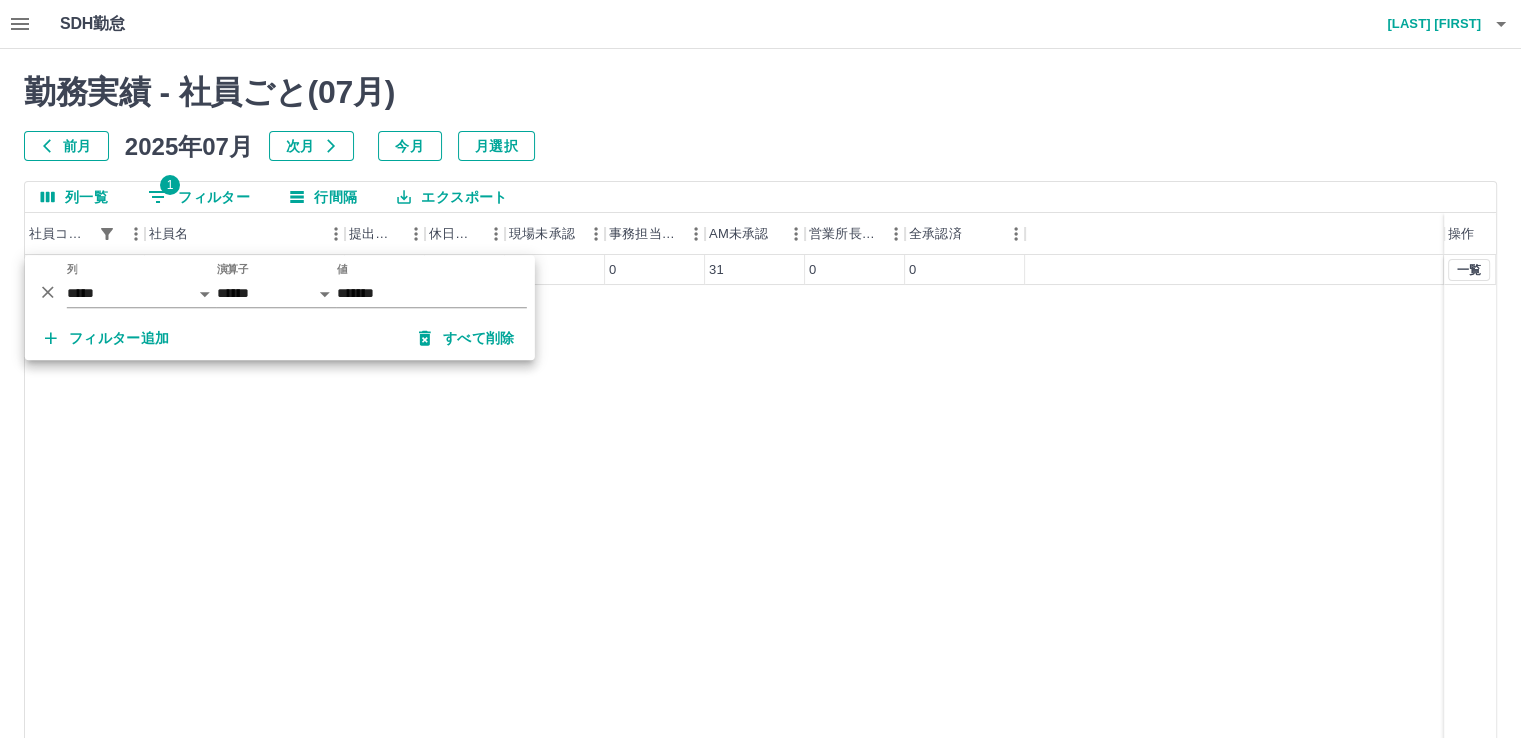 click on "[NUMBER] [LAST] [FIRST] 31 9 0 0 31 0 0 一覧" at bounding box center (760, 511) 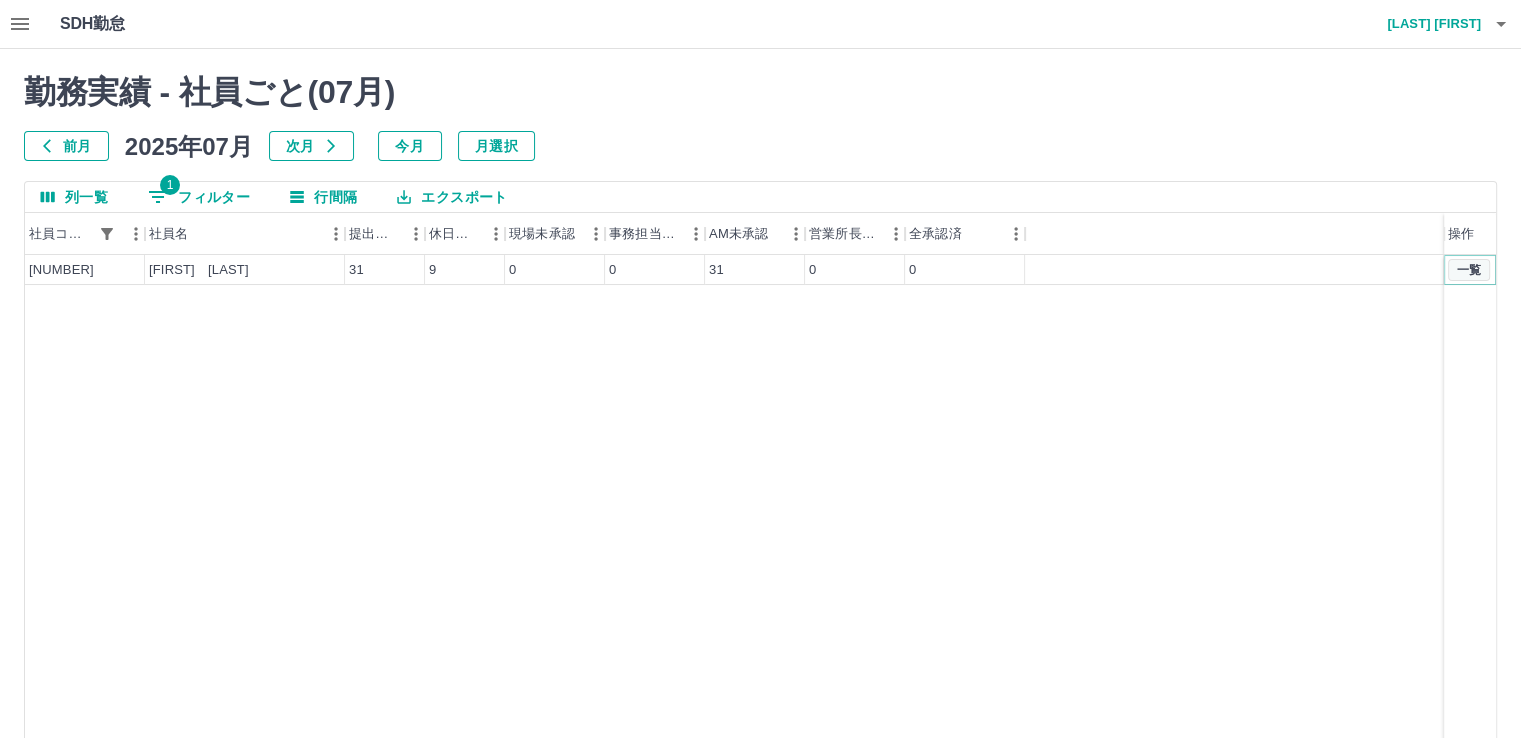 click on "一覧" at bounding box center (1469, 270) 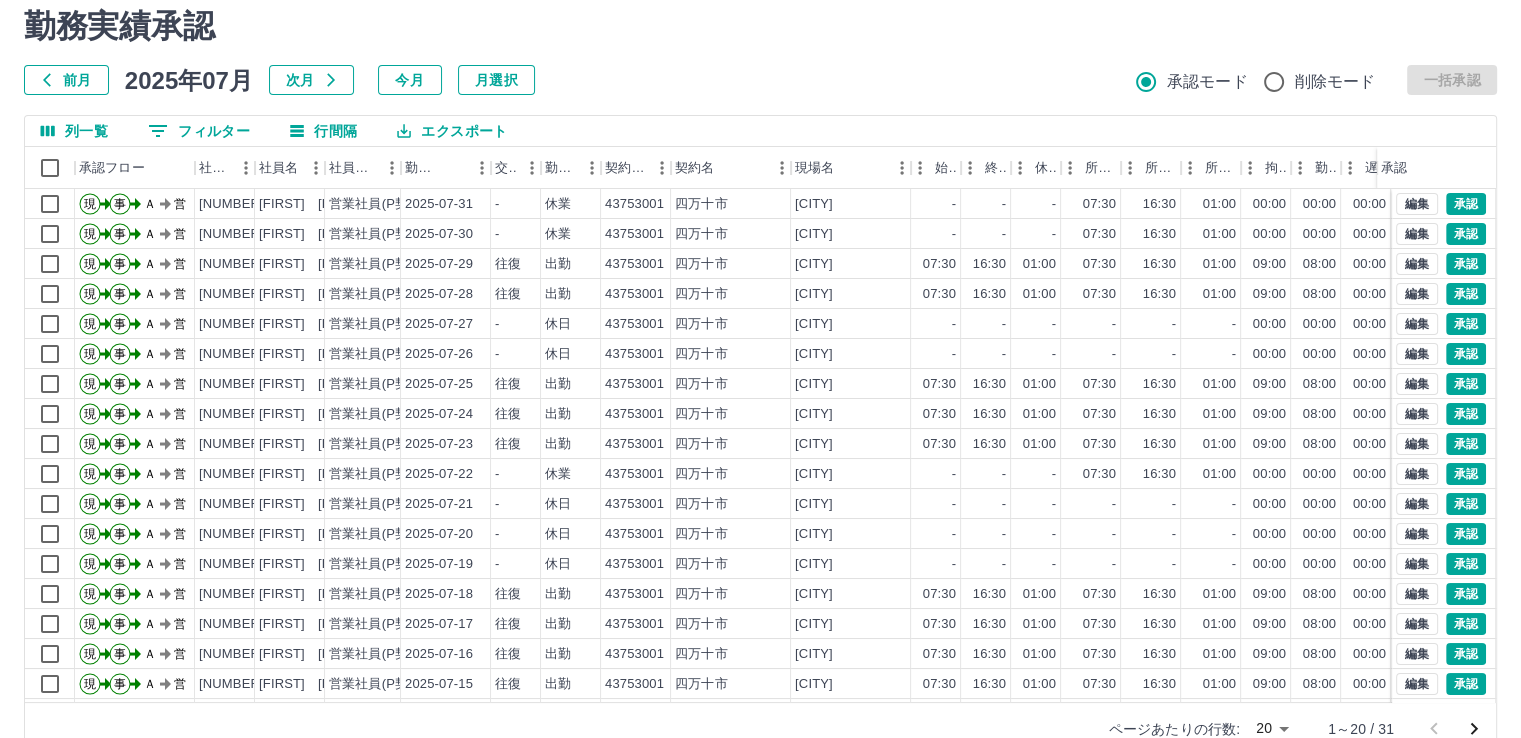 scroll, scrollTop: 108, scrollLeft: 0, axis: vertical 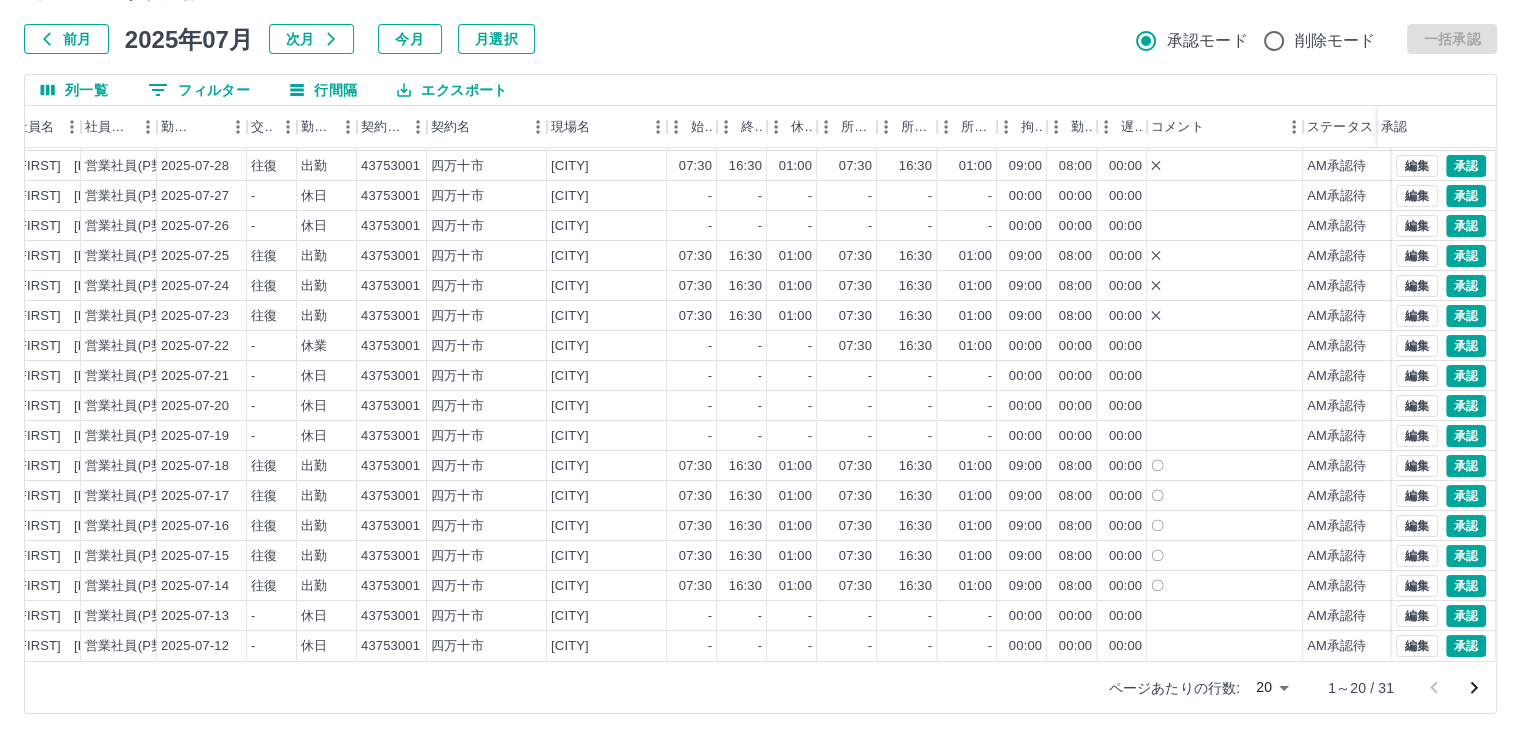 click on "SDH勤怠 [LAST] [FIRST] 勤務実績承認 前月 2025年07月 次月 今月 月選択 承認モード 削除モード 一括承認 列一覧 0 フィルター 行間隔 エクスポート 承認フロー 社員番号 社員名 社員区分 勤務日 交通費 勤務区分 契約コード 契約名 現場名 始業 終業 休憩 所定開始 所定終業 所定休憩 拘束 勤務 遅刻等 コメント ステータス 承認 現 事 Ａ 営 [NUMBER] [LAST] [FIRST] 営業社員(P契約) 2025-07-30  -  休業 43753001 [CITY] スクールミールひがしやま - - - 07:30 16:30 01:00 00:00 00:00 00:00 AM承認待 現 事 Ａ 営 [NUMBER] [LAST] [FIRST] 営業社員(P契約) 2025-07-29 往復 出勤 43753001 [CITY] スクールミールひがしやま 07:30 16:30 01:00 07:30 16:30 01:00 09:00 08:00 00:00 ✕ AM承認待 現 事 Ａ 営 [NUMBER] [LAST] [FIRST] 営業社員(P契約) 2025-07-28 往復 出勤 43753001 [CITY] スクールミールひがしやま 07:30 16:30 01:00 07:30 16:30 01:00 09:00" at bounding box center [760, 315] 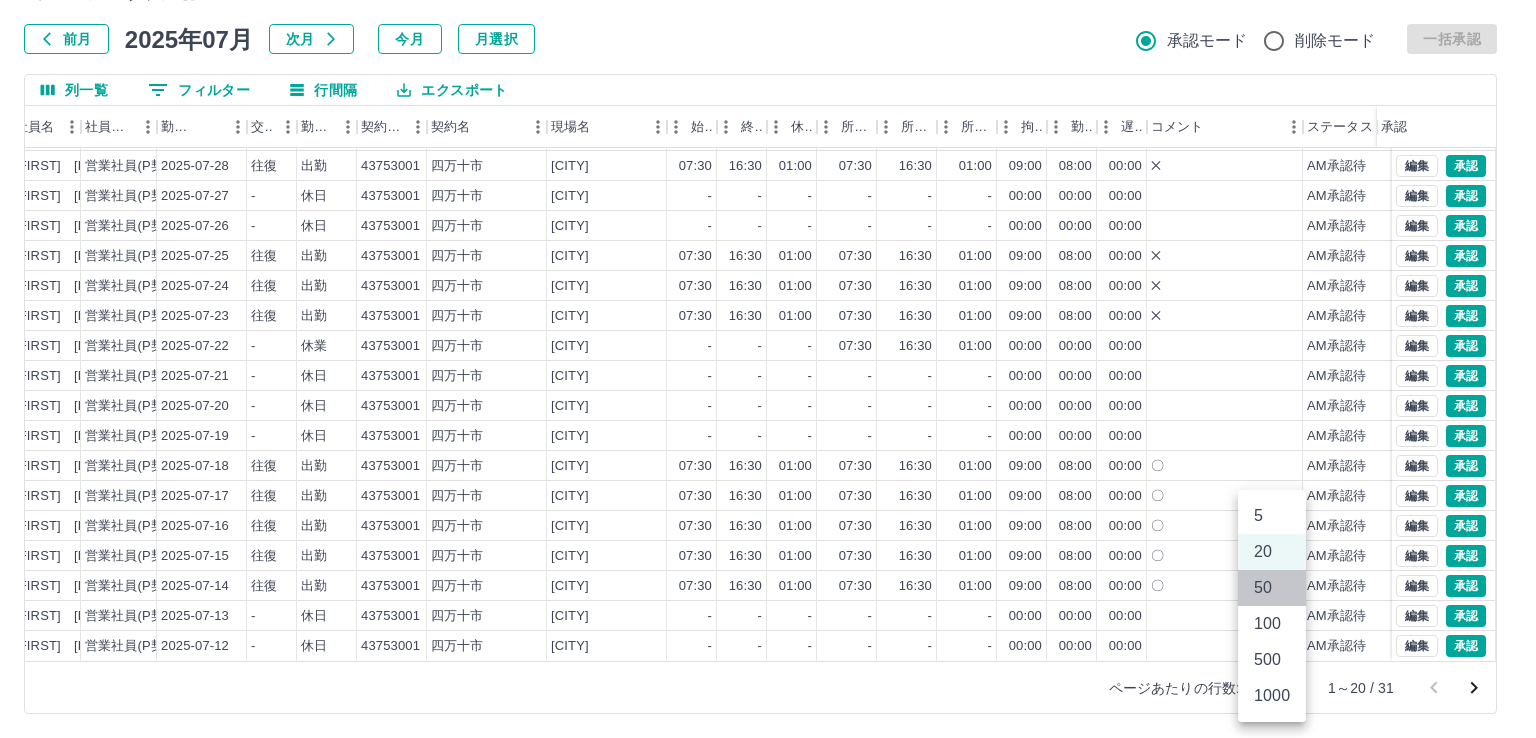 click on "50" at bounding box center [1272, 588] 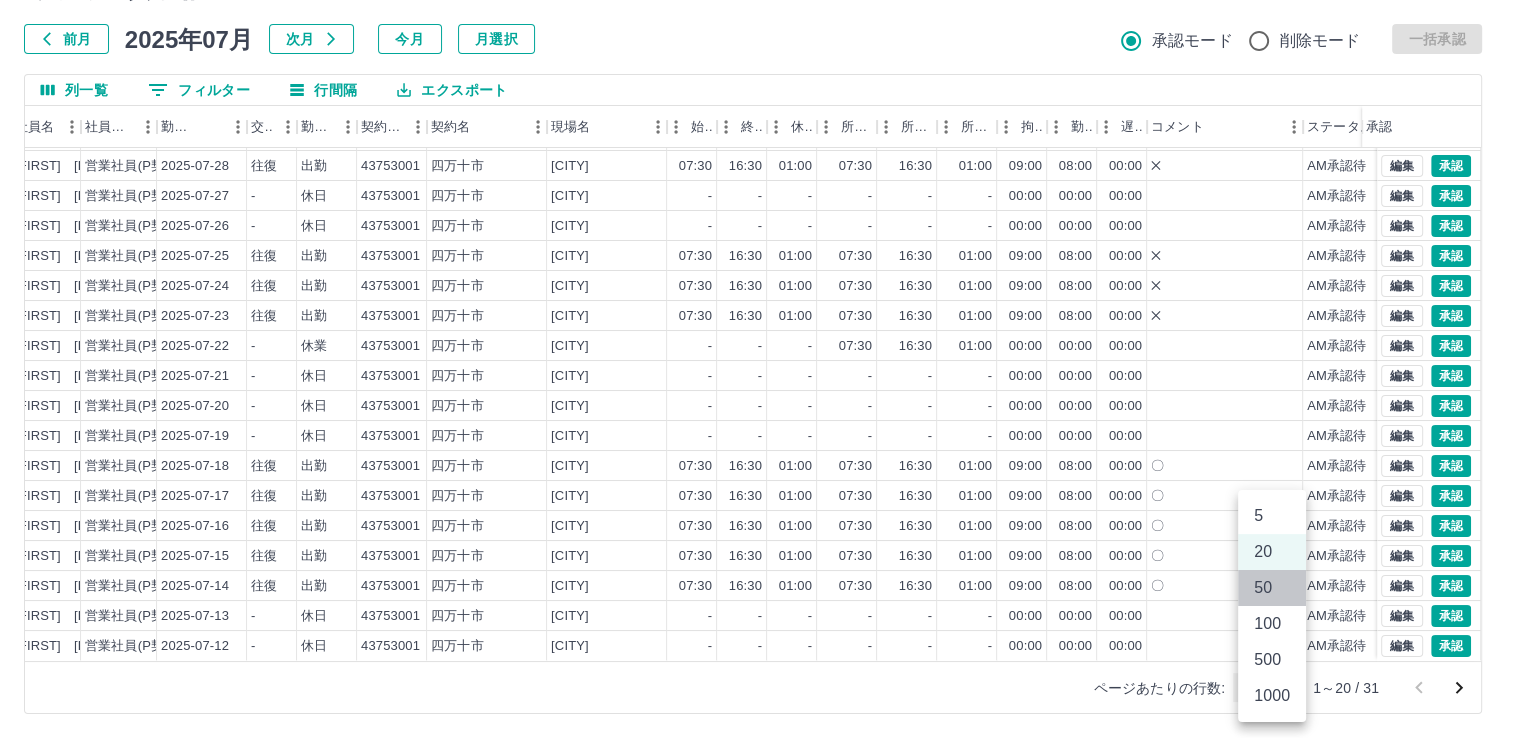 type on "**" 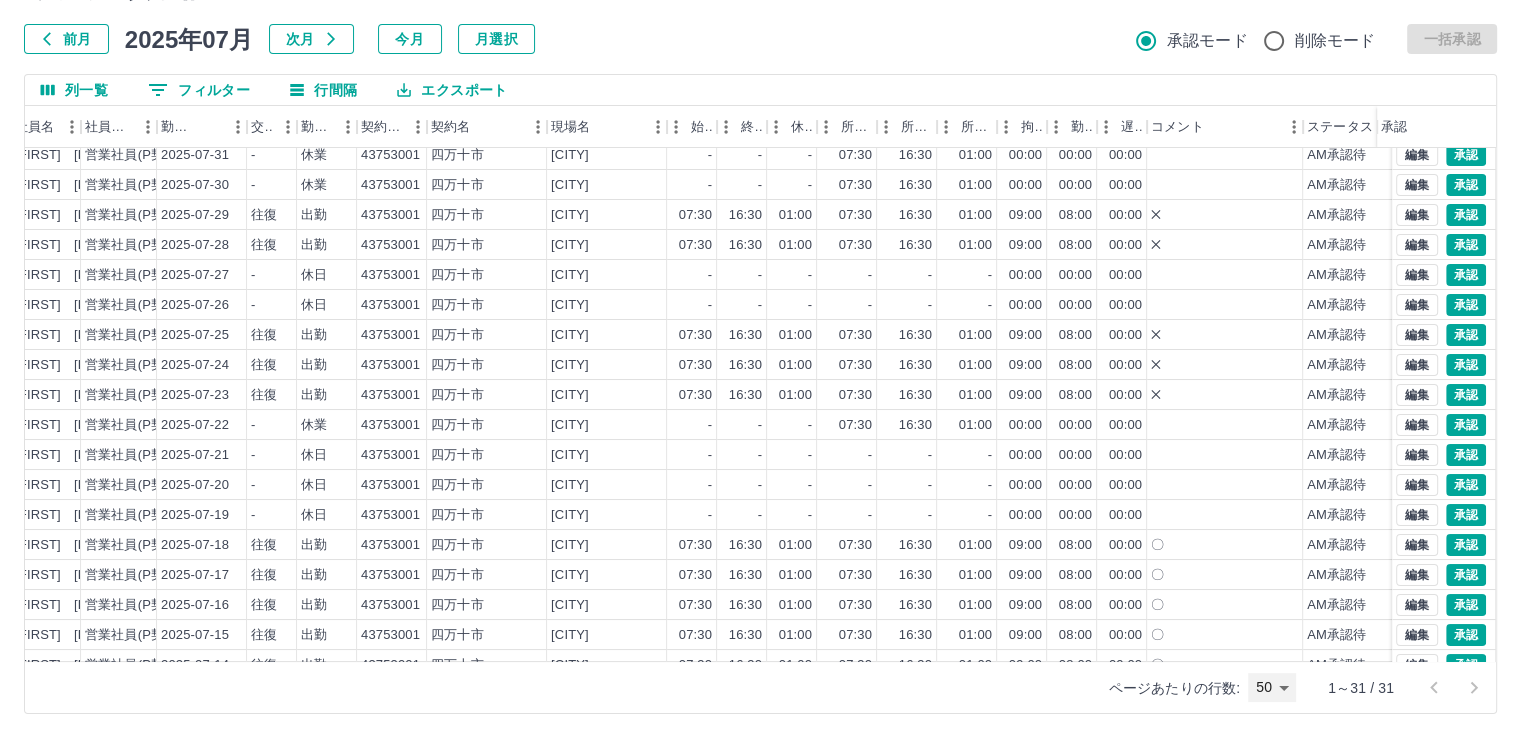 scroll, scrollTop: 0, scrollLeft: 244, axis: horizontal 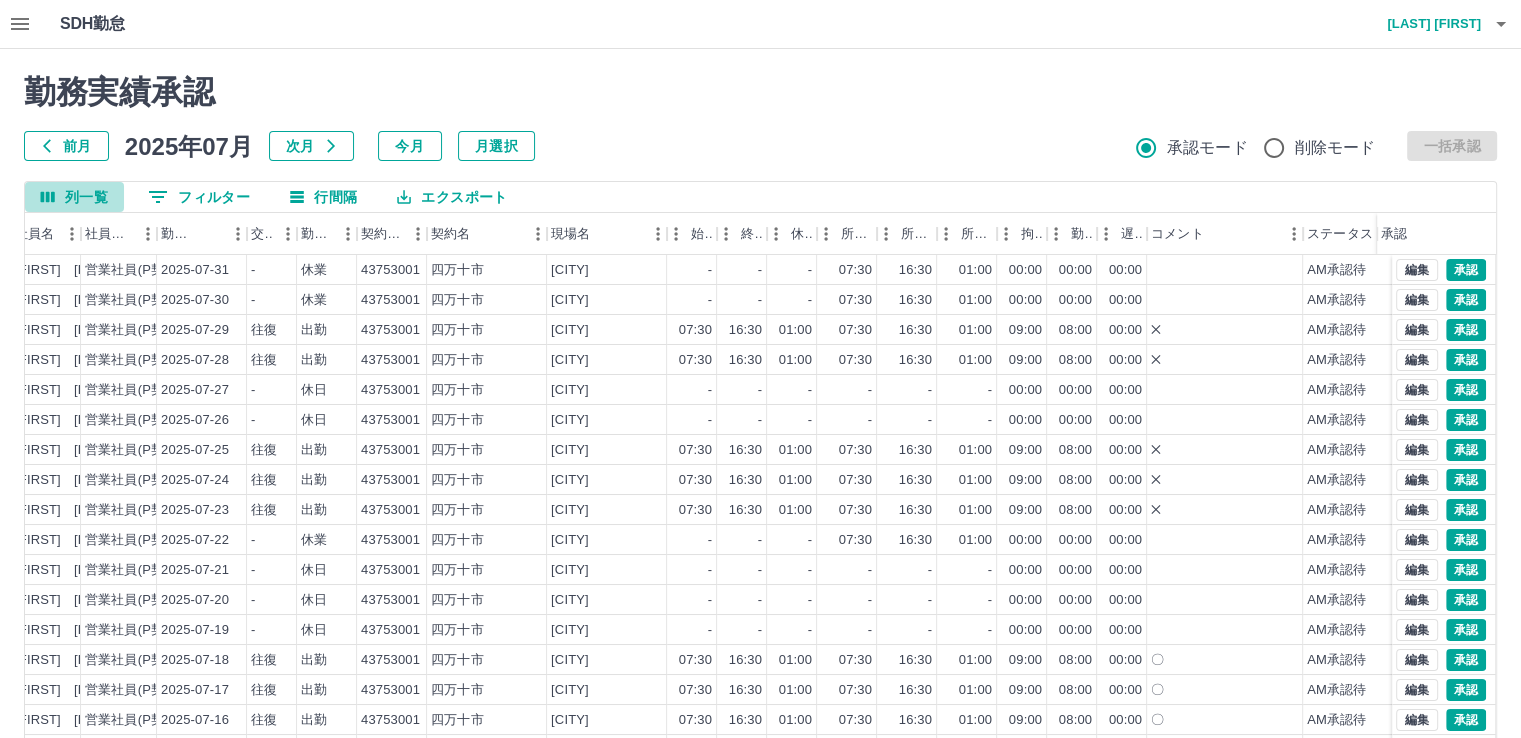 click on "列一覧" at bounding box center (74, 197) 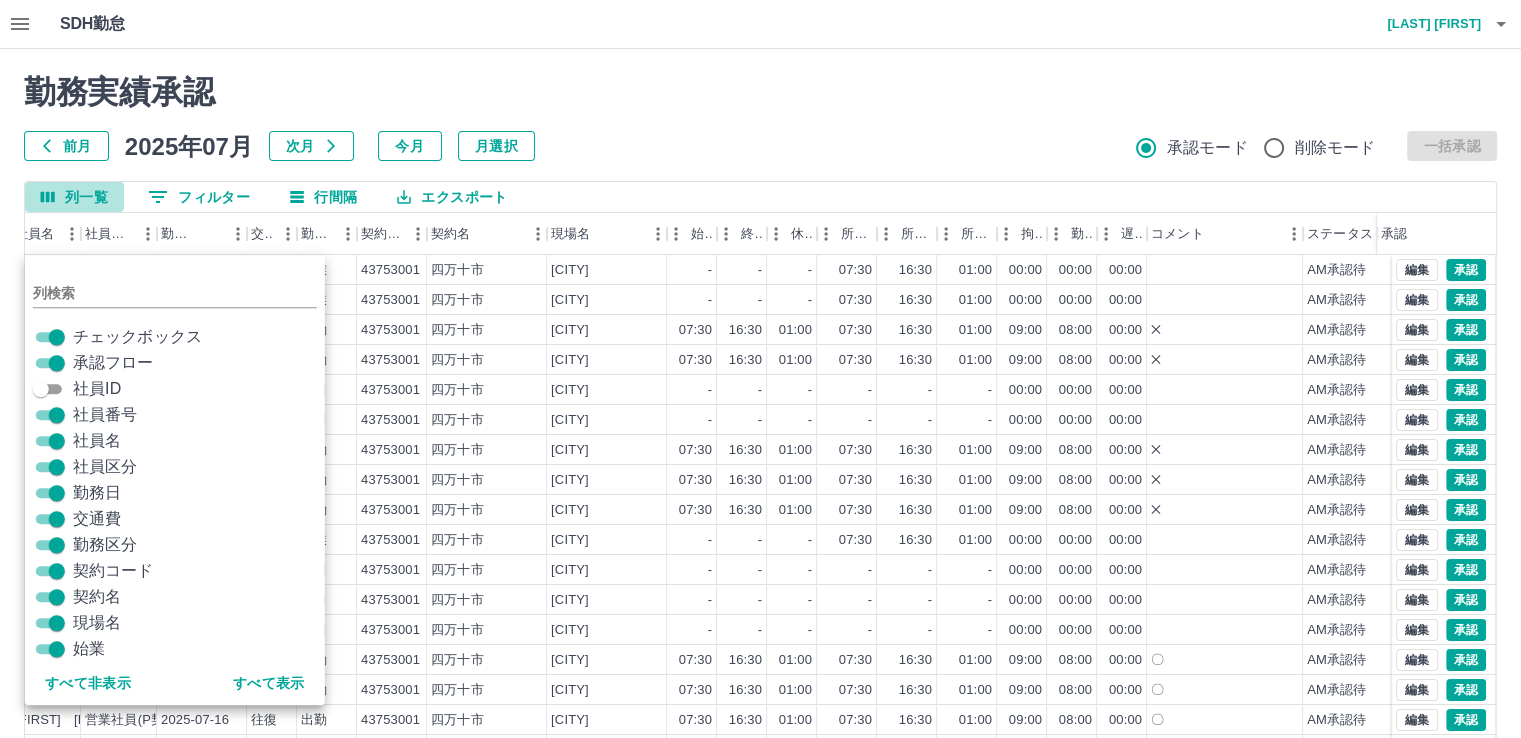 click on "列一覧" at bounding box center [74, 197] 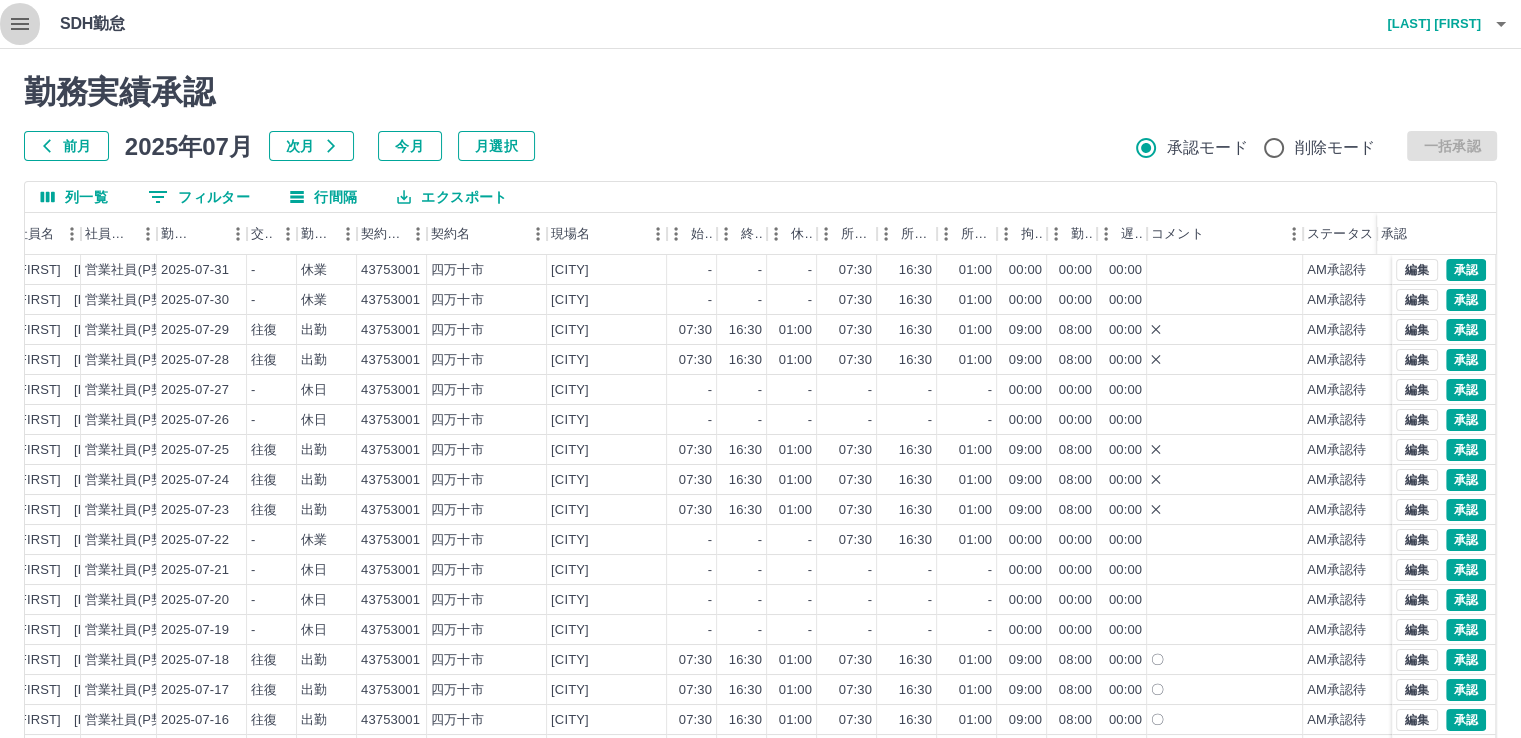 click 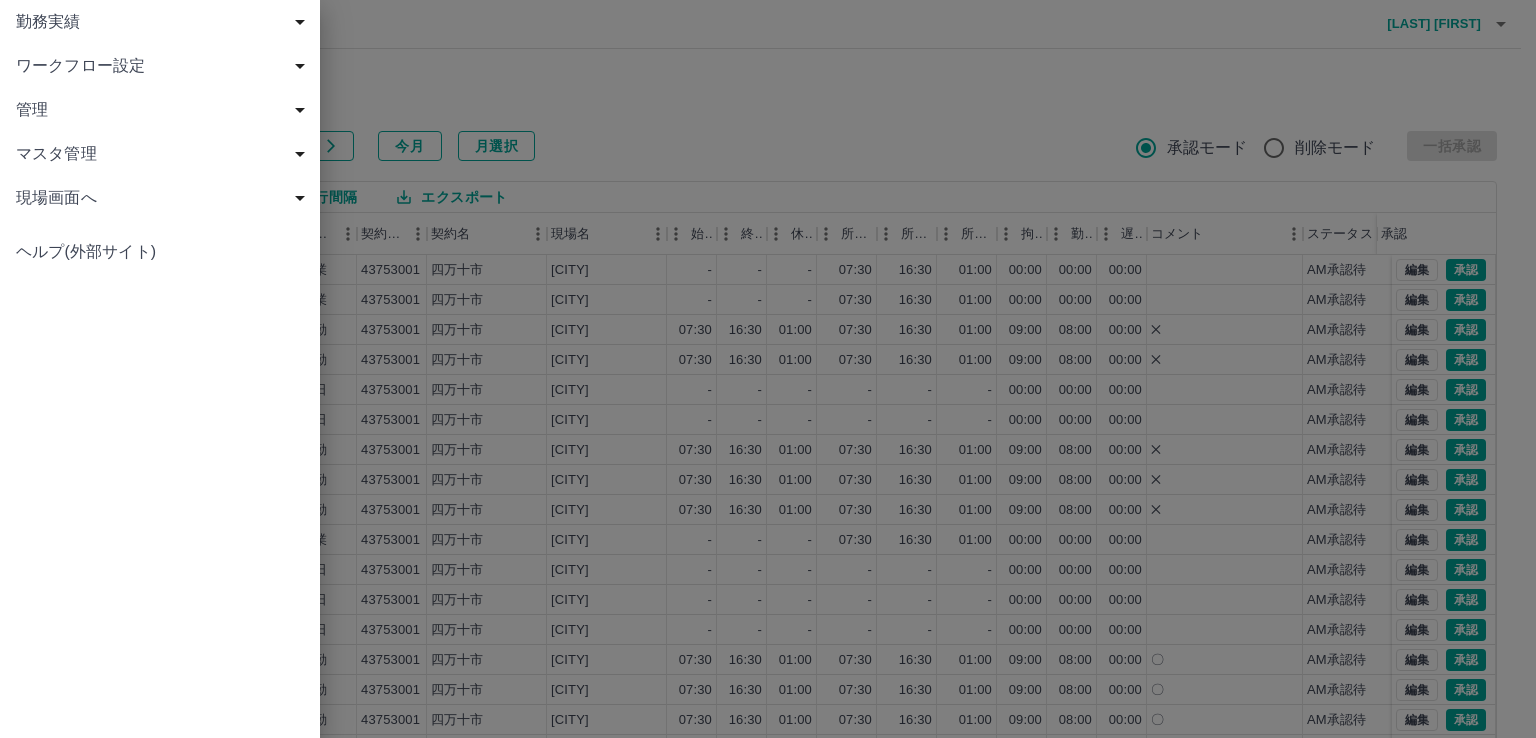 click at bounding box center [768, 369] 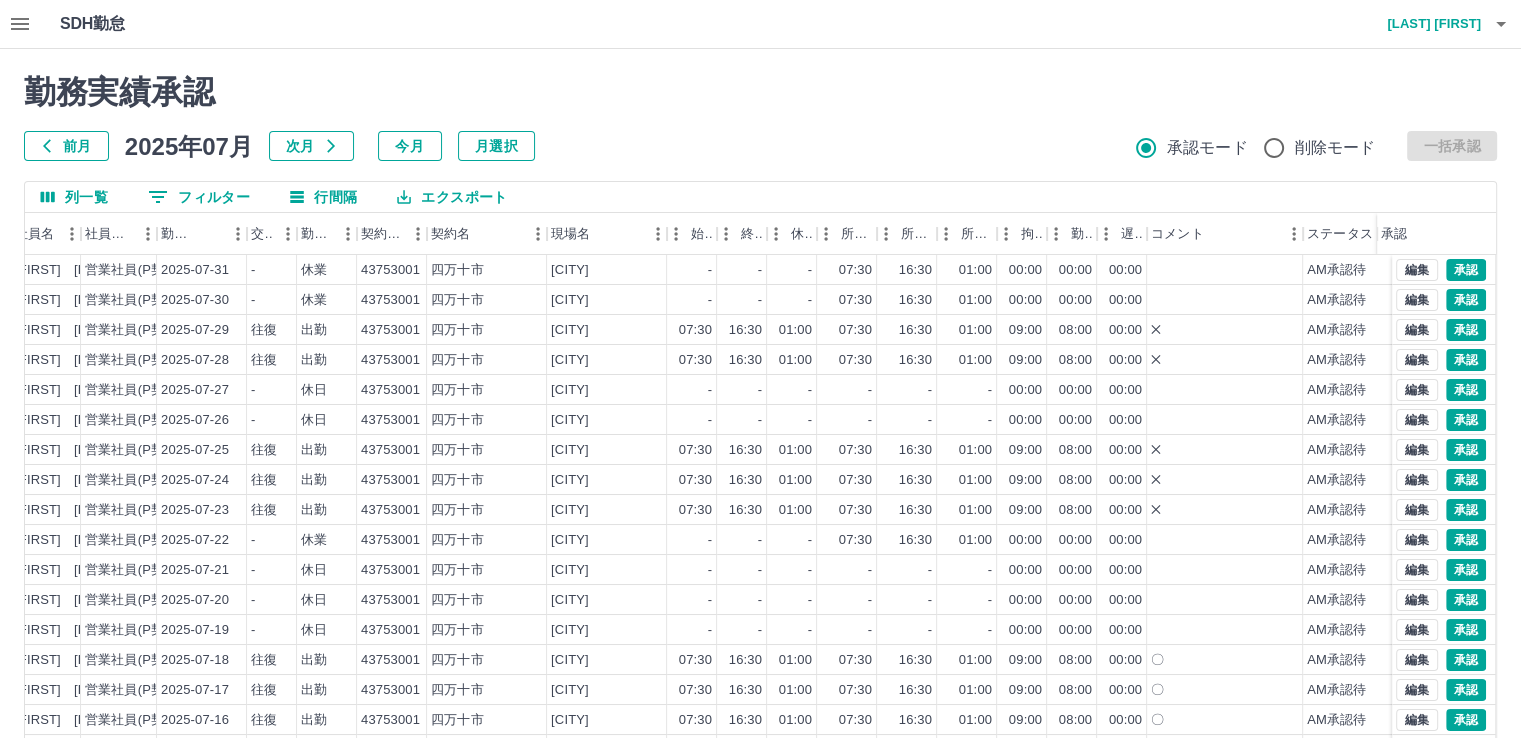 click on "0 フィルター" at bounding box center [199, 197] 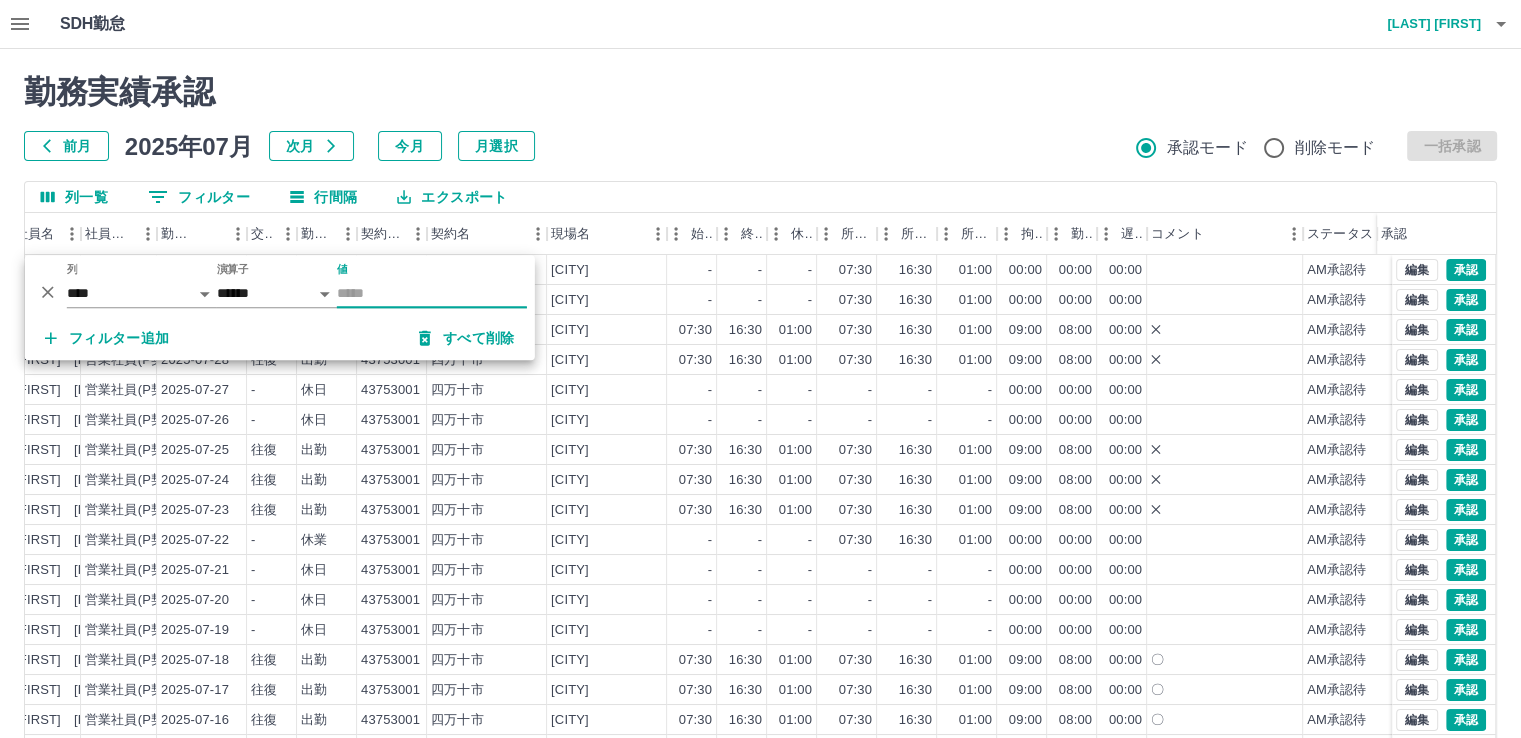 click on "値" at bounding box center [432, 293] 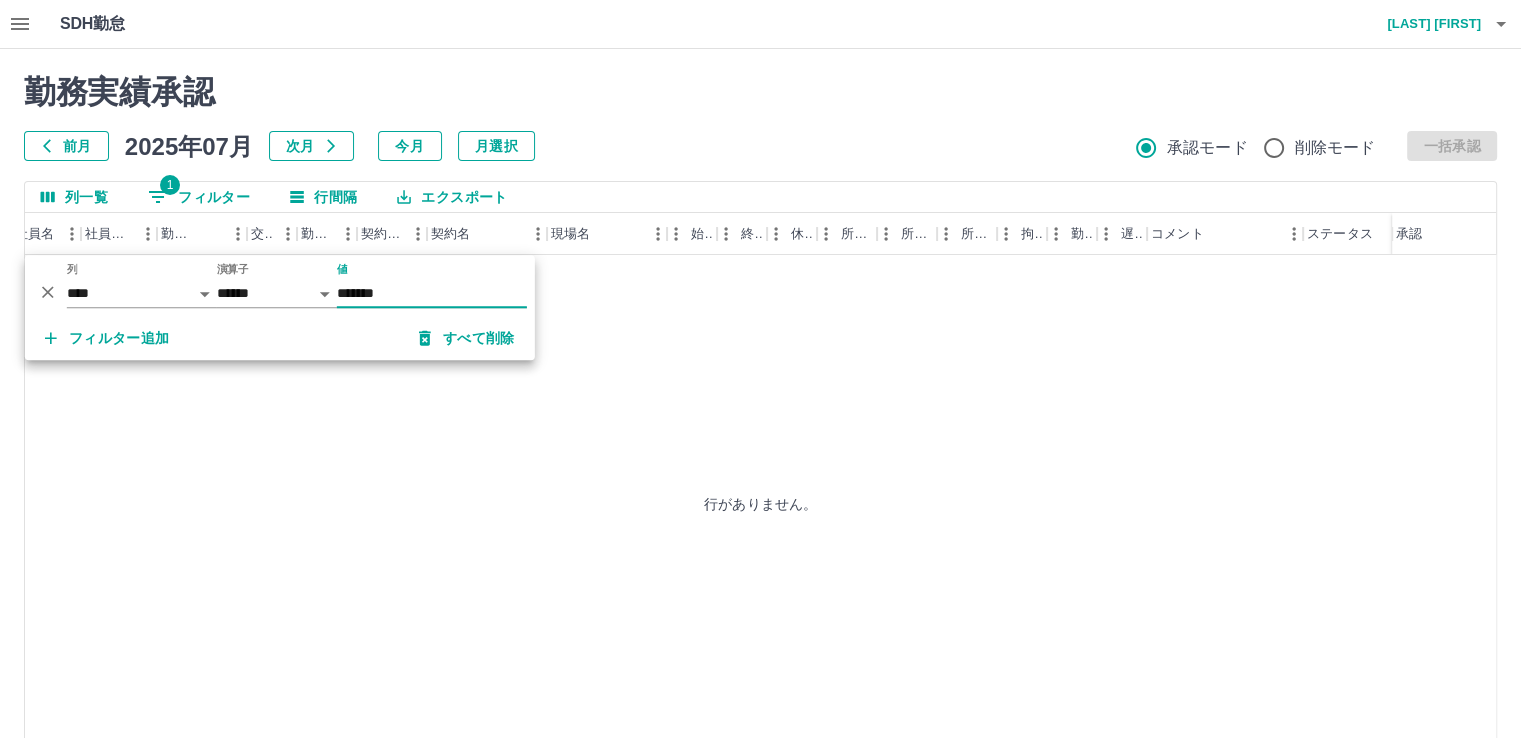 type on "*******" 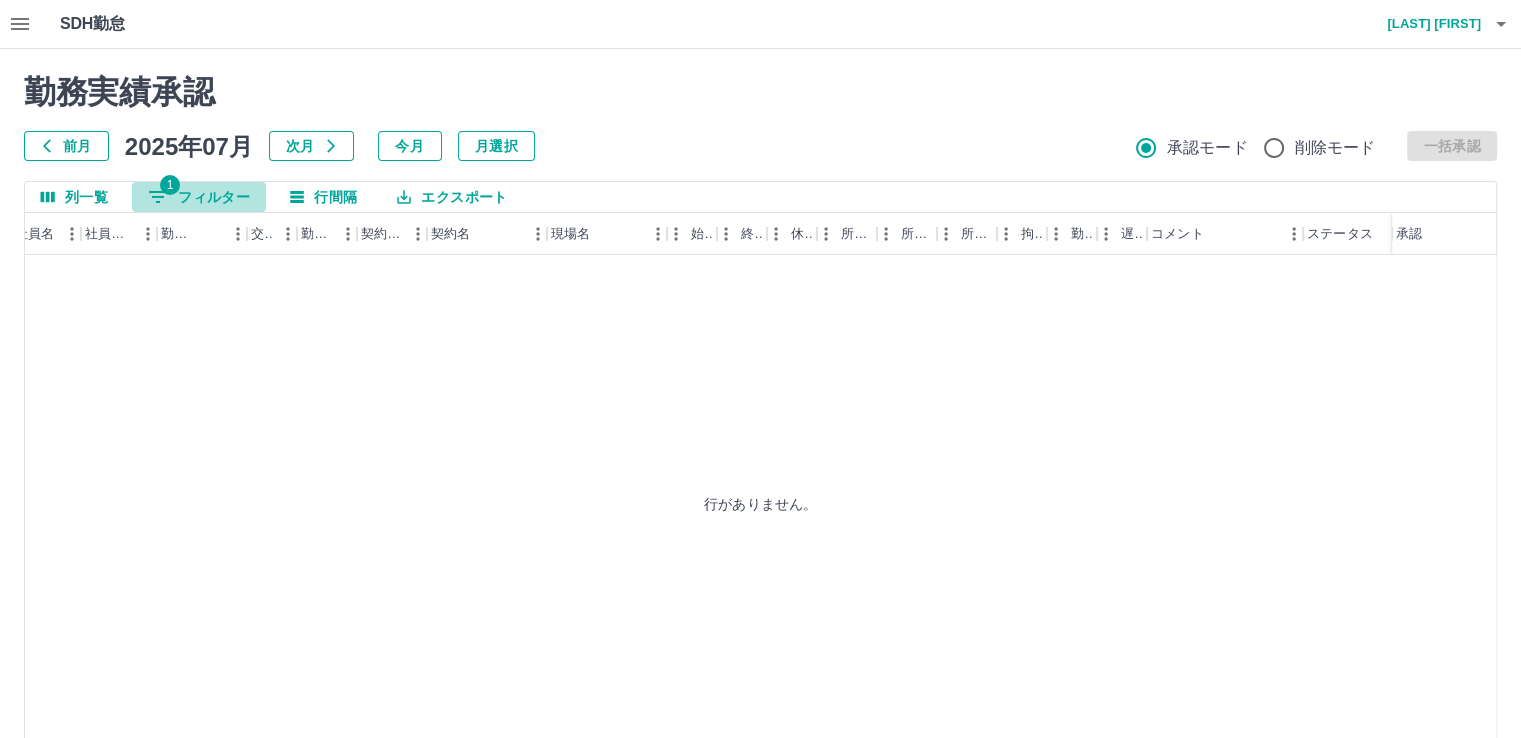 click on "1 フィルター" at bounding box center [199, 197] 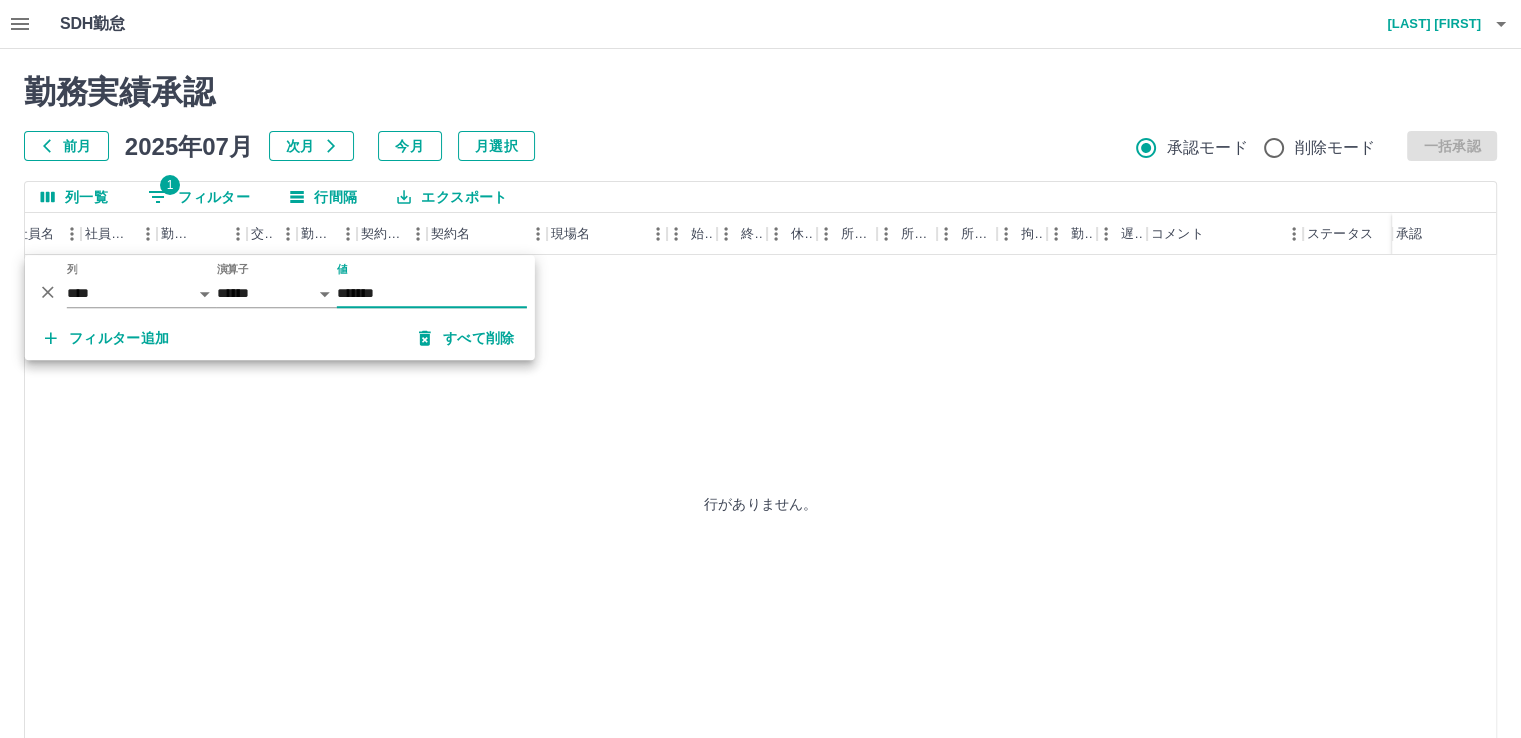 click on "行がありません。" at bounding box center [760, 504] 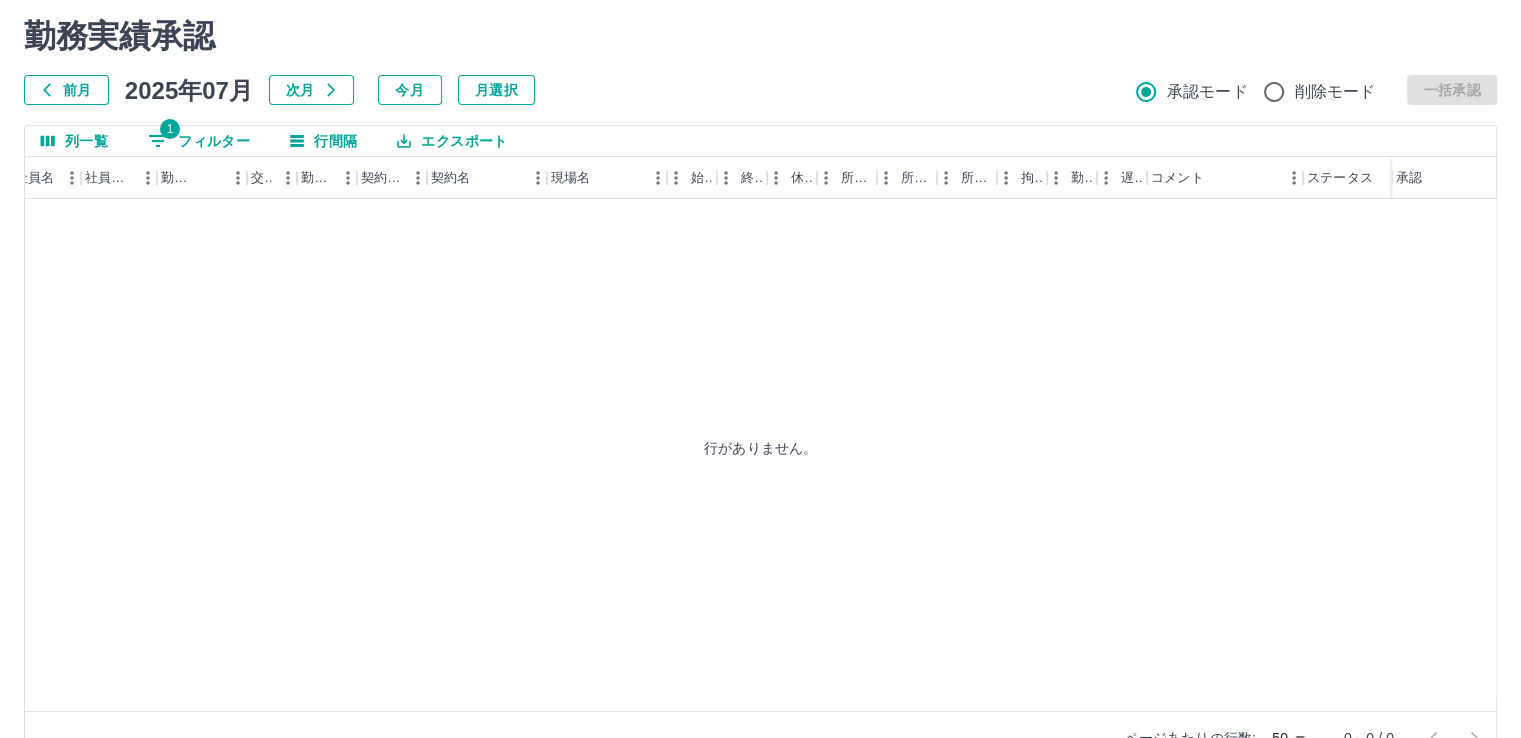 scroll, scrollTop: 108, scrollLeft: 0, axis: vertical 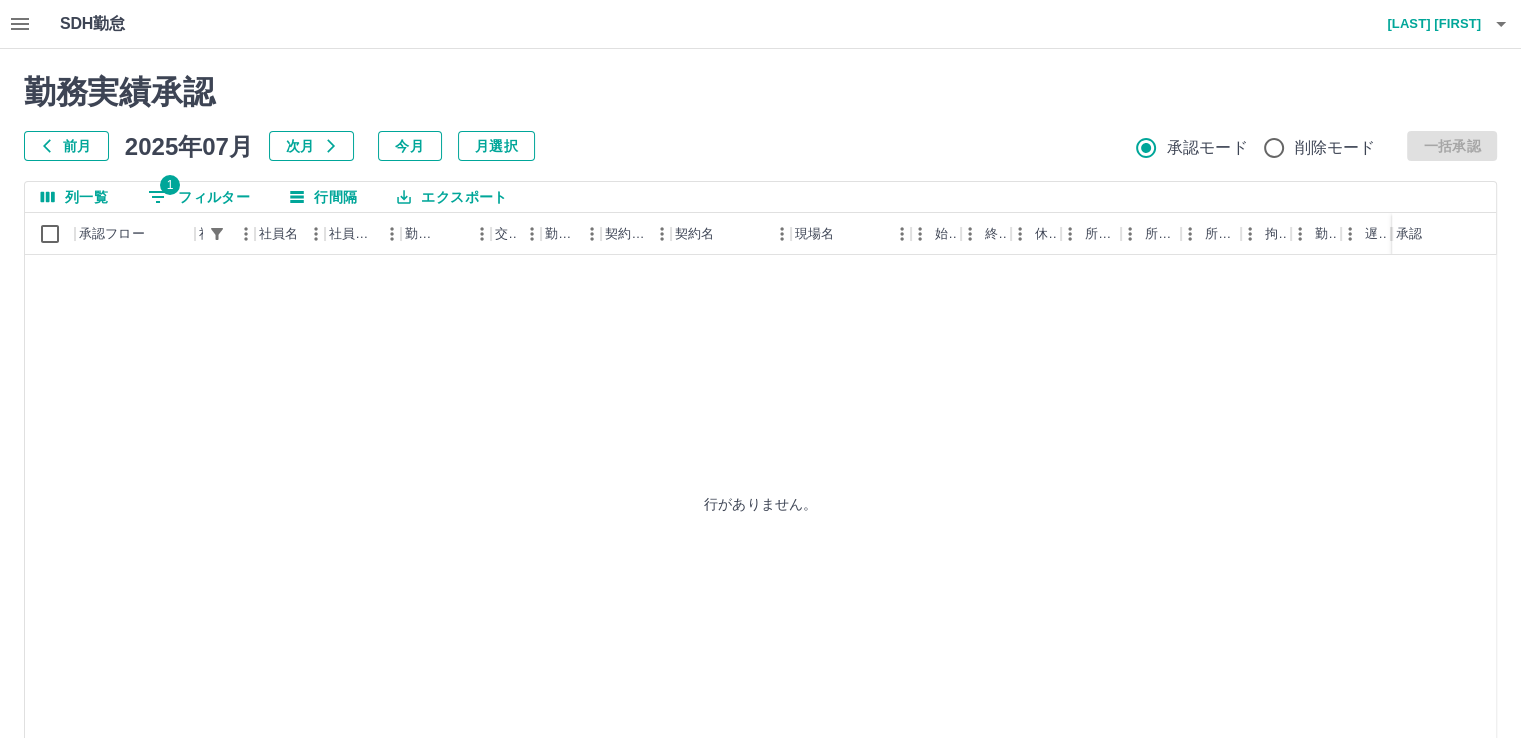 click on "前月" at bounding box center (66, 146) 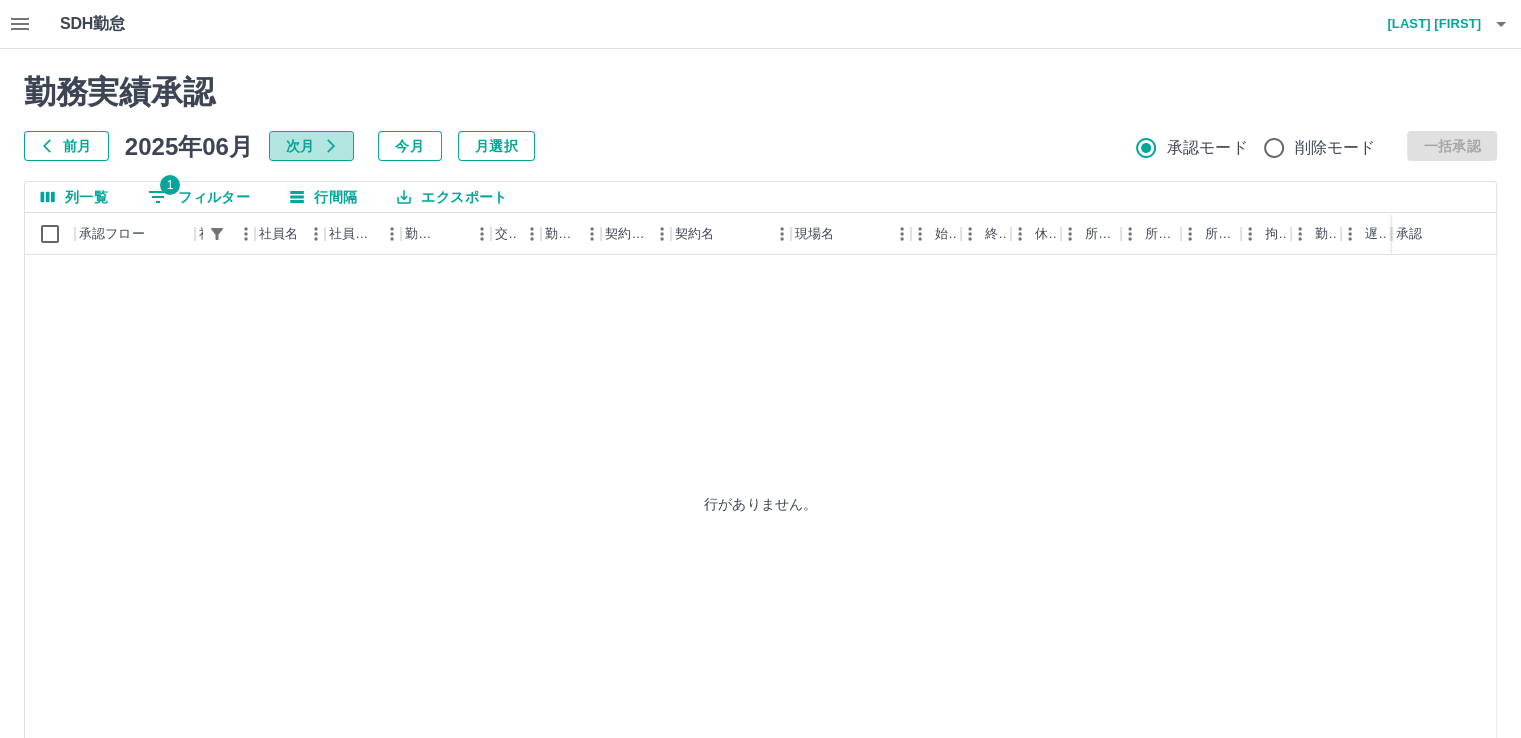 click on "次月" at bounding box center [311, 146] 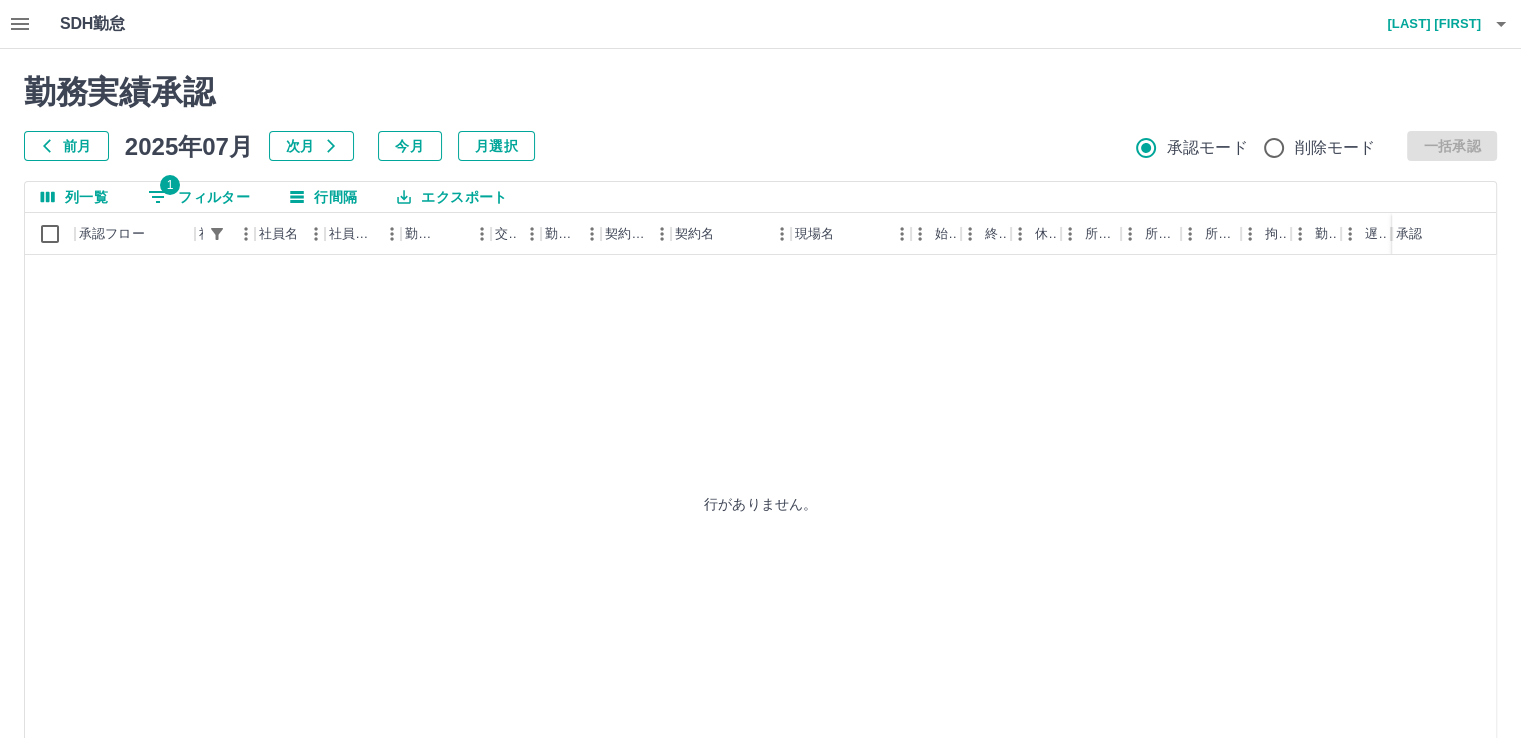 click on "行がありません。" at bounding box center [760, 504] 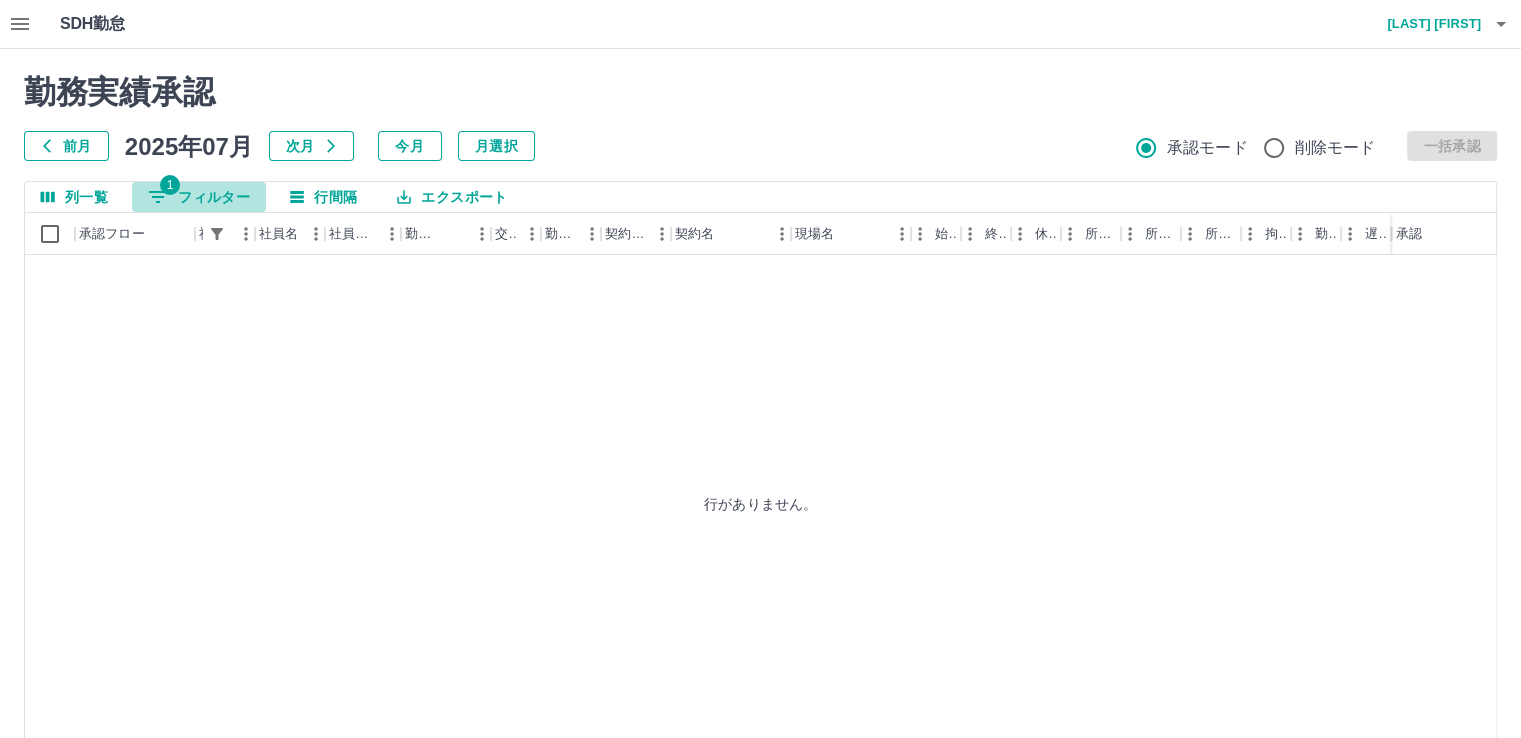 click on "1 フィルター" at bounding box center [199, 197] 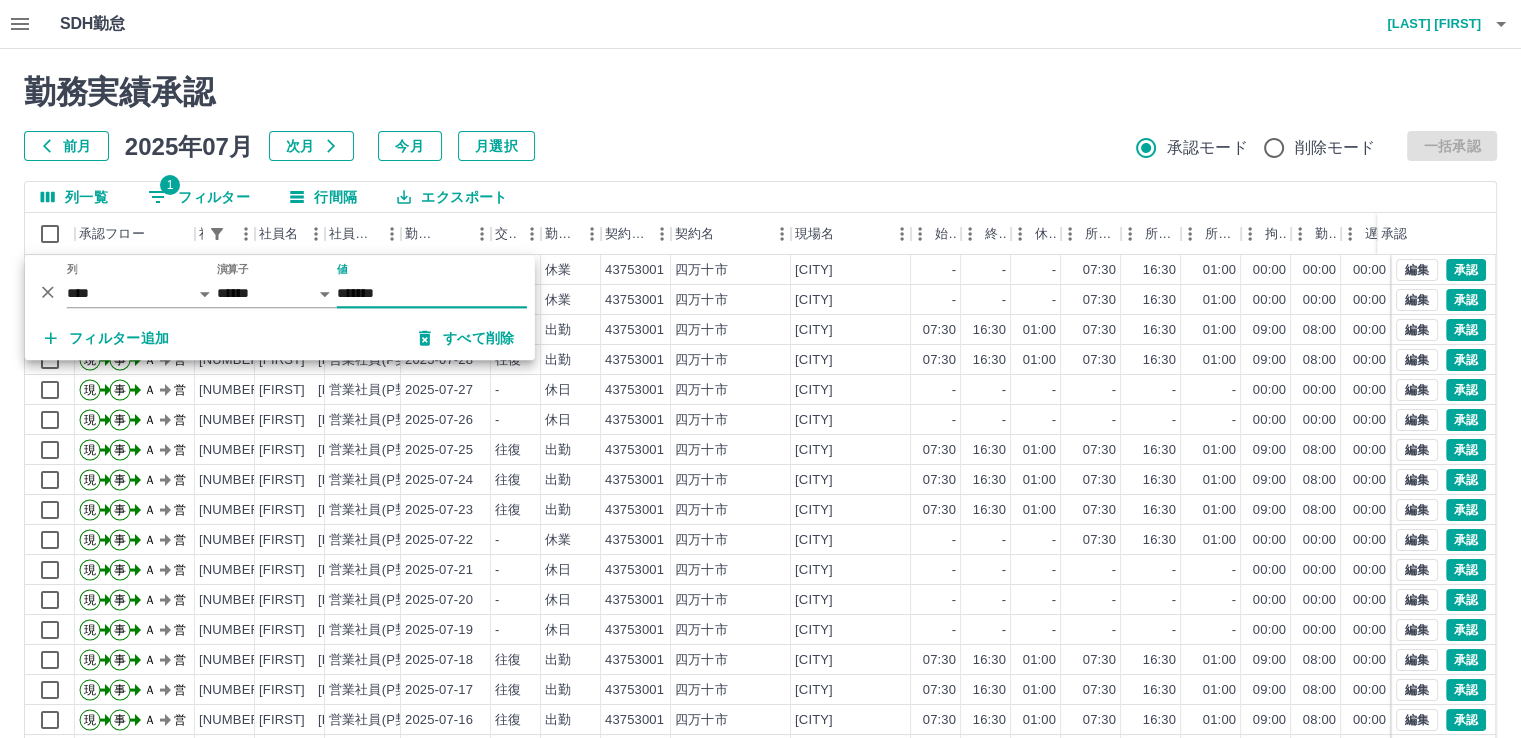 click on "*******" at bounding box center (432, 293) 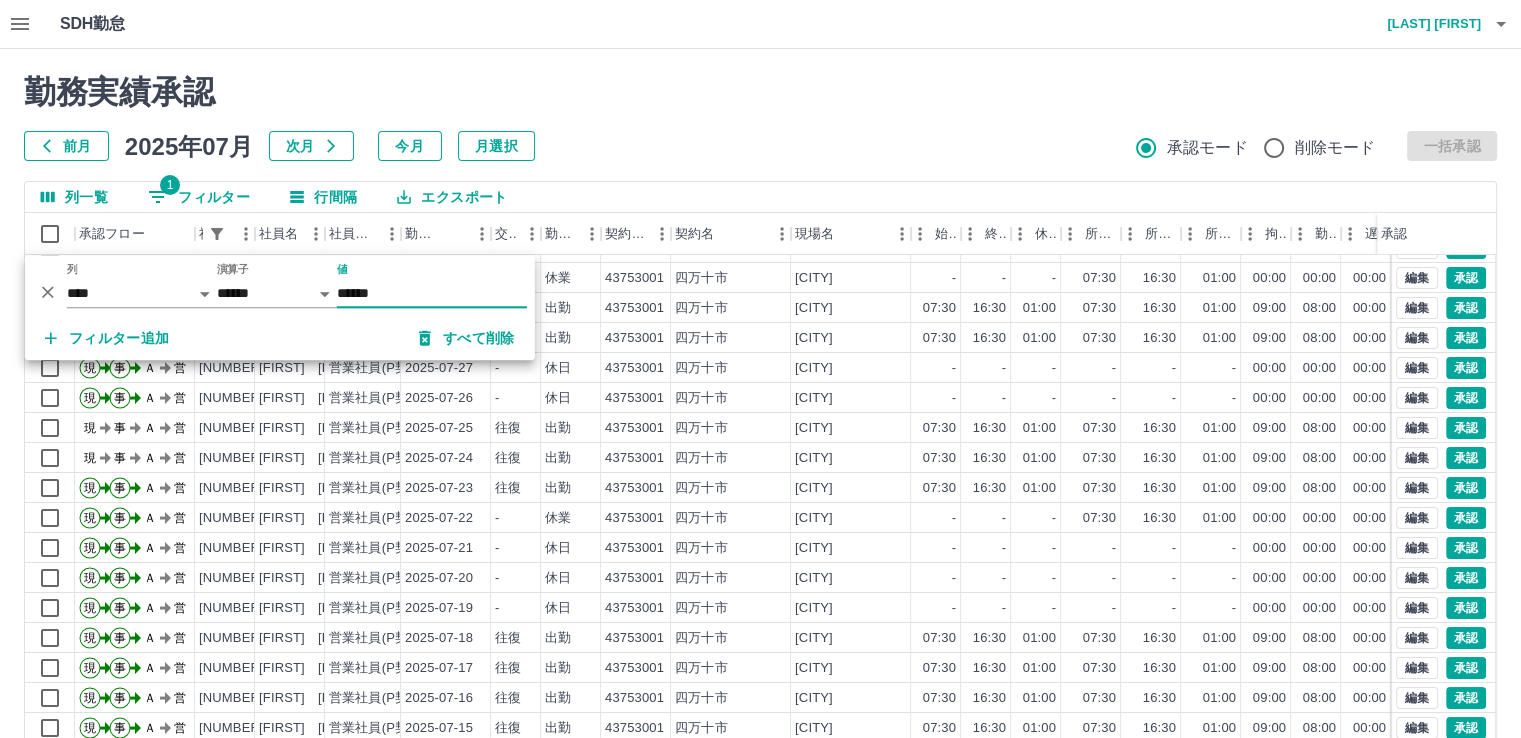 scroll, scrollTop: 0, scrollLeft: 0, axis: both 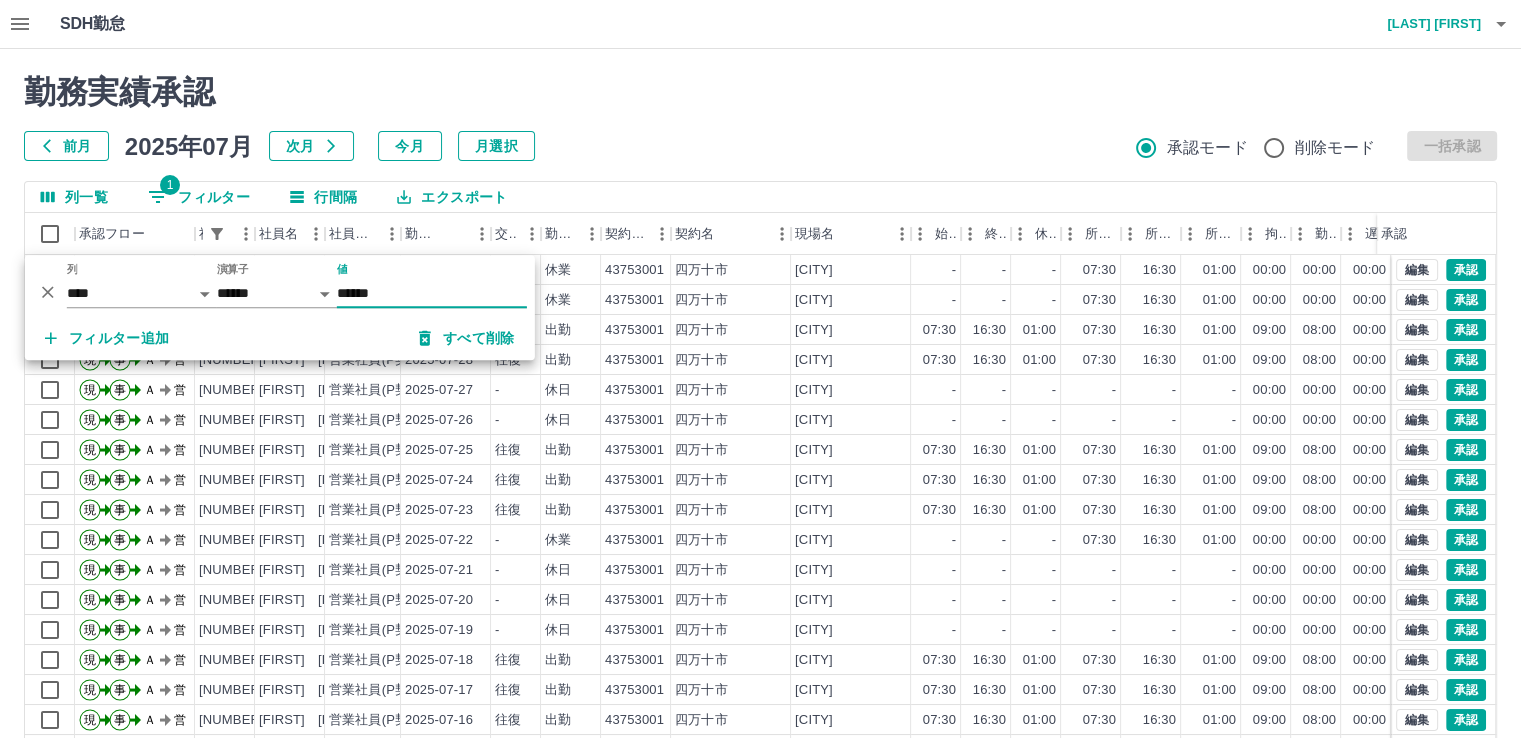 type on "******" 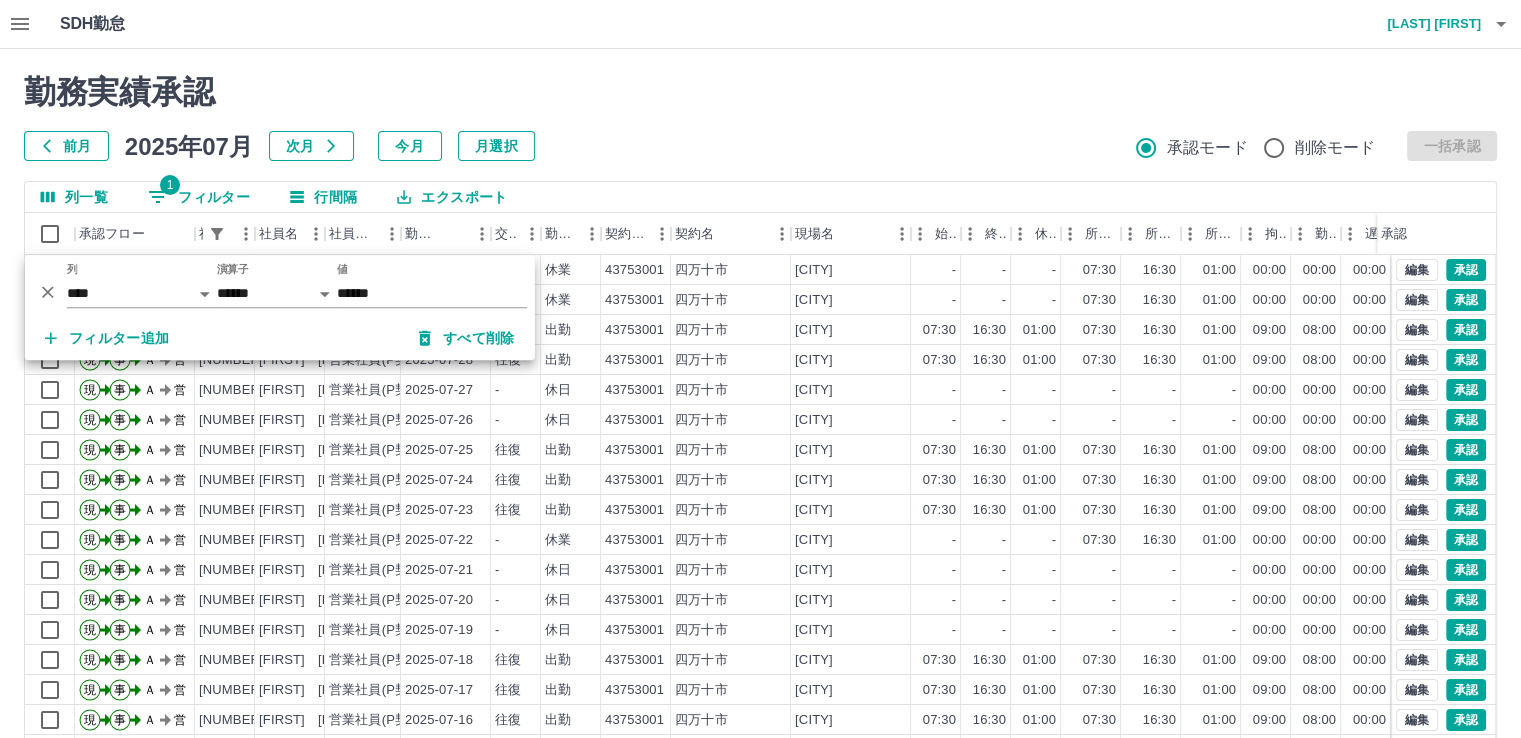 click on "勤務実績承認 前月 2025年07月 次月 今月 月選択 承認モード 削除モード 一括承認 列一覧 1 フィルター 行間隔 エクスポート 承認フロー 社員番号 社員名 社員区分 勤務日 交通費 勤務区分 契約コード 契約名 現場名 始業 終業 休憩 所定開始 所定終業 所定休憩 拘束 勤務 遅刻等 コメント ステータス 承認 現 事 Ａ 営 0102954 山﨑　力 営業社員(P契約) 2025-07-31  -  休業 43753001 [CITY] スクールミールひがしやま - - - 07:30 16:30 01:00 00:00 00:00 00:00 AM承認待 現 事 Ａ 営 0102954 山﨑　力 営業社員(P契約) 2025-07-30  -  休業 43753001 [CITY] スクールミールひがしやま - - - 07:30 16:30 01:00 00:00 00:00 00:00 AM承認待 現 事 Ａ 営 0102954 山﨑　力 営業社員(P契約) 2025-07-29 往復 出勤 43753001 [CITY] スクールミールひがしやま 07:30 16:30 01:00 07:30 16:30 01:00 09:00 08:00 00:00 ✕ AM承認待 現 事 Ａ 営 -" at bounding box center (760, 447) 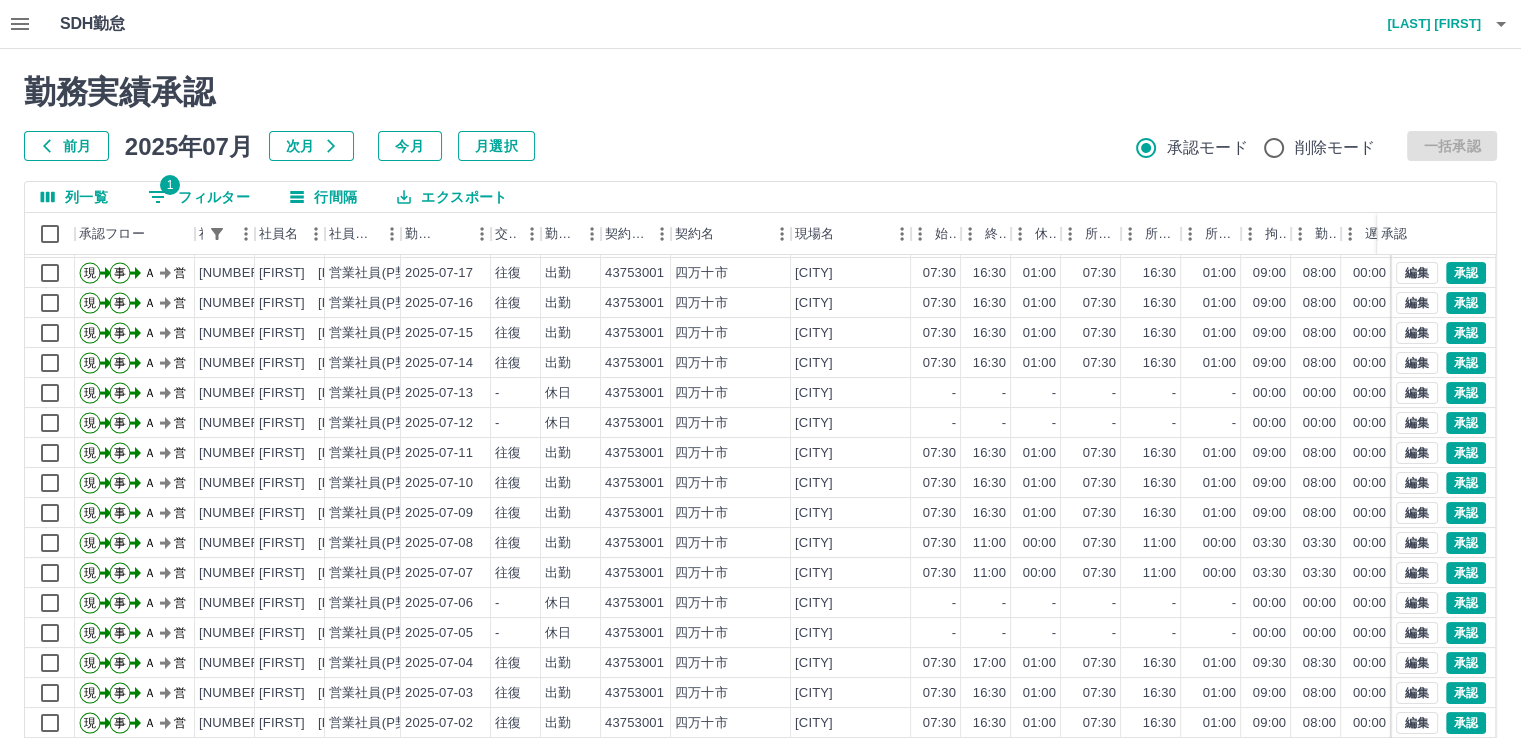 scroll, scrollTop: 0, scrollLeft: 0, axis: both 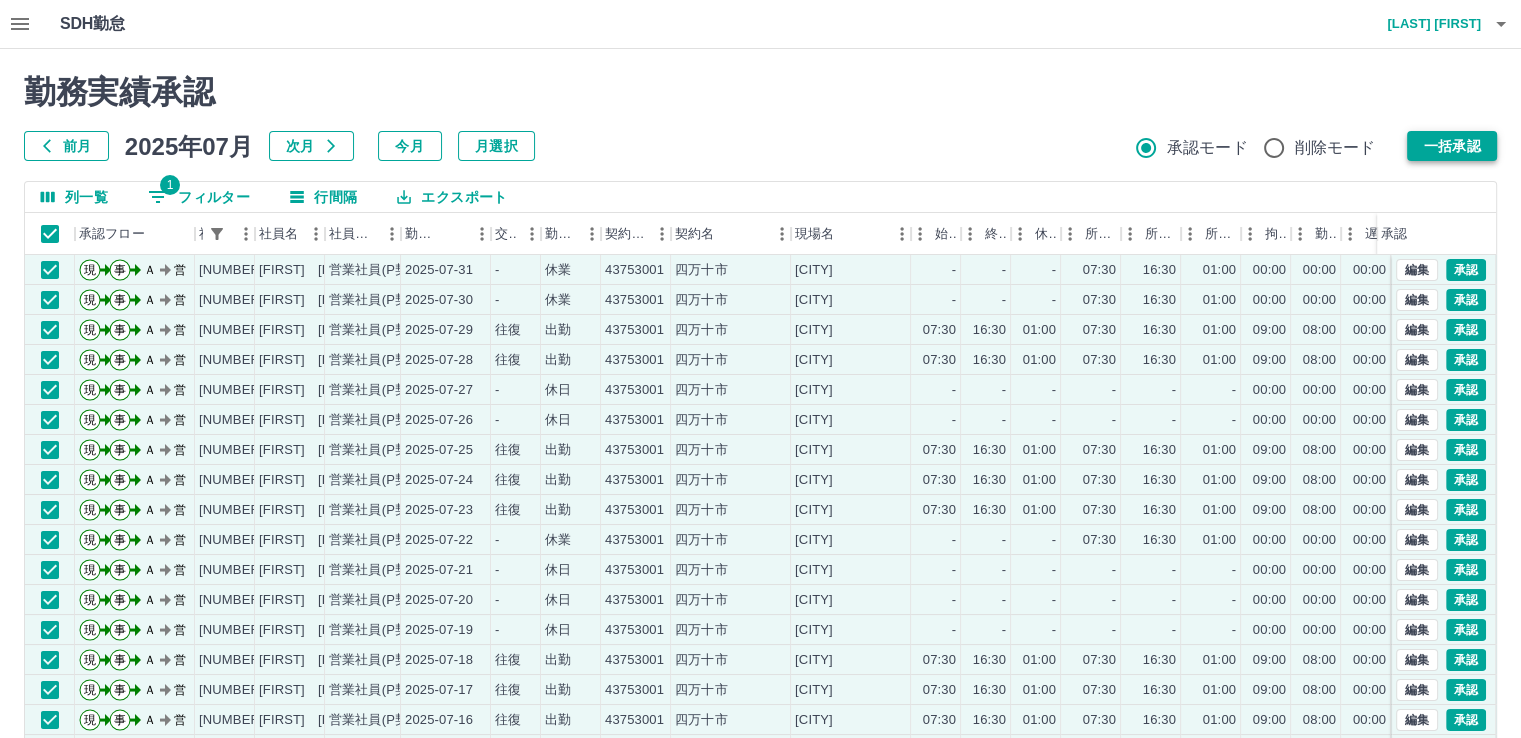 click on "一括承認" at bounding box center [1452, 146] 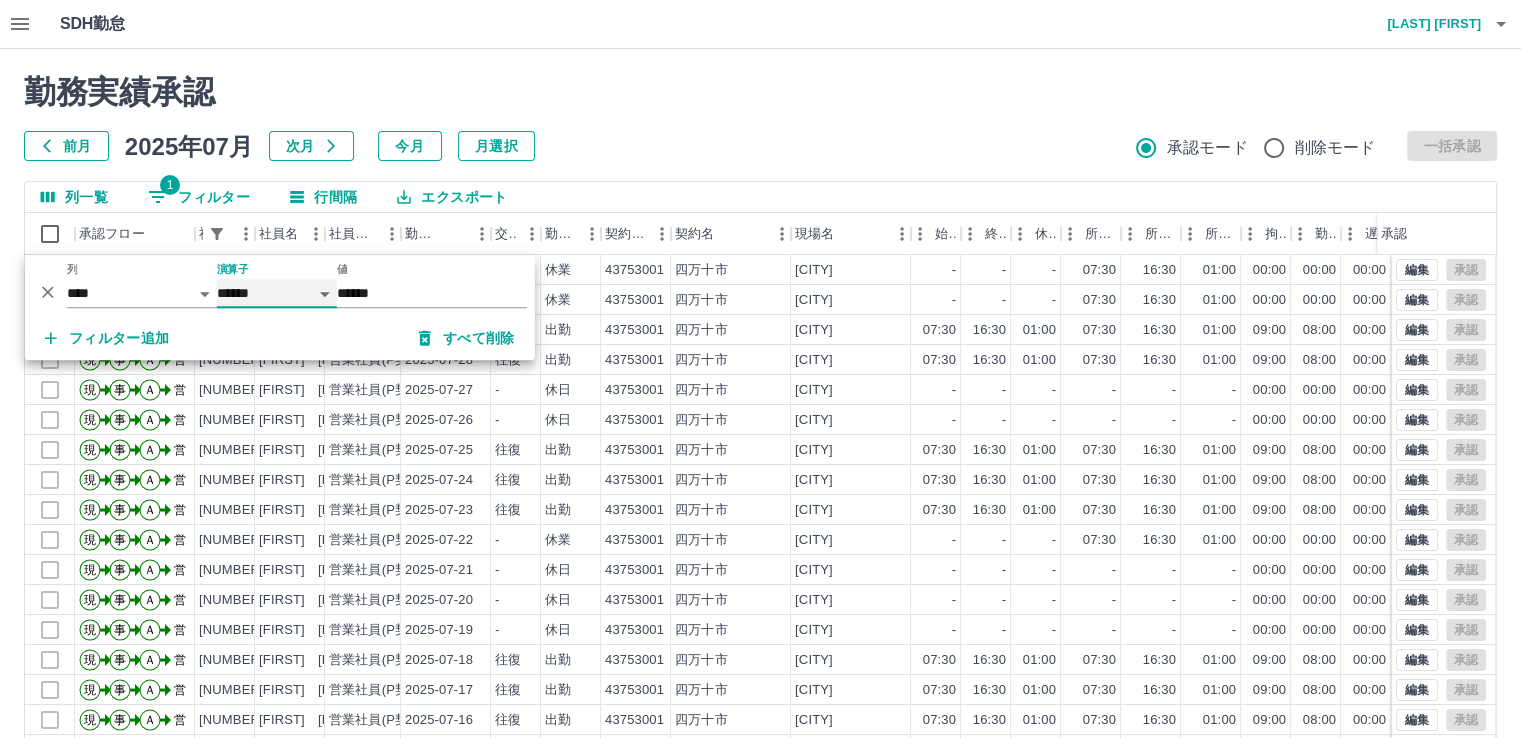 click on "****** *******" at bounding box center (277, 293) 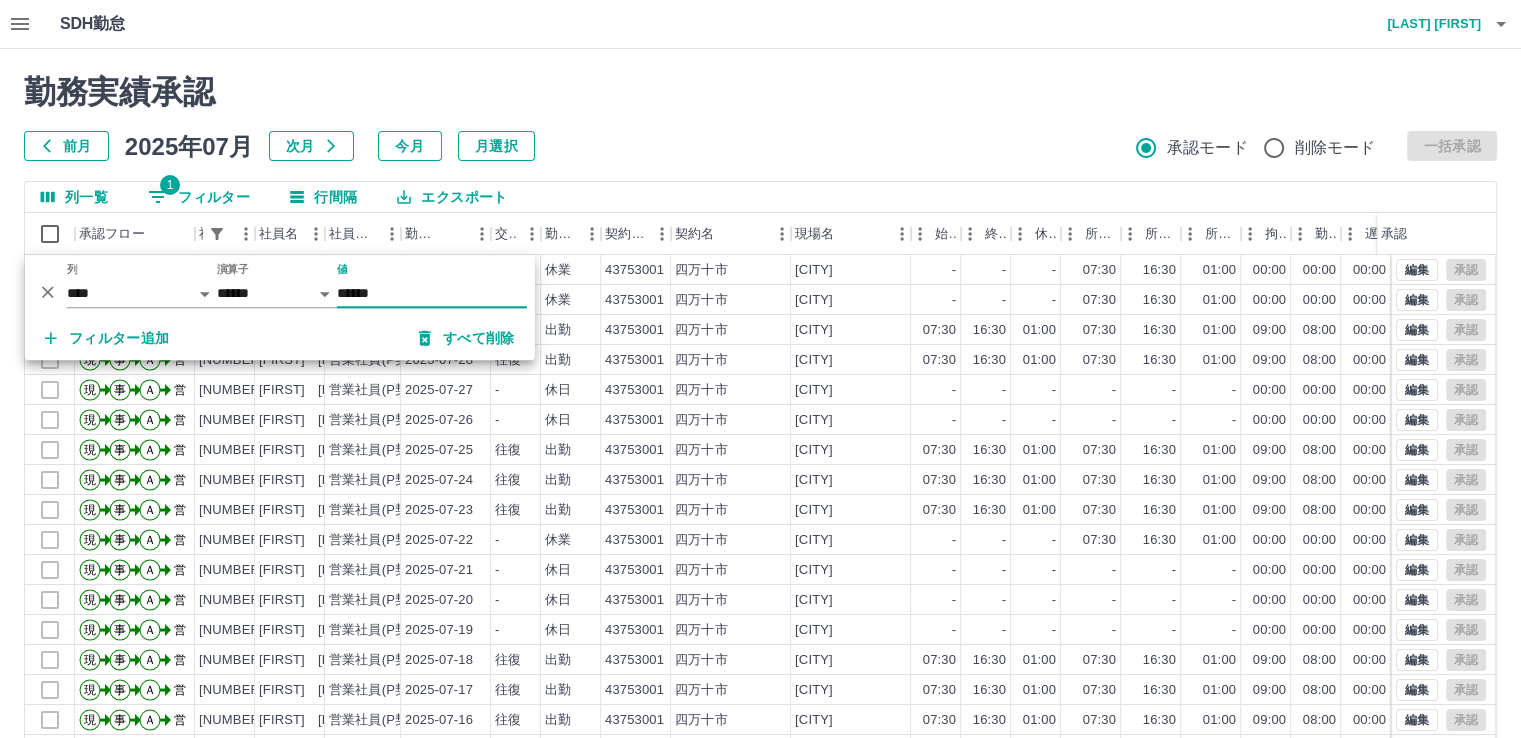 click on "******" at bounding box center [432, 293] 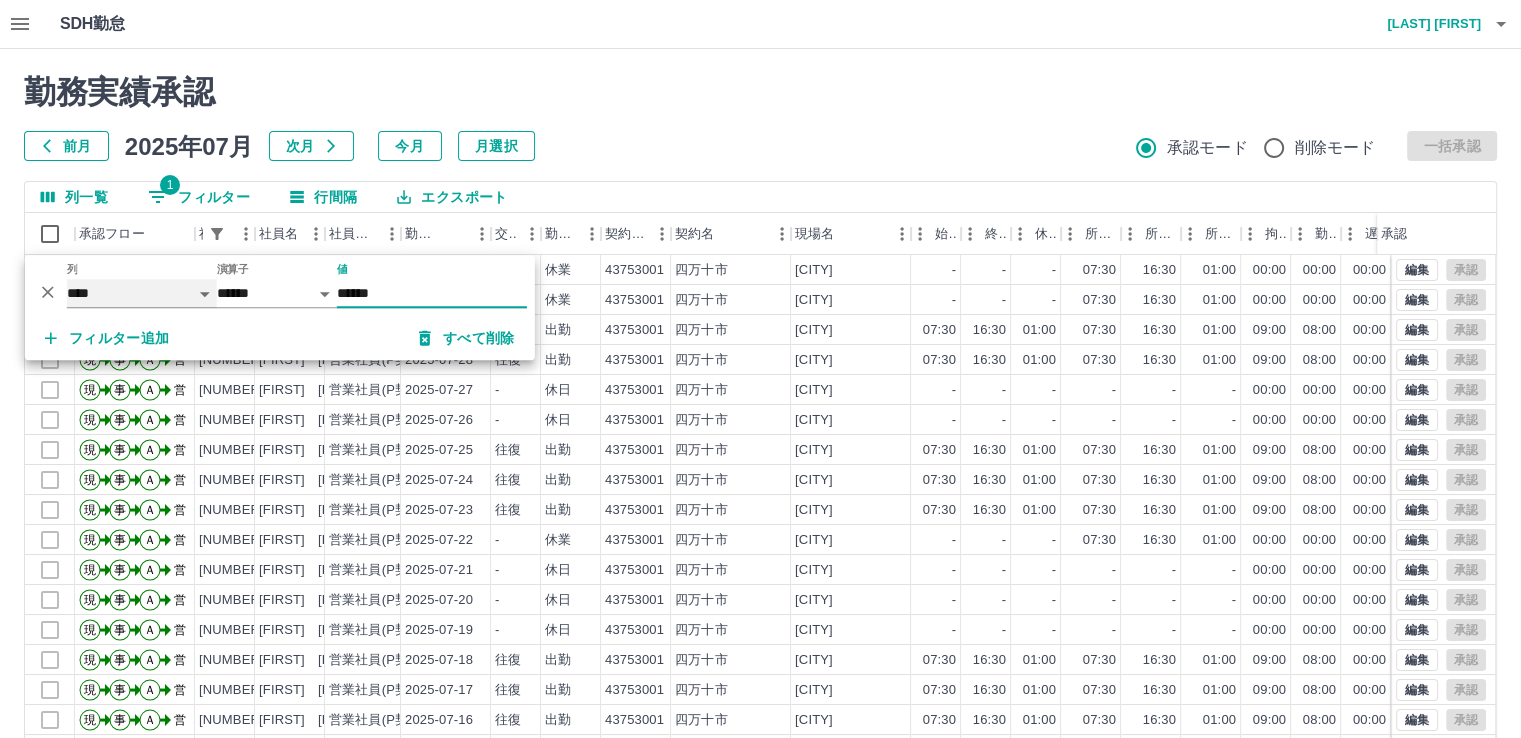click on "**** *** **** *** *** **** ***** *** *** ** ** ** **** **** **** ** ** *** **** *****" at bounding box center [142, 293] 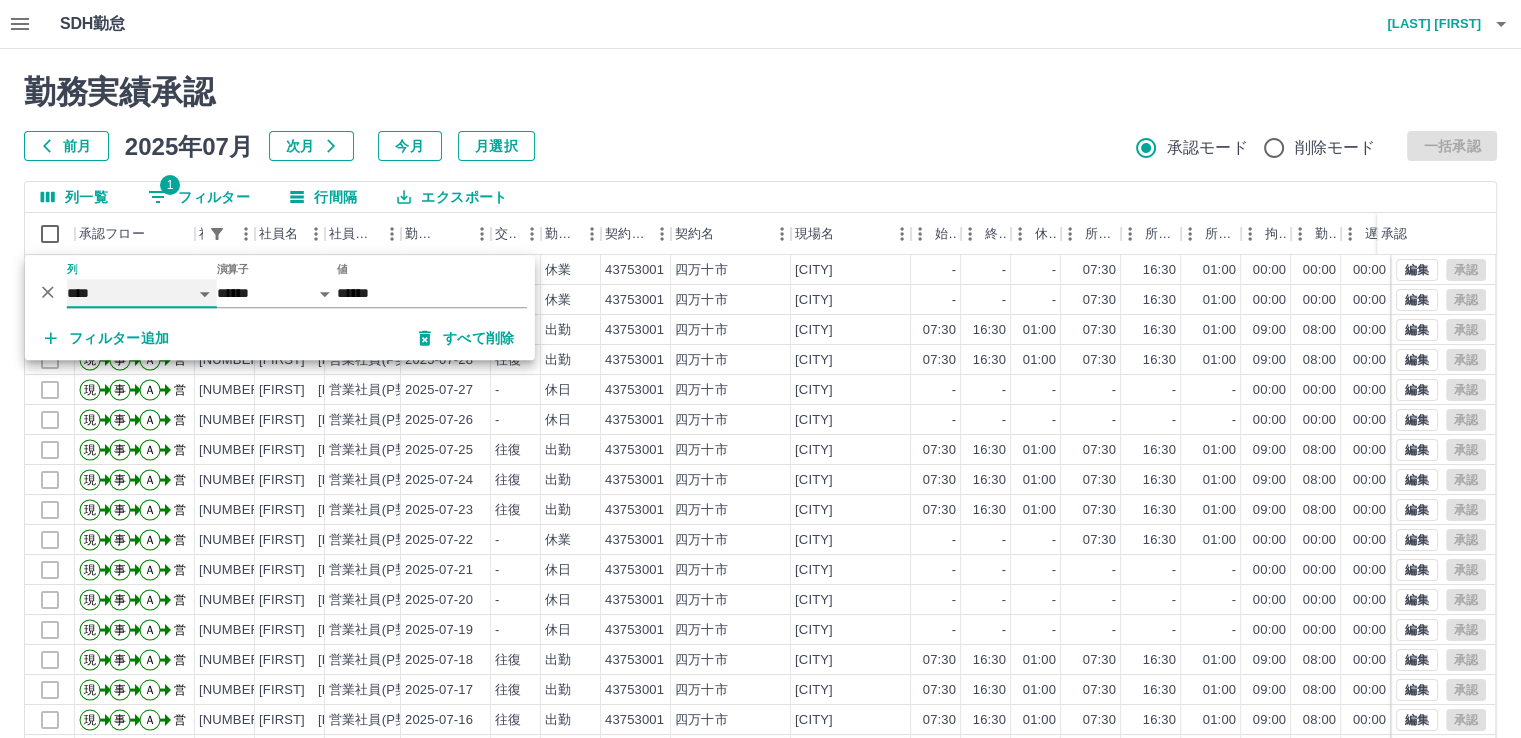 click on "**** *** **** *** *** **** ***** *** *** ** ** ** **** **** **** ** ** *** **** *****" at bounding box center (142, 293) 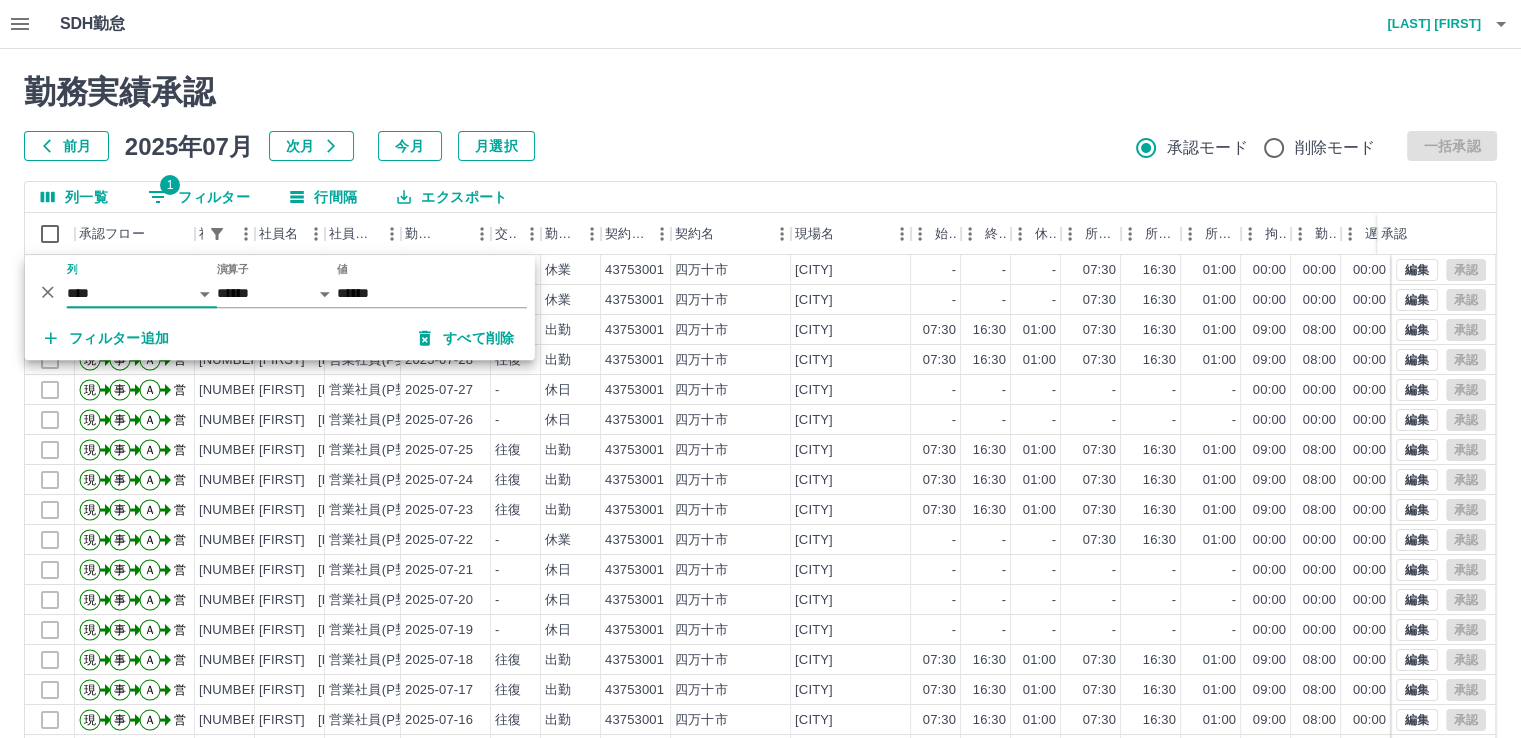 click 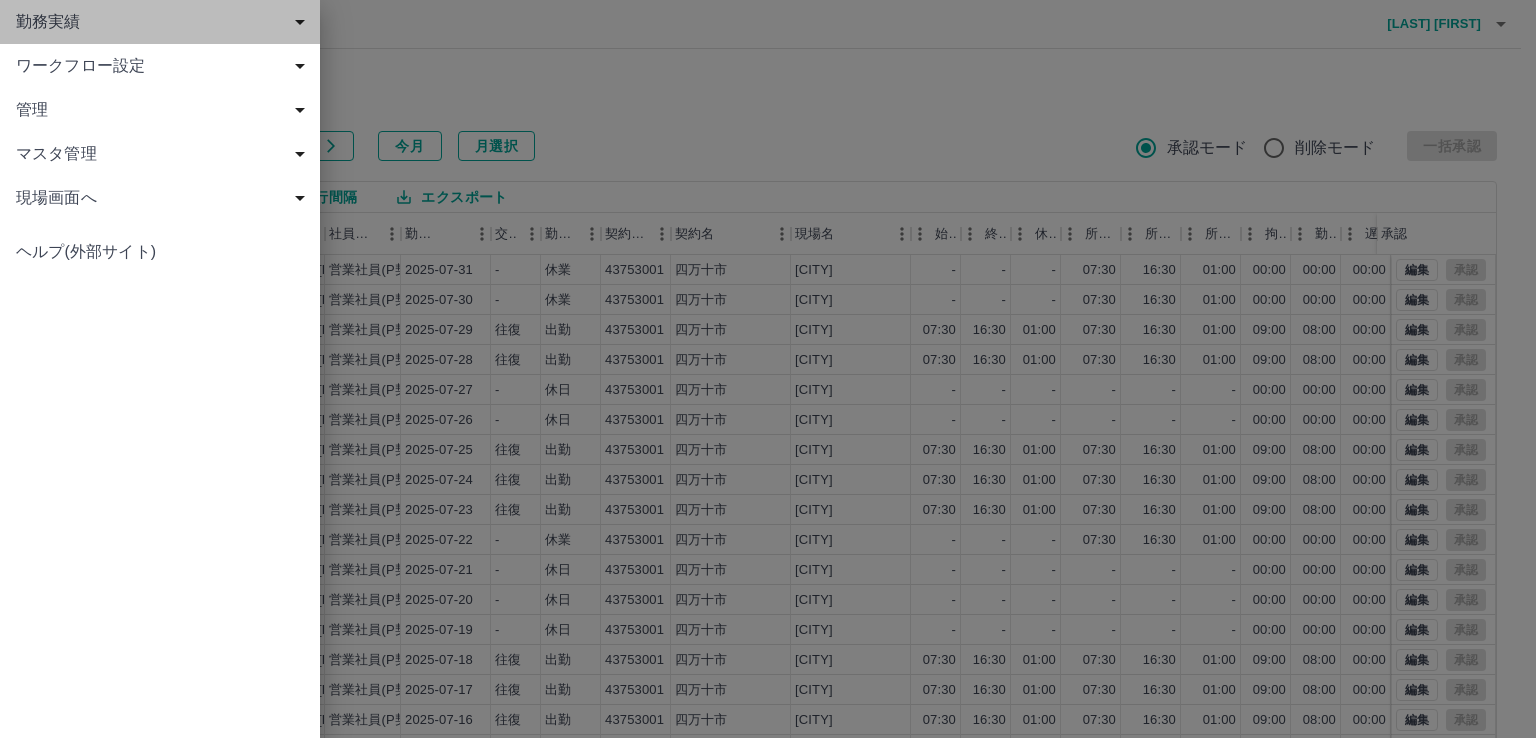 click on "勤務実績" at bounding box center [164, 22] 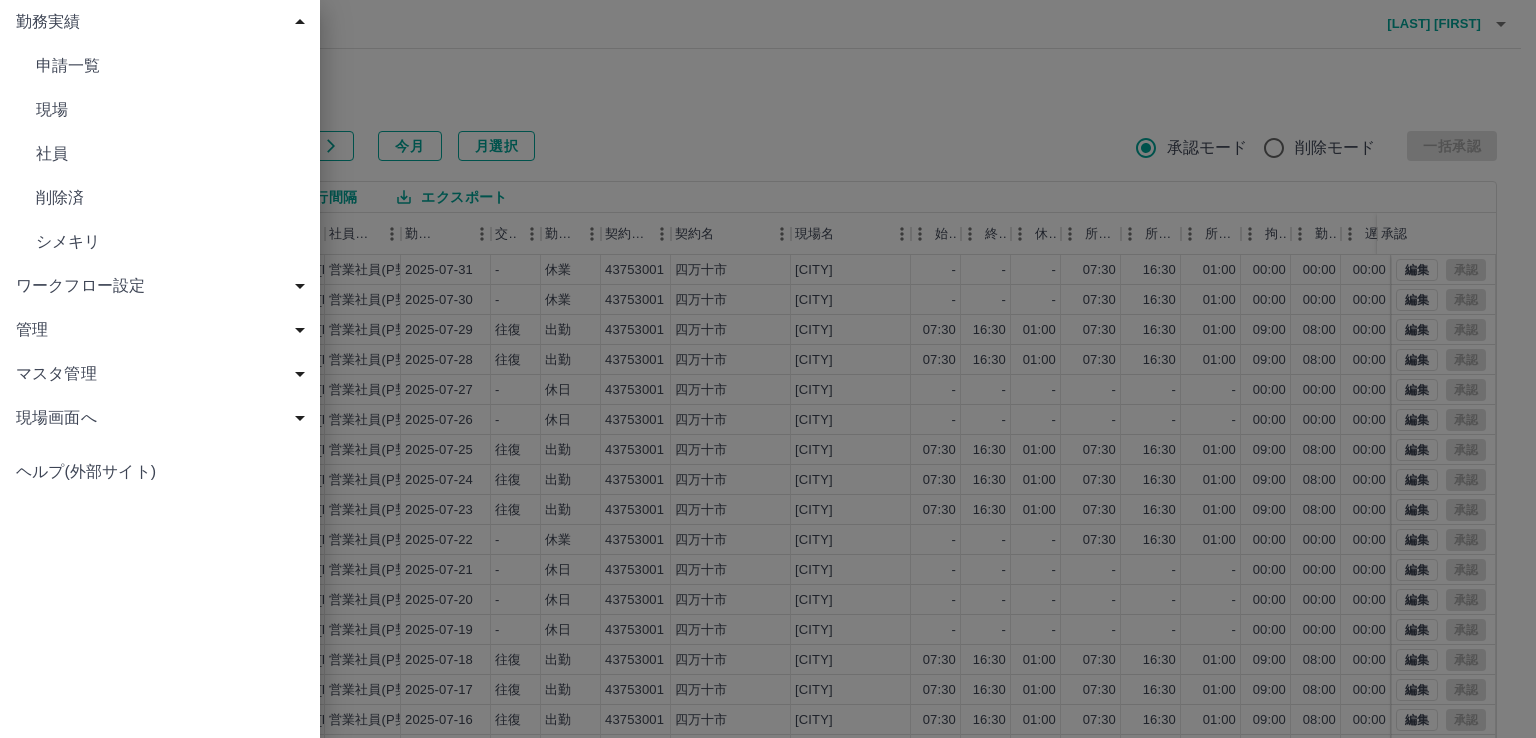 click on "社員" at bounding box center (170, 154) 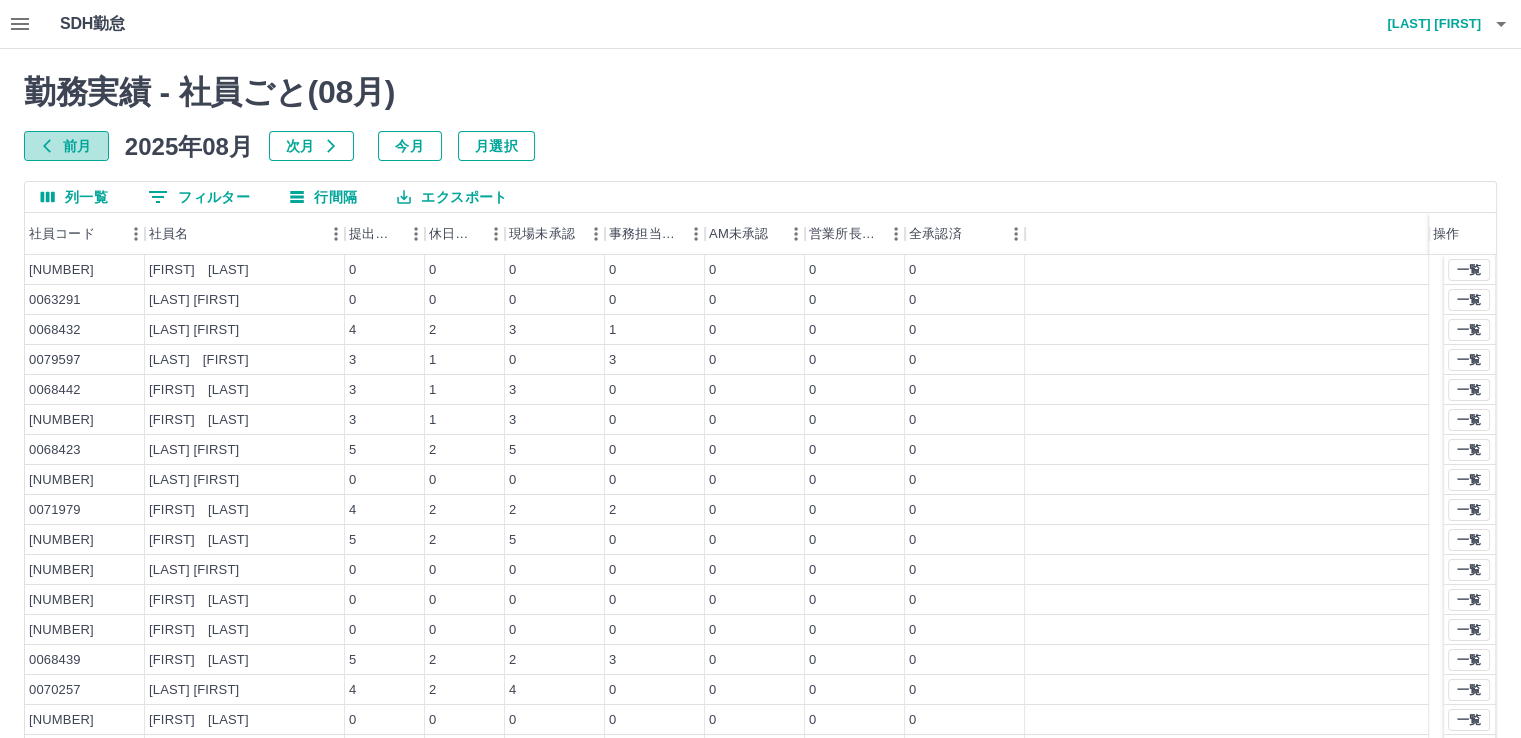 click on "前月" at bounding box center [66, 146] 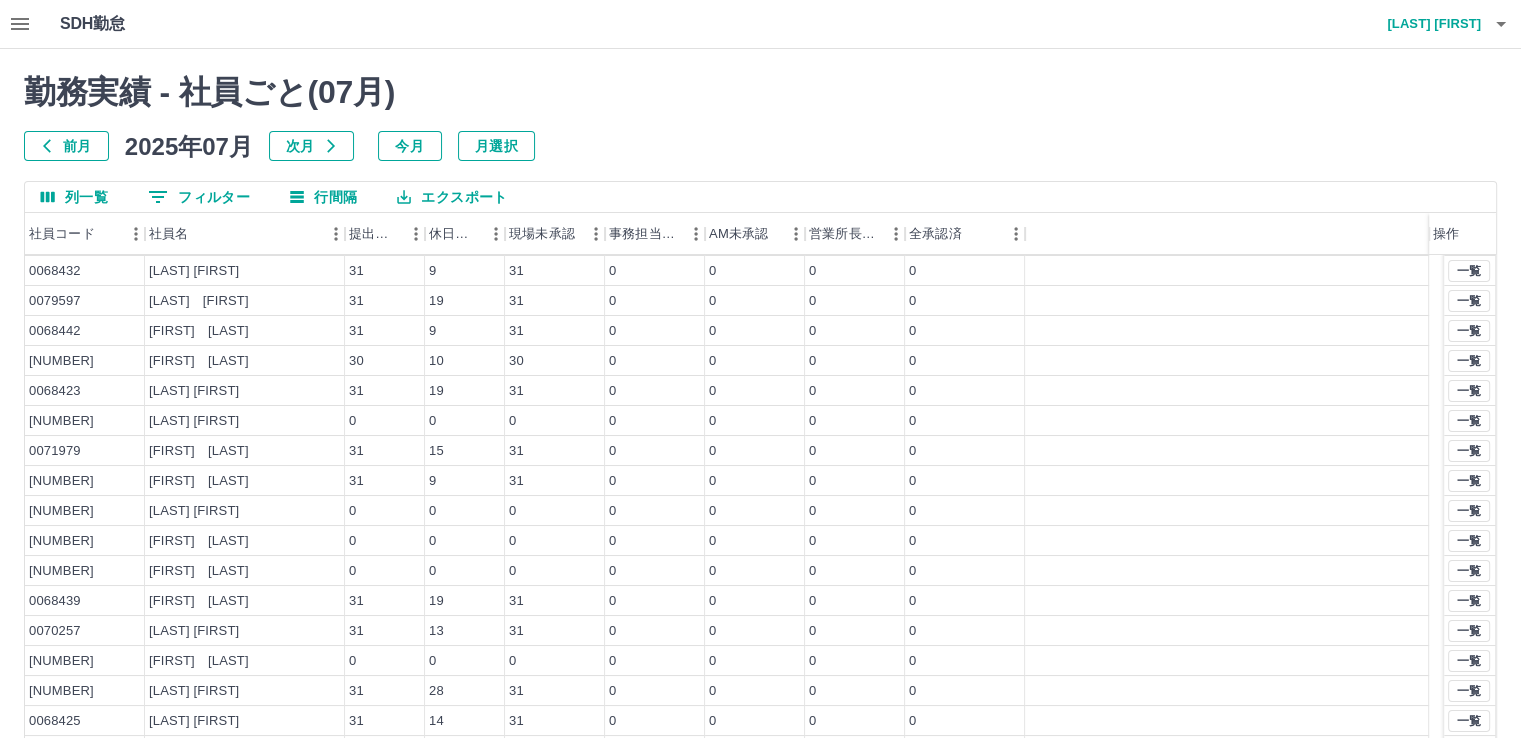 scroll, scrollTop: 86, scrollLeft: 0, axis: vertical 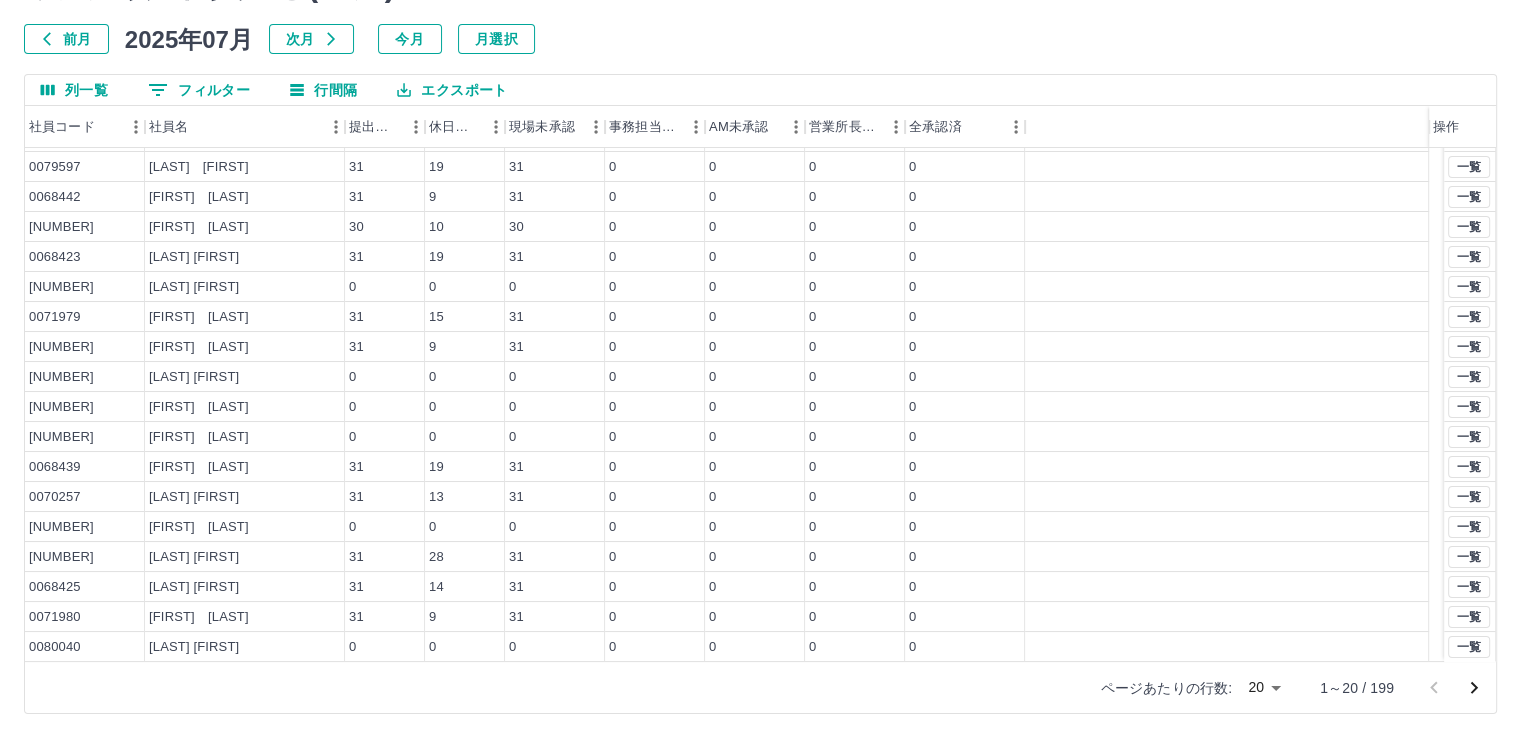 click on "SDH勤怠 新山　芳徳 勤務実績 - 社員ごと( 07 月) 前月 2025年07月 次月 今月 月選択 列一覧 0 フィルター 行間隔 エクスポート 社員コード 社員名 提出件数 休日件数 現場未承認 事務担当未承認 AM未承認 営業所長未承認 全承認済 操作 0068436 福島　美咲 31 9 31 0 0 0 0 0063291 渡部　恭子 0 0 0 0 0 0 0 0068432 渡部　恵 31 9 31 0 0 0 0 0079597 足立　香織 31 19 31 0 0 0 0 0068442 後藤　隆洋 31 9 31 0 0 0 0 0079660 野本　浩一 30 10 30 0 0 0 0 0068423 西原　陽子 31 19 31 0 0 0 0 0079177 田井野　文男 0 0 0 0 0 0 0 0071979 岡田　惠美子 31 15 31 0 0 0 0 0075507 森　小夜子 31 9 31 0 0 0 0 0075151 末廣　あかり 0 0 0 0 0 0 0 0072652 梼山　洋三 0 0 0 0 0 0 0 0068838 村上　陽子 0 0 0 0 0 0 0 0068439 篠﨑　美保 31 19 31 0 0 0 0 0070257 山本　博美 31 13 31 0 0 0 0 0079050 兵頭　唯 0 0 0 0 0 0 0 0071978 渡部　弘子 31 28 31 0 0 0 0 0068425 二宮　美音 31 14 31 0 0 0" at bounding box center (760, 315) 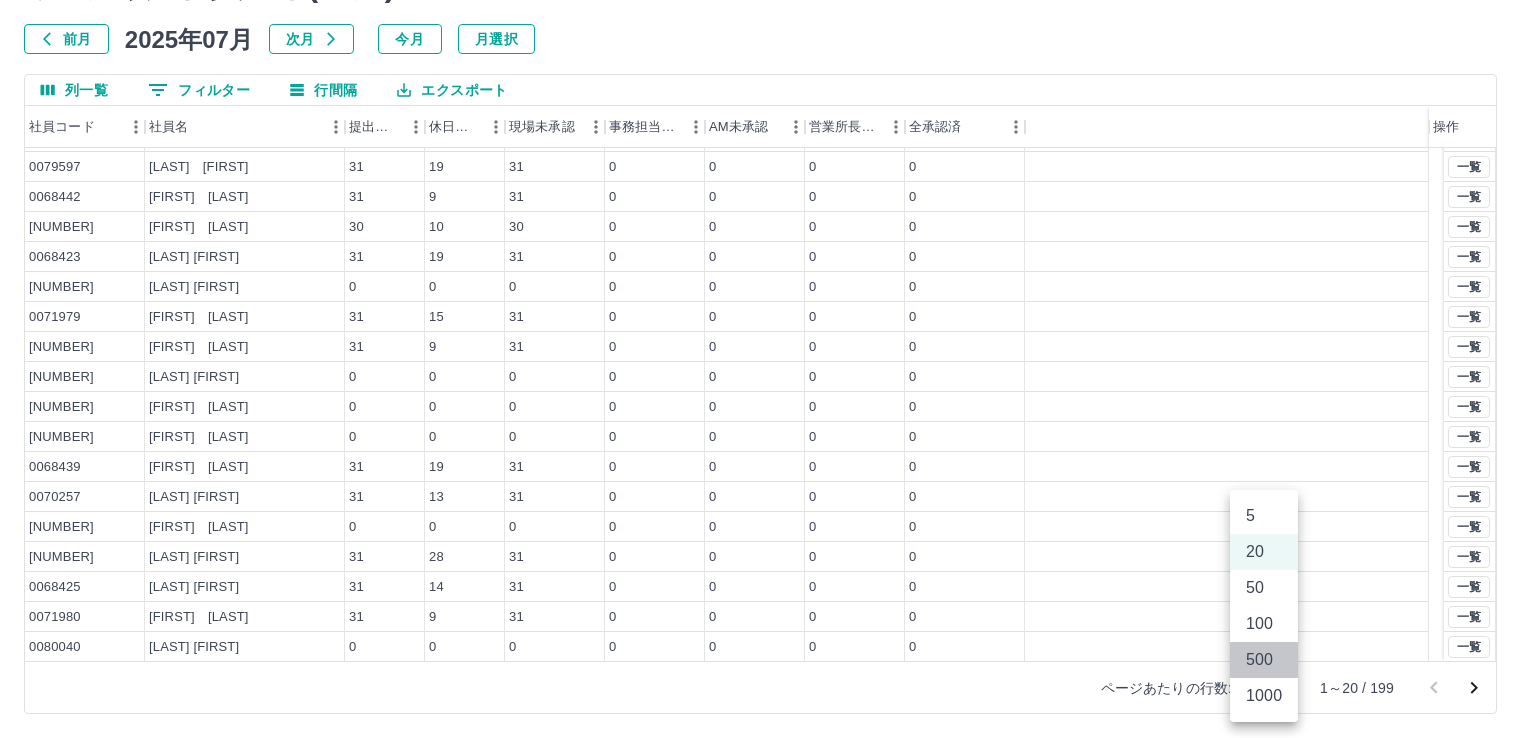 click on "500" at bounding box center (1264, 660) 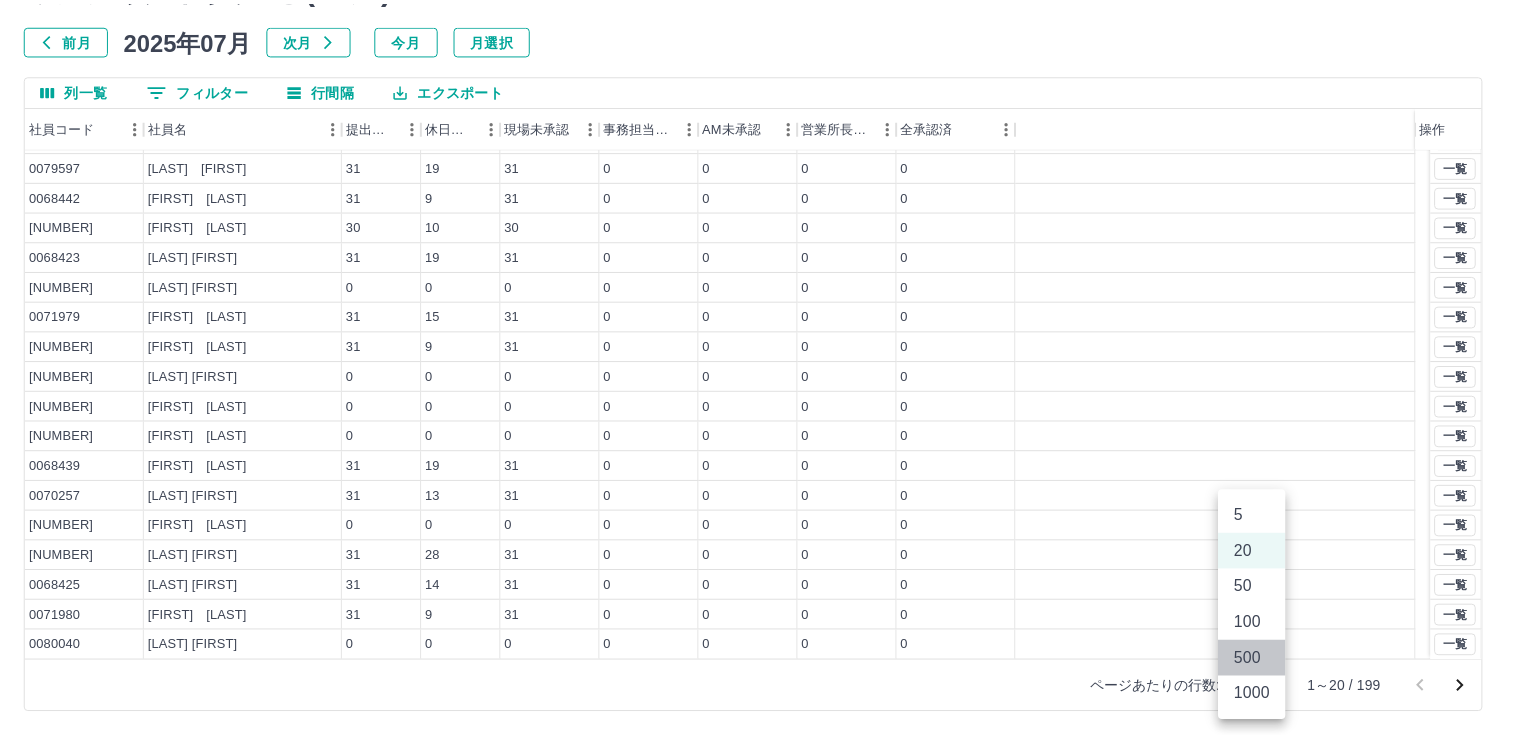 scroll, scrollTop: 0, scrollLeft: 0, axis: both 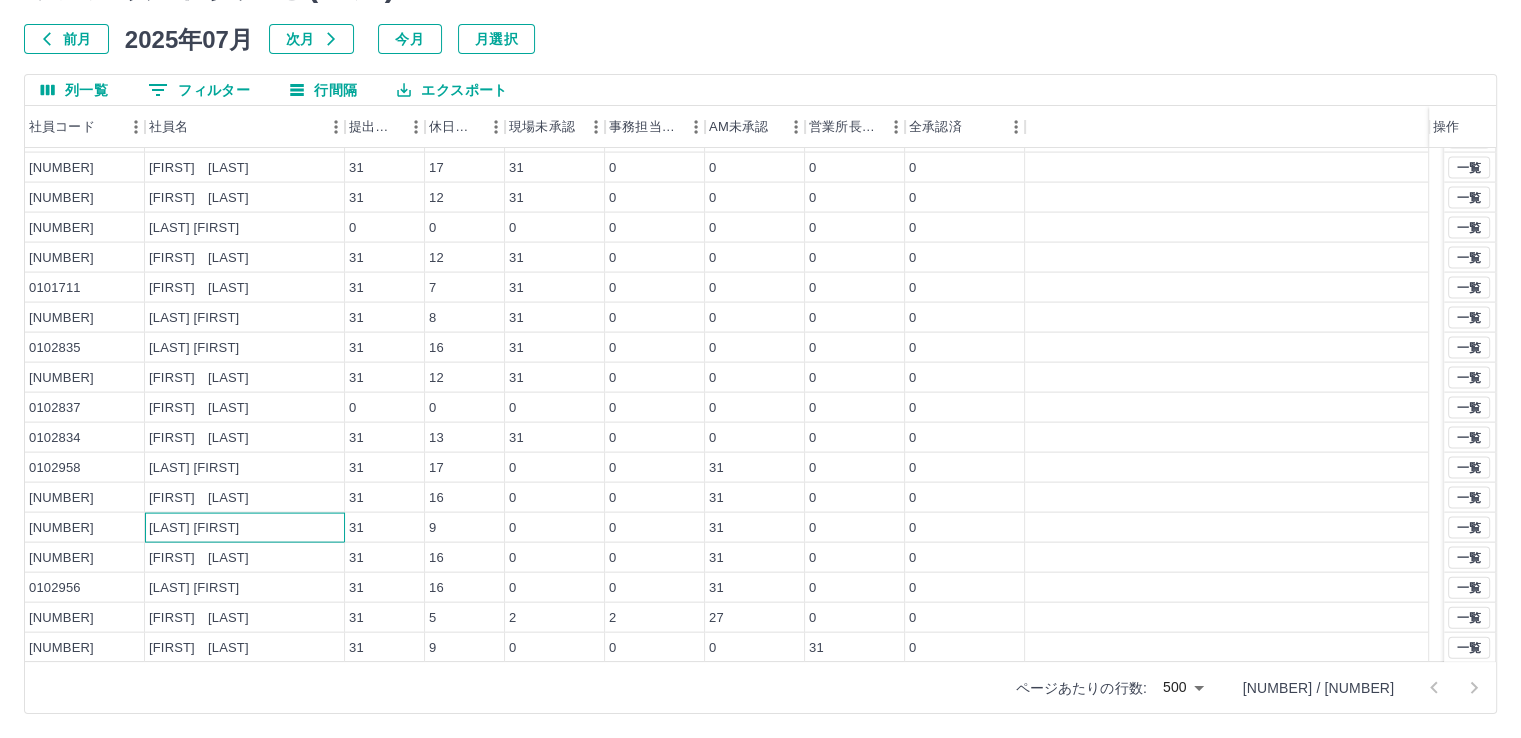 click on "[LAST] [FIRST]" at bounding box center [245, 528] 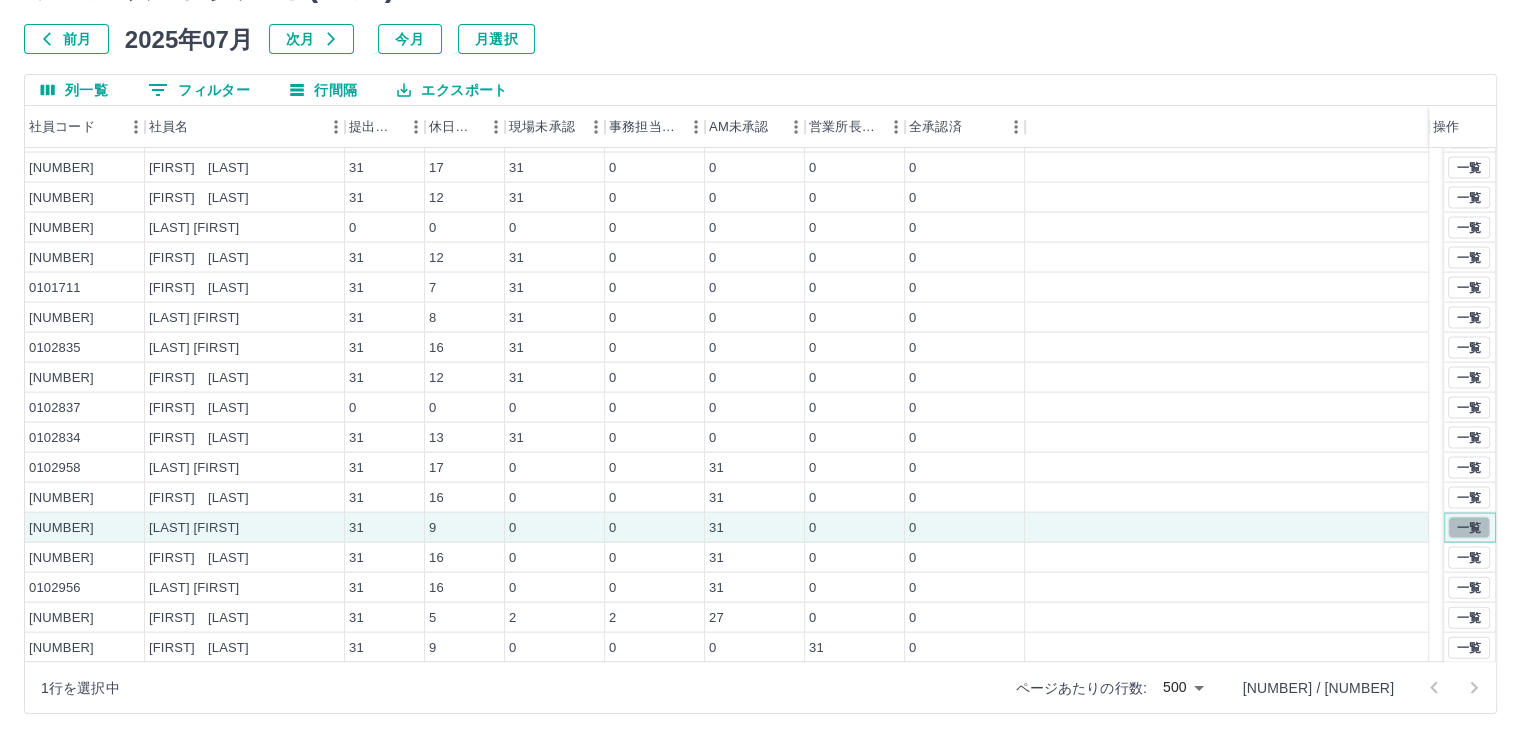 click on "一覧" at bounding box center (1469, 528) 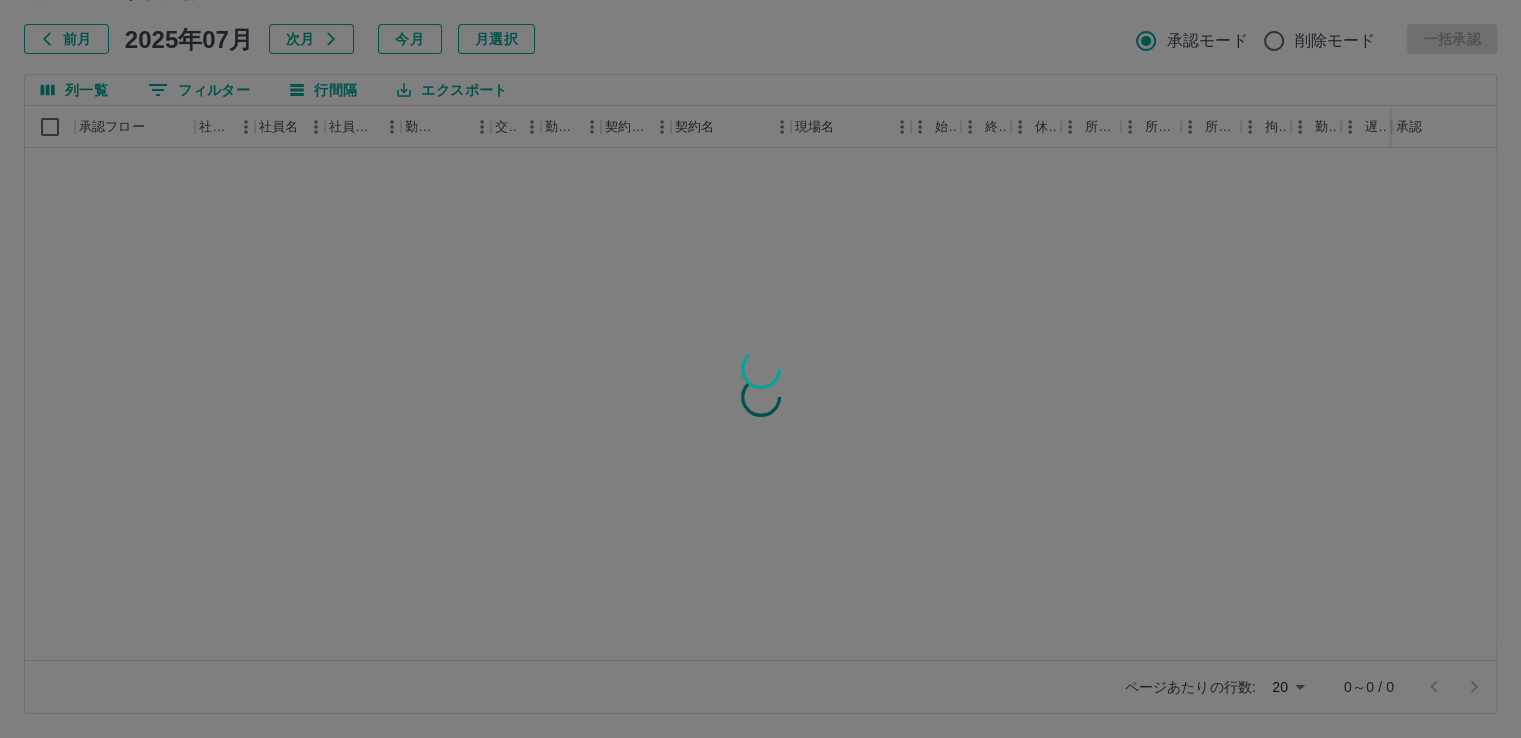 scroll, scrollTop: 0, scrollLeft: 0, axis: both 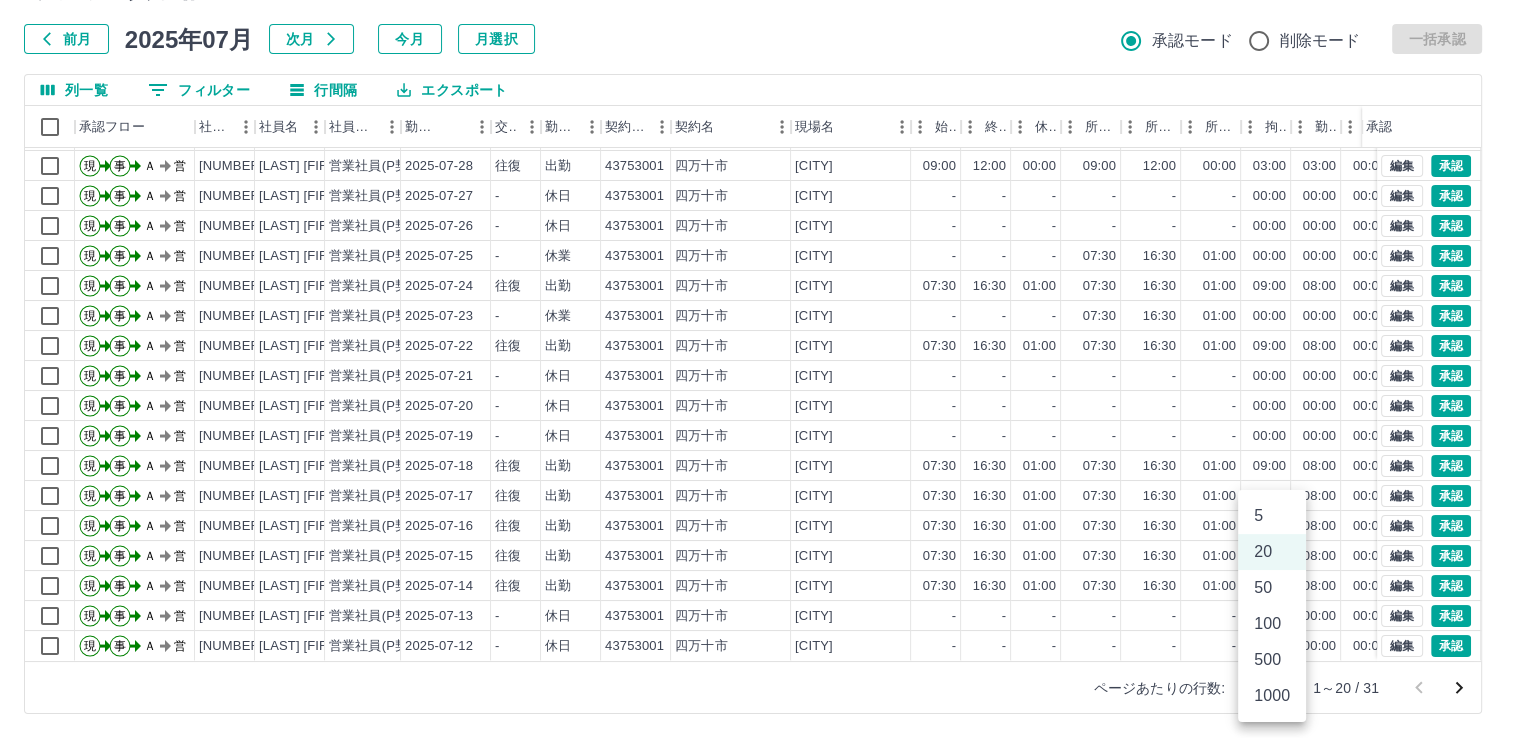 click on "SDH勤怠 新山　芳徳 勤務実績承認 前月 2025年07月 次月 今月 月選択 承認モード 削除モード 一括承認 列一覧 0 フィルター 行間隔 エクスポート 承認フロー 社員番号 社員名 社員区分 勤務日 交通費 勤務区分 契約コード 契約名 現場名 始業 終業 休憩 所定開始 所定終業 所定休憩 拘束 勤務 遅刻等 コメント ステータス 承認 現 事 Ａ 営 0102955 山本　奈美 営業社員(P契約) 2025-07-30 往復 出勤 43753001 [CITY] スクールミールひがしやま 07:30 16:30 01:00 07:30 16:30 01:00 09:00 08:00 00:00 ✕ AM承認待 現 事 Ａ 営 0102955 山本　奈美 営業社員(P契約) 2025-07-29  -  休業 43753001 [CITY] スクールミールひがしやま - - - 07:30 16:30 01:00 00:00 00:00 00:00 AM承認待 現 事 Ａ 営 0102955 山本　奈美 営業社員(P契約) 2025-07-28 往復 出勤 43753001 [CITY] スクールミールひがしやま 09:00 12:00 00:00 09:00 12:00 ✕" at bounding box center (760, 315) 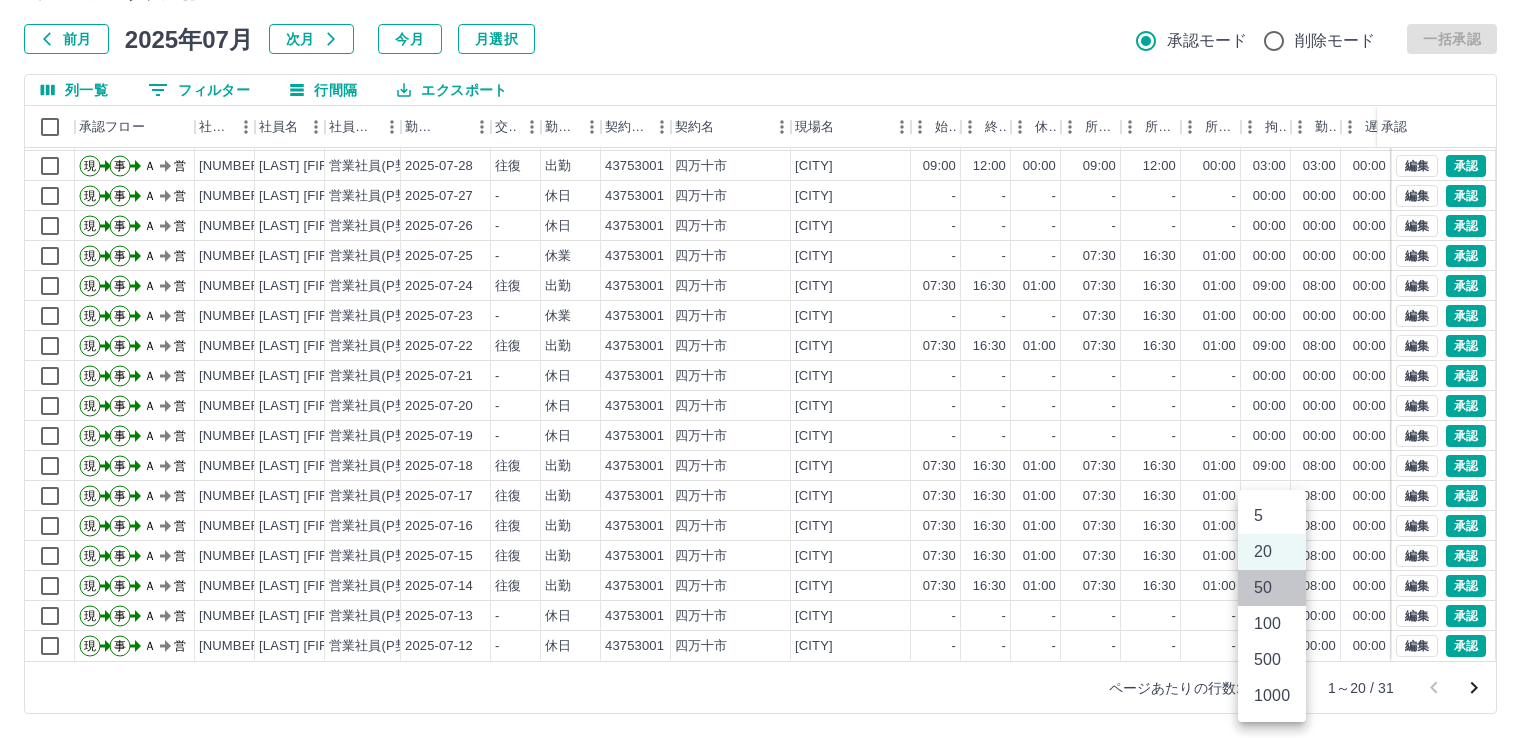 click on "50" at bounding box center [1272, 588] 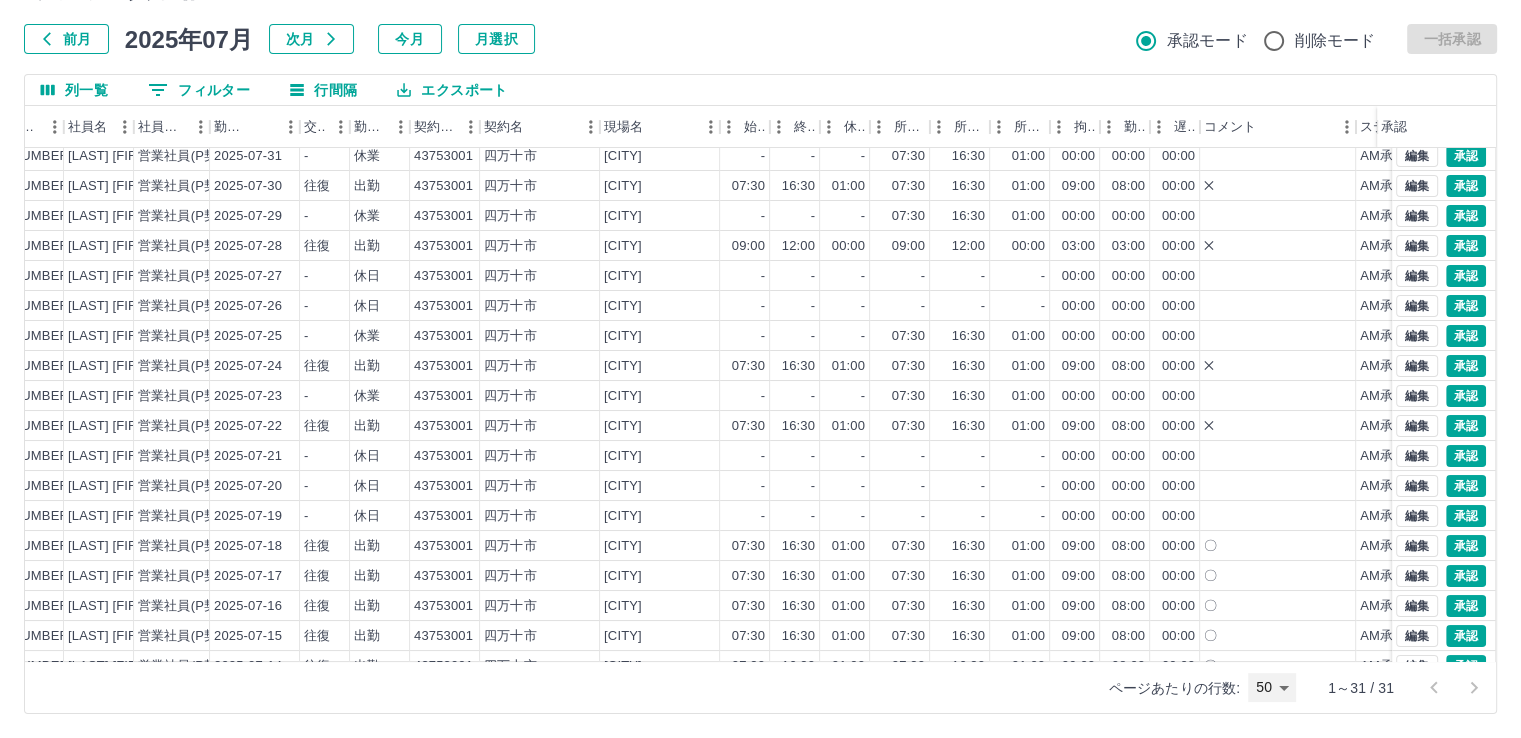 scroll, scrollTop: 0, scrollLeft: 191, axis: horizontal 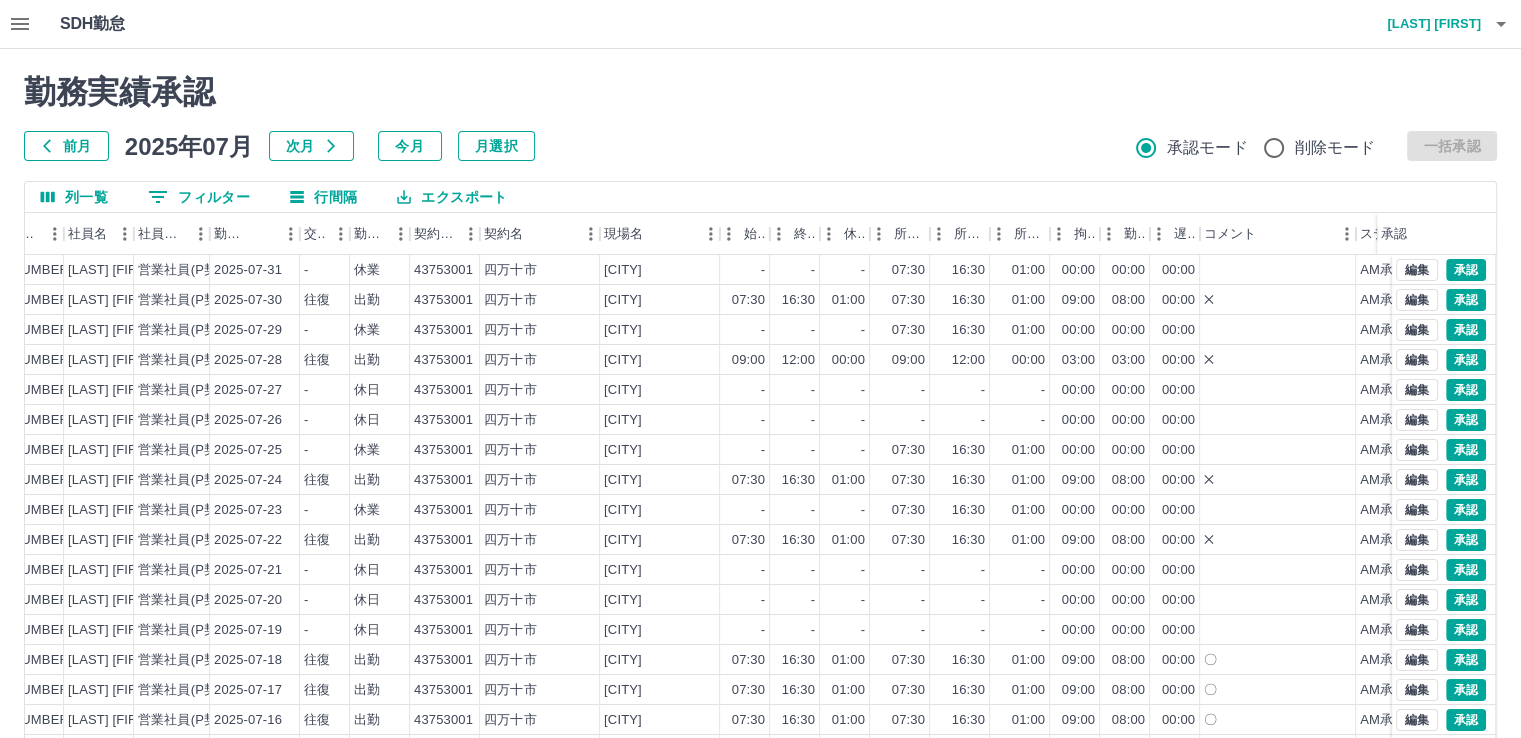 click 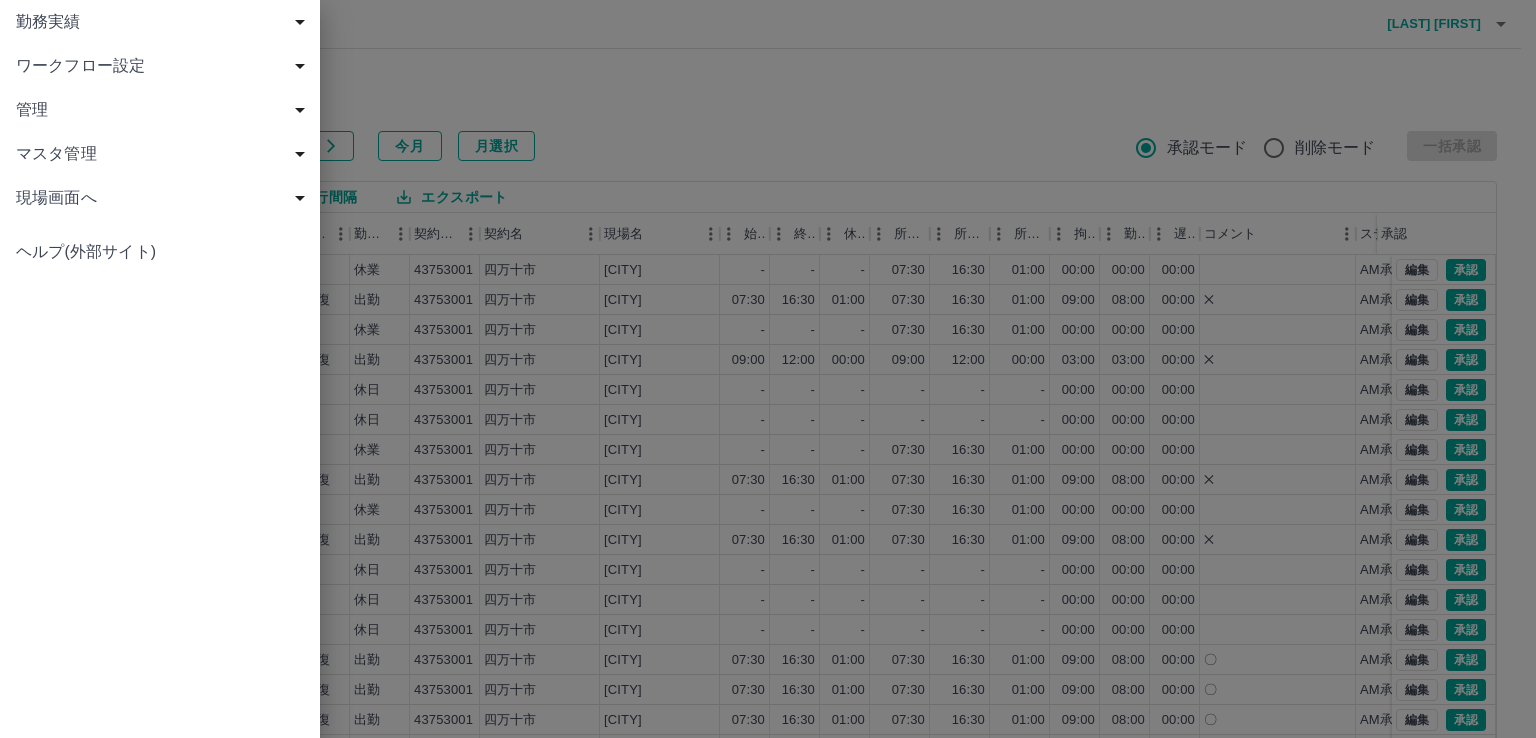 click at bounding box center (768, 369) 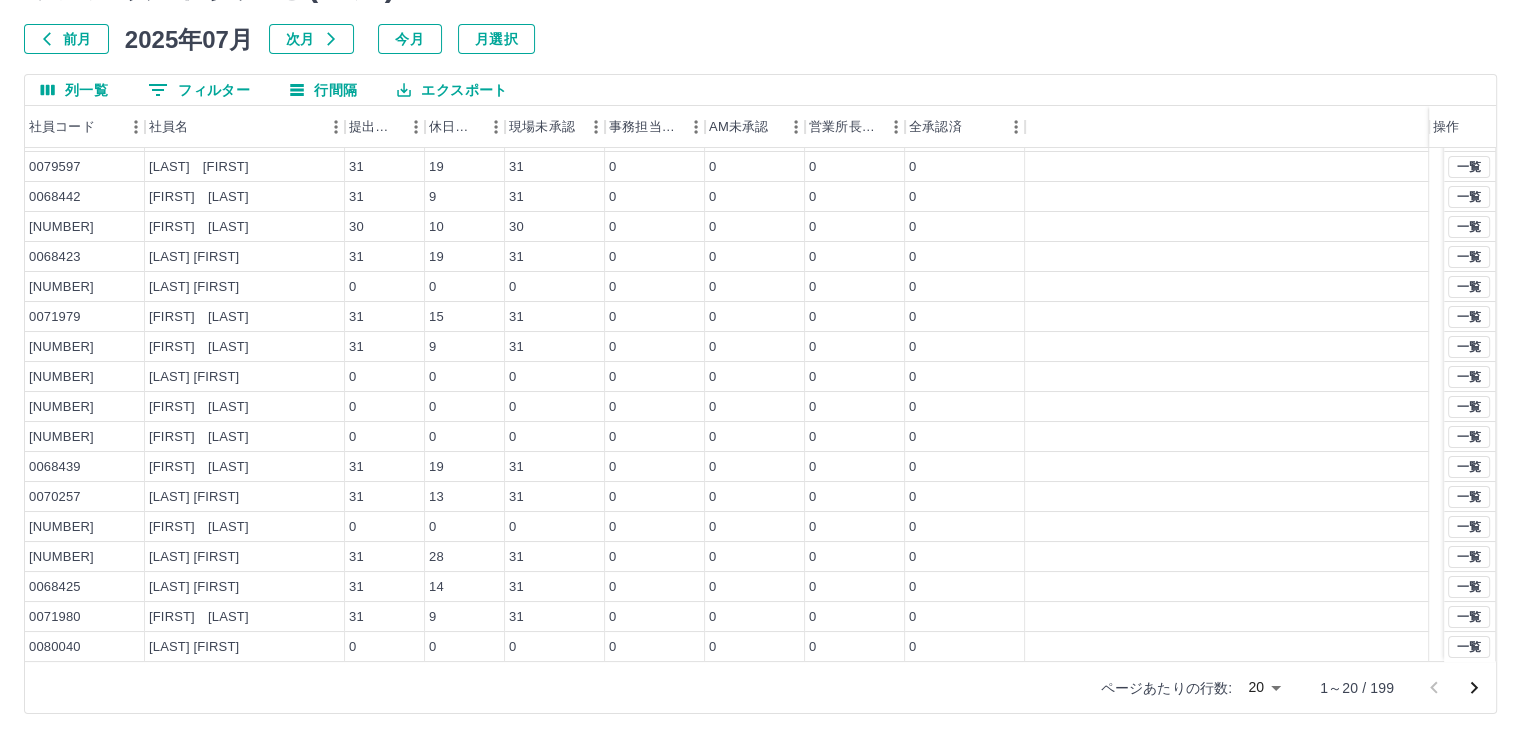 click on "SDH勤怠 新山　芳徳 勤務実績 - 社員ごと( 07 月) 前月 2025年07月 次月 今月 月選択 列一覧 0 フィルター 行間隔 エクスポート 社員コード 社員名 提出件数 休日件数 現場未承認 事務担当未承認 AM未承認 営業所長未承認 全承認済 操作 0068436 福島　美咲 31 9 31 0 0 0 0 0063291 渡部　恭子 0 0 0 0 0 0 0 0068432 渡部　恵 31 9 31 0 0 0 0 0079597 足立　香織 31 19 31 0 0 0 0 0068442 後藤　隆洋 31 9 31 0 0 0 0 0079660 野本　浩一 30 10 30 0 0 0 0 0068423 西原　陽子 31 19 31 0 0 0 0 0079177 田井野　文男 0 0 0 0 0 0 0 0071979 岡田　惠美子 31 15 31 0 0 0 0 0075507 森　小夜子 31 9 31 0 0 0 0 0075151 末廣　あかり 0 0 0 0 0 0 0 0072652 梼山　洋三 0 0 0 0 0 0 0 0068838 村上　陽子 0 0 0 0 0 0 0 0068439 篠﨑　美保 31 19 31 0 0 0 0 0070257 山本　博美 31 13 31 0 0 0 0 0079050 兵頭　唯 0 0 0 0 0 0 0 0071978 渡部　弘子 31 28 31 0 0 0 0 0068425 二宮　美音 31 14 31 0 0 0" at bounding box center [760, 315] 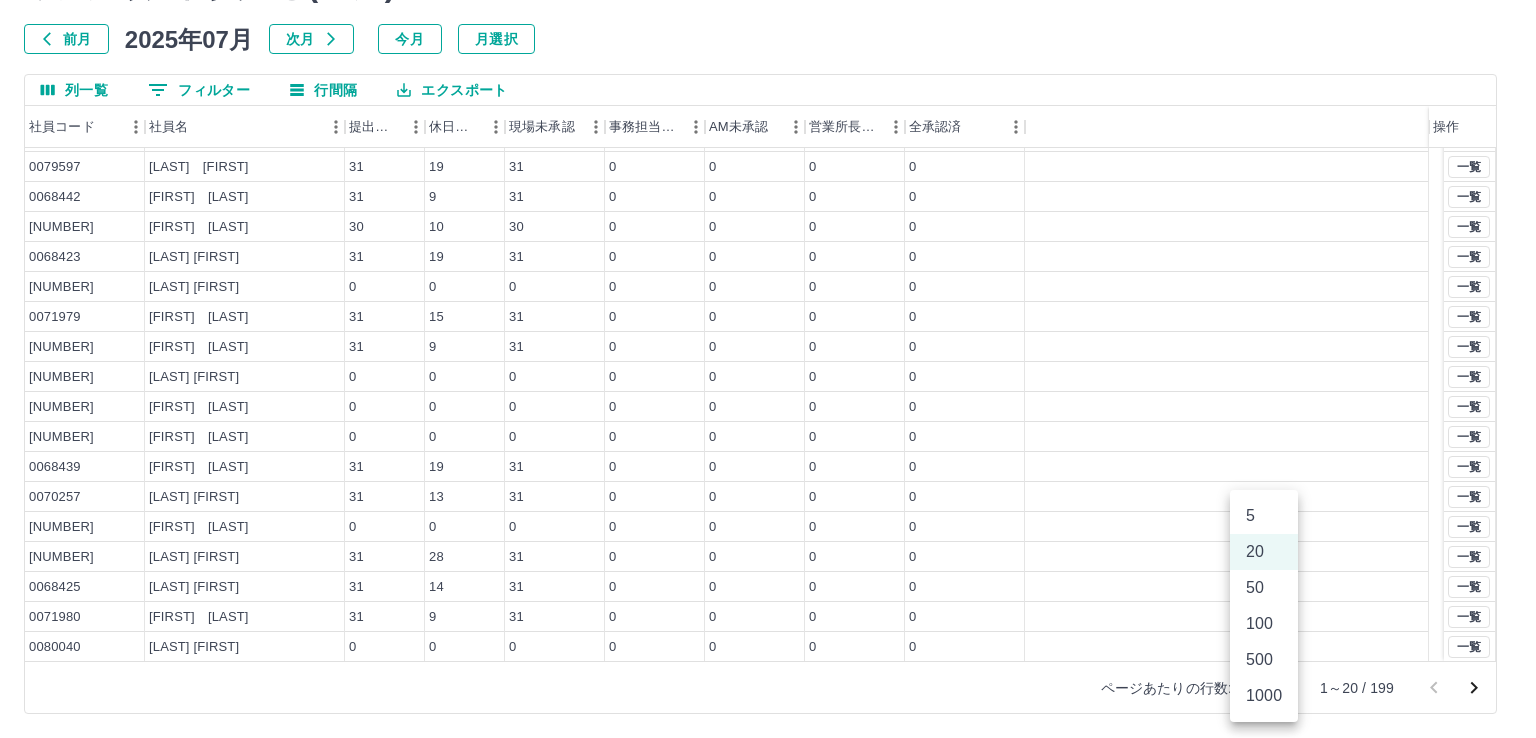 click on "100" at bounding box center (1264, 624) 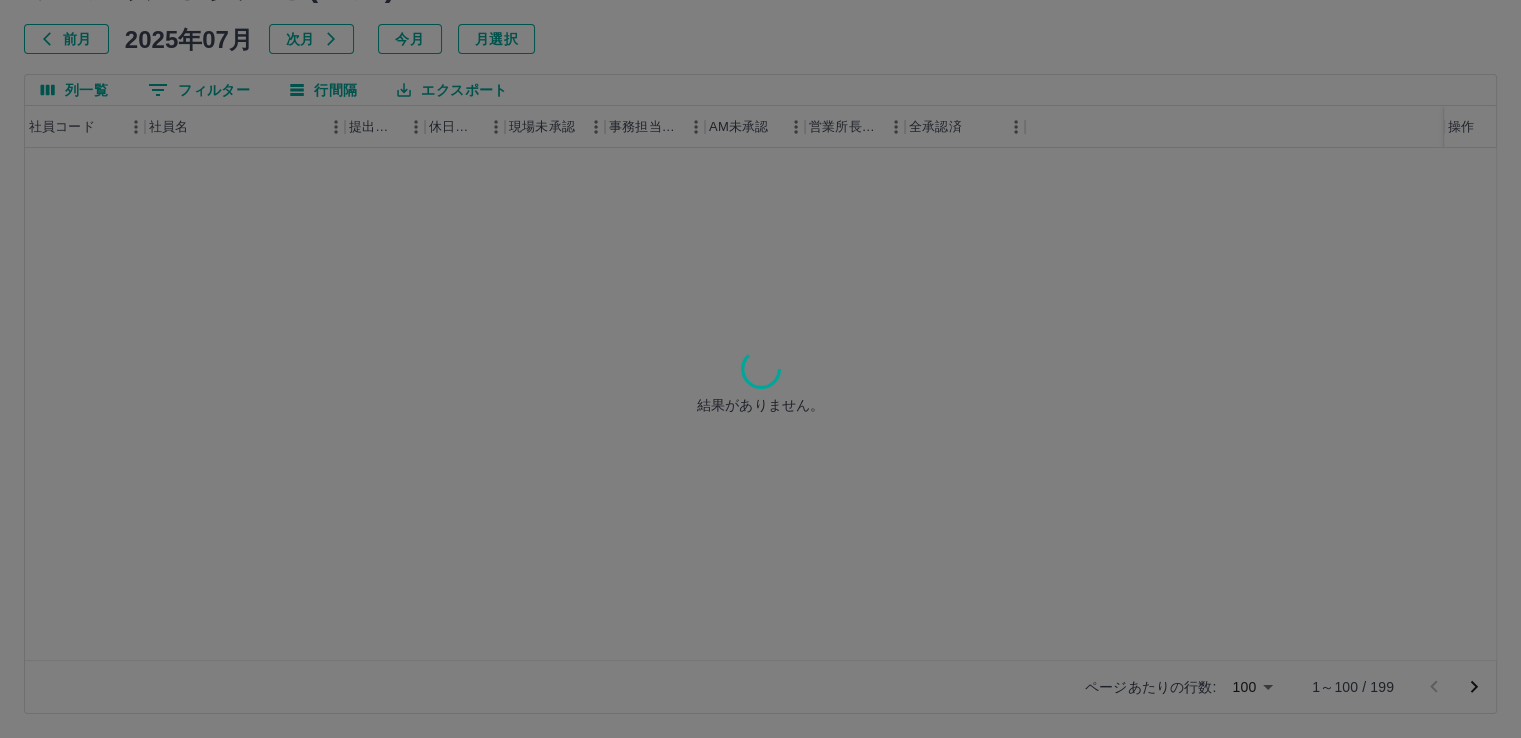 click at bounding box center (760, 369) 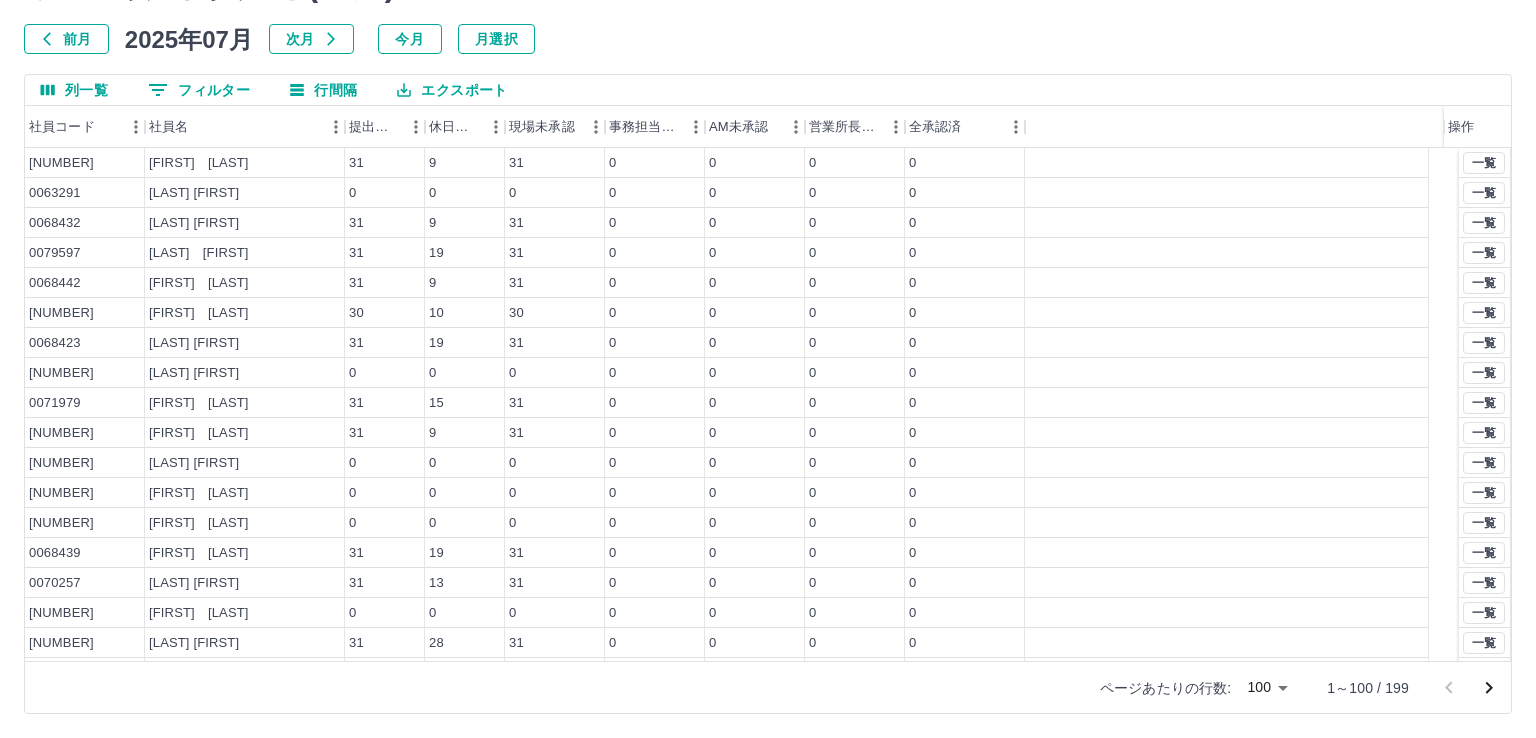 click on "SDH勤怠 新山　芳徳 勤務実績 - 社員ごと( 07 月) 前月 2025年07月 次月 今月 月選択 列一覧 0 フィルター 行間隔 エクスポート 社員コード 社員名 提出件数 休日件数 現場未承認 事務担当未承認 AM未承認 営業所長未承認 全承認済 操作 0068436 福島　美咲 31 9 31 0 0 0 0 0063291 渡部　恭子 0 0 0 0 0 0 0 0068432 渡部　恵 31 9 31 0 0 0 0 0079597 足立　香織 31 19 31 0 0 0 0 0068442 後藤　隆洋 31 9 31 0 0 0 0 0079660 野本　浩一 30 10 30 0 0 0 0 0068423 西原　陽子 31 19 31 0 0 0 0 0079177 田井野　文男 0 0 0 0 0 0 0 0071979 岡田　惠美子 31 15 31 0 0 0 0 0075507 森　小夜子 31 9 31 0 0 0 0 0075151 末廣　あかり 0 0 0 0 0 0 0 0072652 梼山　洋三 0 0 0 0 0 0 0 0068838 村上　陽子 0 0 0 0 0 0 0 0068439 篠﨑　美保 31 19 31 0 0 0 0 0070257 山本　博美 31 13 31 0 0 0 0 0079050 兵頭　唯 0 0 0 0 0 0 0 0071978 渡部　弘子 31 28 31 0 0 0 0 0068425 二宮　美音 31 14 31 0 0 0" at bounding box center [768, 315] 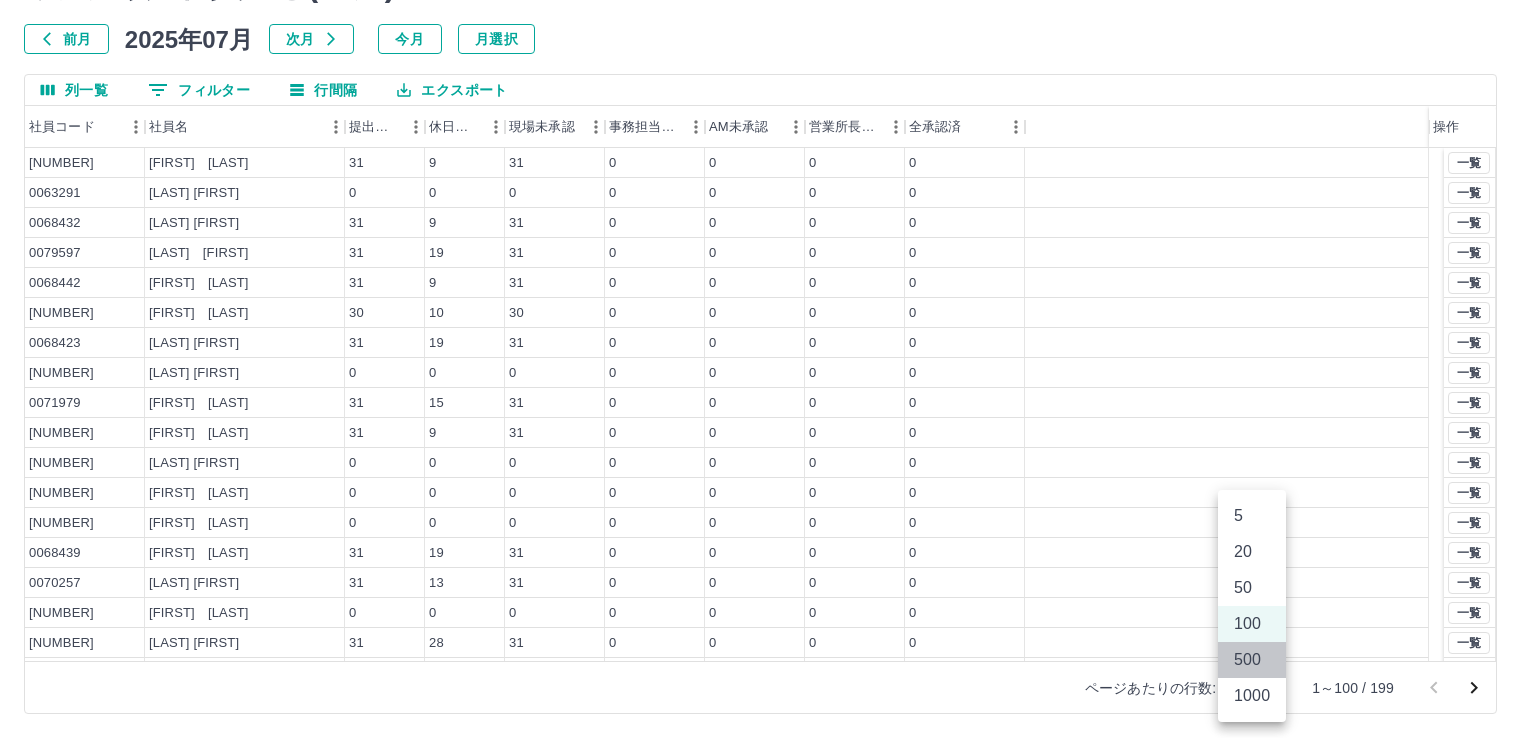 click on "500" at bounding box center (1252, 660) 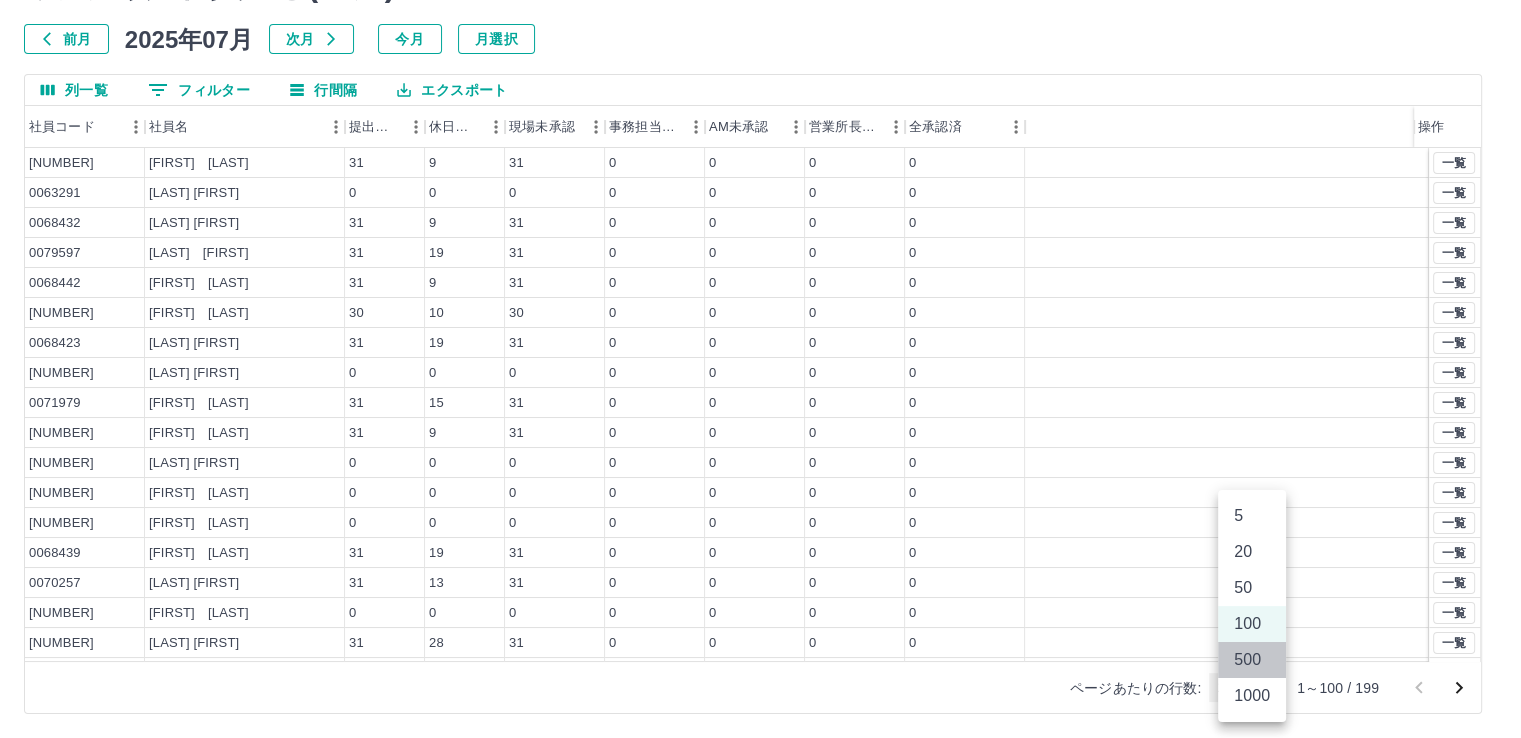 type on "***" 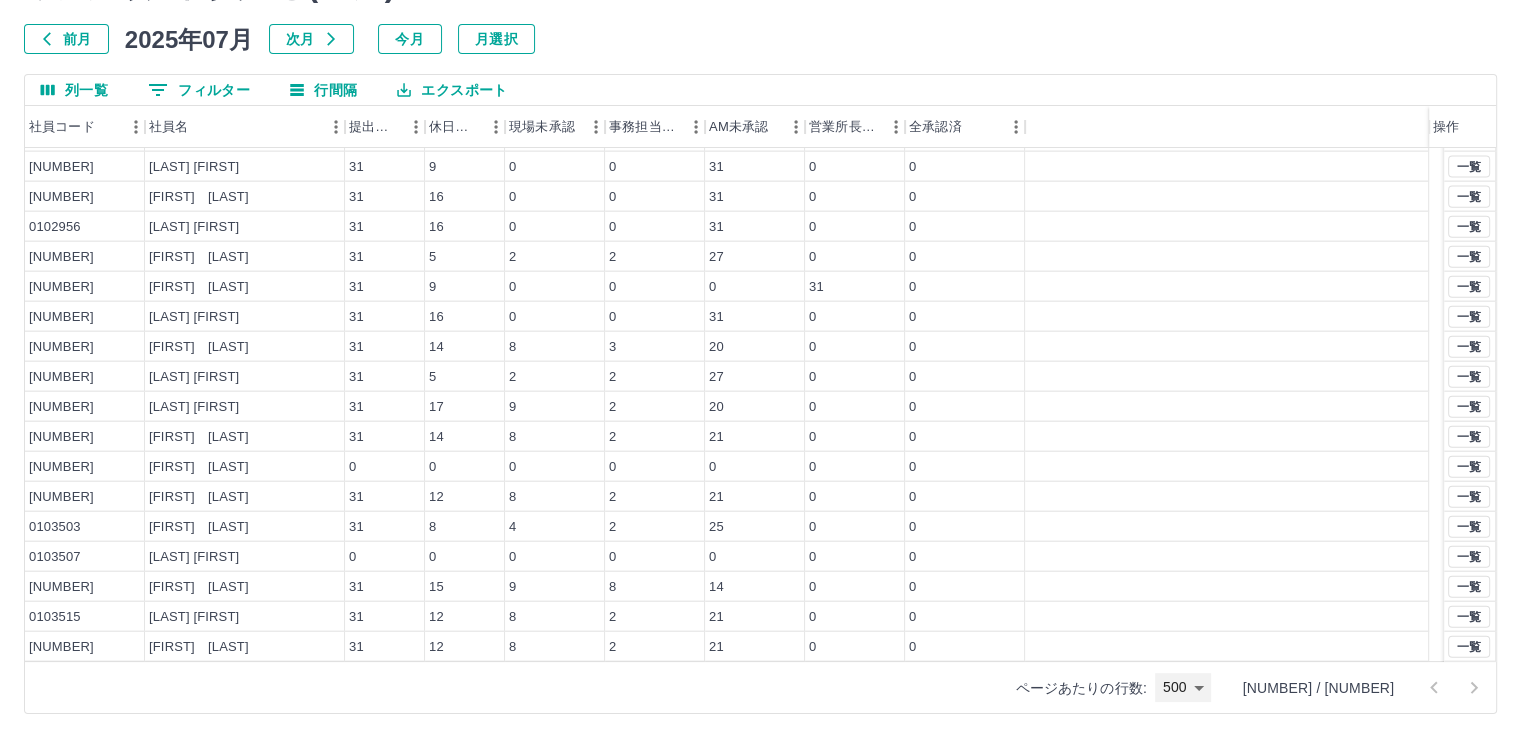 scroll, scrollTop: 4700, scrollLeft: 0, axis: vertical 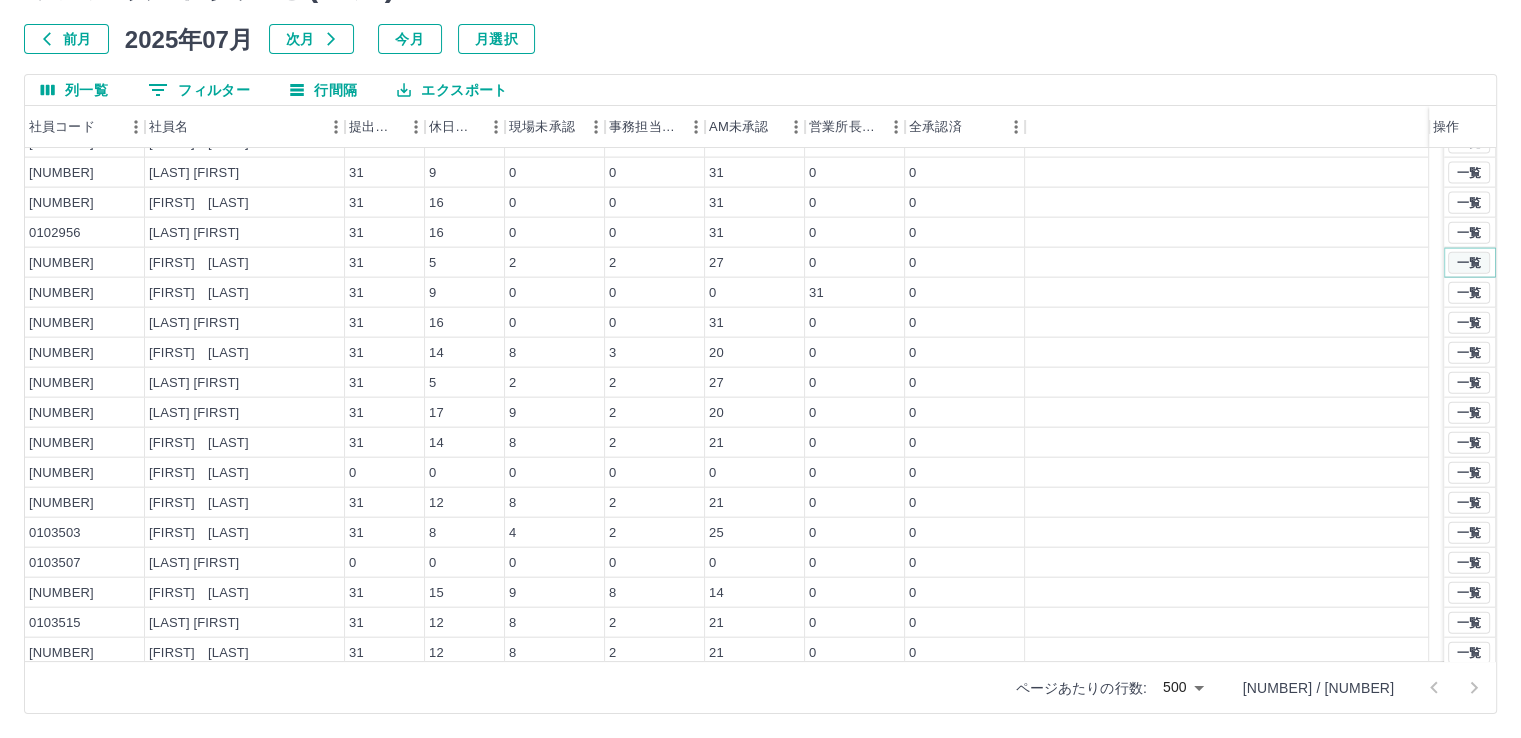 click on "一覧" at bounding box center (1469, 263) 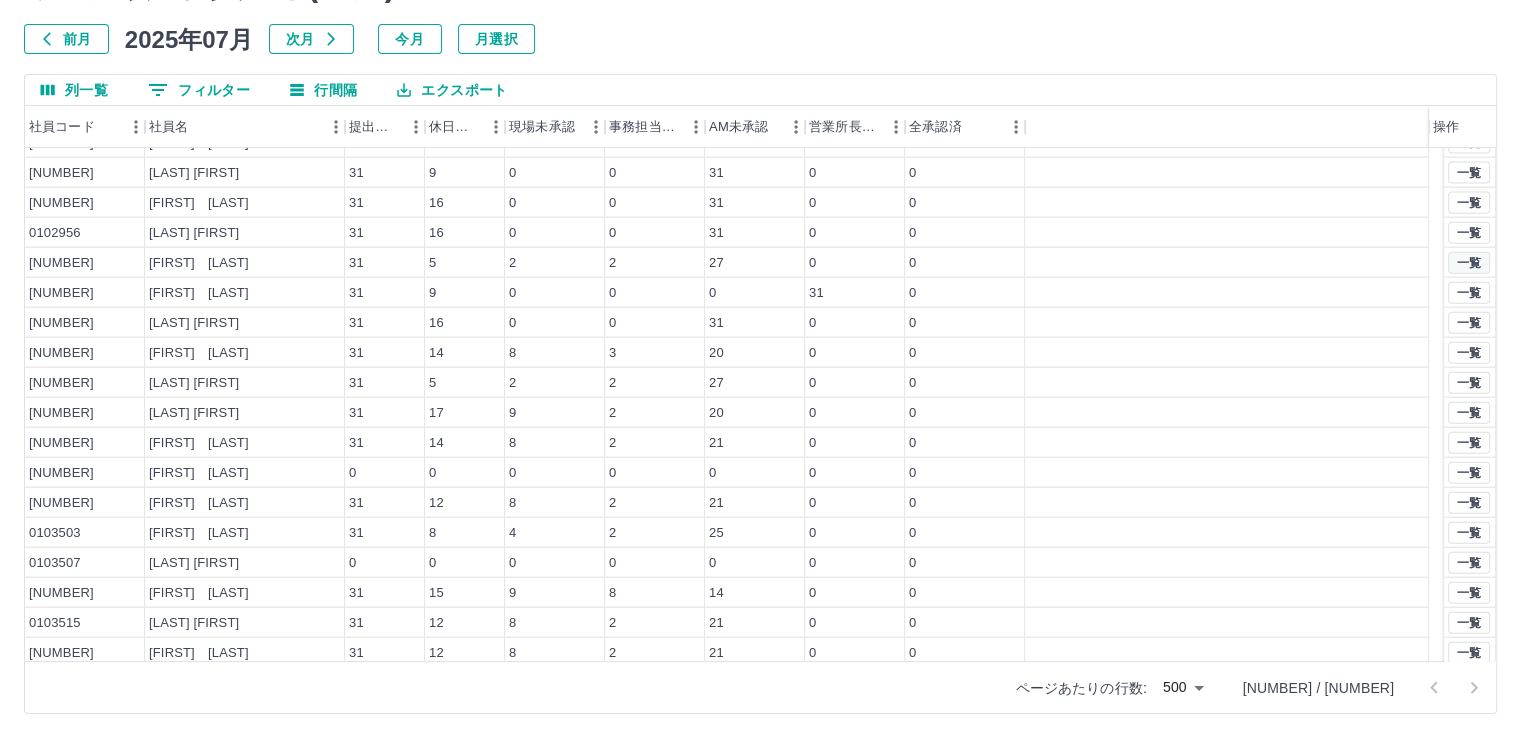 scroll, scrollTop: 0, scrollLeft: 0, axis: both 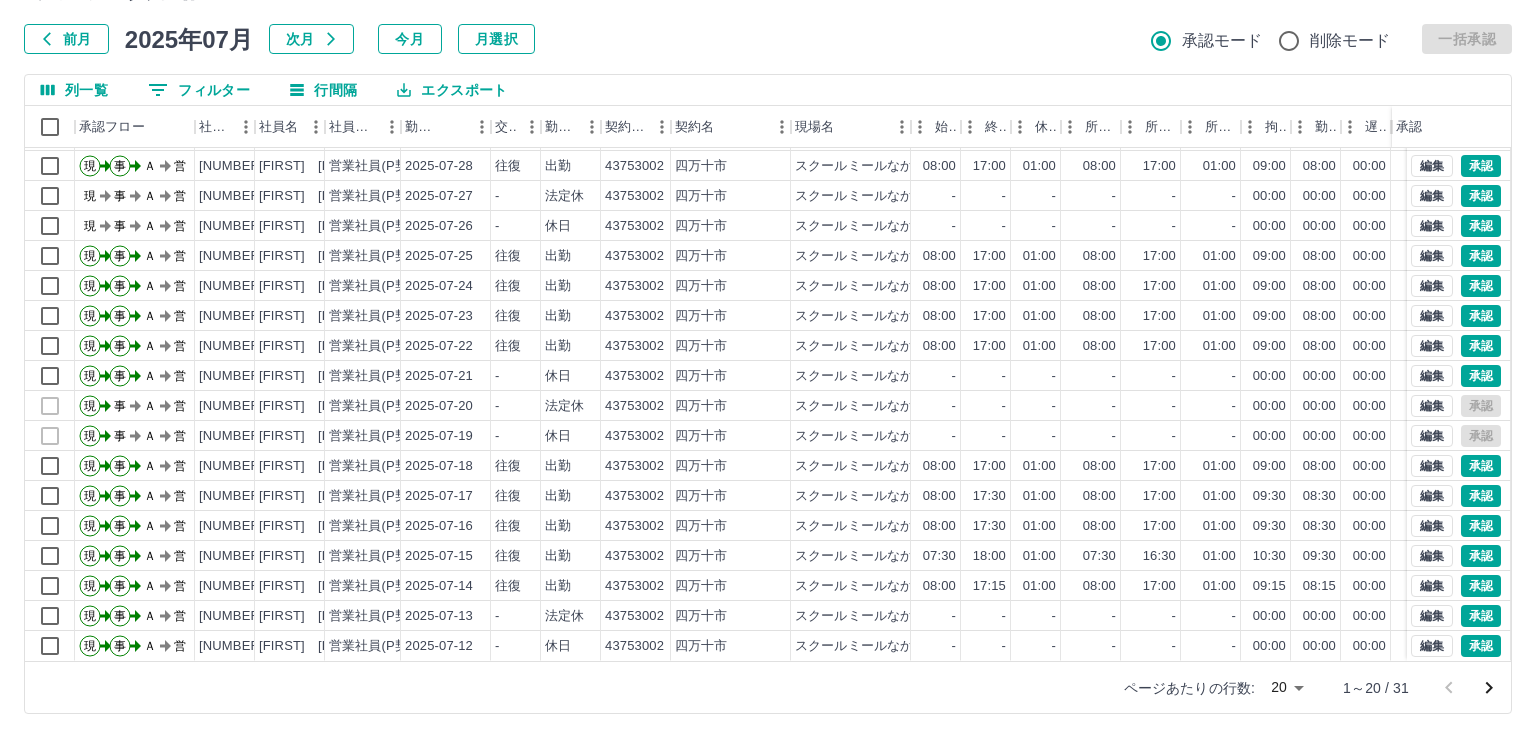 click on "SDH勤怠 [LAST] [FIRST] 勤務実績承認 前月 2025年07月 次月 今月 月選択 承認モード 削除モード 一括承認 列一覧 0 フィルター 行間隔 エクスポート 承認フロー 社員番号 社員名 社員区分 勤務日 交通費 勤務区分 契約コード 契約名 現場名 始業 終業 休憩 所定開始 所定終業 所定休憩 拘束 勤務 遅刻等 コメント ステータス 承認 現 事 Ａ 営 [NUMBER] [LAST] [FIRST] 営業社員(P契約) 2025-07-30 往復 出勤 43753002 [CITY] スクールミールなかむらみなみ 08:00 17:00 01:00 08:00 17:00 01:00 09:00 08:00 00:00 AM承認待 現 事 Ａ 営 [NUMBER] [LAST] [FIRST] 営業社員(P契約) 2025-07-29 往復 出勤 43753002 [CITY] スクールミールなかむらみなみ 08:00 17:00 01:00 08:00 17:00 01:00 09:00 08:00 00:00 AM承認待 現 事 Ａ 営 [NUMBER] [LAST] [FIRST] 営業社員(P契約) 2025-07-28 往復 出勤 43753002 [CITY] 08:00 17:00 01:00 08:00 17:00 01:00 -" at bounding box center [768, 315] 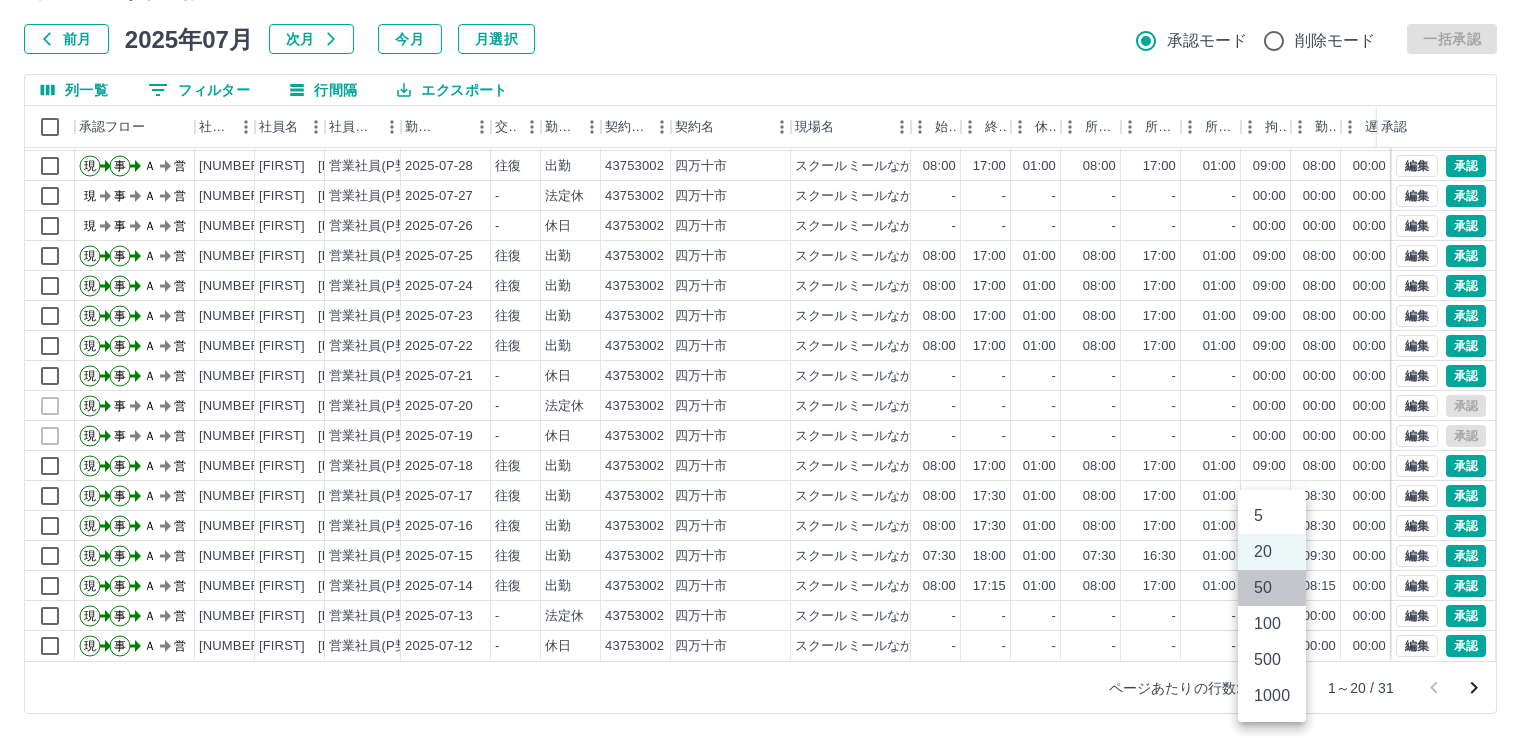 click on "50" at bounding box center (1272, 588) 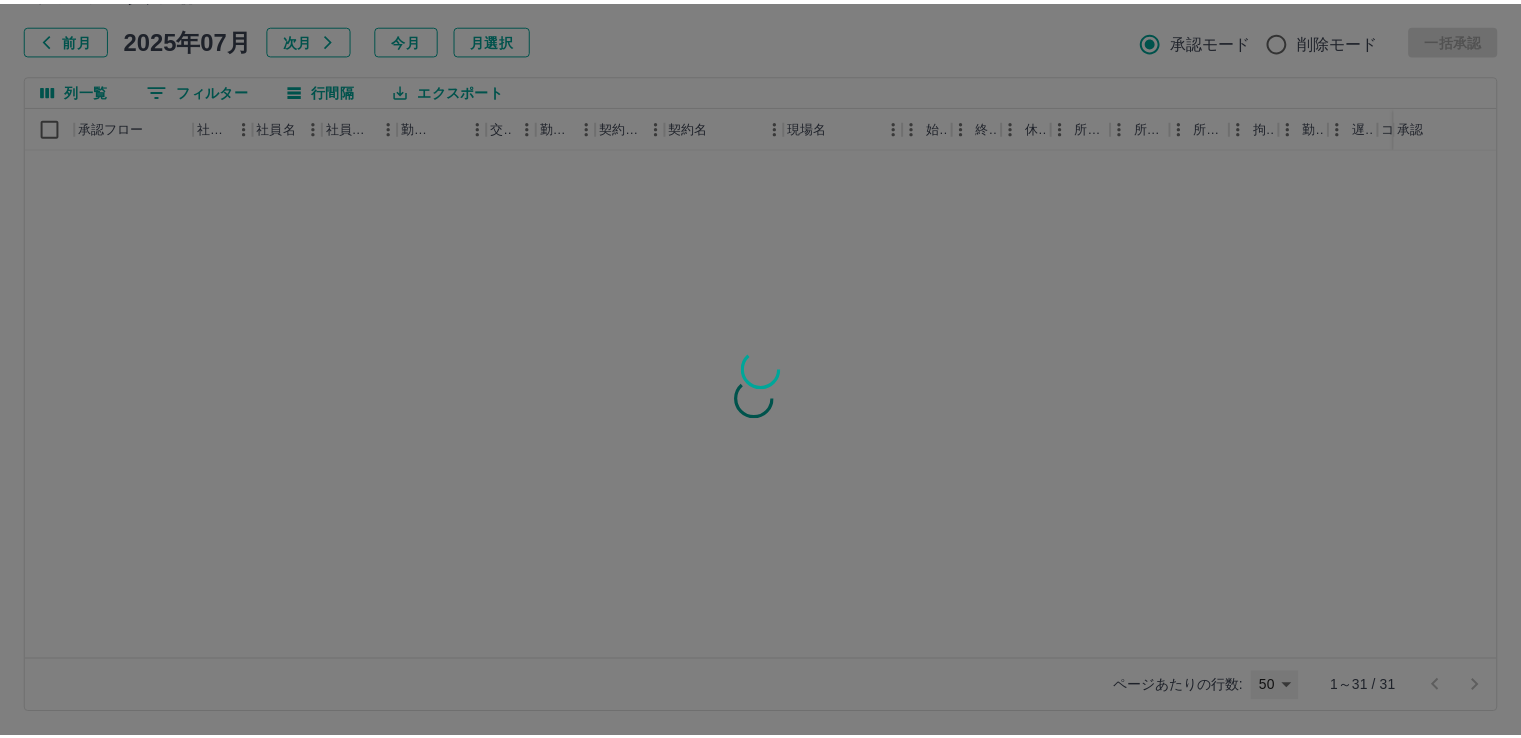 scroll, scrollTop: 0, scrollLeft: 0, axis: both 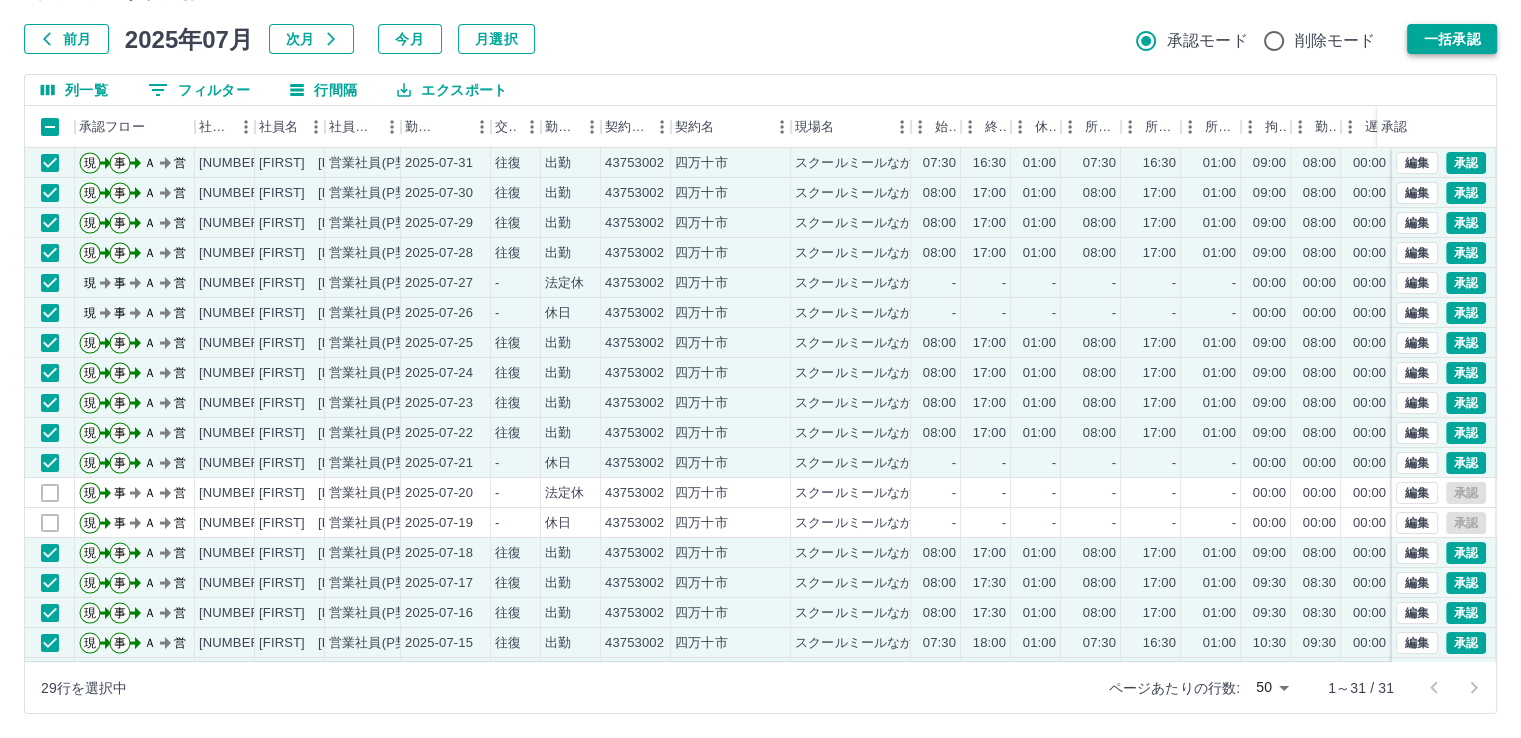 click on "一括承認" at bounding box center (1452, 39) 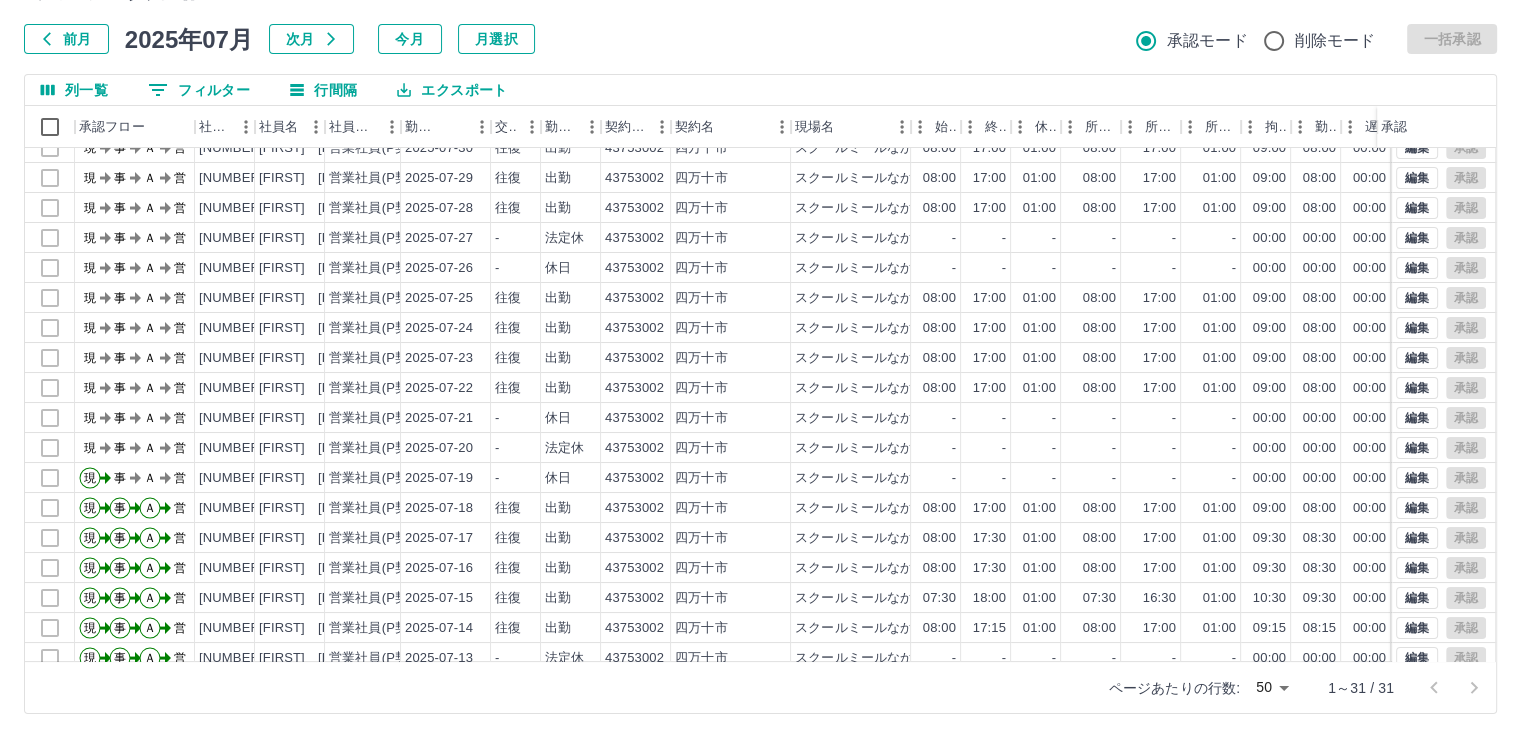 scroll, scrollTop: 0, scrollLeft: 0, axis: both 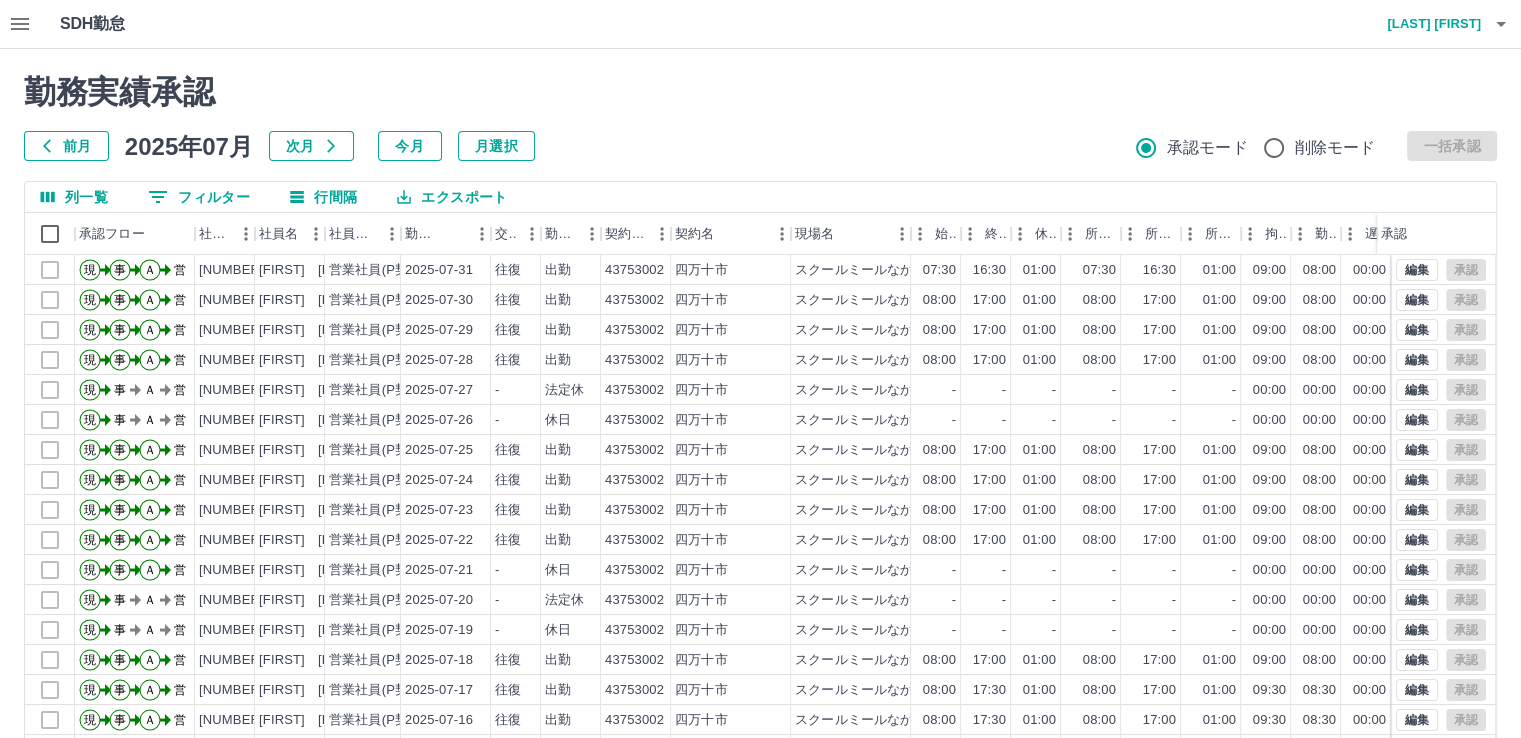 click on "0 フィルター" at bounding box center (199, 197) 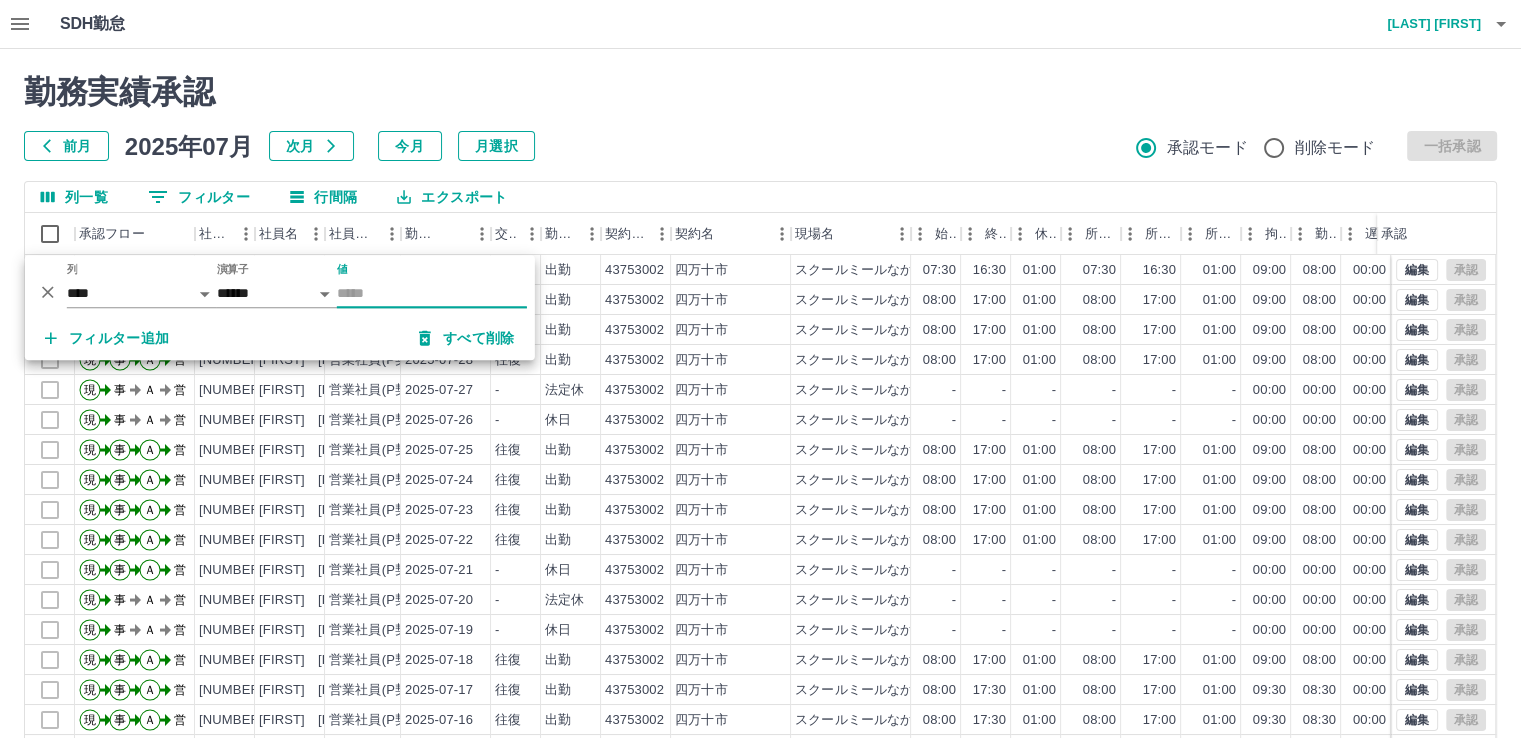 click on "値" at bounding box center [432, 293] 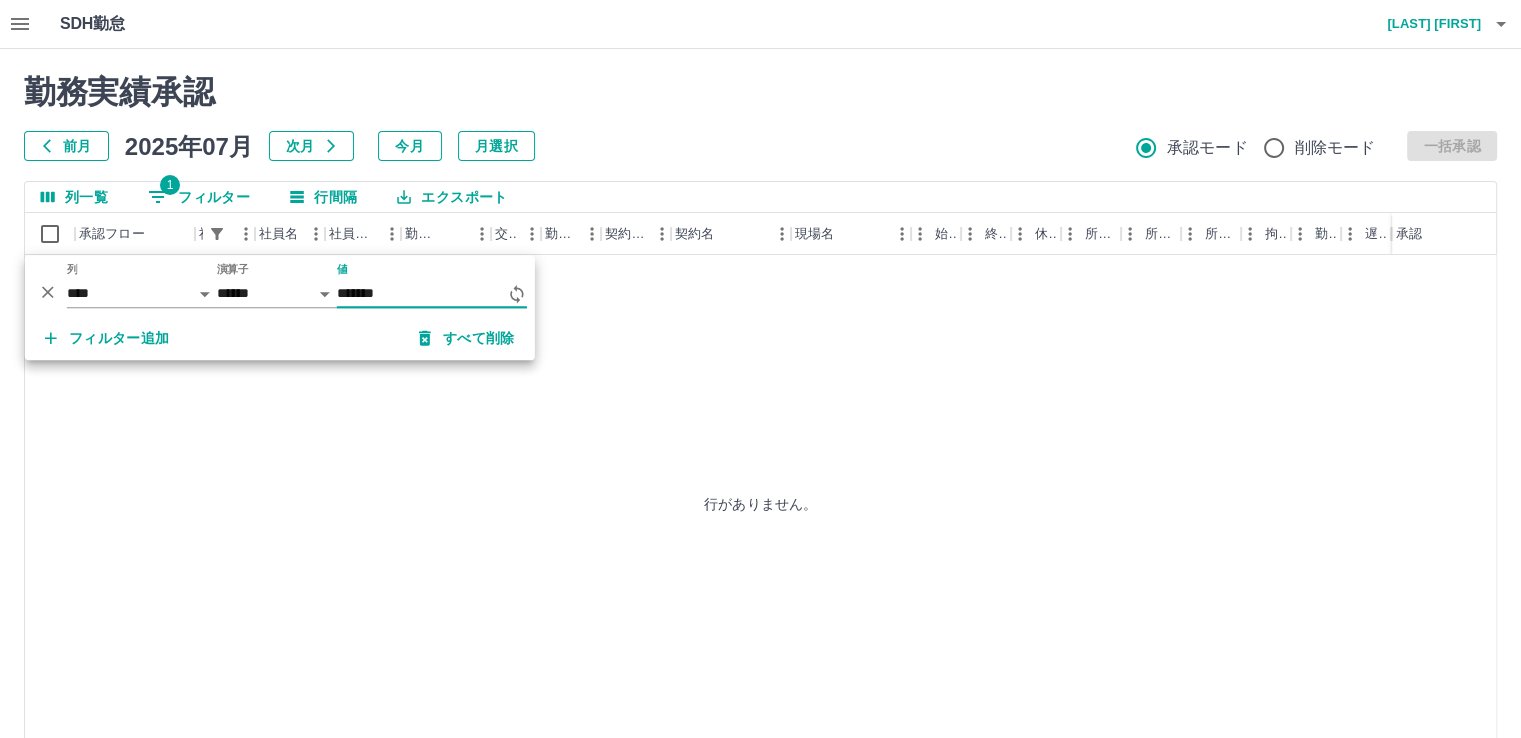 type on "*******" 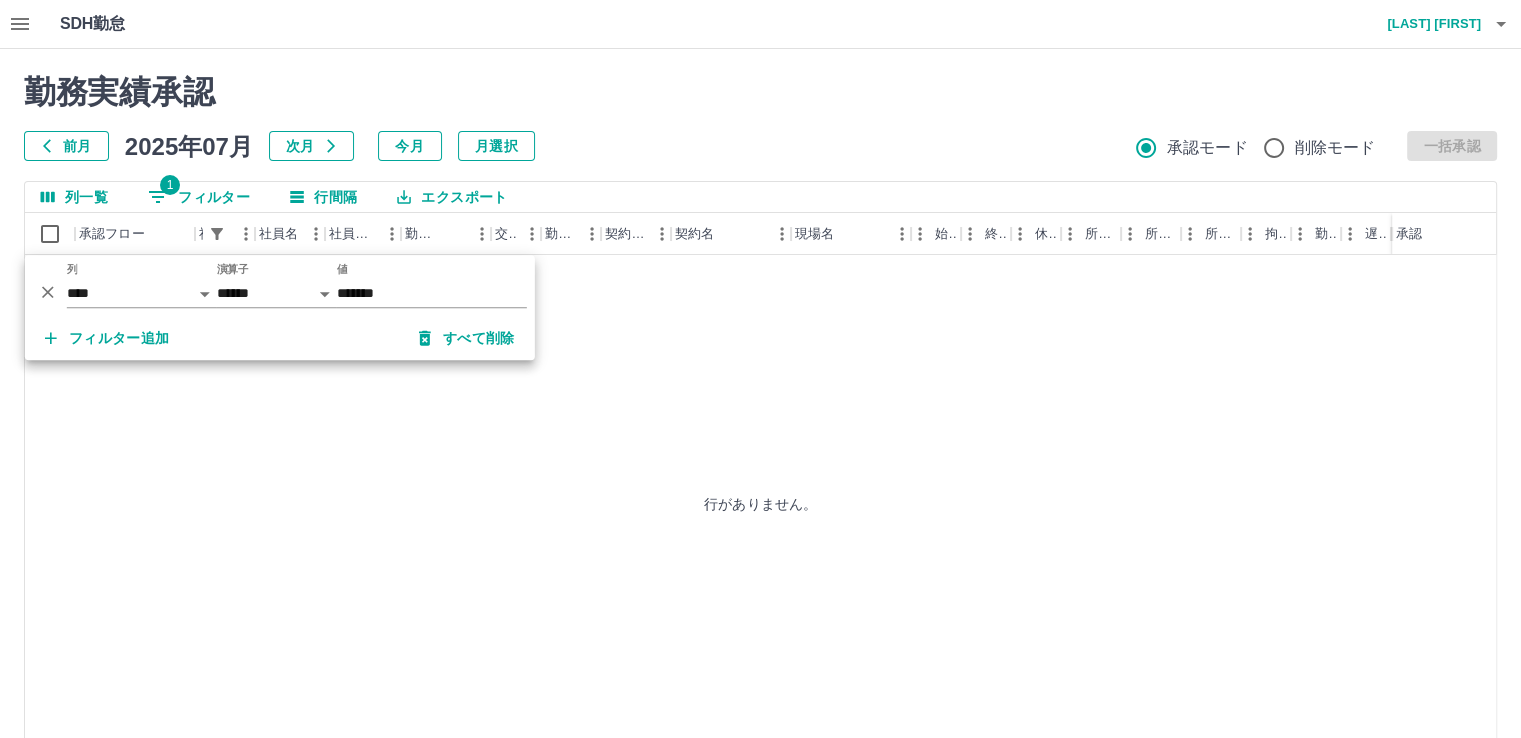 click on "行がありません。" at bounding box center (760, 504) 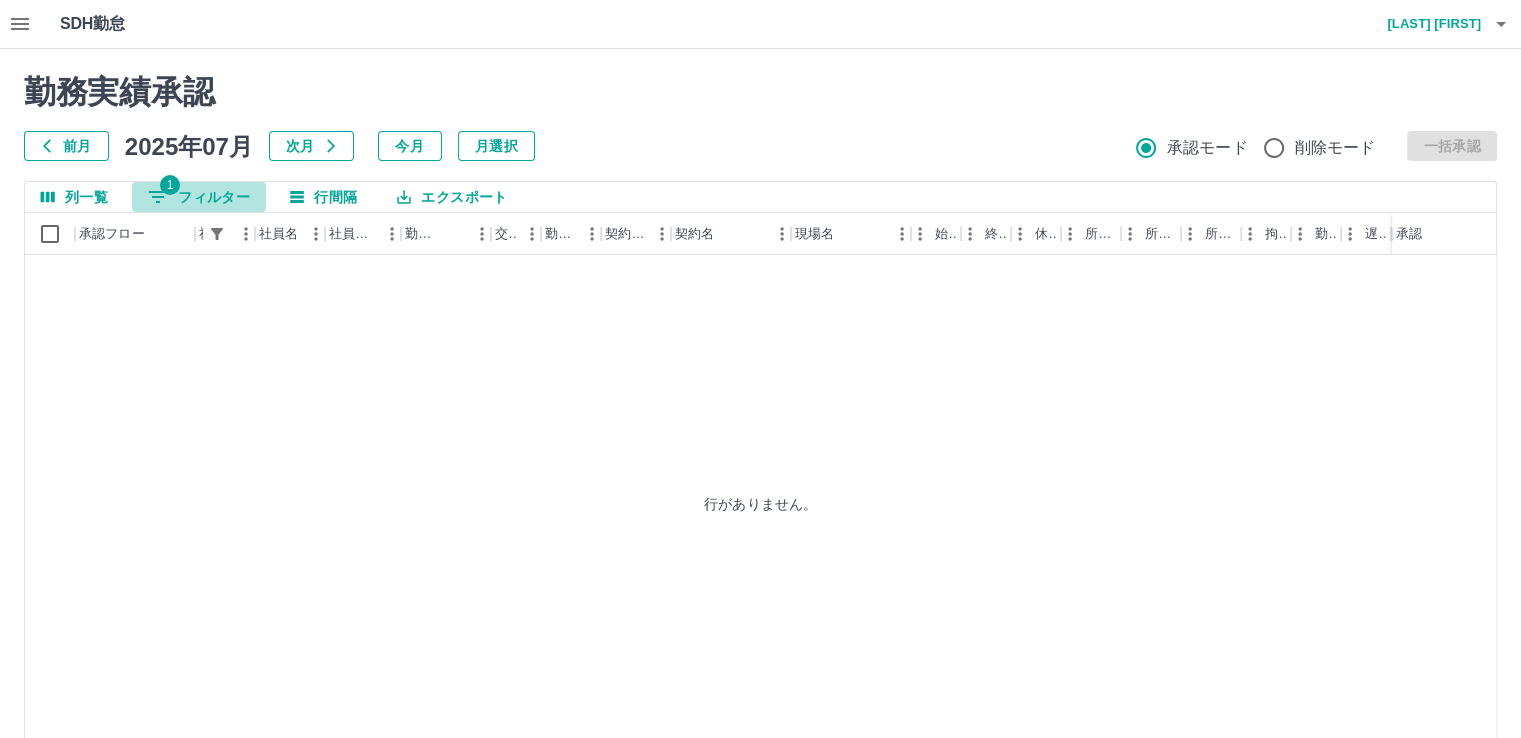 click on "1 フィルター" at bounding box center [199, 197] 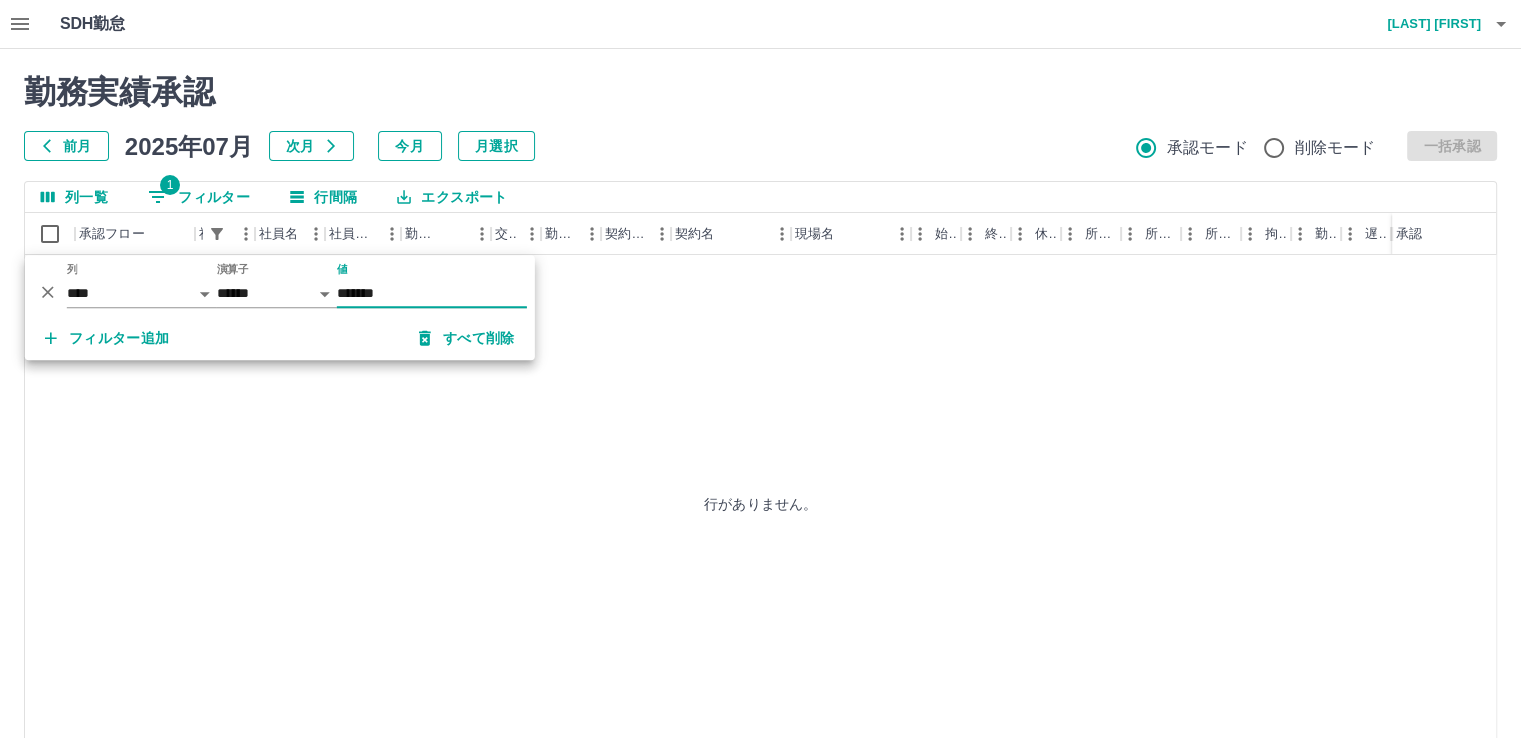 click on "列一覧" at bounding box center [74, 197] 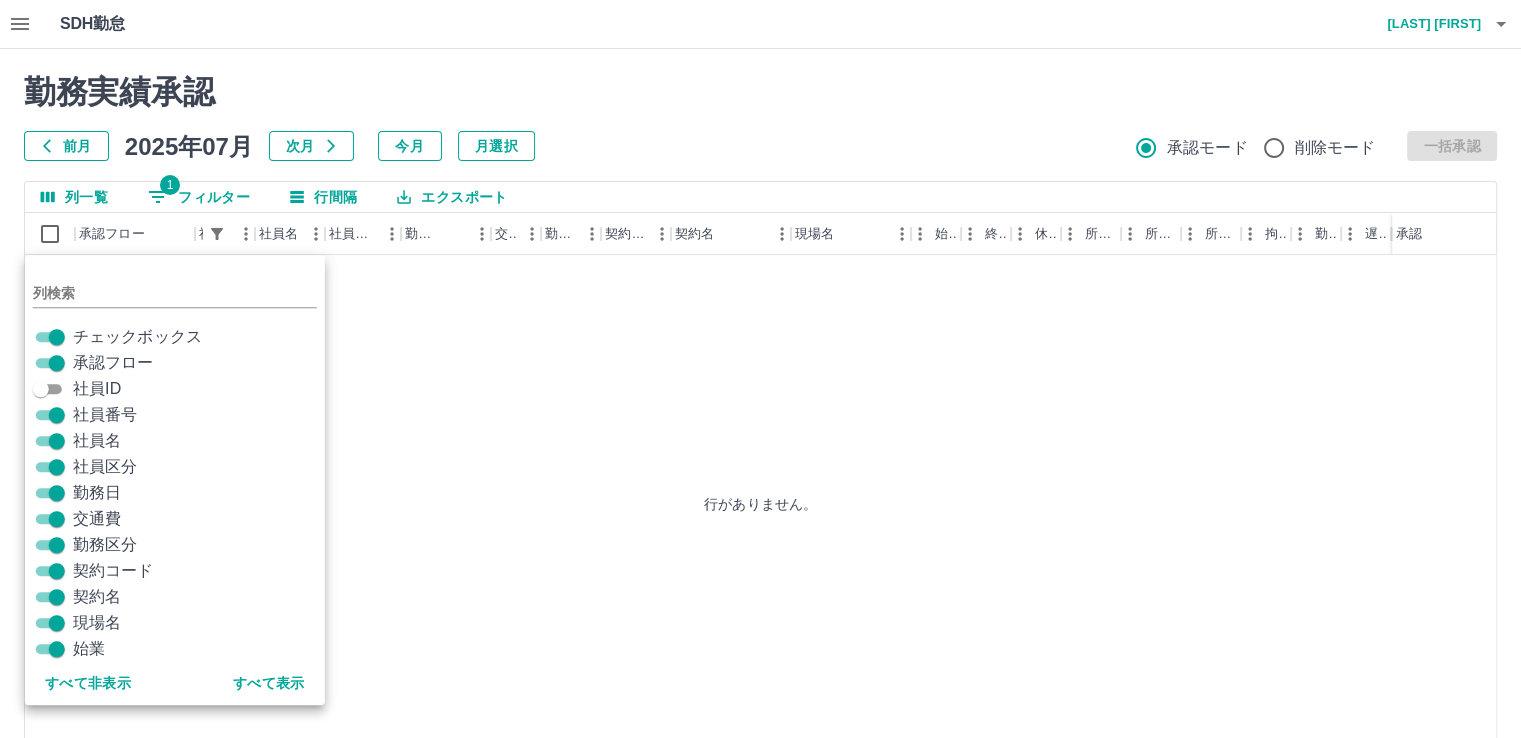 click on "前月 2025年07月 次月 今月 月選択 承認モード 削除モード 一括承認" at bounding box center (760, 146) 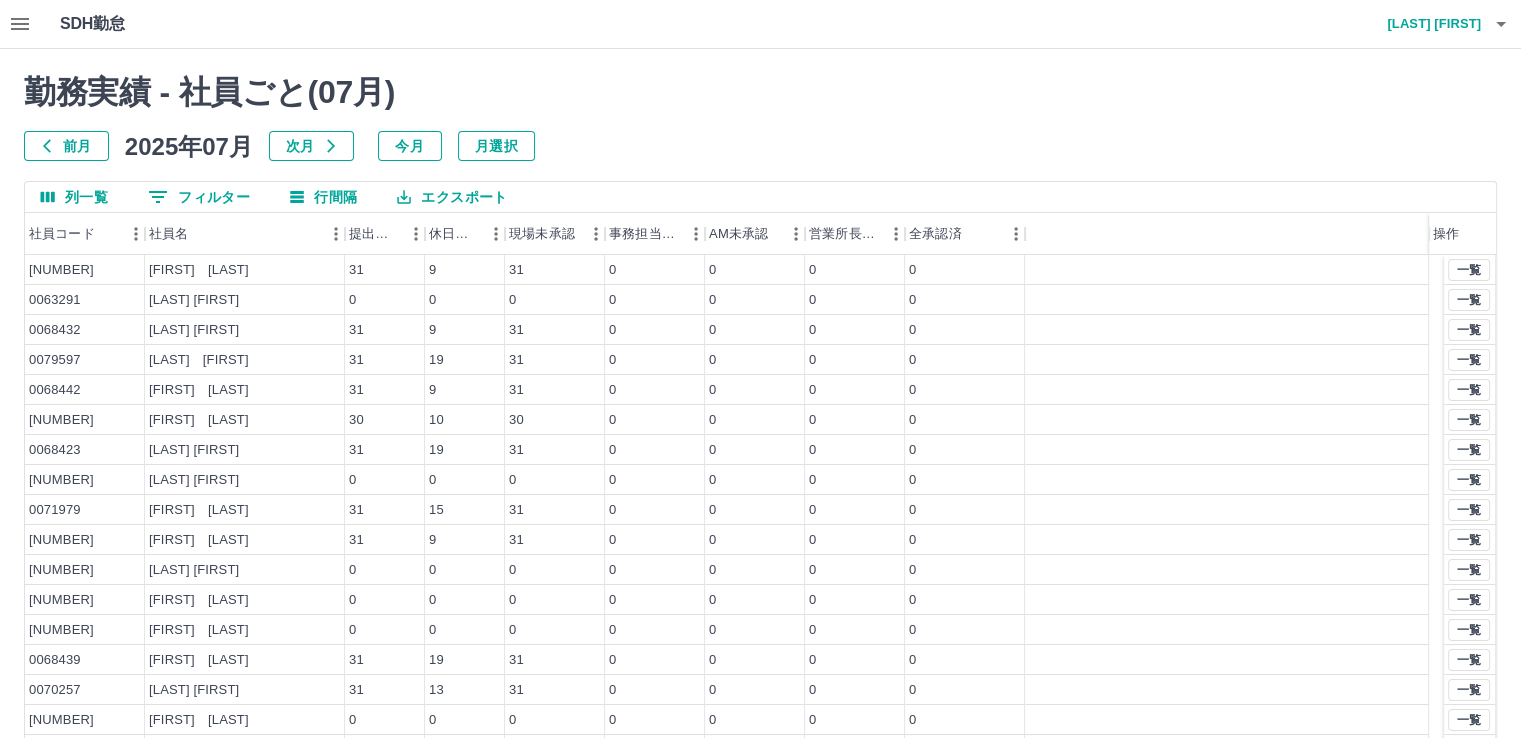 scroll, scrollTop: 86, scrollLeft: 0, axis: vertical 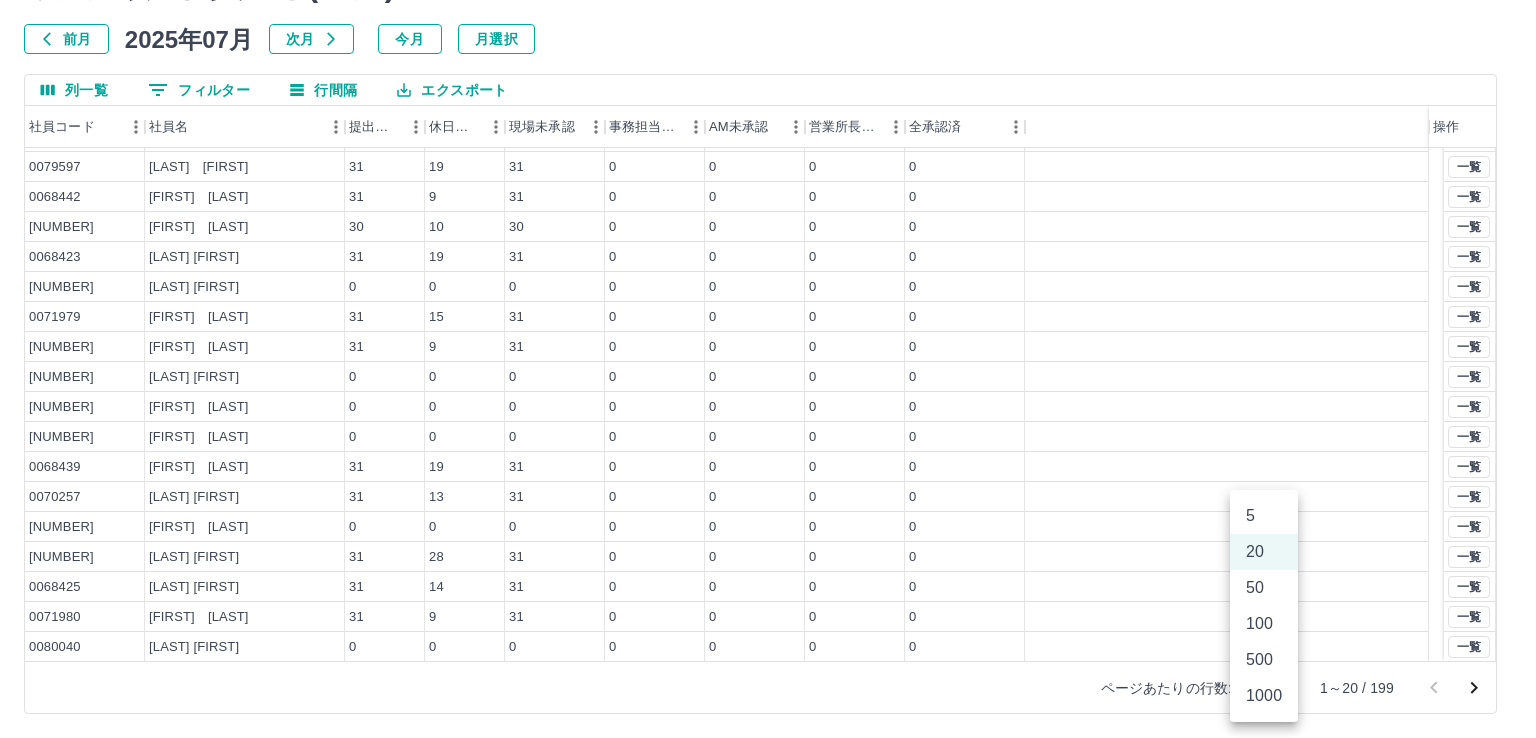 click on "SDH勤怠 新山　芳徳 勤務実績 - 社員ごと( 07 月) 前月 2025年07月 次月 今月 月選択 列一覧 0 フィルター 行間隔 エクスポート 社員コード 社員名 提出件数 休日件数 現場未承認 事務担当未承認 AM未承認 営業所長未承認 全承認済 操作 0068436 福島　美咲 31 9 31 0 0 0 0 0063291 渡部　恭子 0 0 0 0 0 0 0 0068432 渡部　恵 31 9 31 0 0 0 0 0079597 足立　香織 31 19 31 0 0 0 0 0068442 後藤　隆洋 31 9 31 0 0 0 0 0079660 野本　浩一 30 10 30 0 0 0 0 0068423 西原　陽子 31 19 31 0 0 0 0 0079177 田井野　文男 0 0 0 0 0 0 0 0071979 岡田　惠美子 31 15 31 0 0 0 0 0075507 森　小夜子 31 9 31 0 0 0 0 0075151 末廣　あかり 0 0 0 0 0 0 0 0072652 梼山　洋三 0 0 0 0 0 0 0 0068838 村上　陽子 0 0 0 0 0 0 0 0068439 篠﨑　美保 31 19 31 0 0 0 0 0070257 山本　博美 31 13 31 0 0 0 0 0079050 兵頭　唯 0 0 0 0 0 0 0 0071978 渡部　弘子 31 28 31 0 0 0 0 0068425 二宮　美音 31 14 31 0 0 0" at bounding box center [768, 315] 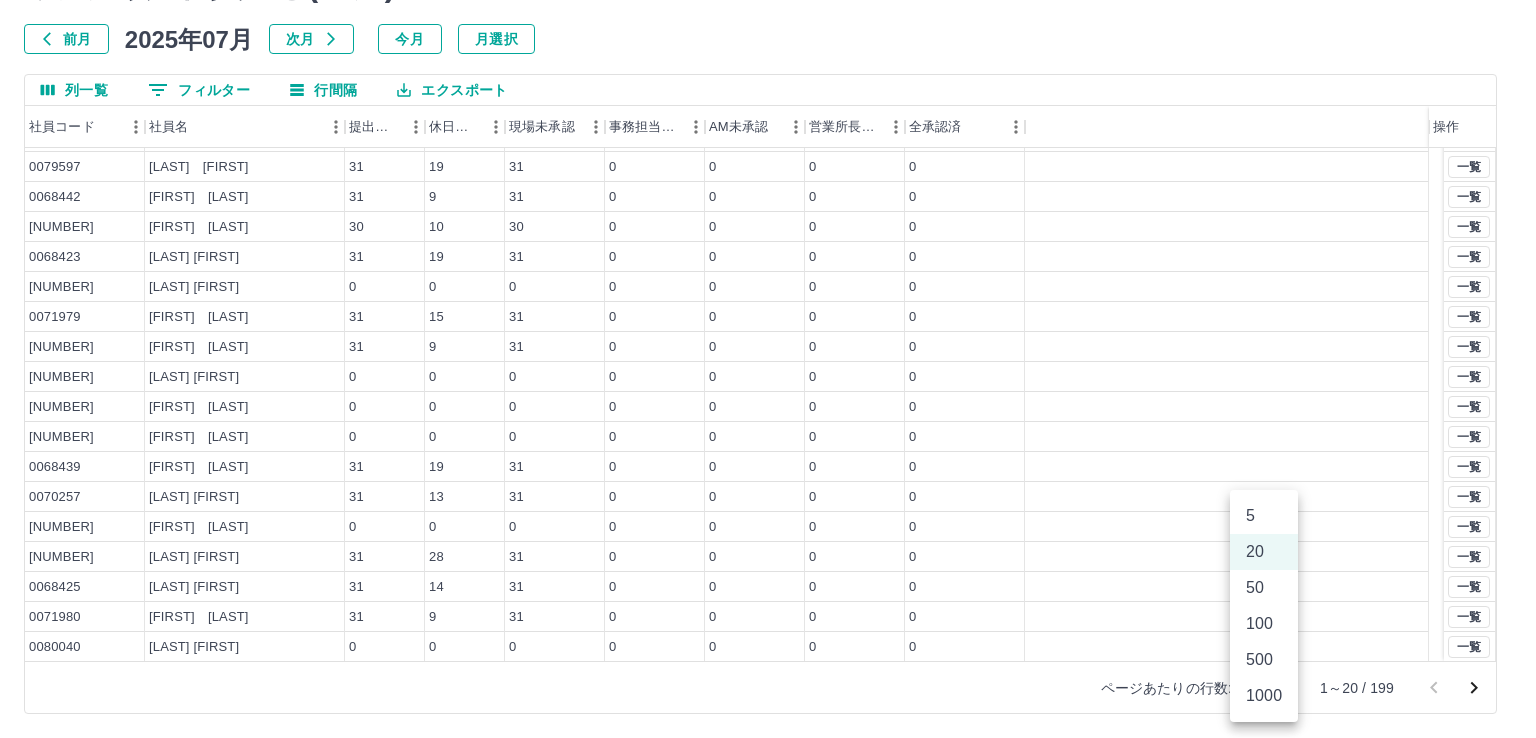 click at bounding box center (768, 369) 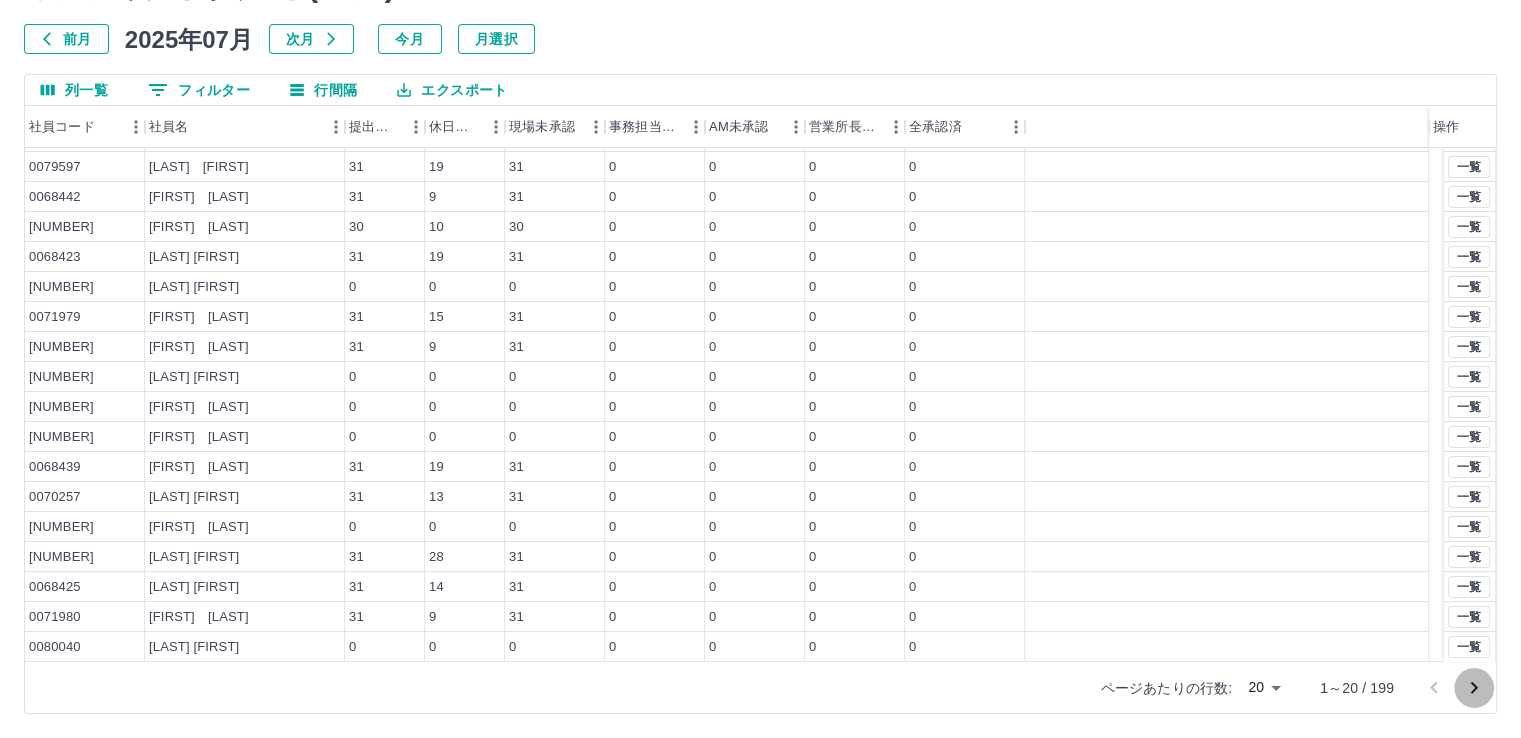 click 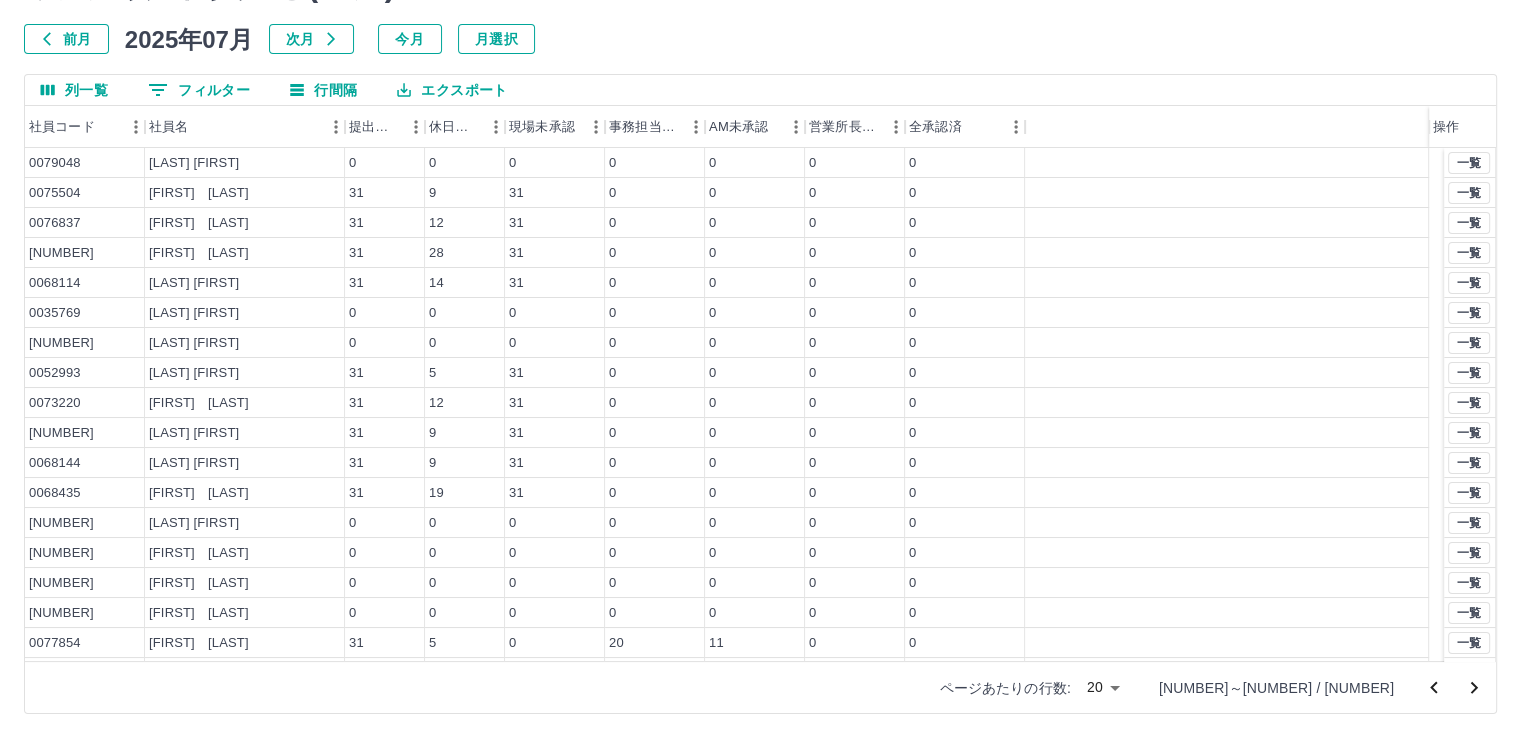 click 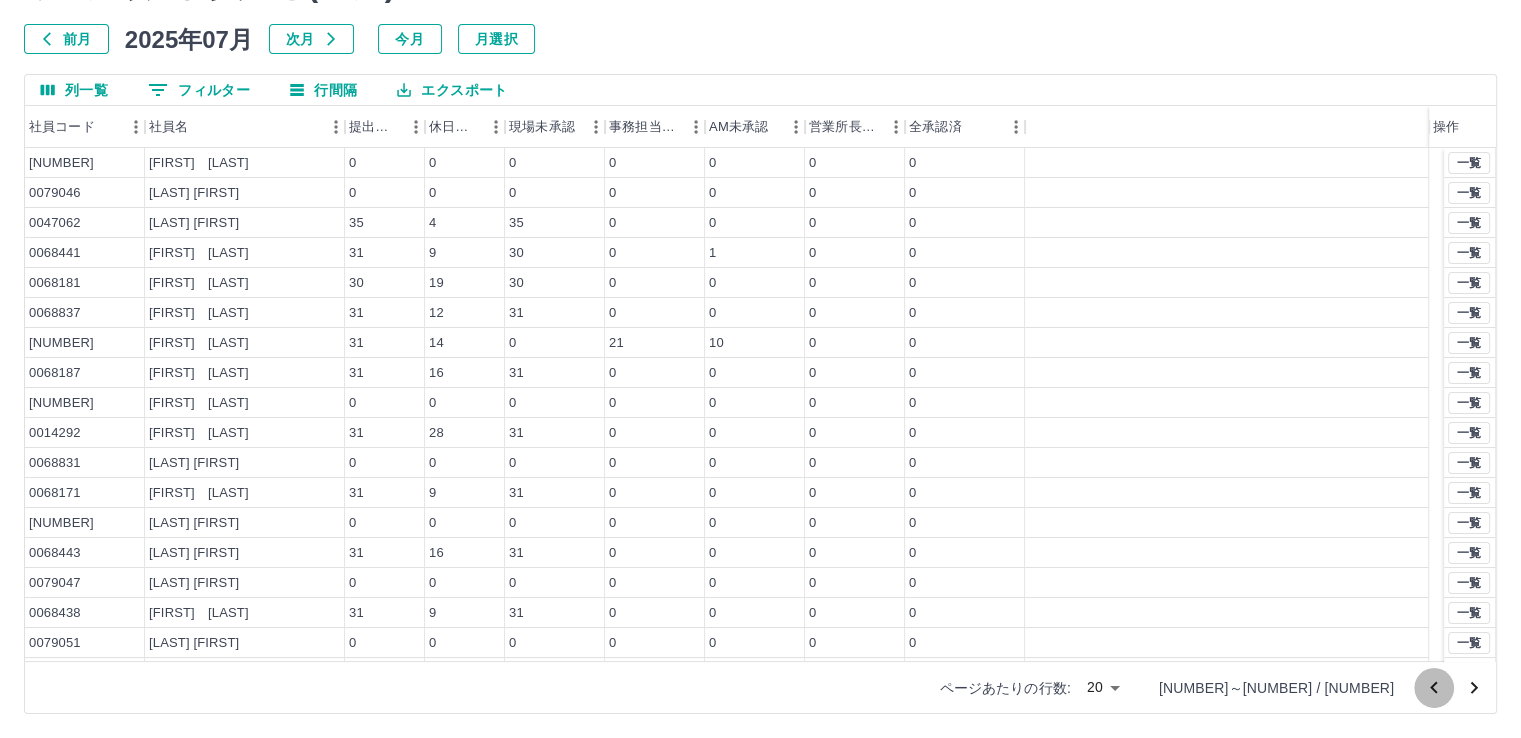 click 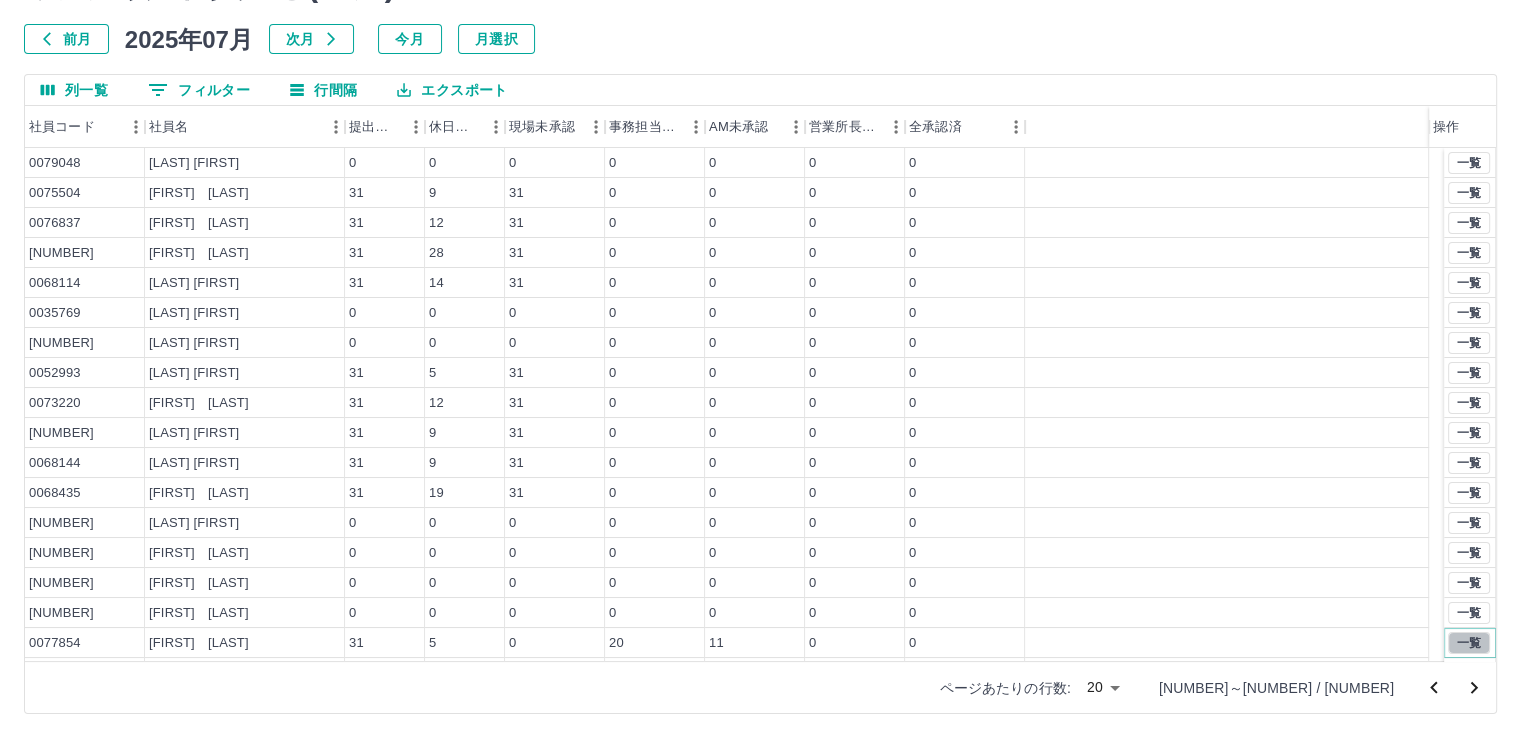 click on "一覧" at bounding box center (1469, 643) 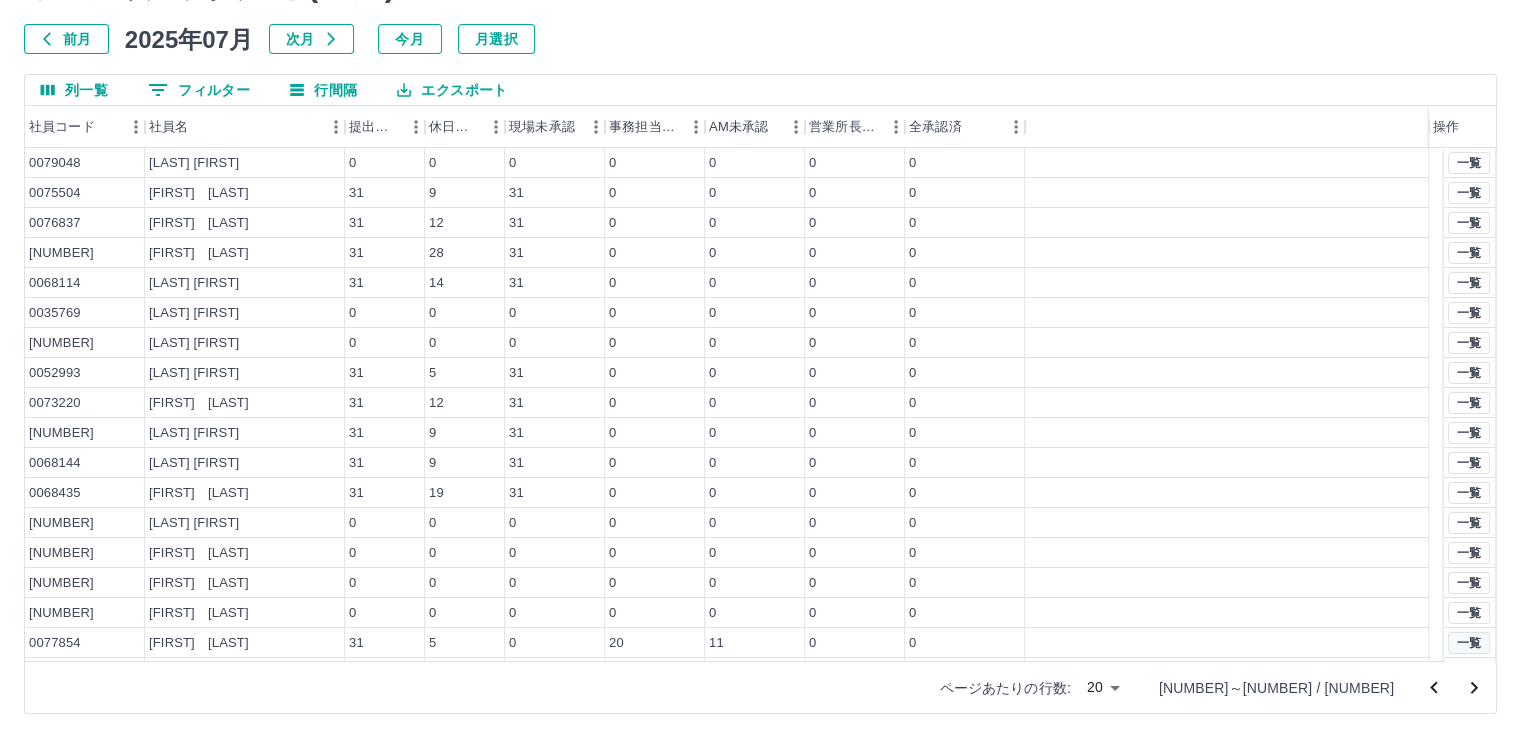 scroll, scrollTop: 0, scrollLeft: 0, axis: both 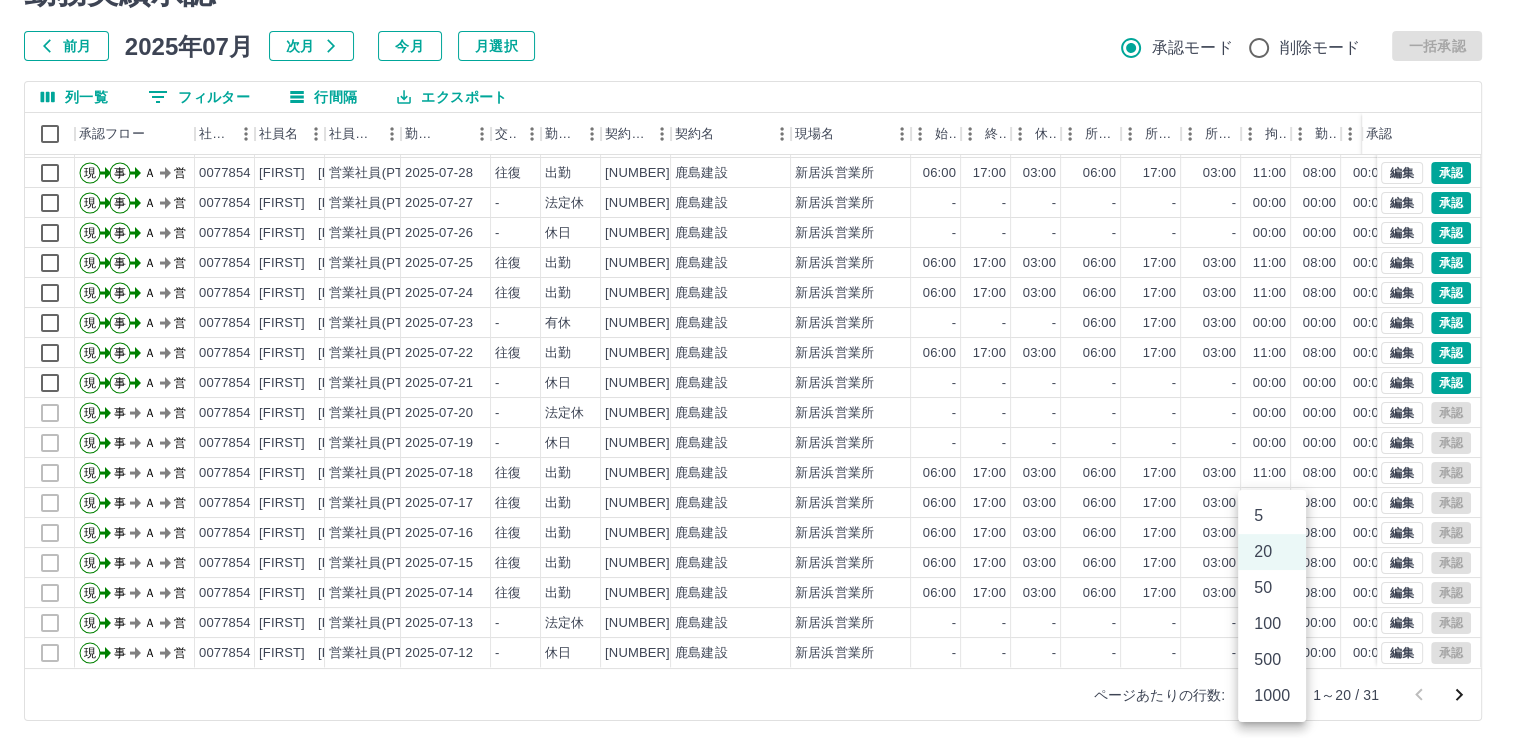 click on "SDH勤怠 新山　芳徳 勤務実績承認 前月 2025年07月 次月 今月 月選択 承認モード 削除モード 一括承認 列一覧 0 フィルター 行間隔 エクスポート 承認フロー 社員番号 社員名 社員区分 勤務日 交通費 勤務区分 契約コード 契約名 現場名 始業 終業 休憩 所定開始 所定終業 所定休憩 拘束 勤務 遅刻等 コメント ステータス 承認 現 事 Ａ 営 0077854 伊藤　卯一 営業社員(PT契約) 2025-07-30 往復 出勤 39630001 鹿島建設 新居浜営業所 06:00 17:00 03:00 06:00 17:00 03:00 11:00 08:00 00:00 AM承認待 現 事 Ａ 営 0077854 伊藤　卯一 営業社員(PT契約) 2025-07-29 往復 出勤 39630001 鹿島建設 新居浜営業所 06:00 17:00 03:00 06:00 17:00 03:00 11:00 08:00 00:00 AM承認待 現 事 Ａ 営 0077854 伊藤　卯一 営業社員(PT契約) 2025-07-28 往復 出勤 39630001 鹿島建設 新居浜営業所 06:00 17:00 03:00 06:00 17:00 03:00 11:00 08:00 00:00 AM承認待 現" at bounding box center [760, 322] 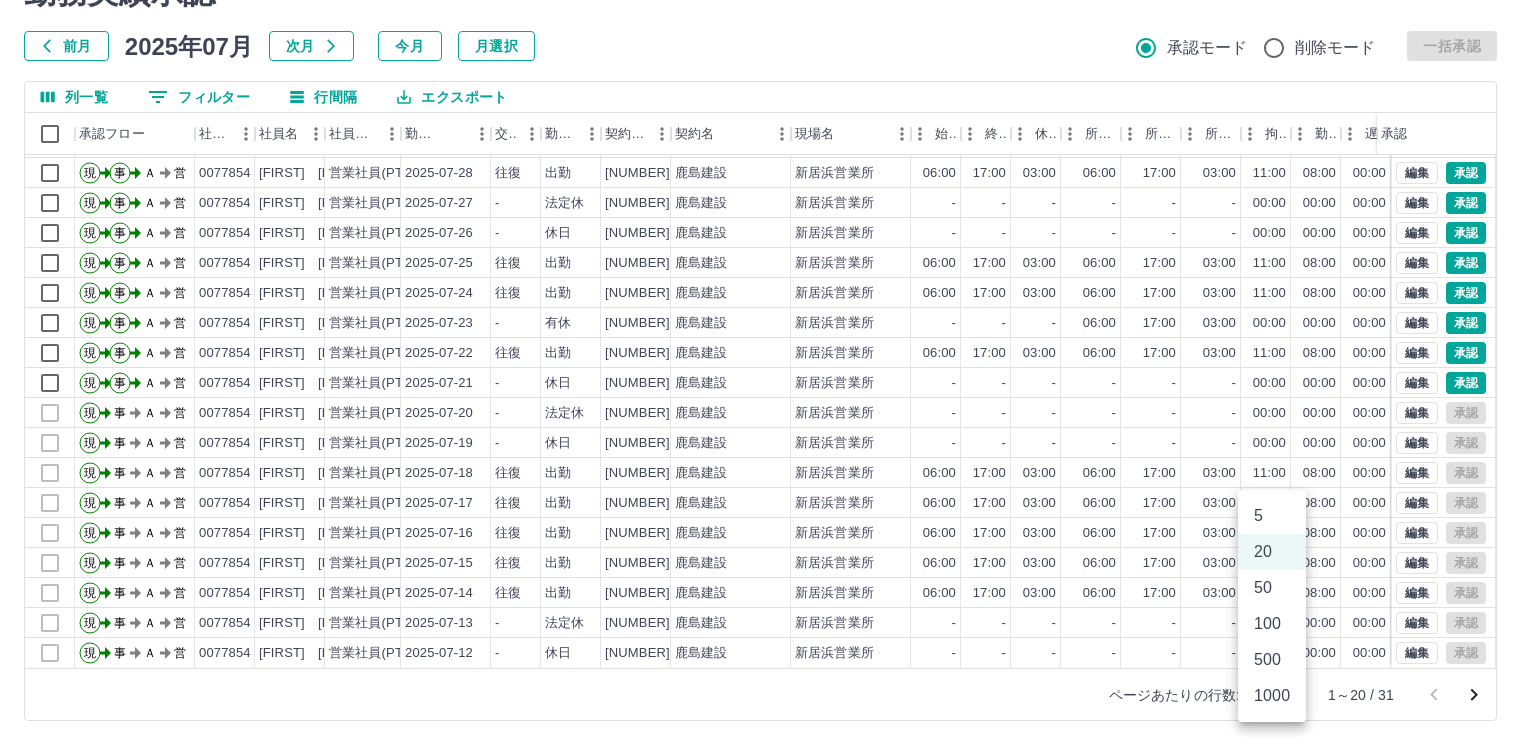 click on "50" at bounding box center [1272, 588] 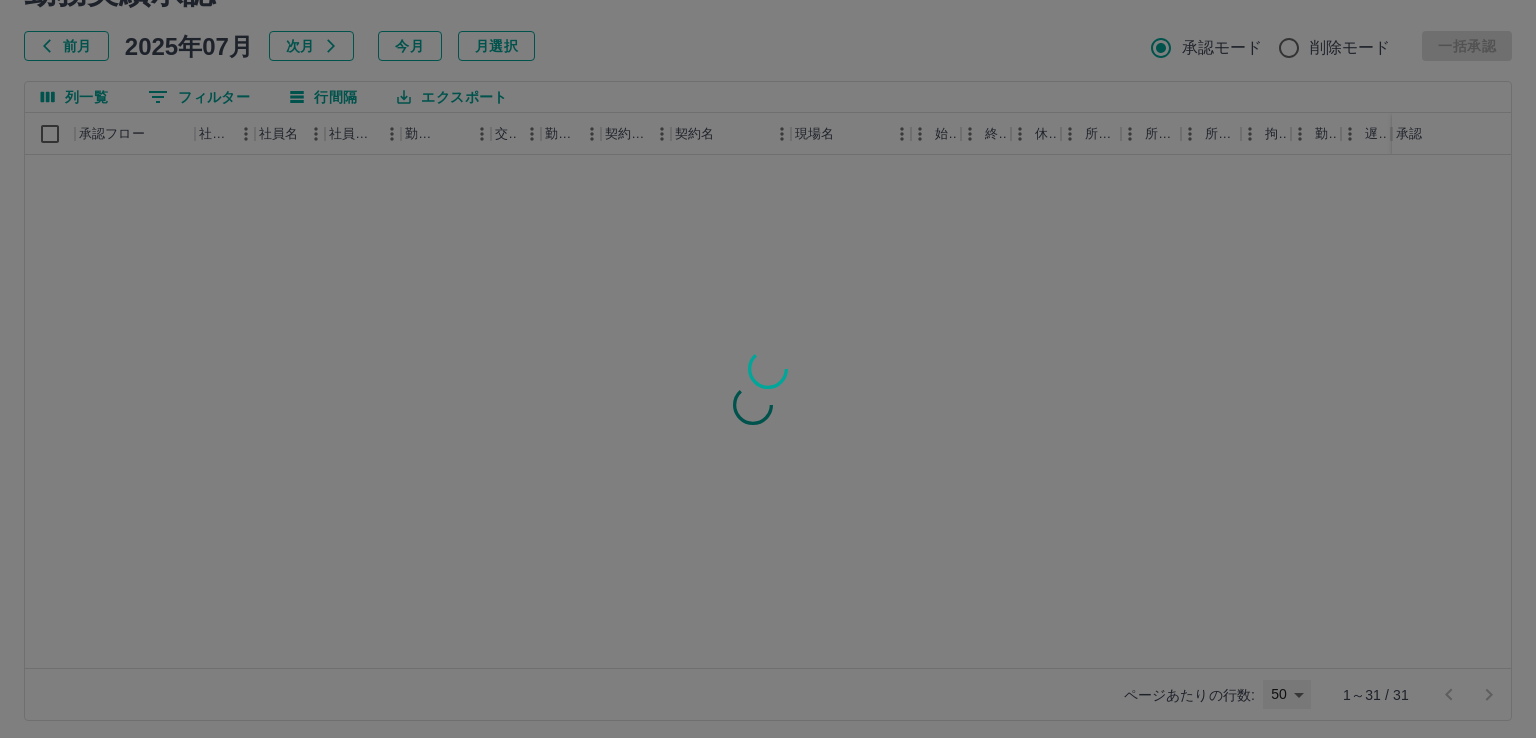type on "**" 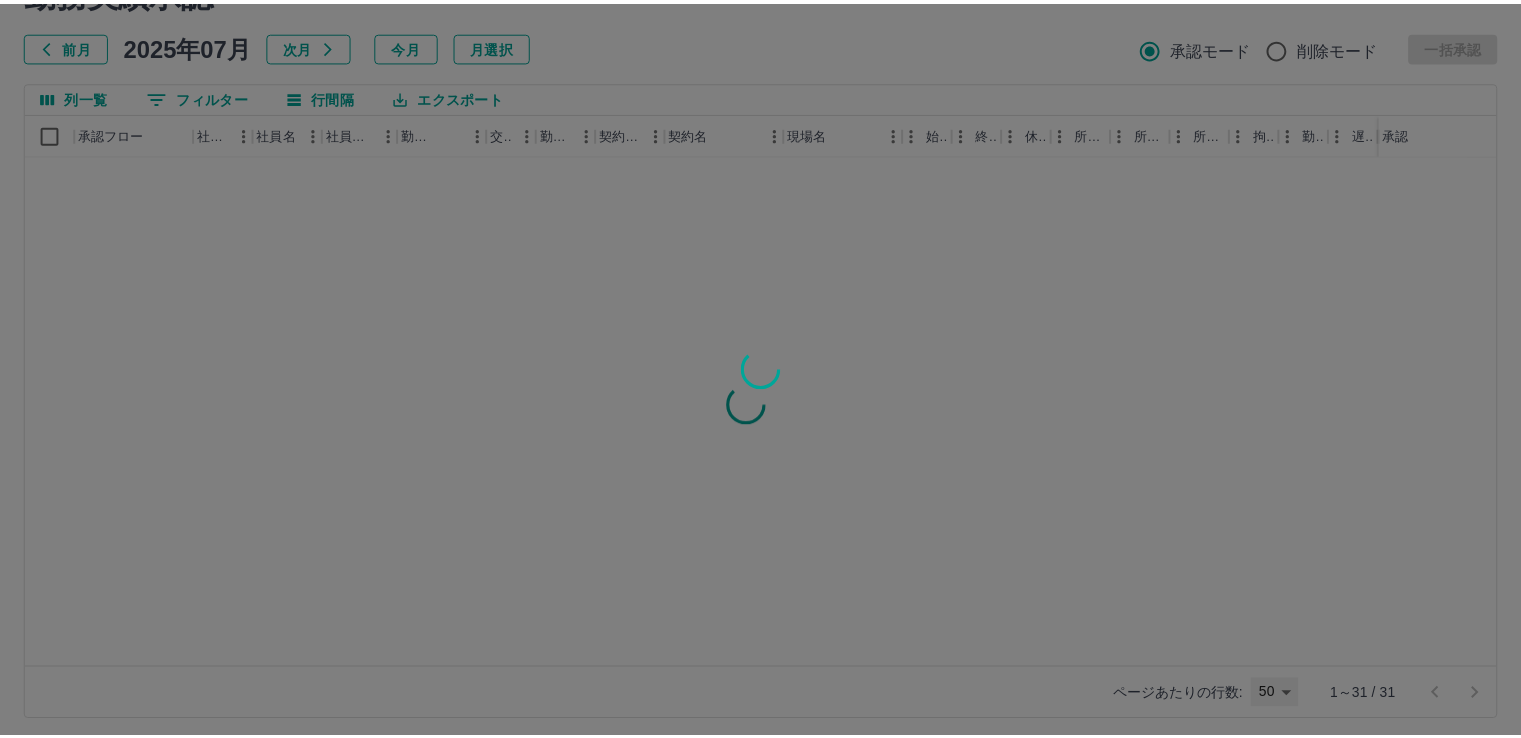 scroll, scrollTop: 0, scrollLeft: 0, axis: both 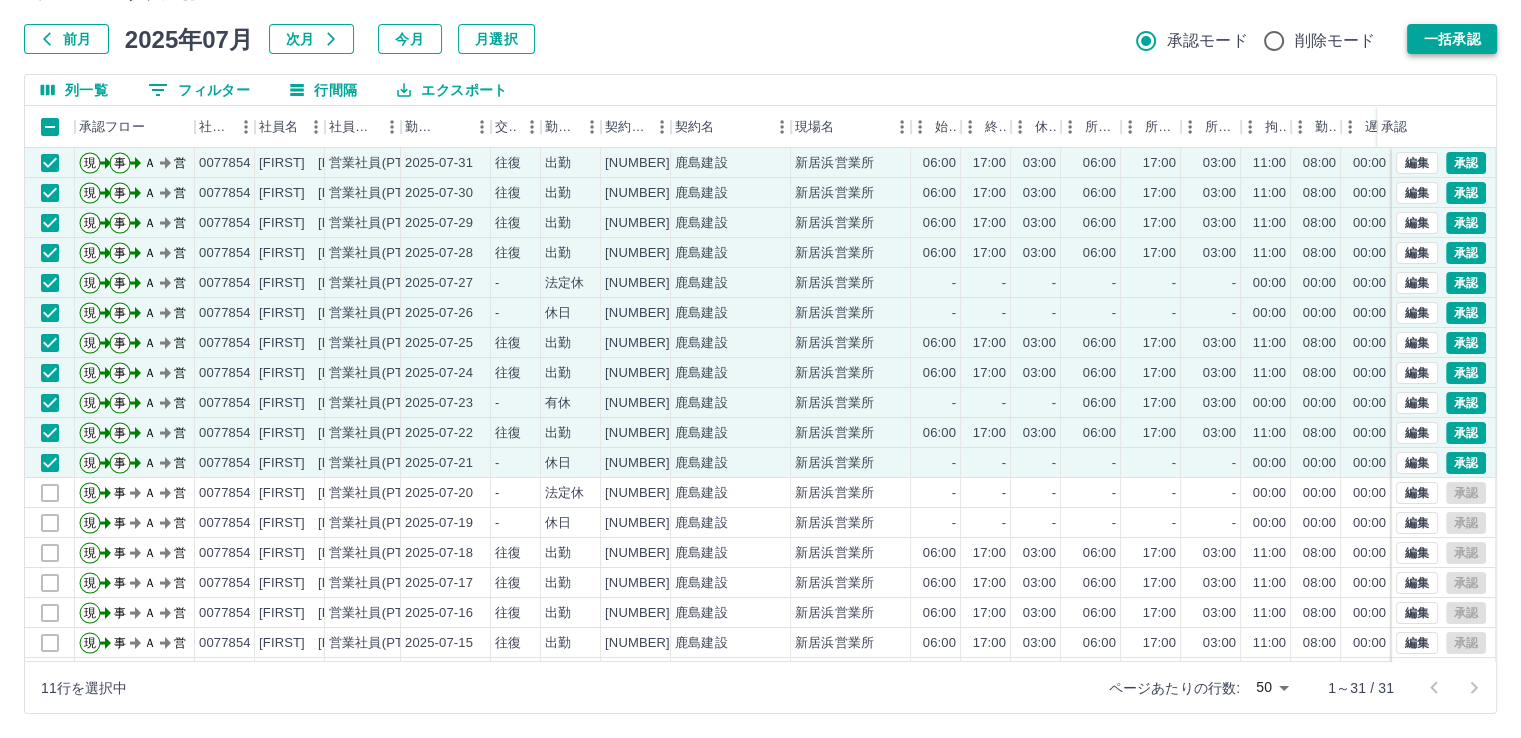 click on "一括承認" at bounding box center (1452, 39) 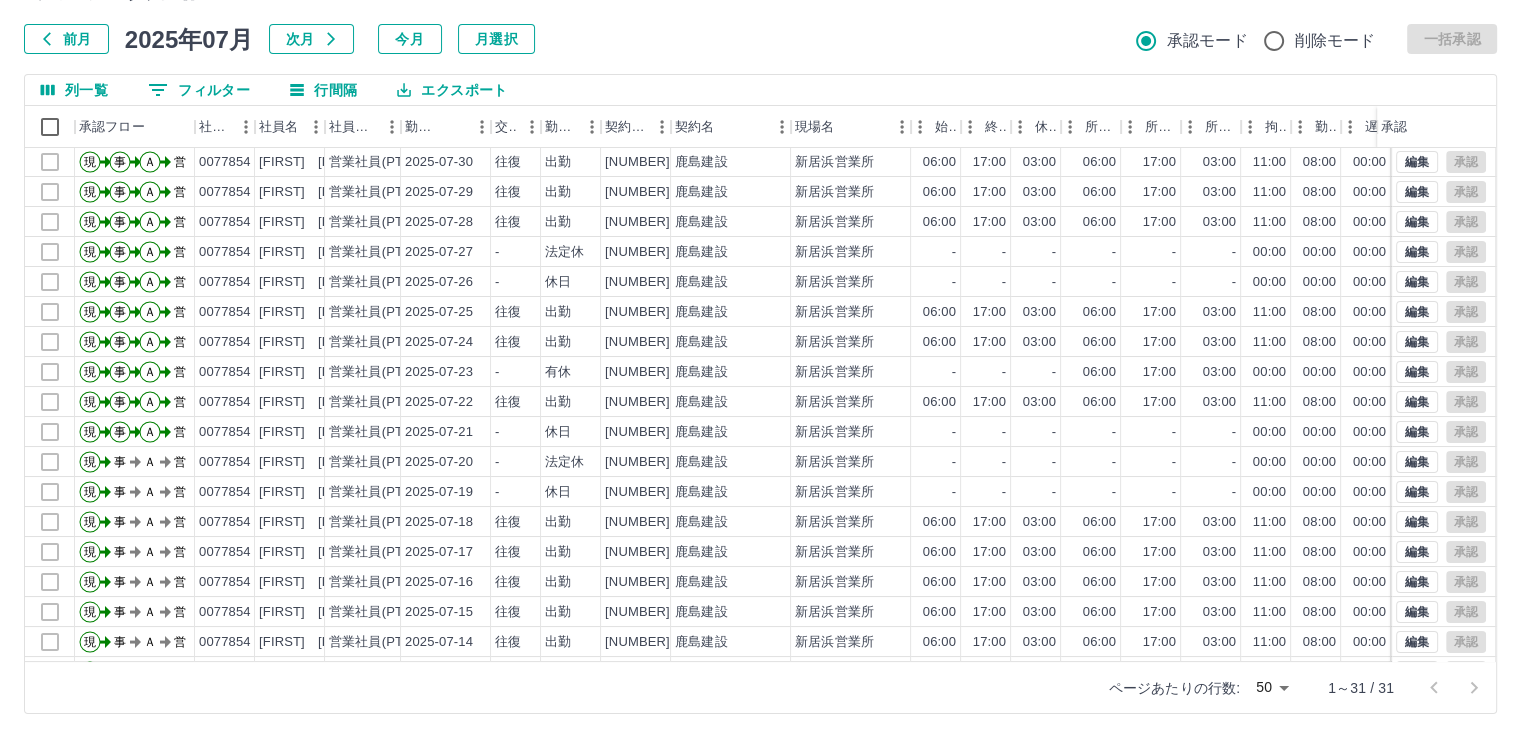 scroll, scrollTop: 0, scrollLeft: 0, axis: both 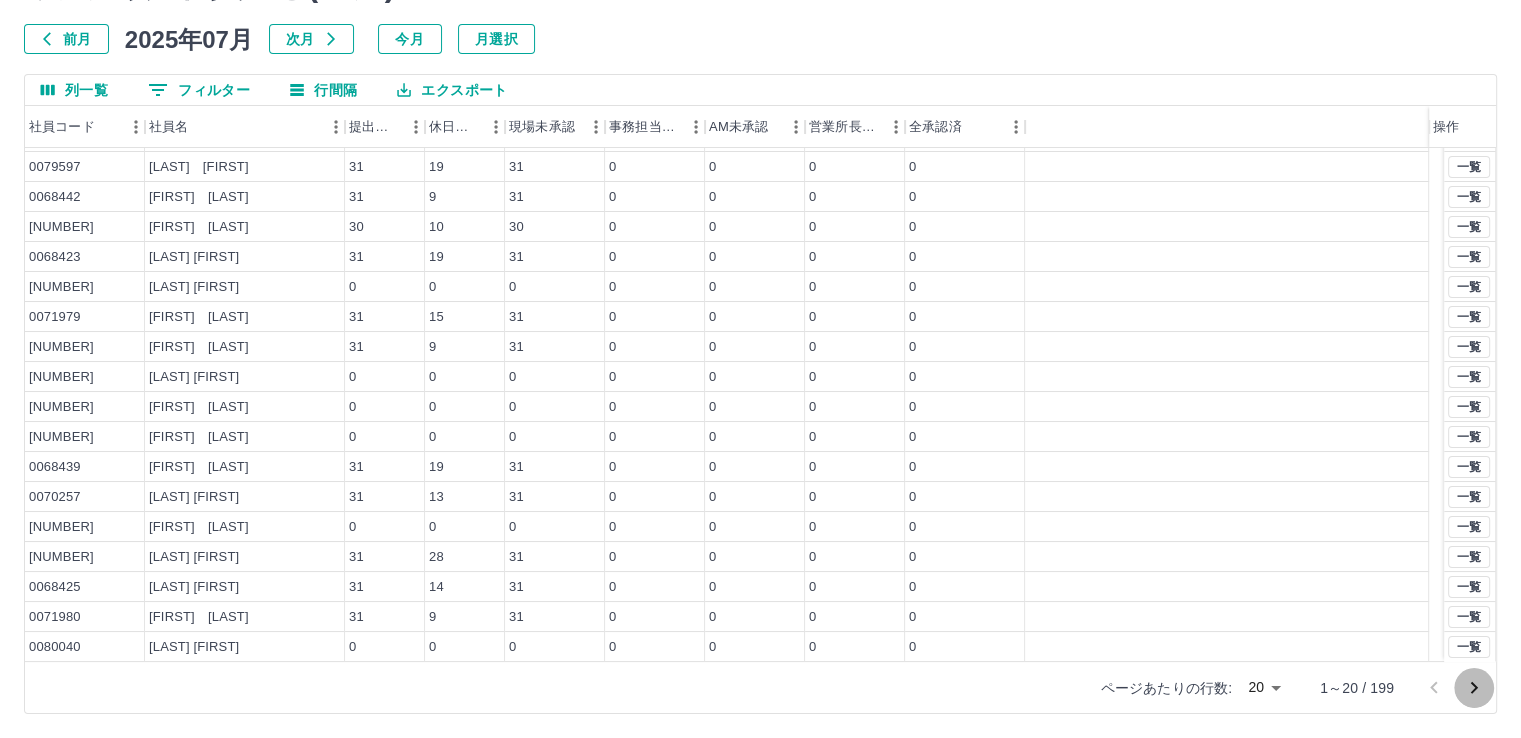 click 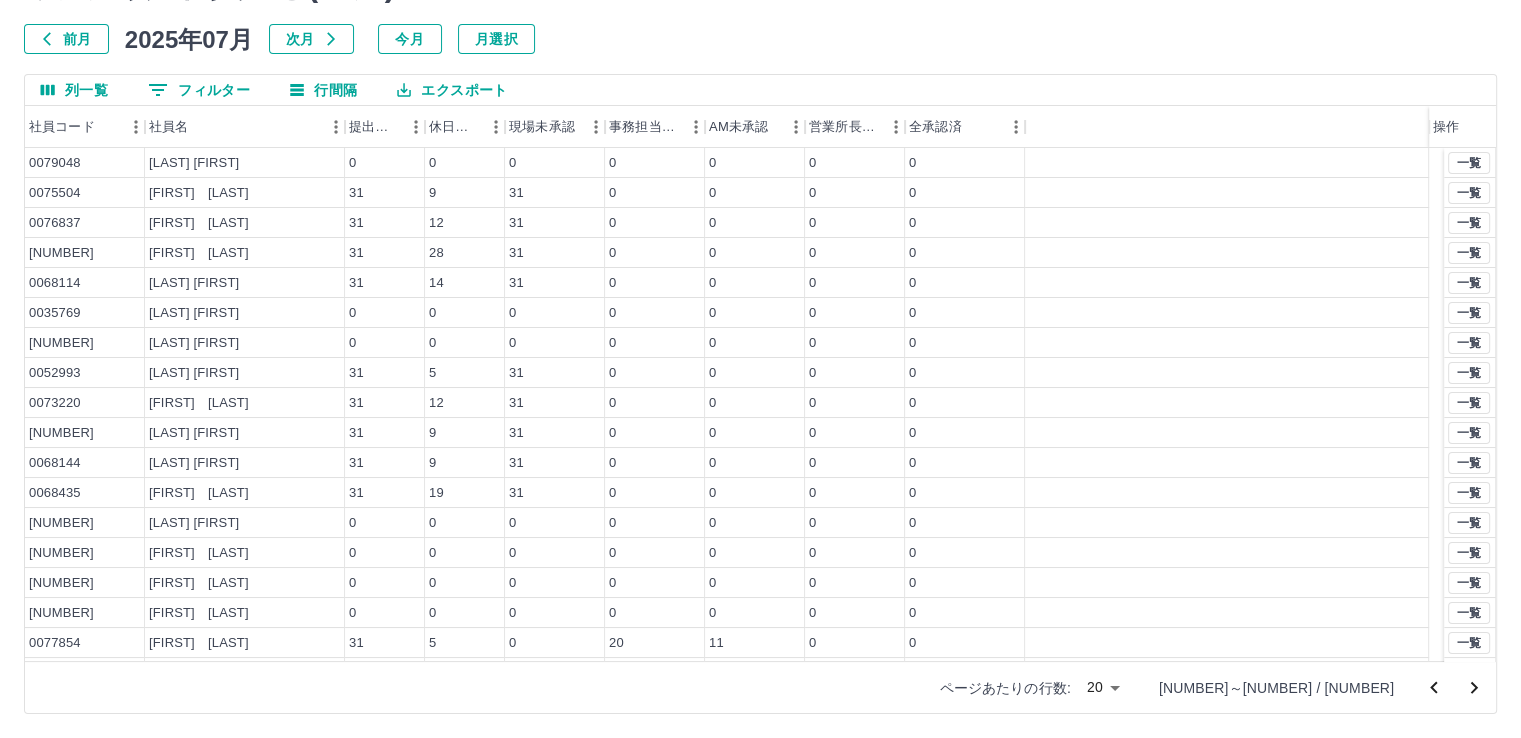 click 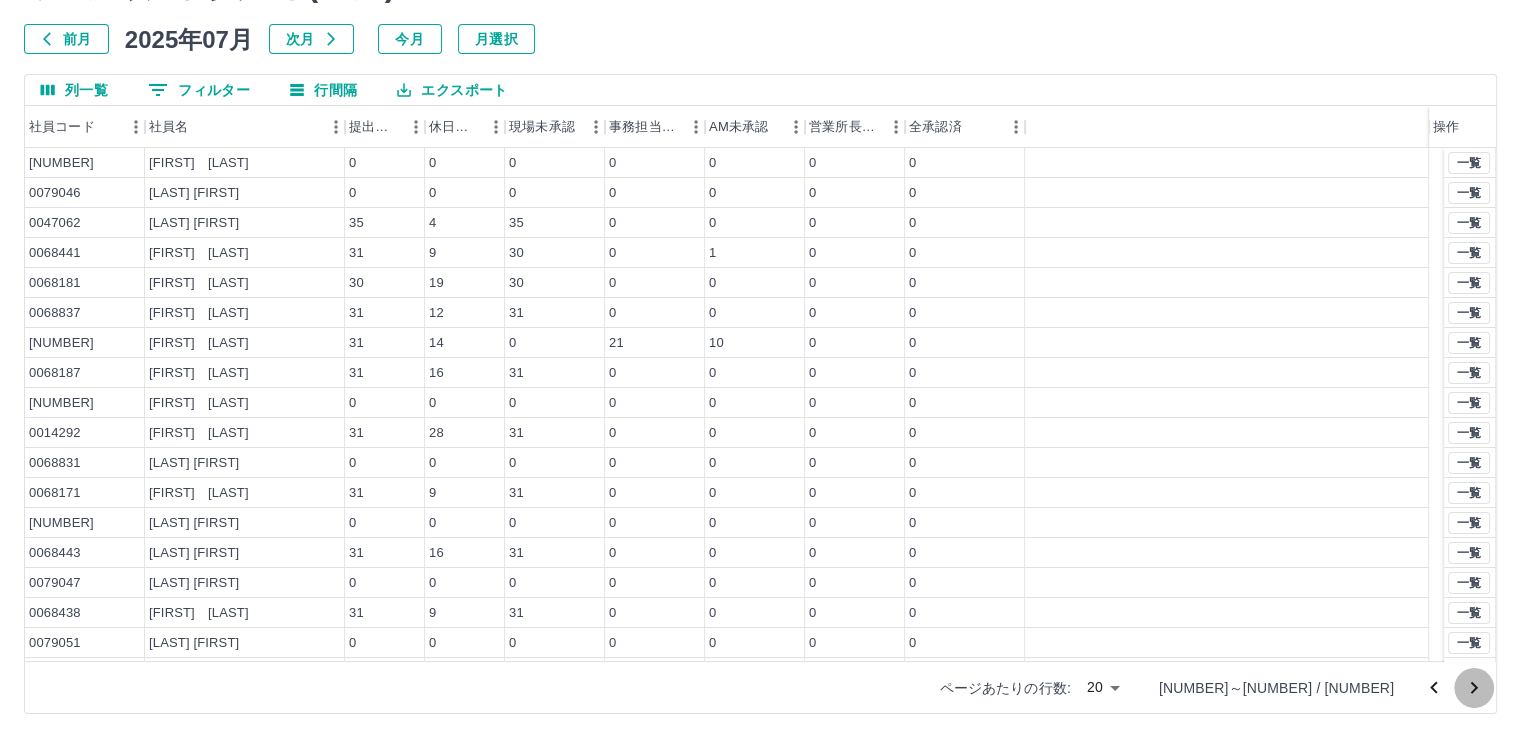 click 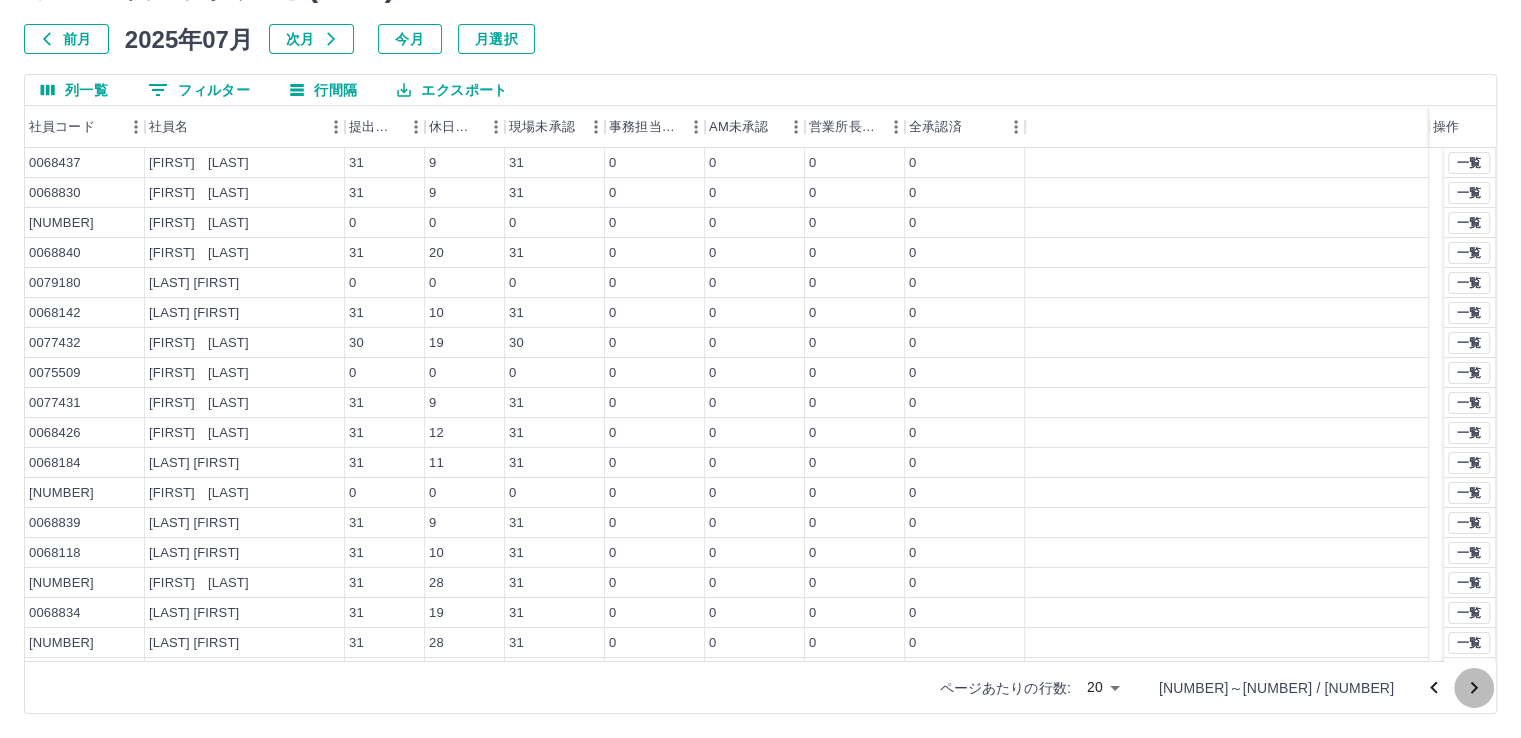 click 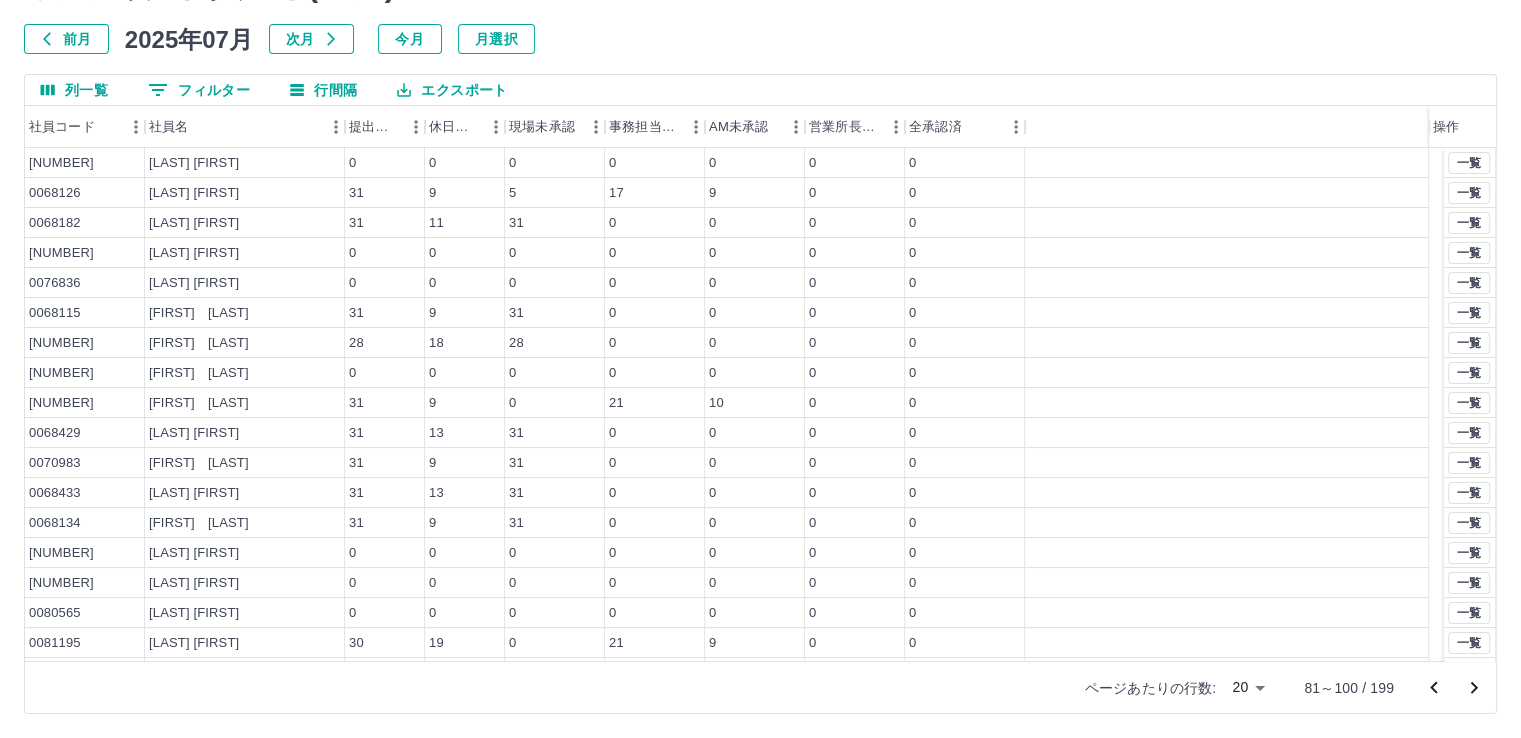 click 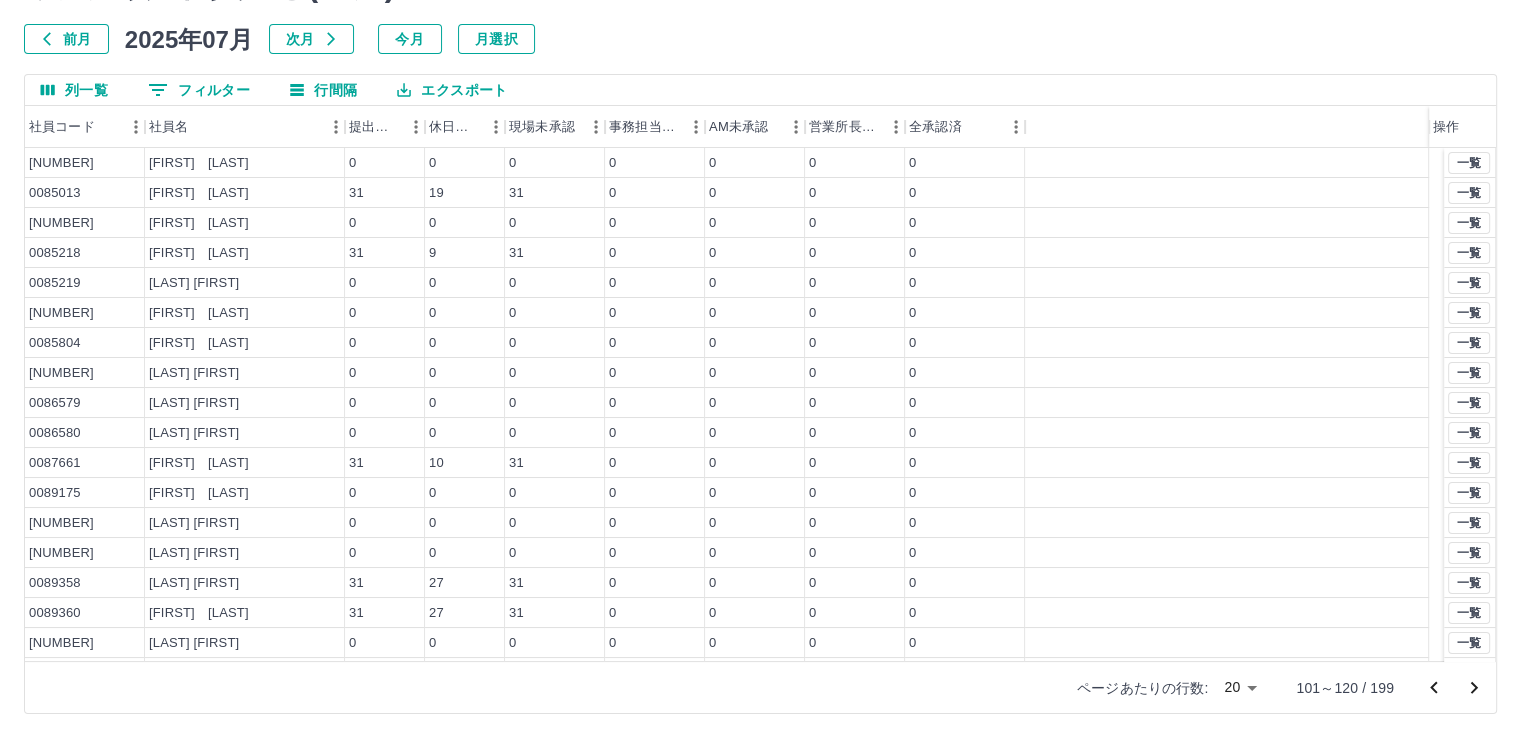 click 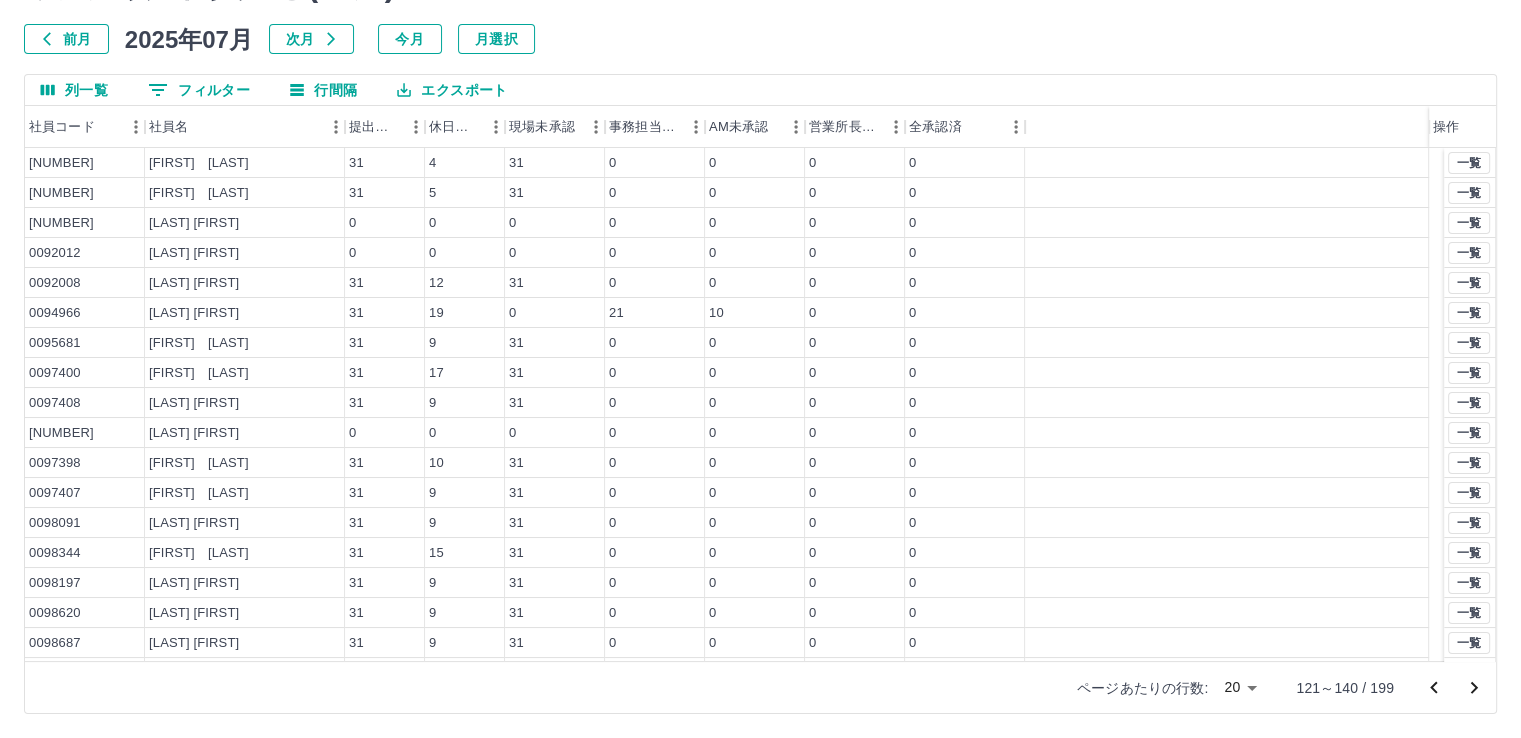 click 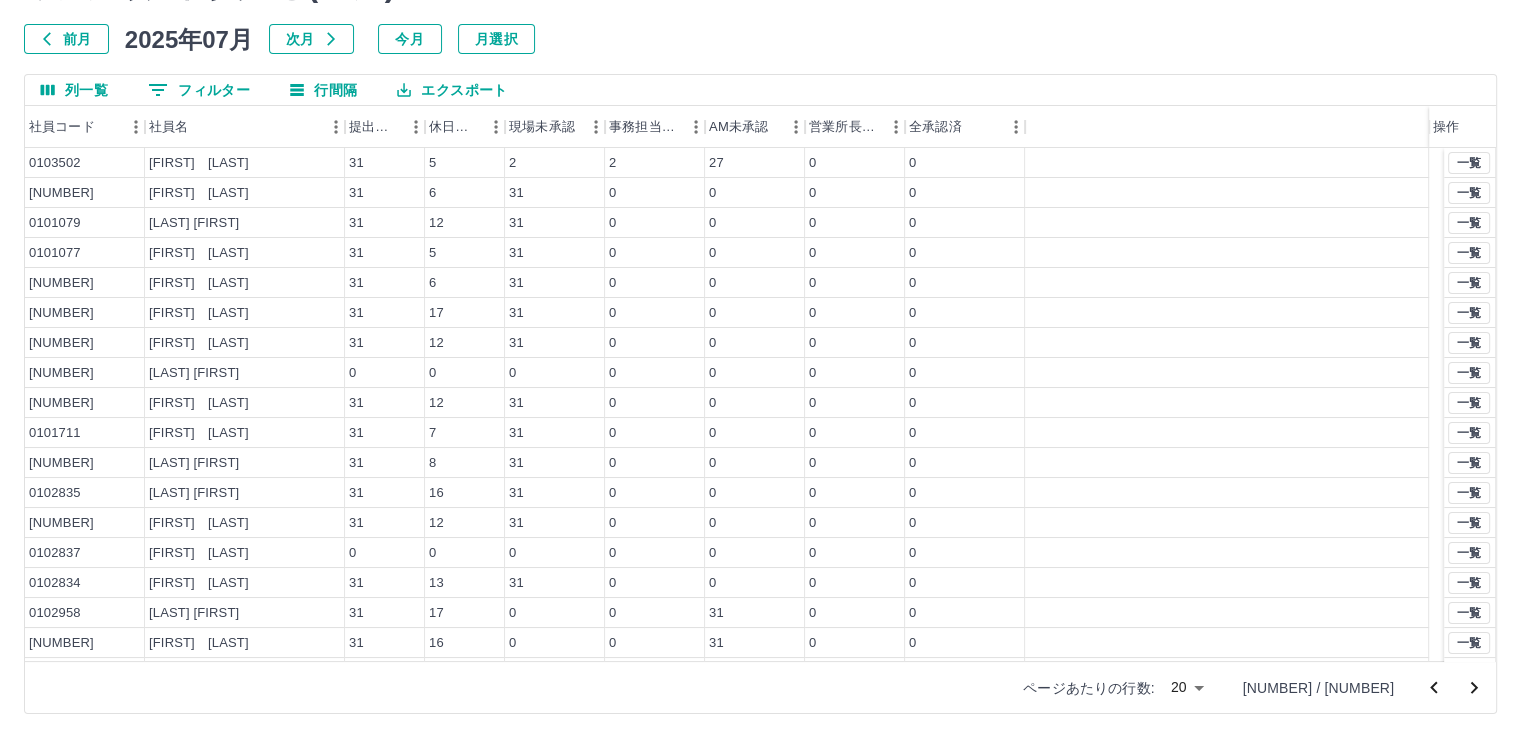 click 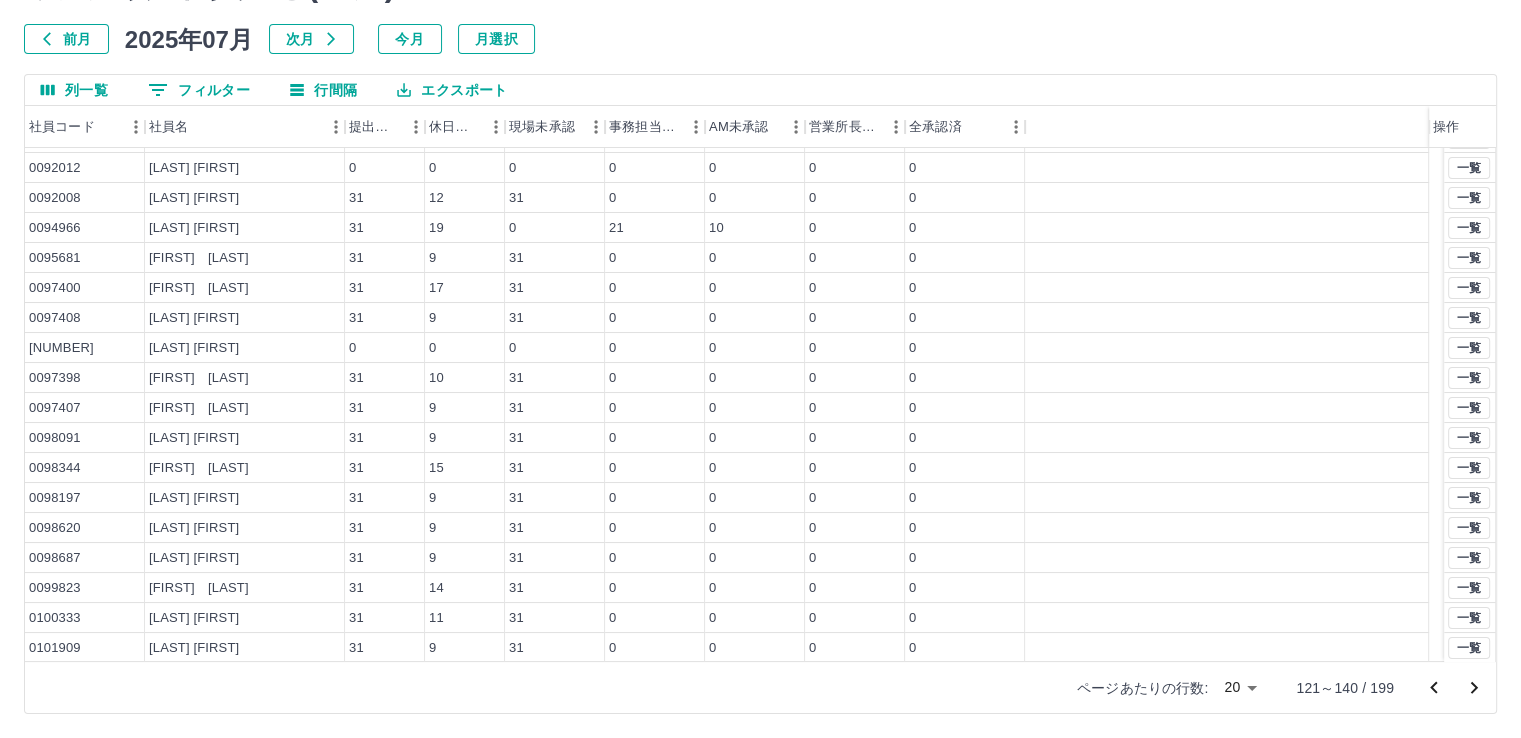 scroll, scrollTop: 86, scrollLeft: 0, axis: vertical 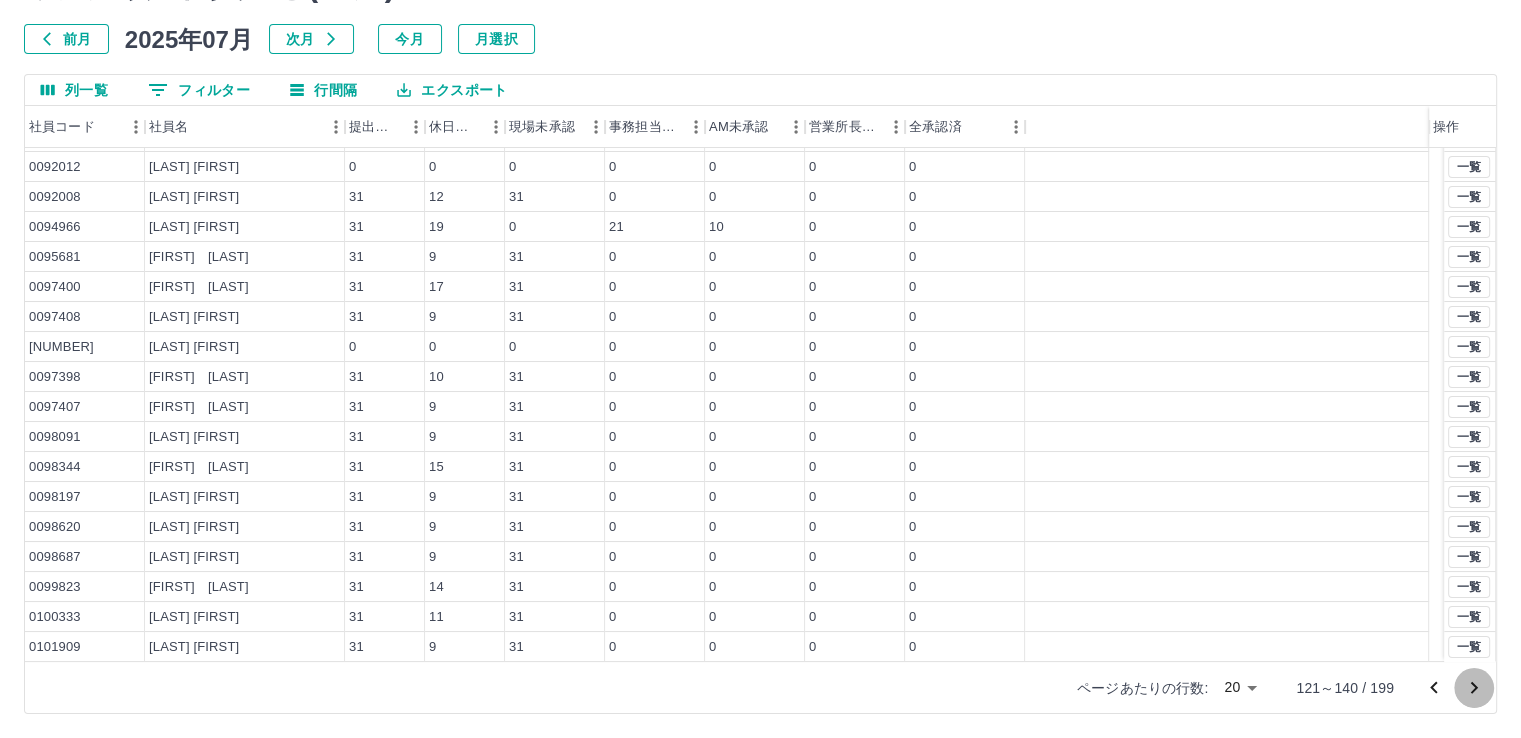 click 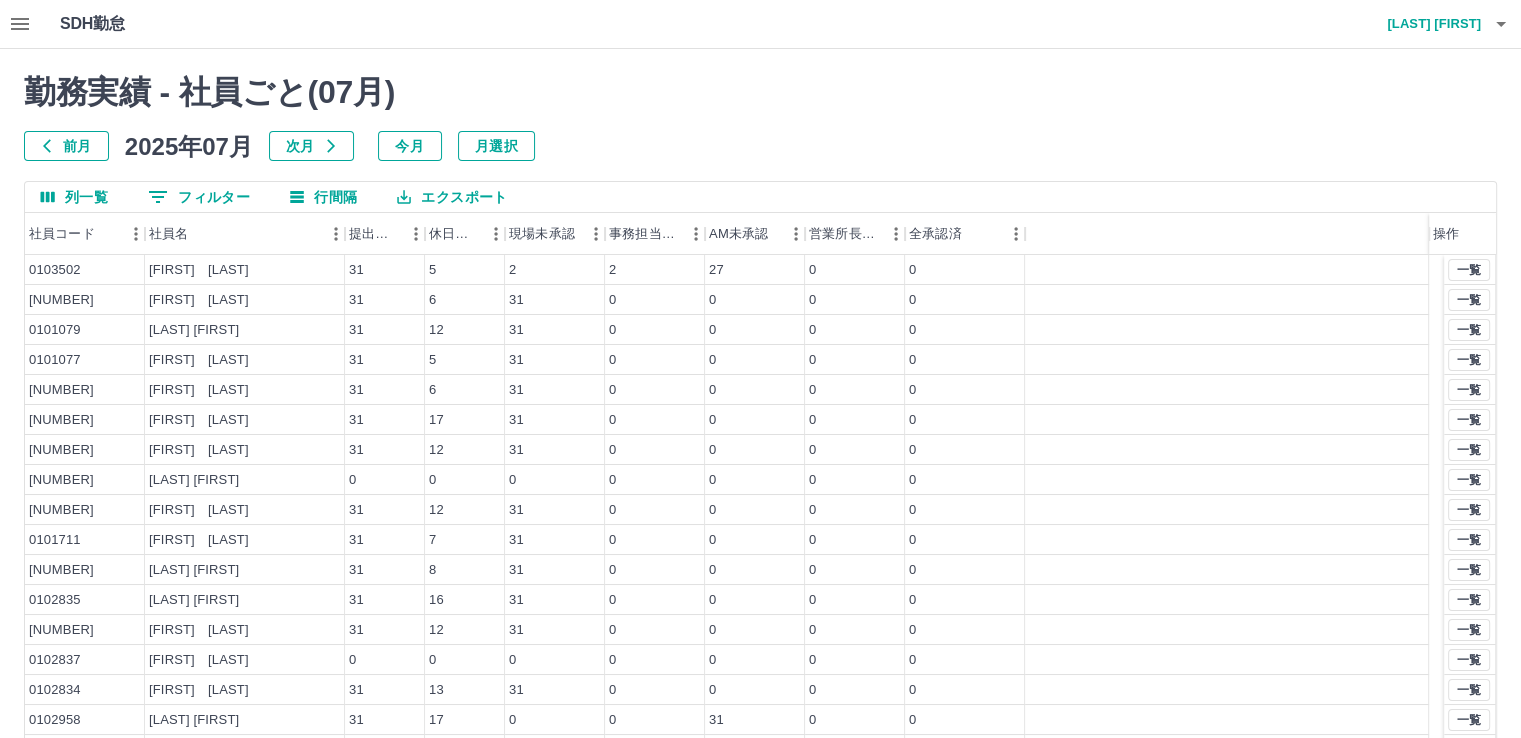 scroll, scrollTop: 0, scrollLeft: 0, axis: both 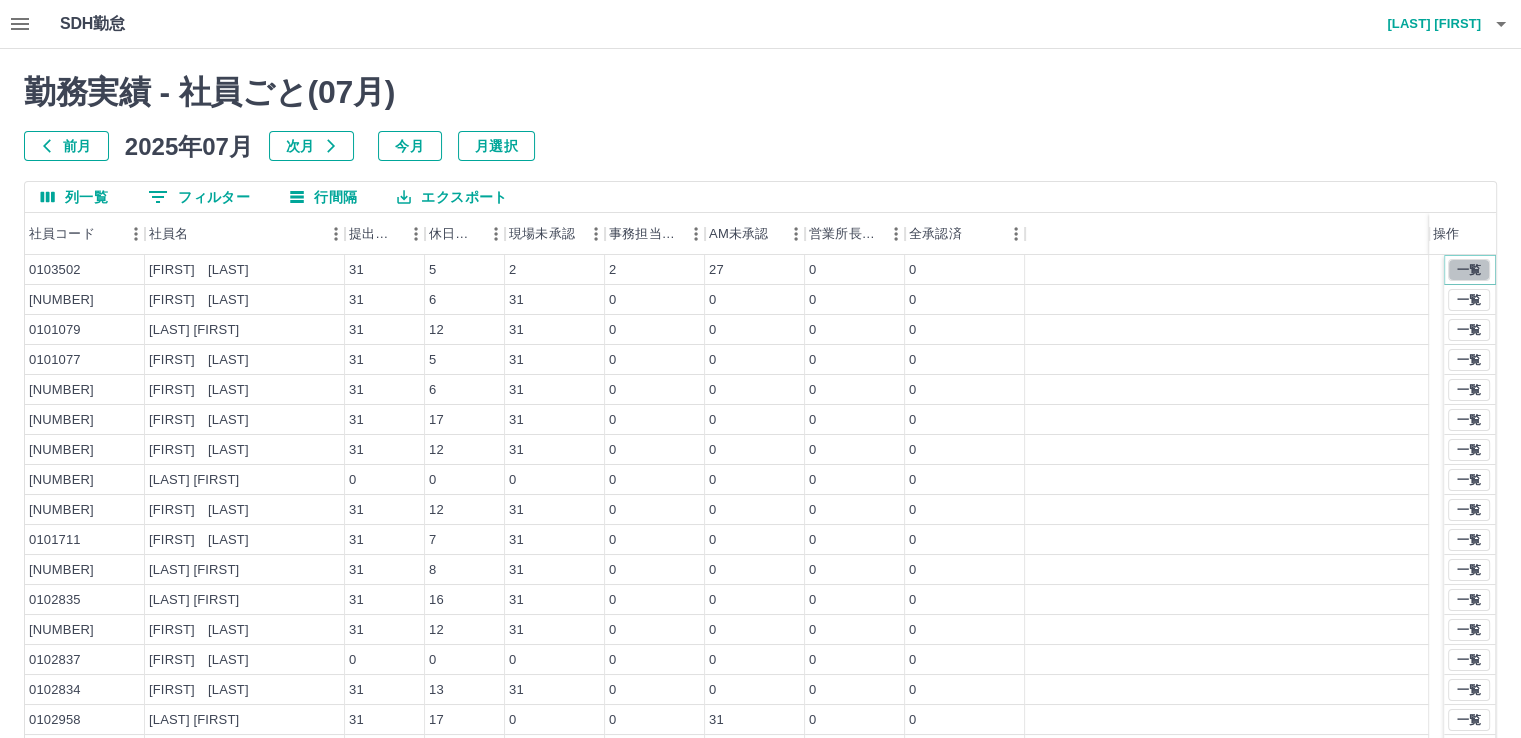 click on "一覧" at bounding box center [1469, 270] 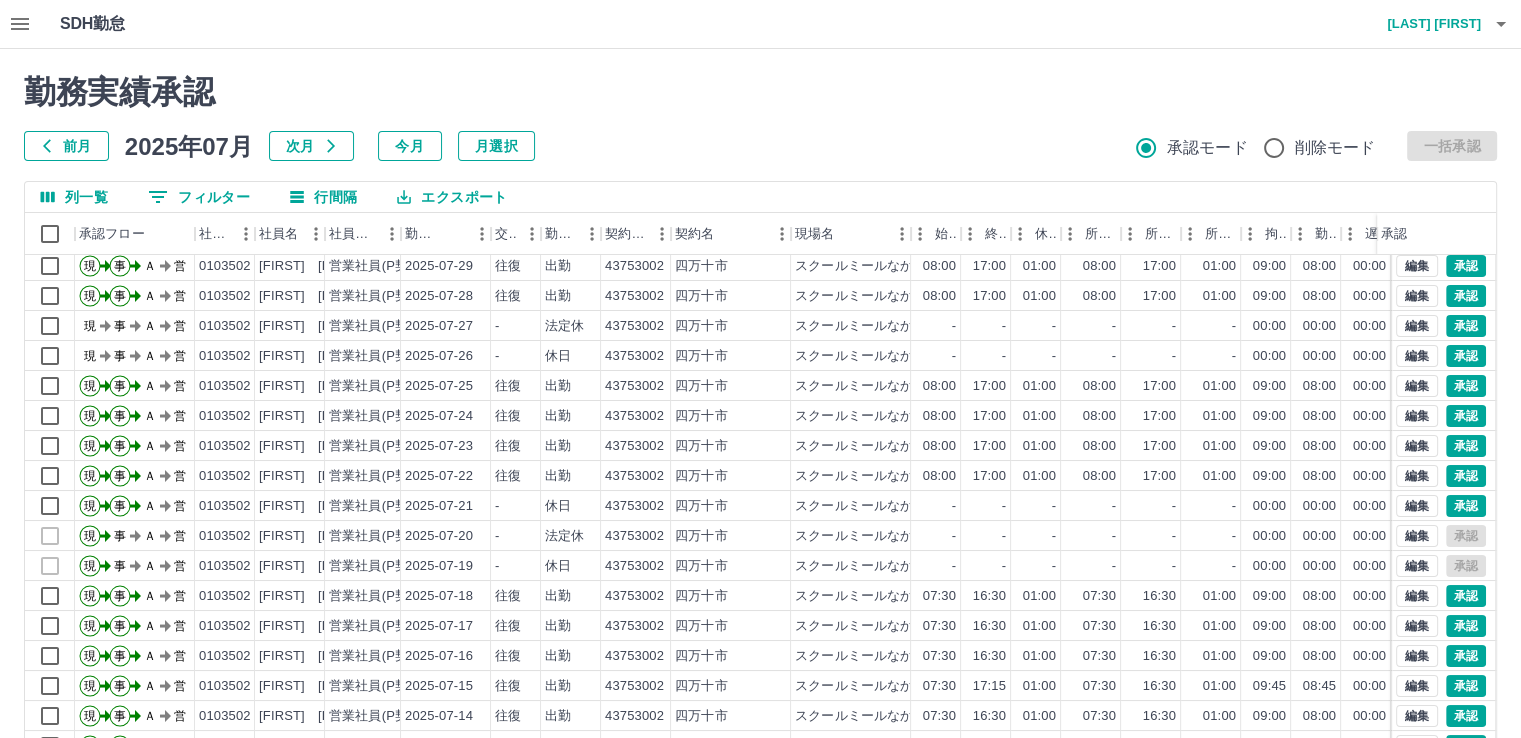 scroll, scrollTop: 101, scrollLeft: 0, axis: vertical 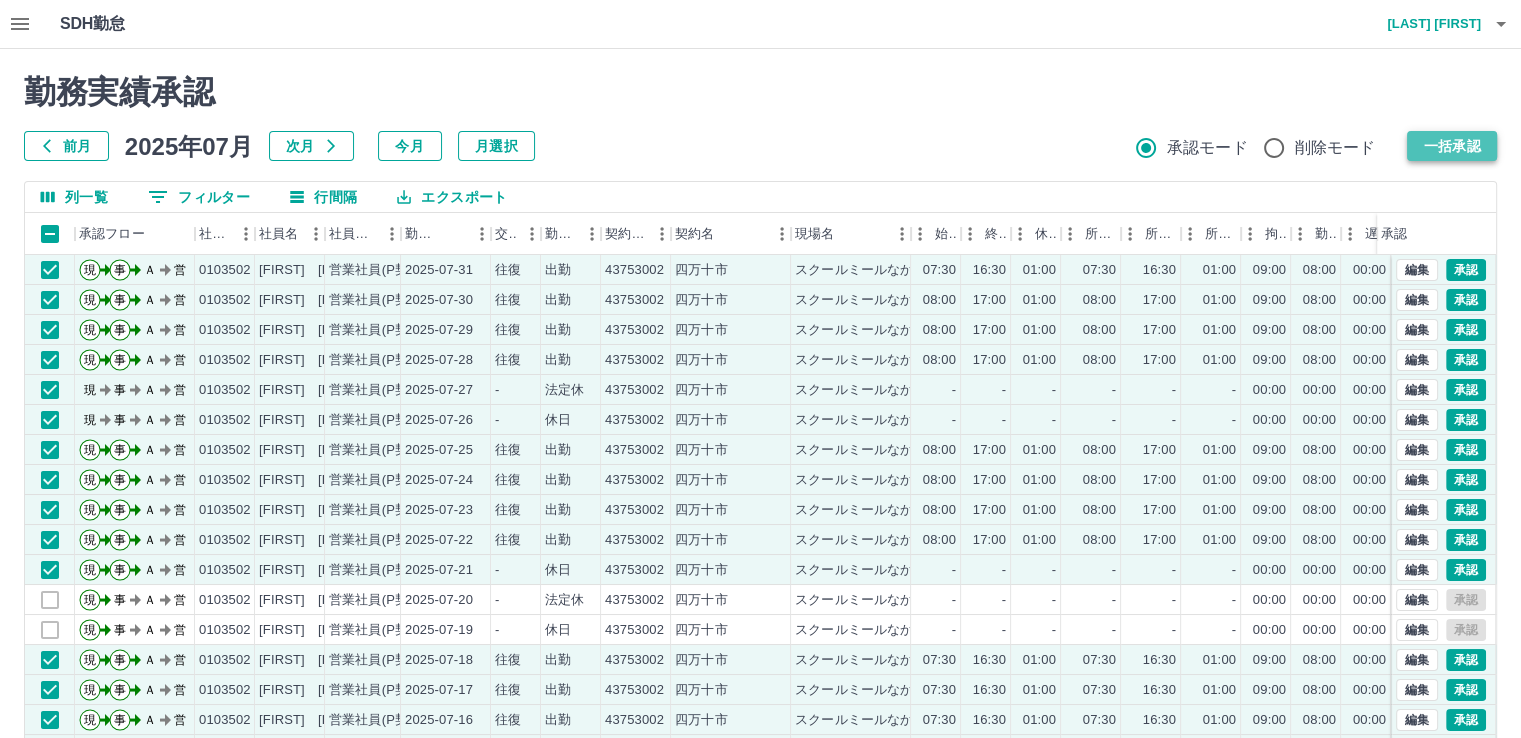 click on "一括承認" at bounding box center [1452, 146] 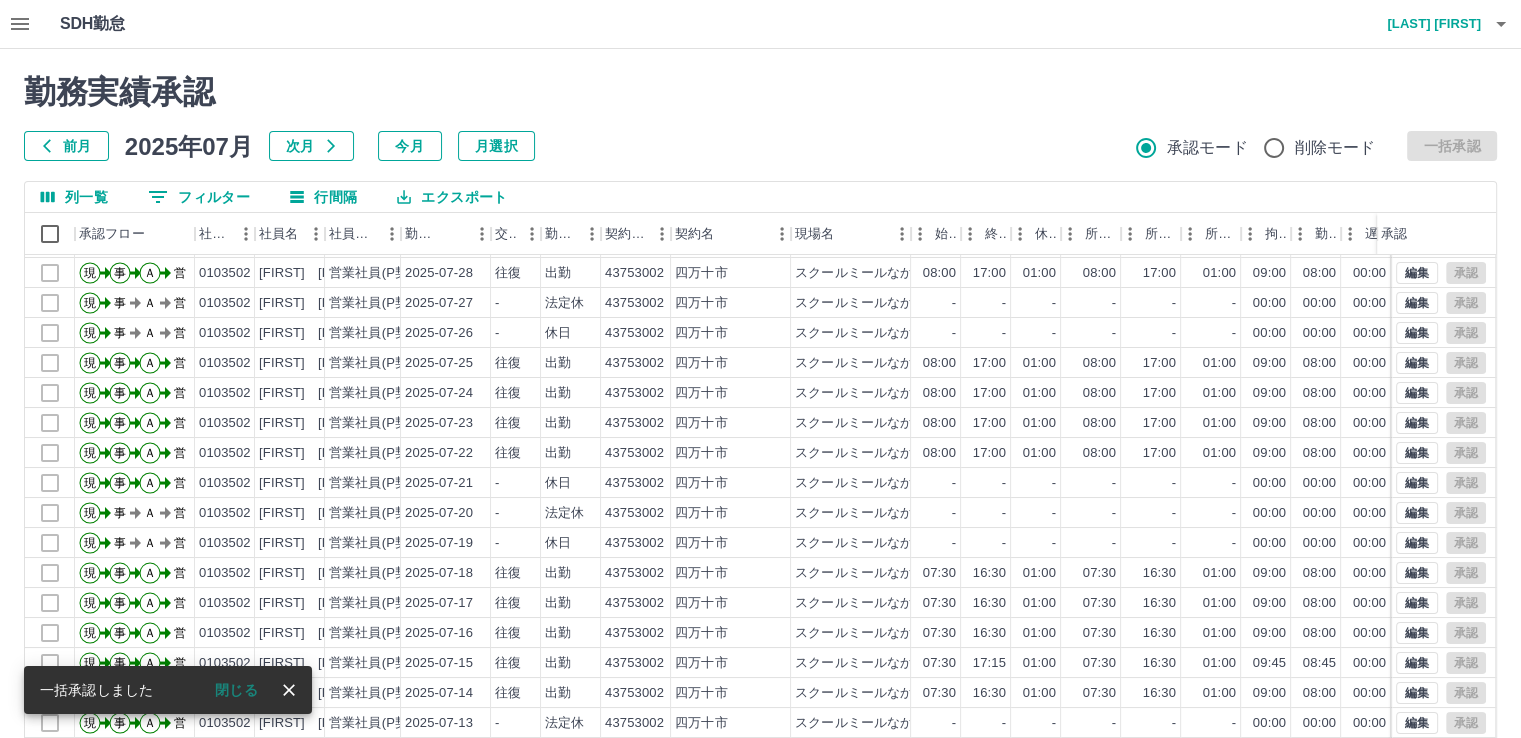 scroll, scrollTop: 101, scrollLeft: 0, axis: vertical 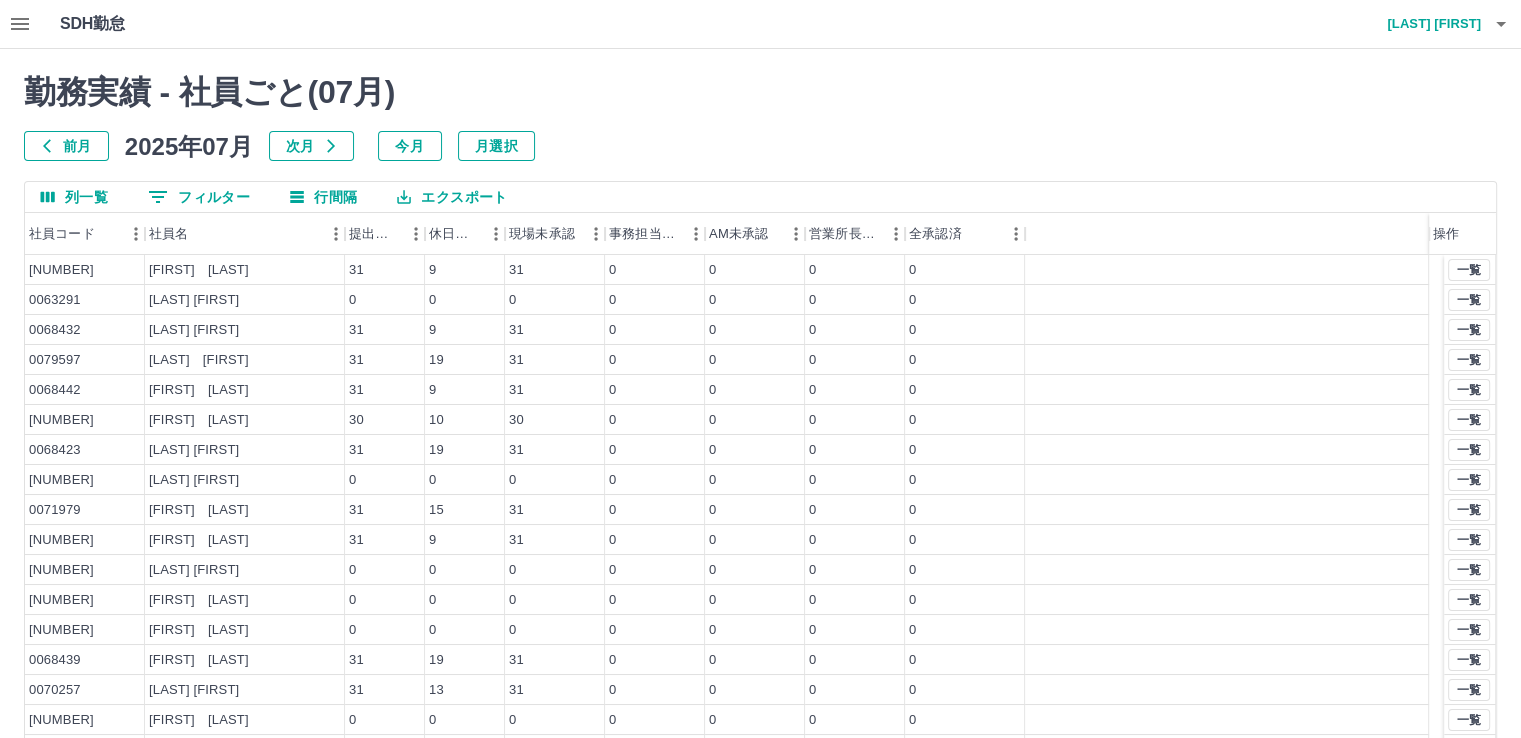 click on "次月" at bounding box center [311, 146] 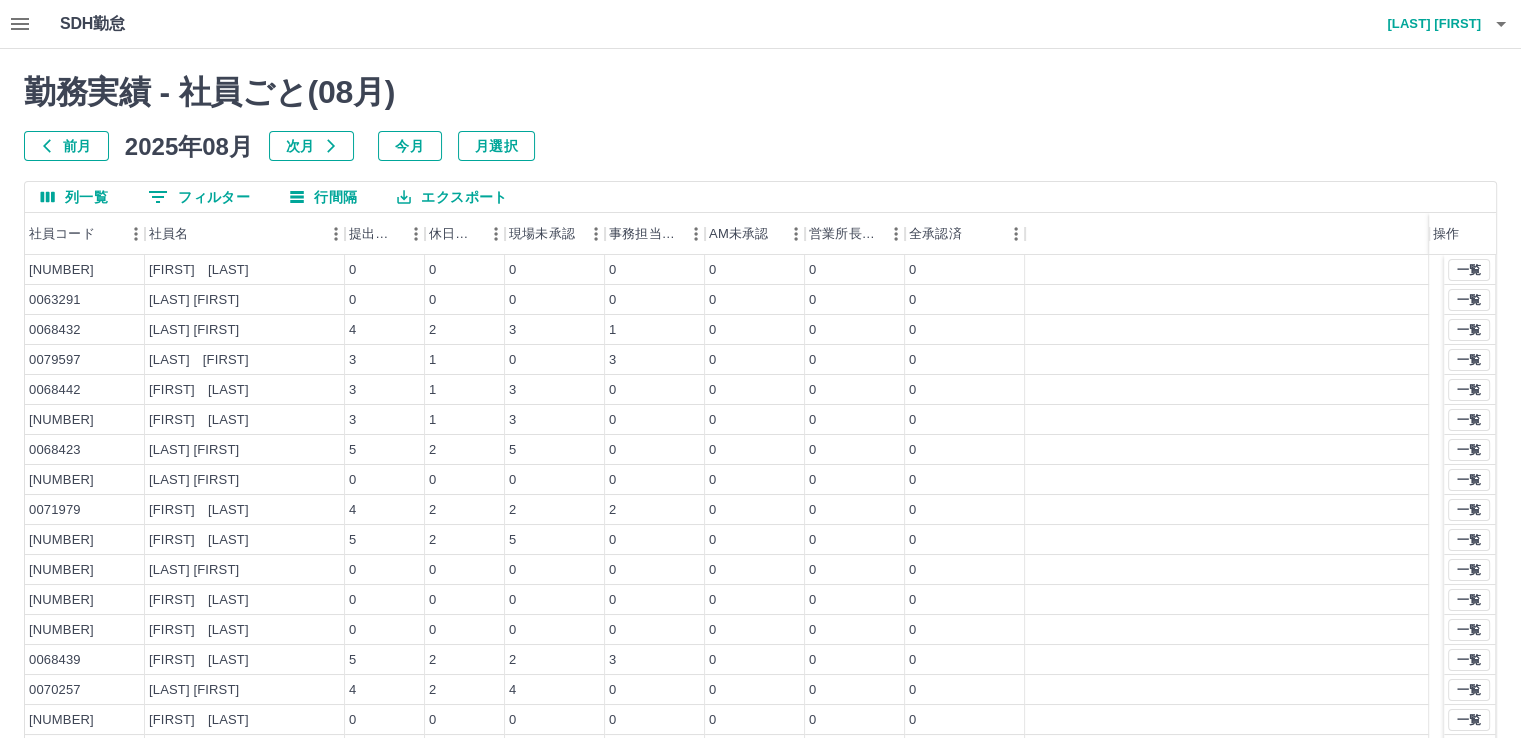 click on "次月" at bounding box center [311, 146] 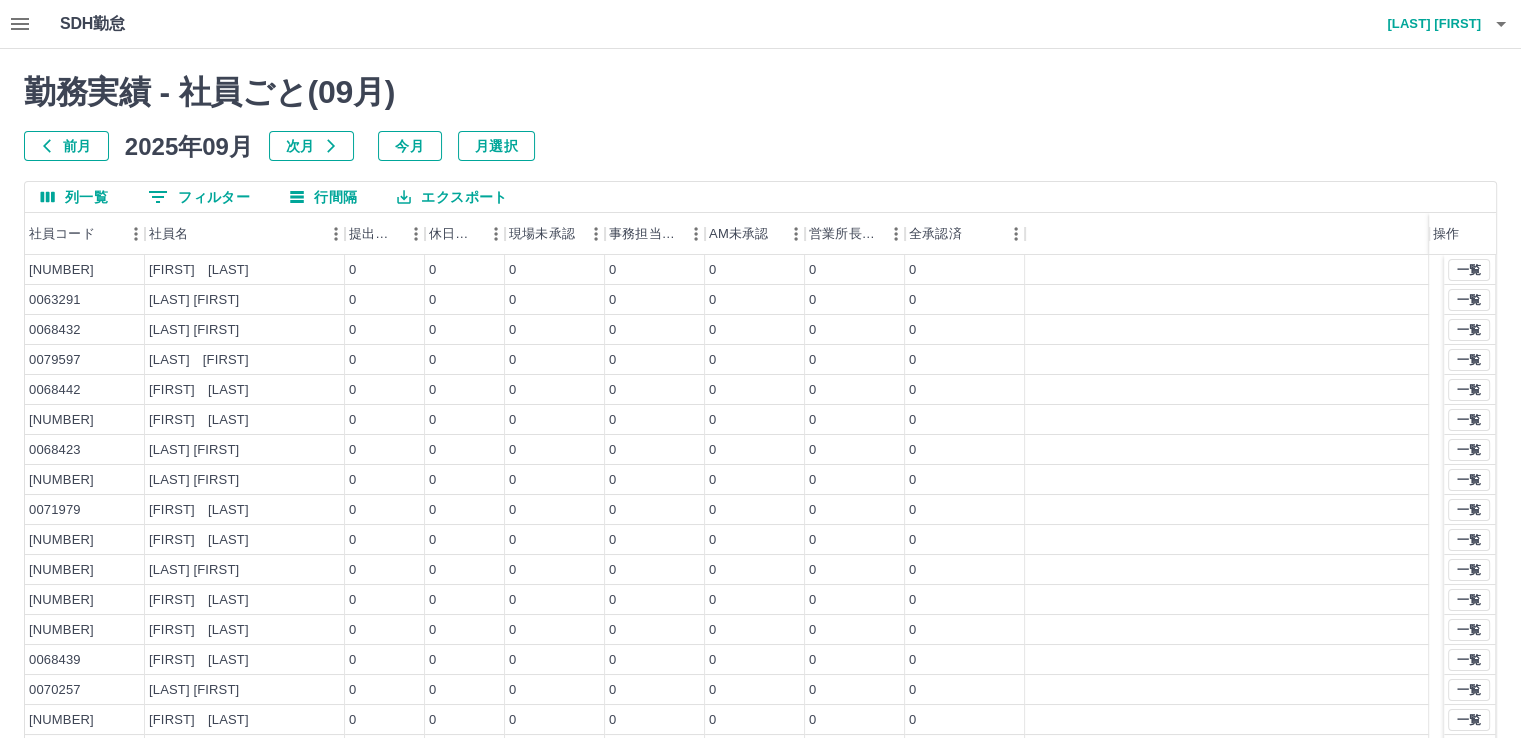 click on "次月" at bounding box center [311, 146] 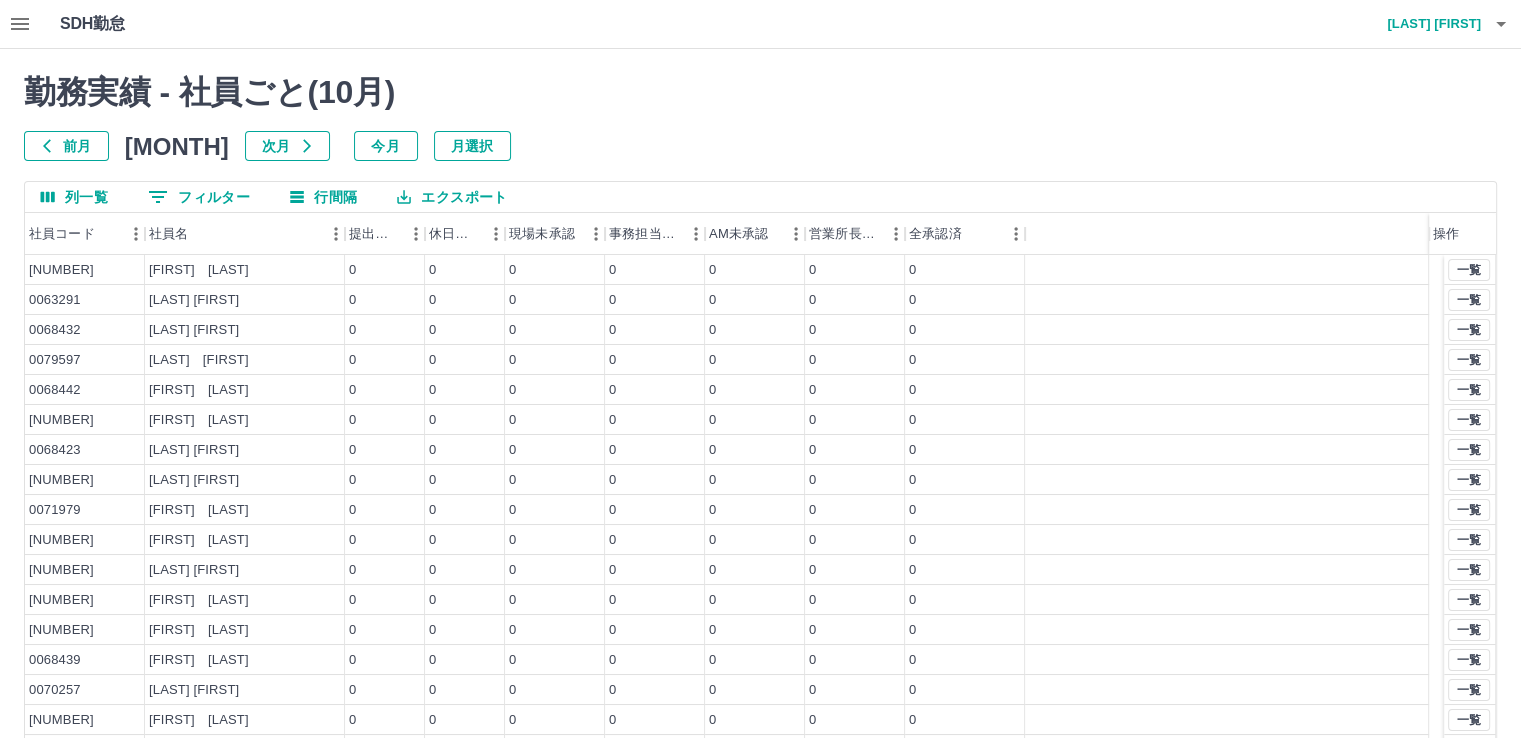 click on "前月" at bounding box center (66, 146) 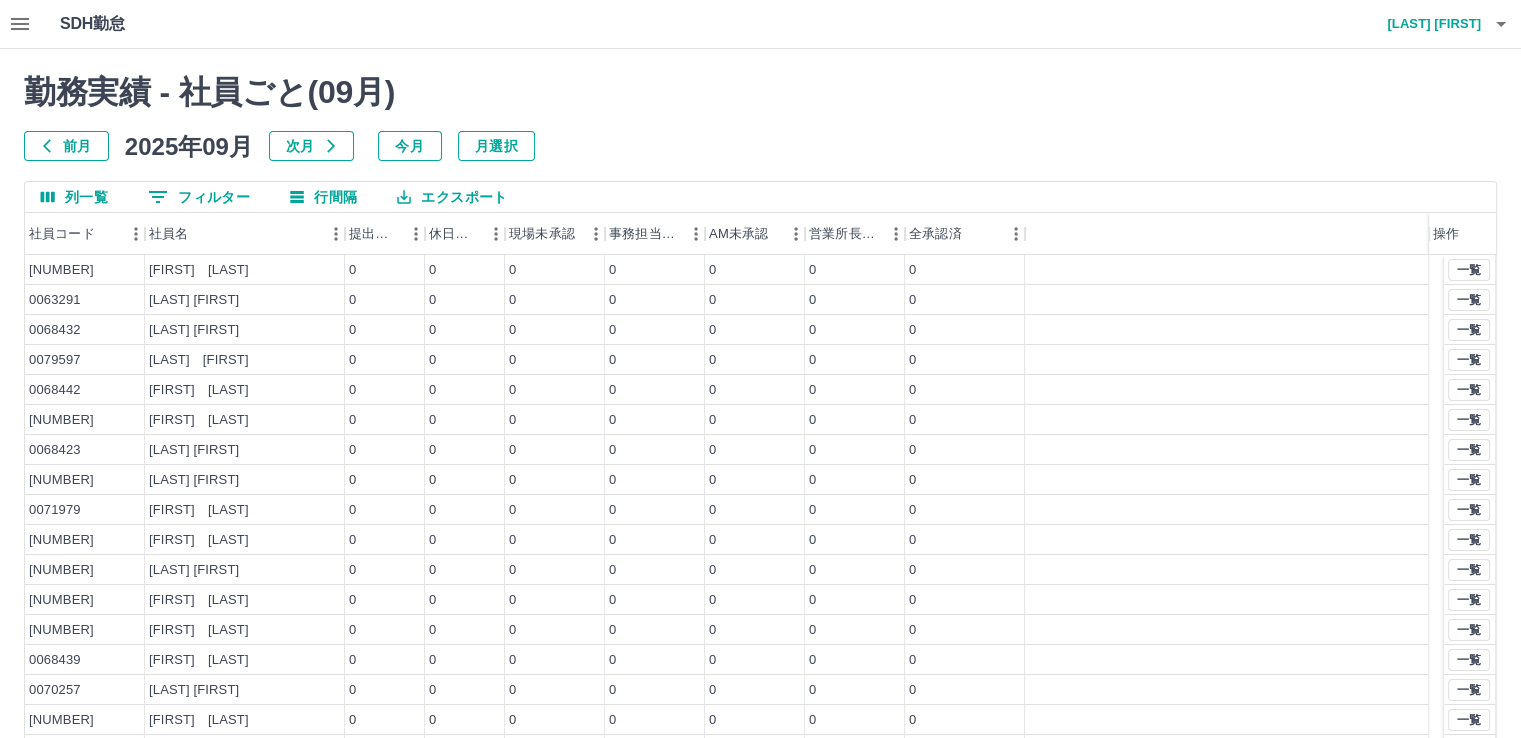 click on "前月" at bounding box center [66, 146] 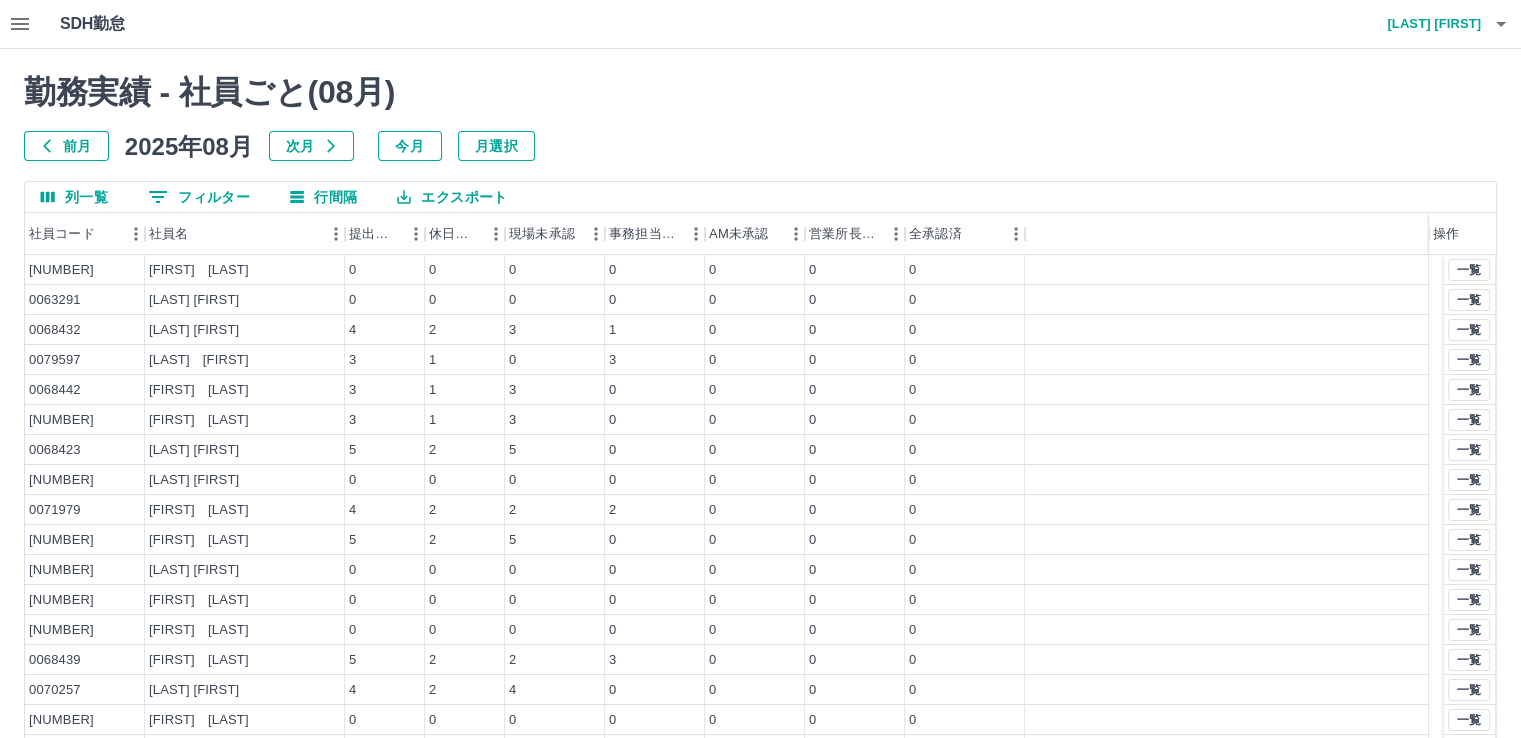click on "前月" at bounding box center [66, 146] 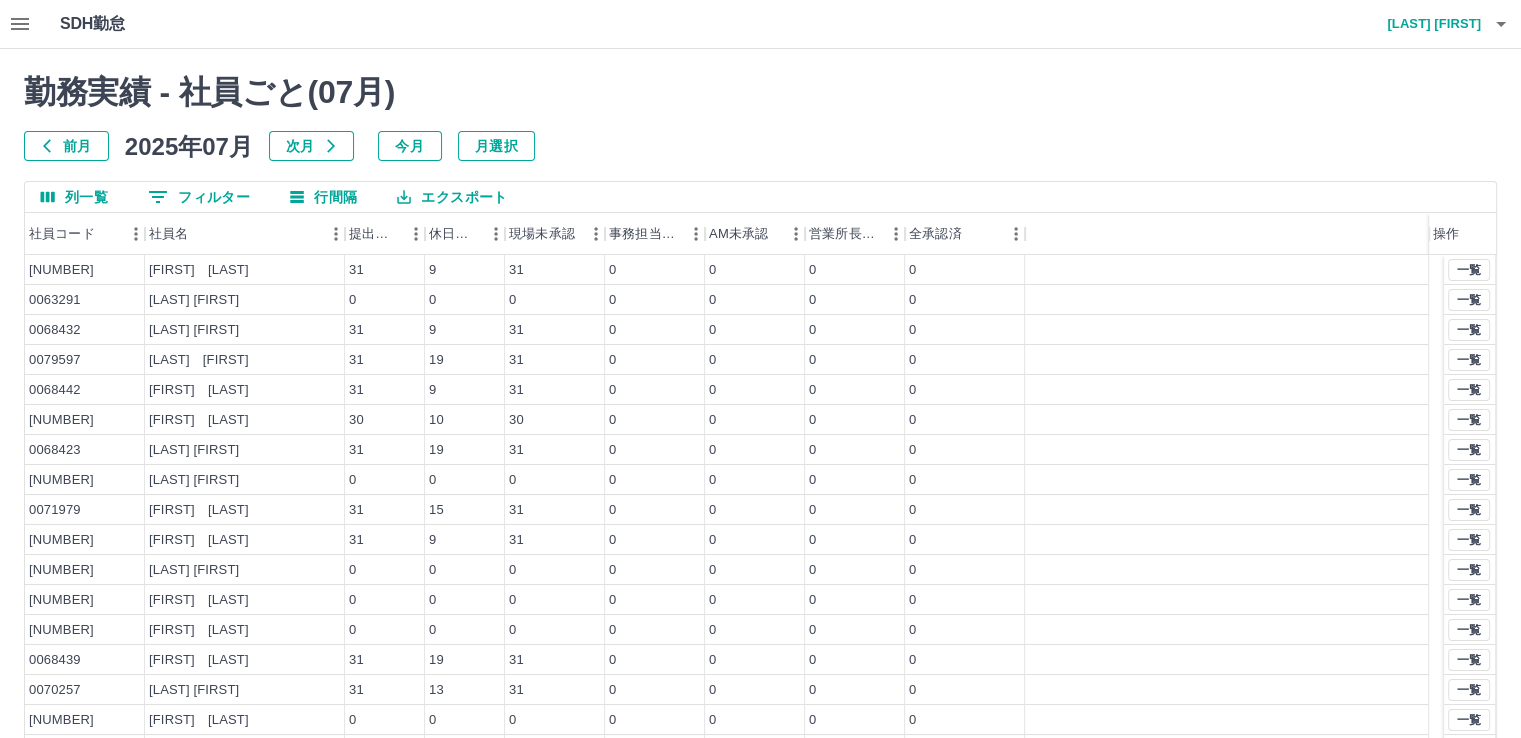 scroll, scrollTop: 86, scrollLeft: 0, axis: vertical 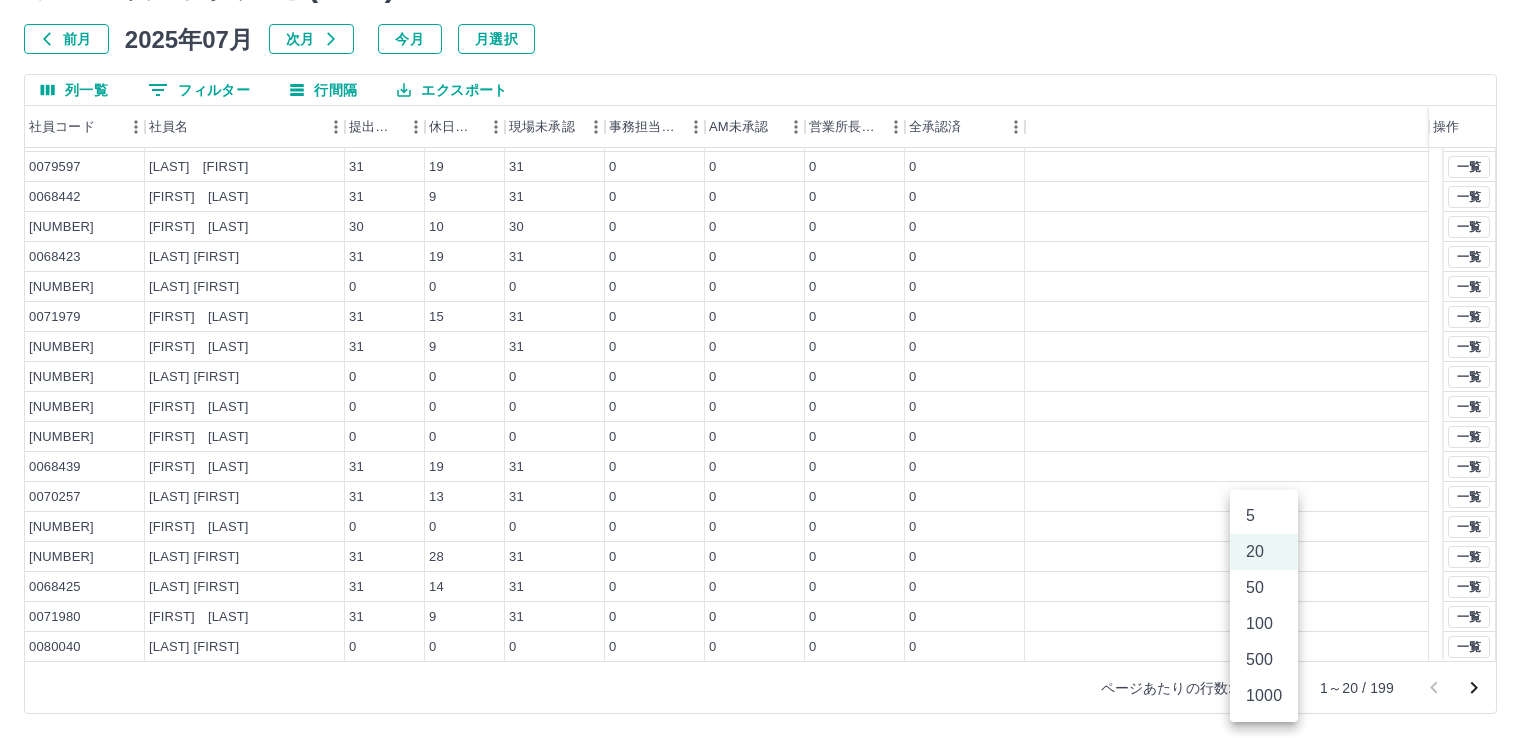 click on "SDH勤怠 新山　芳徳 勤務実績 - 社員ごと( 07 月) 前月 2025年07月 次月 今月 月選択 列一覧 0 フィルター 行間隔 エクスポート 社員コード 社員名 提出件数 休日件数 現場未承認 事務担当未承認 AM未承認 営業所長未承認 全承認済 操作 0068436 福島　美咲 31 9 31 0 0 0 0 0063291 渡部　恭子 0 0 0 0 0 0 0 0068432 渡部　恵 31 9 31 0 0 0 0 0079597 足立　香織 31 19 31 0 0 0 0 0068442 後藤　隆洋 31 9 31 0 0 0 0 0079660 野本　浩一 30 10 30 0 0 0 0 0068423 西原　陽子 31 19 31 0 0 0 0 0079177 田井野　文男 0 0 0 0 0 0 0 0071979 岡田　惠美子 31 15 31 0 0 0 0 0075507 森　小夜子 31 9 31 0 0 0 0 0075151 末廣　あかり 0 0 0 0 0 0 0 0072652 梼山　洋三 0 0 0 0 0 0 0 0068838 村上　陽子 0 0 0 0 0 0 0 0068439 篠﨑　美保 31 19 31 0 0 0 0 0070257 山本　博美 31 13 31 0 0 0 0 0079050 兵頭　唯 0 0 0 0 0 0 0 0071978 渡部　弘子 31 28 31 0 0 0 0 0068425 二宮　美音 31 14 31 0 0 0" at bounding box center (768, 315) 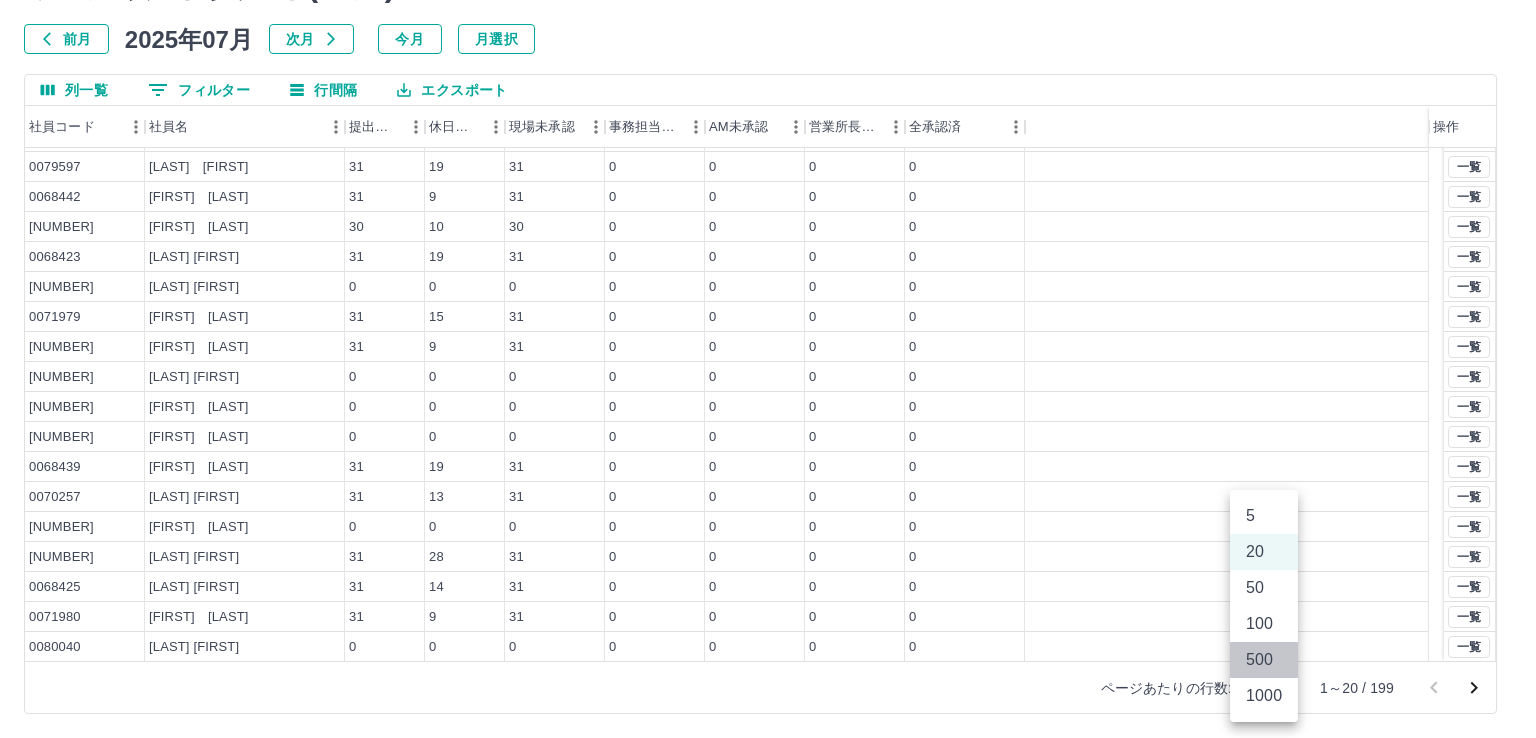 click on "500" at bounding box center (1264, 660) 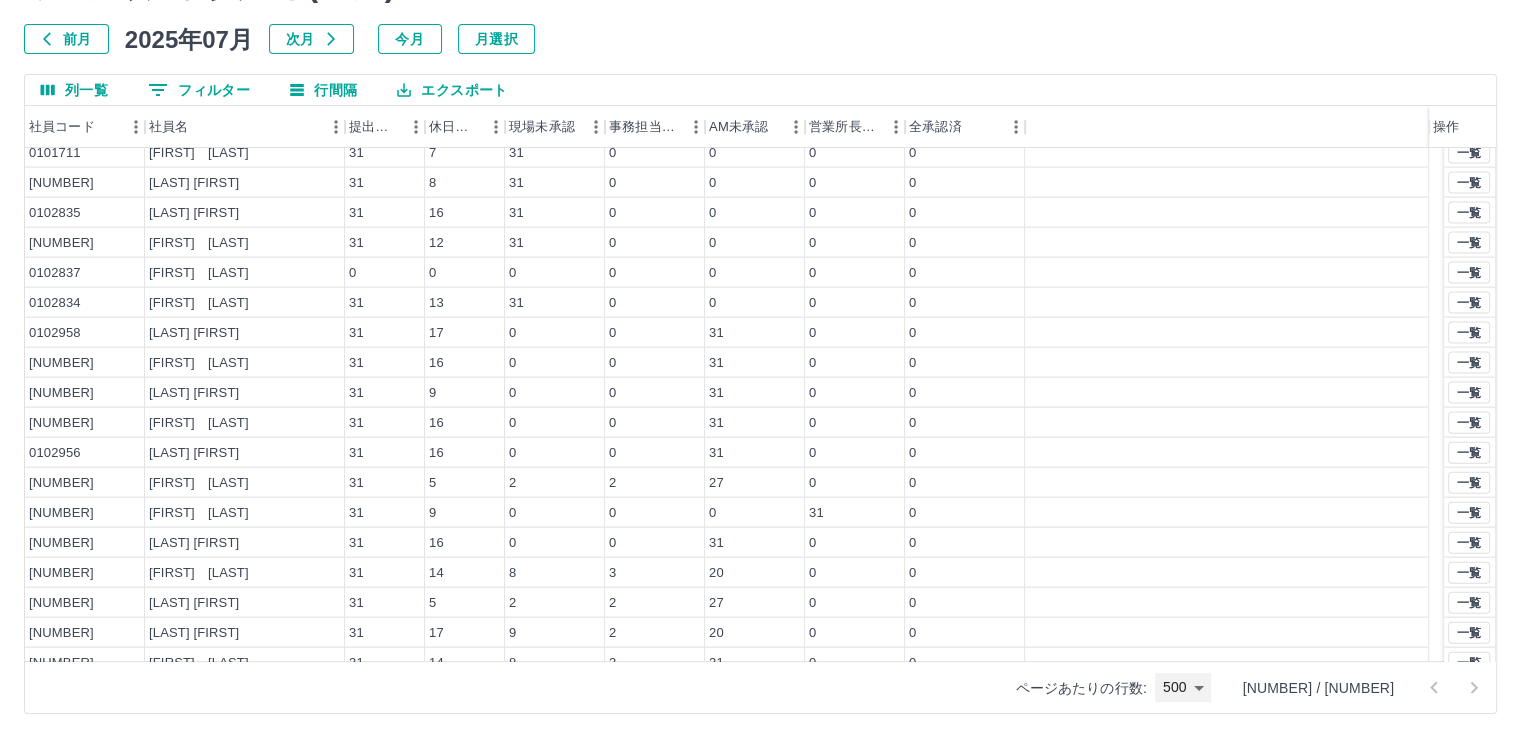 scroll, scrollTop: 4500, scrollLeft: 0, axis: vertical 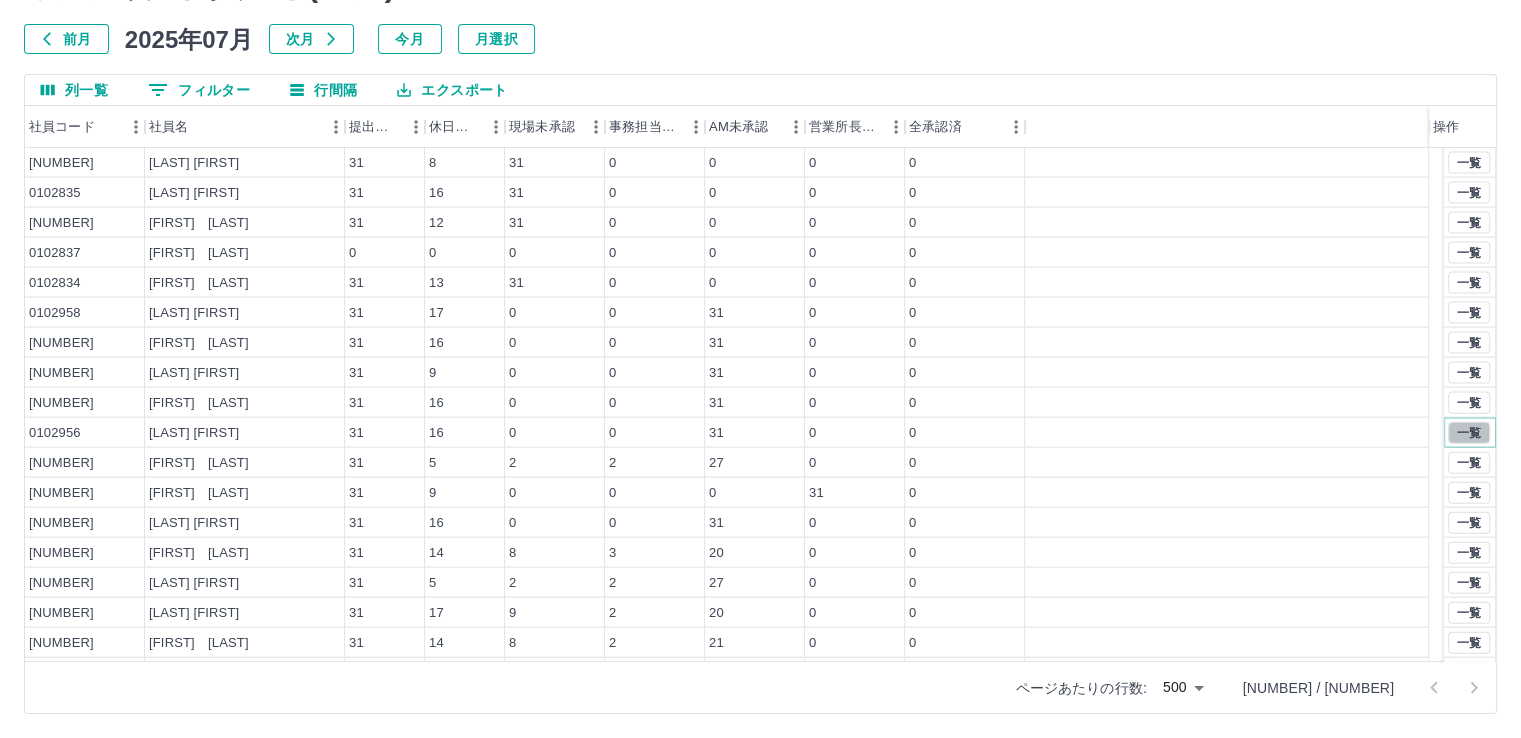 click on "一覧" at bounding box center (1469, 433) 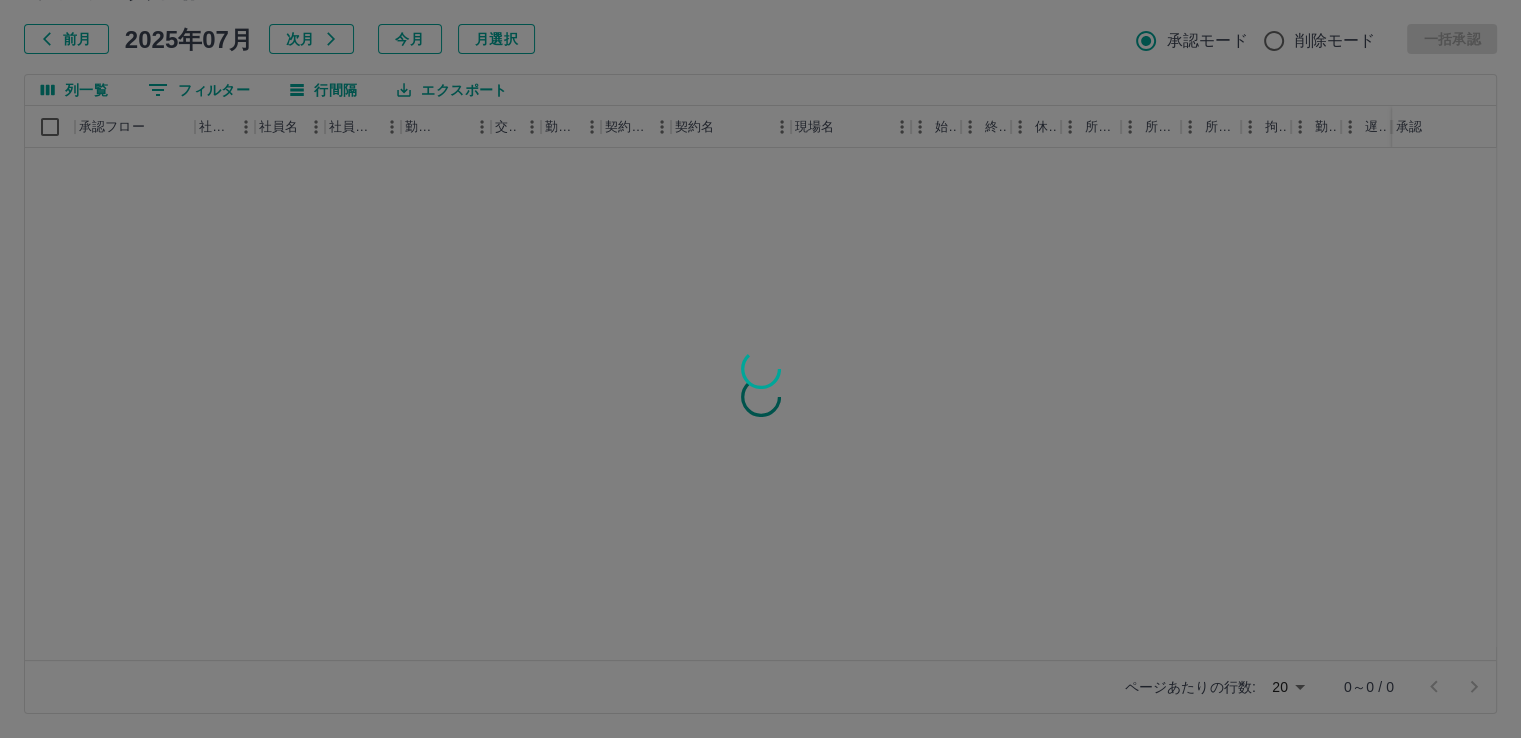 scroll, scrollTop: 0, scrollLeft: 0, axis: both 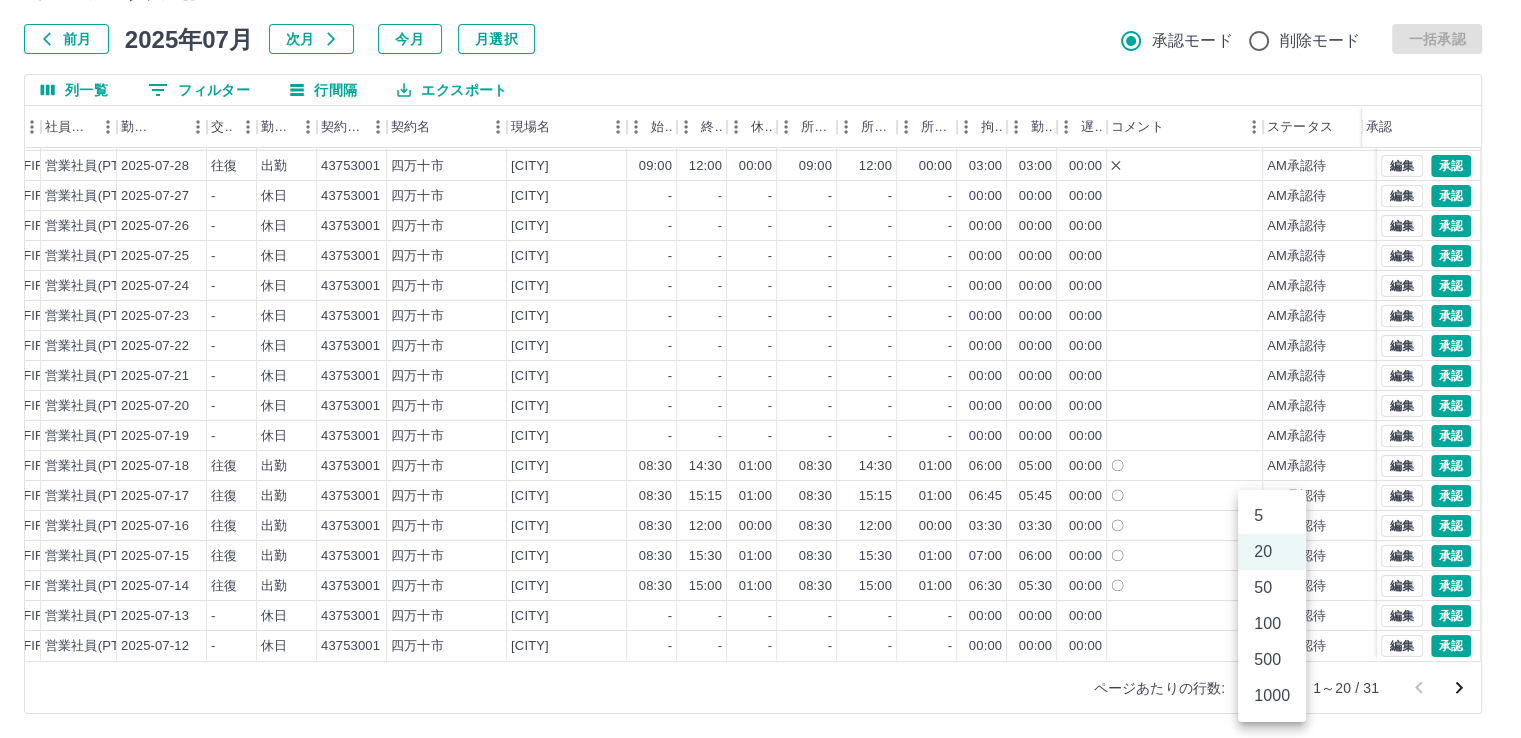 click on "SDH勤怠 新山　芳徳 勤務実績承認 前月 2025年07月 次月 今月 月選択 承認モード 削除モード 一括承認 列一覧 0 フィルター 行間隔 エクスポート 承認フロー 社員番号 社員名 社員区分 勤務日 交通費 勤務区分 契約コード 契約名 現場名 始業 終業 休憩 所定開始 所定終業 所定休憩 拘束 勤務 遅刻等 コメント ステータス 承認 現 事 Ａ 営 0102956 花岡　祥子 営業社員(PT契約) 2025-07-30  -  休日 43753001 [CITY] スクールミールひがしやま - - - - - - 00:00 00:00 00:00 AM承認待 現 事 Ａ 営 0102956 花岡　祥子 営業社員(PT契約) 2025-07-29  -  休日 43753001 [CITY] スクールミールひがしやま - - - - - - 00:00 00:00 00:00 AM承認待 現 事 Ａ 営 0102956 花岡　祥子 営業社員(PT契約) 2025-07-28 往復 出勤 43753001 [CITY] スクールミールひがしやま 09:00 12:00 00:00 09:00 12:00 00:00 03:00 03:00 00:00 ✕ AM承認待 現" at bounding box center (760, 315) 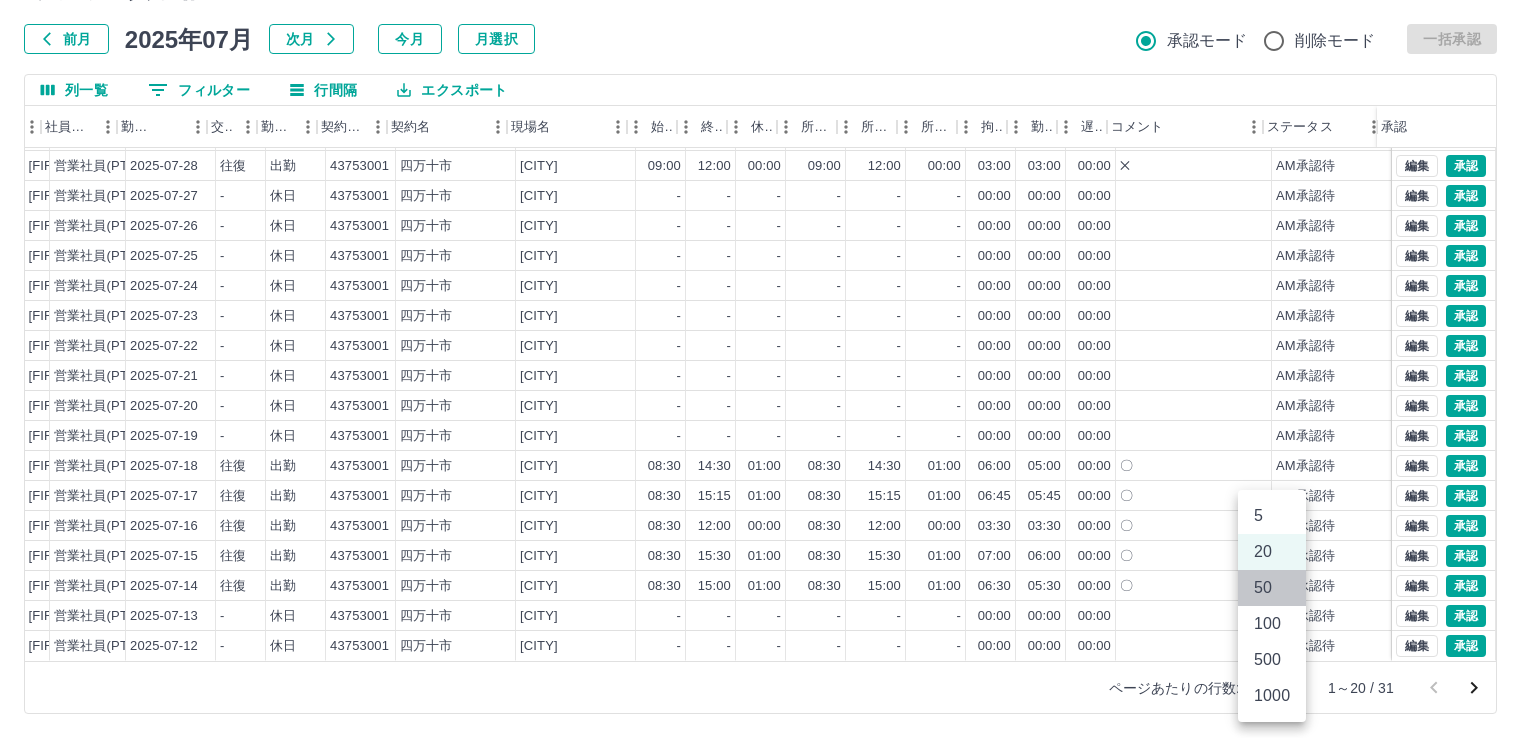 click on "50" at bounding box center [1272, 588] 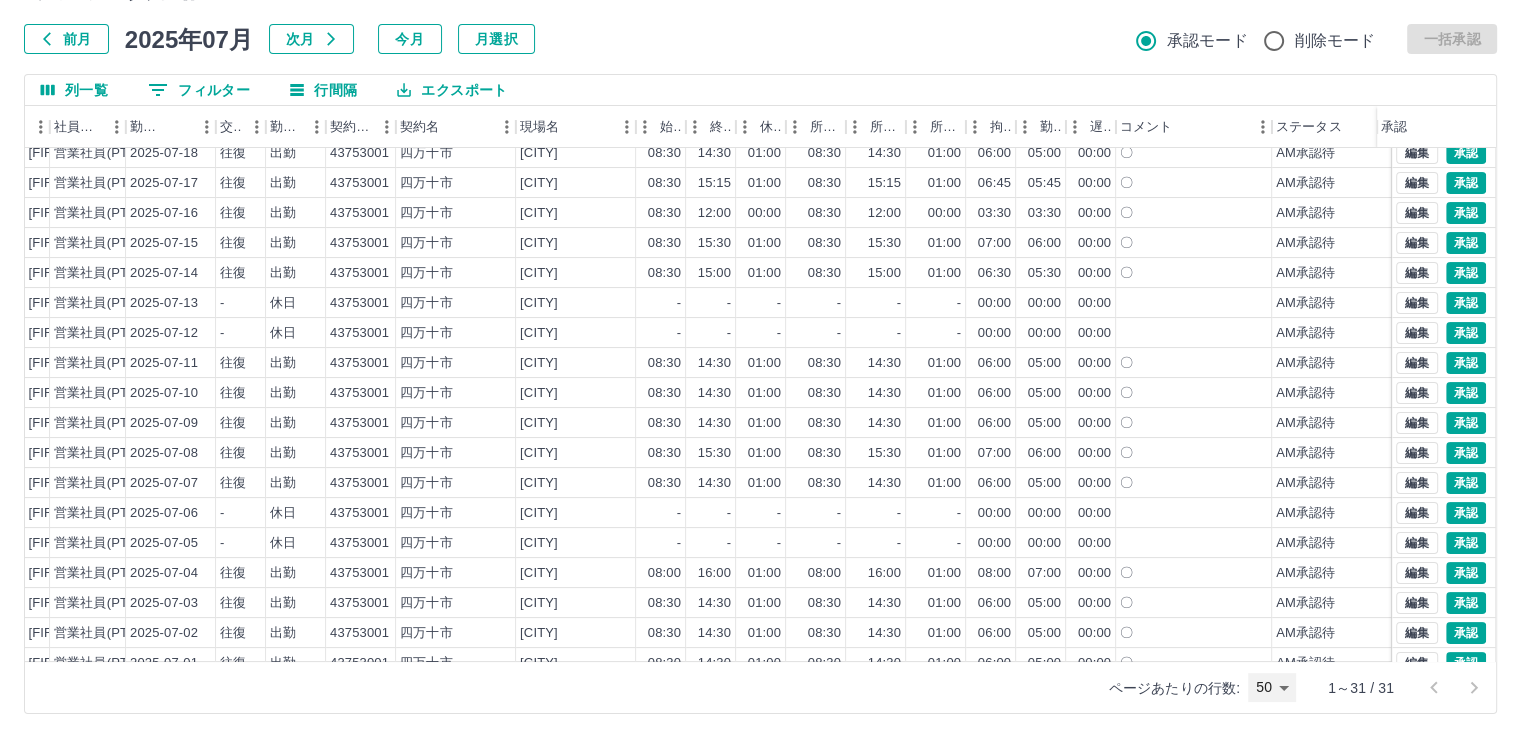 scroll, scrollTop: 431, scrollLeft: 275, axis: both 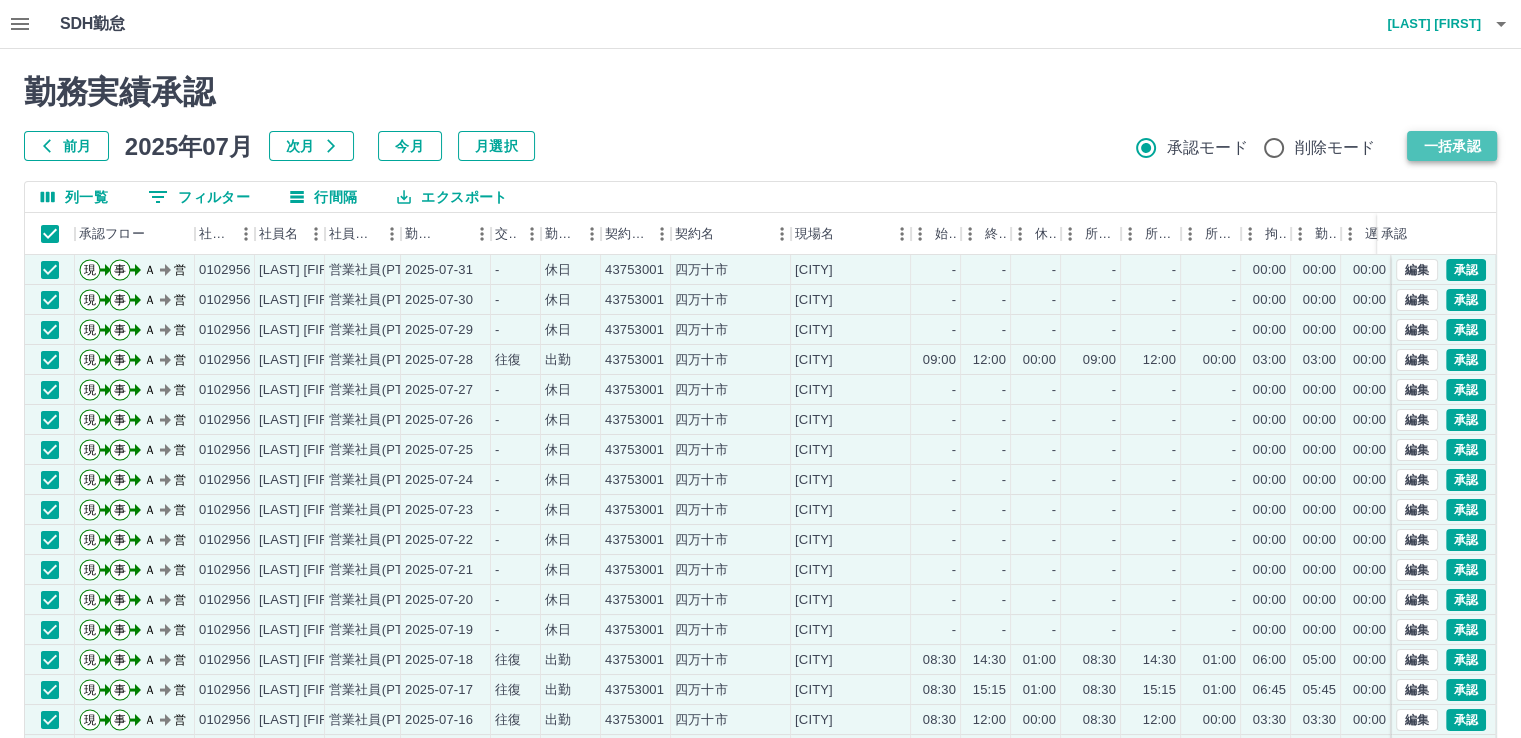 click on "一括承認" at bounding box center (1452, 146) 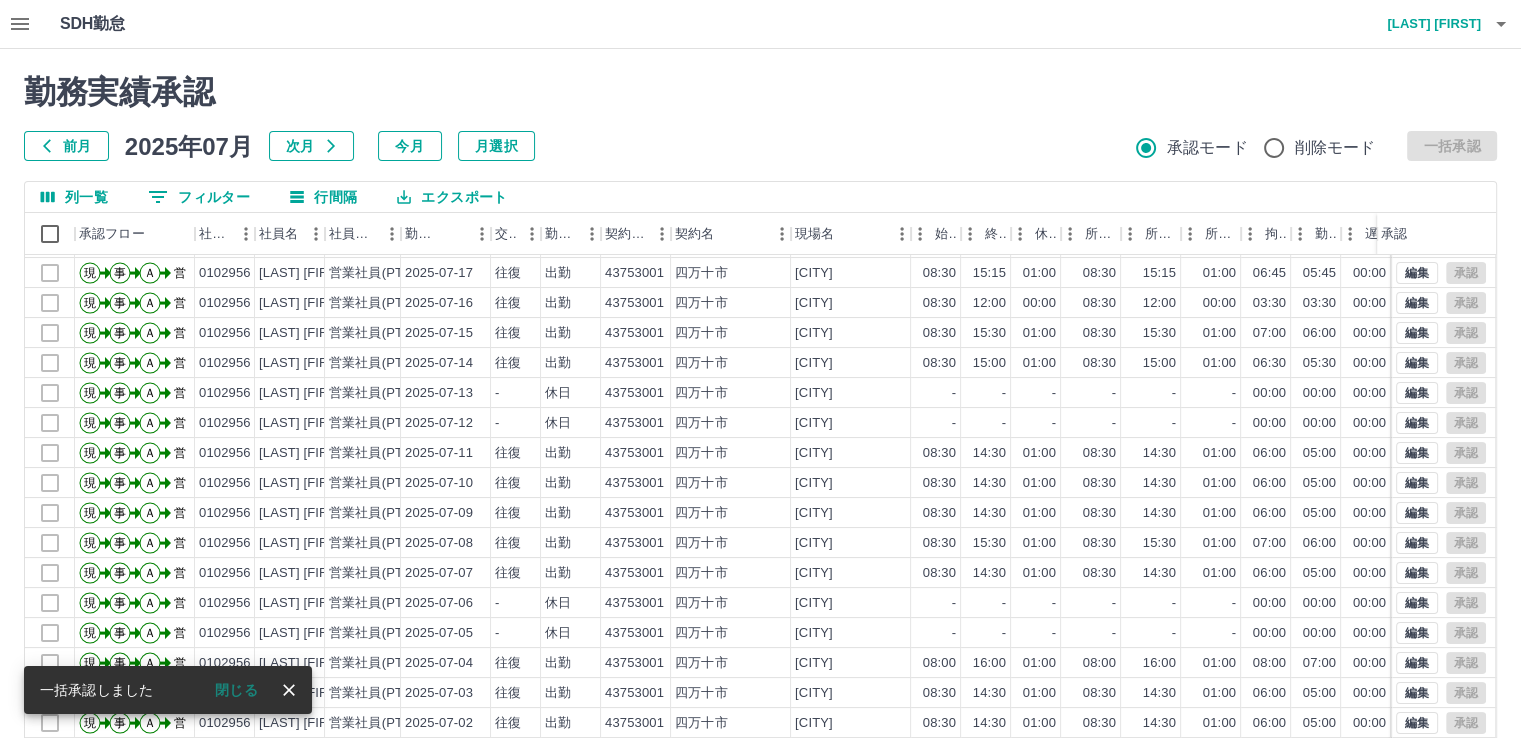 scroll, scrollTop: 431, scrollLeft: 0, axis: vertical 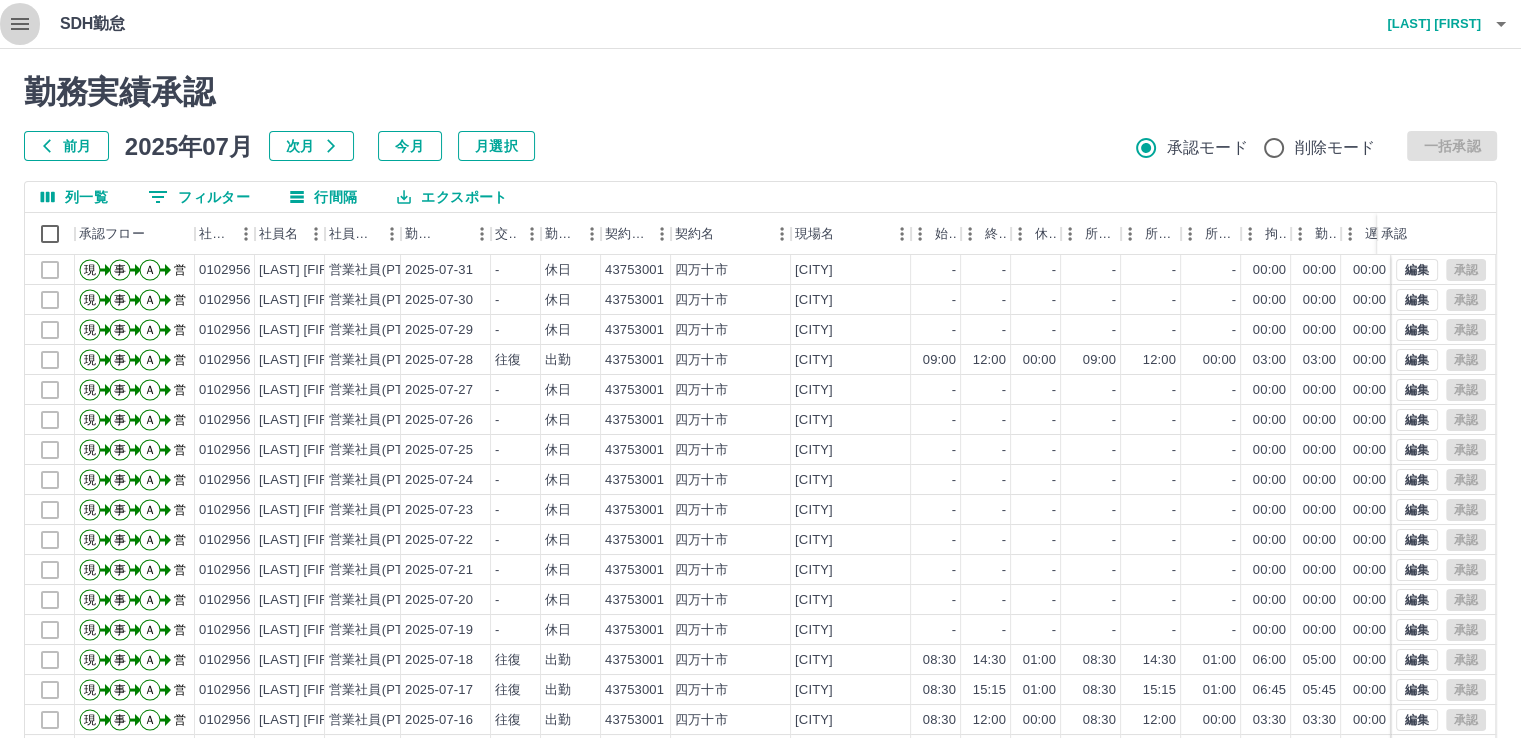 click 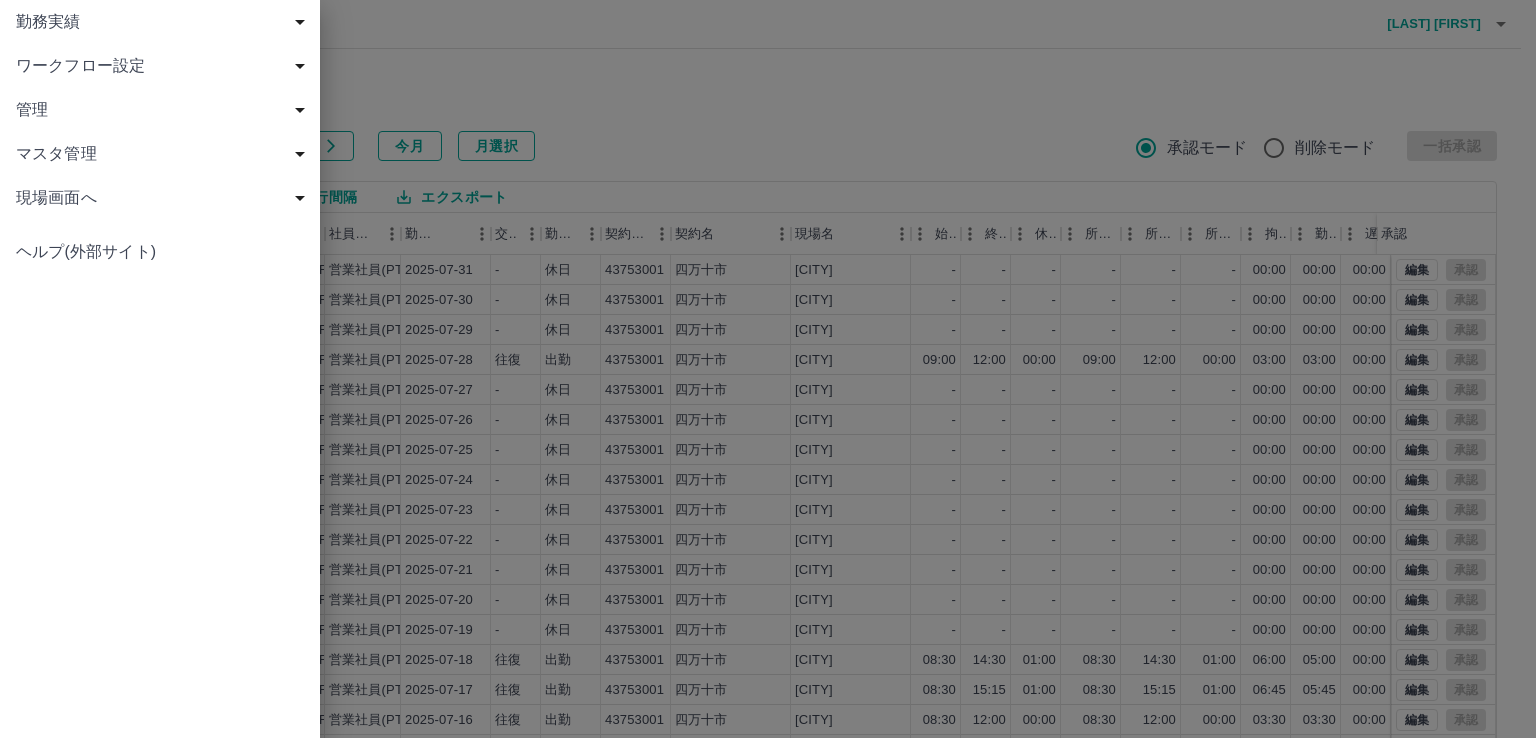 click at bounding box center [768, 369] 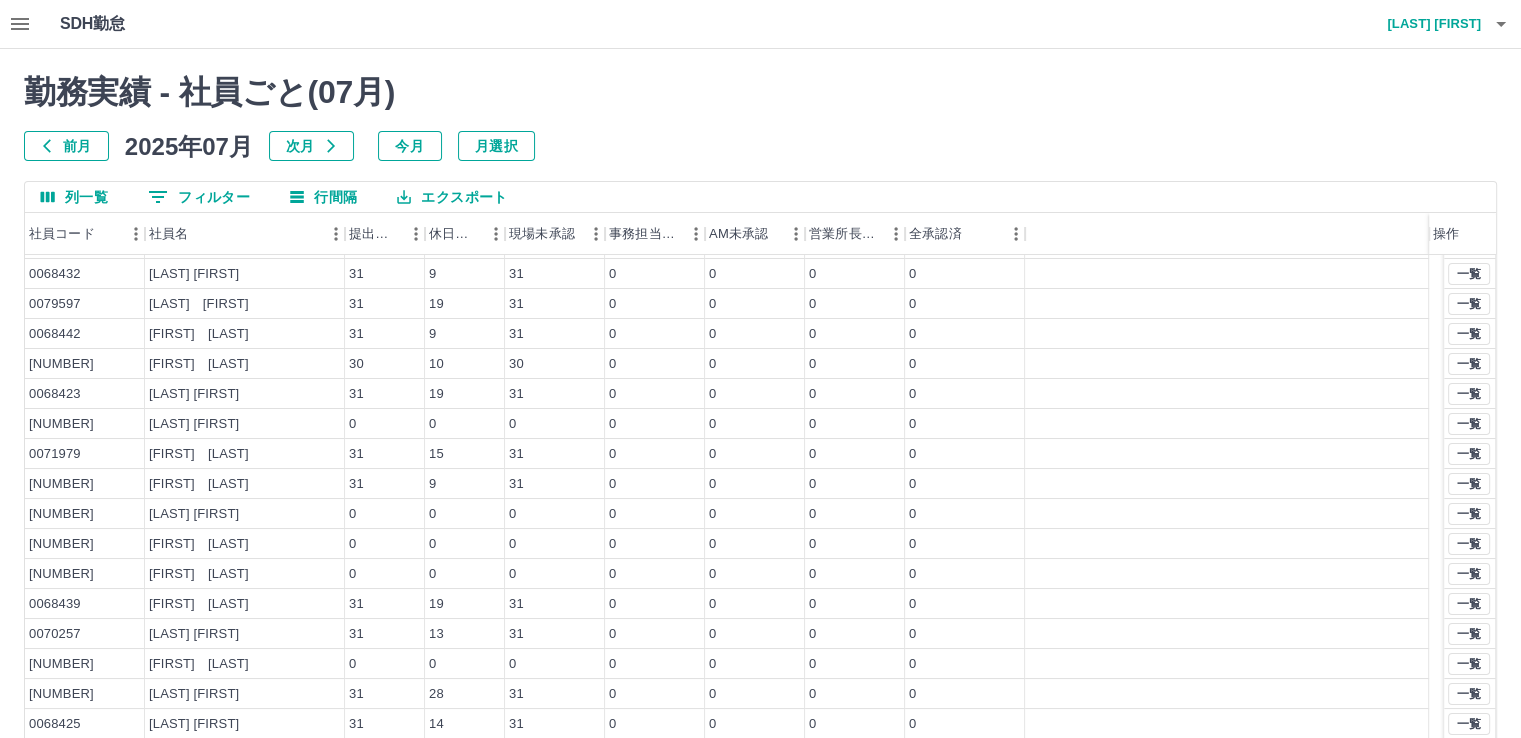 scroll, scrollTop: 86, scrollLeft: 0, axis: vertical 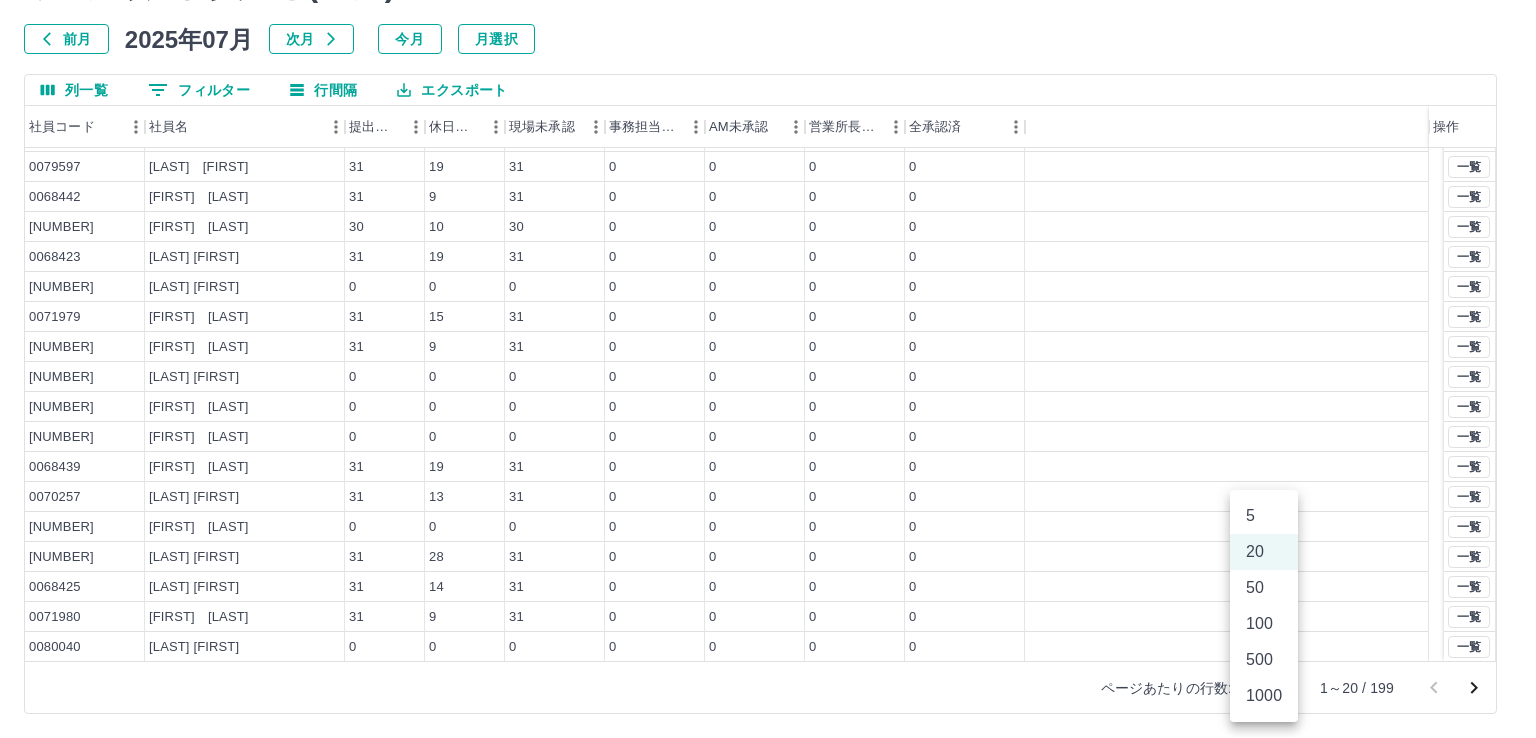 click on "SDH勤怠 新山　芳徳 勤務実績 - 社員ごと( 07 月) 前月 2025年07月 次月 今月 月選択 列一覧 0 フィルター 行間隔 エクスポート 社員コード 社員名 提出件数 休日件数 現場未承認 事務担当未承認 AM未承認 営業所長未承認 全承認済 操作 0068436 福島　美咲 31 9 31 0 0 0 0 0063291 渡部　恭子 0 0 0 0 0 0 0 0068432 渡部　恵 31 9 31 0 0 0 0 0079597 足立　香織 31 19 31 0 0 0 0 0068442 後藤　隆洋 31 9 31 0 0 0 0 0079660 野本　浩一 30 10 30 0 0 0 0 0068423 西原　陽子 31 19 31 0 0 0 0 0079177 田井野　文男 0 0 0 0 0 0 0 0071979 岡田　惠美子 31 15 31 0 0 0 0 0075507 森　小夜子 31 9 31 0 0 0 0 0075151 末廣　あかり 0 0 0 0 0 0 0 0072652 梼山　洋三 0 0 0 0 0 0 0 0068838 村上　陽子 0 0 0 0 0 0 0 0068439 篠﨑　美保 31 19 31 0 0 0 0 0070257 山本　博美 31 13 31 0 0 0 0 0079050 兵頭　唯 0 0 0 0 0 0 0 0071978 渡部　弘子 31 28 31 0 0 0 0 0068425 二宮　美音 31 14 31 0 0 0" at bounding box center [768, 315] 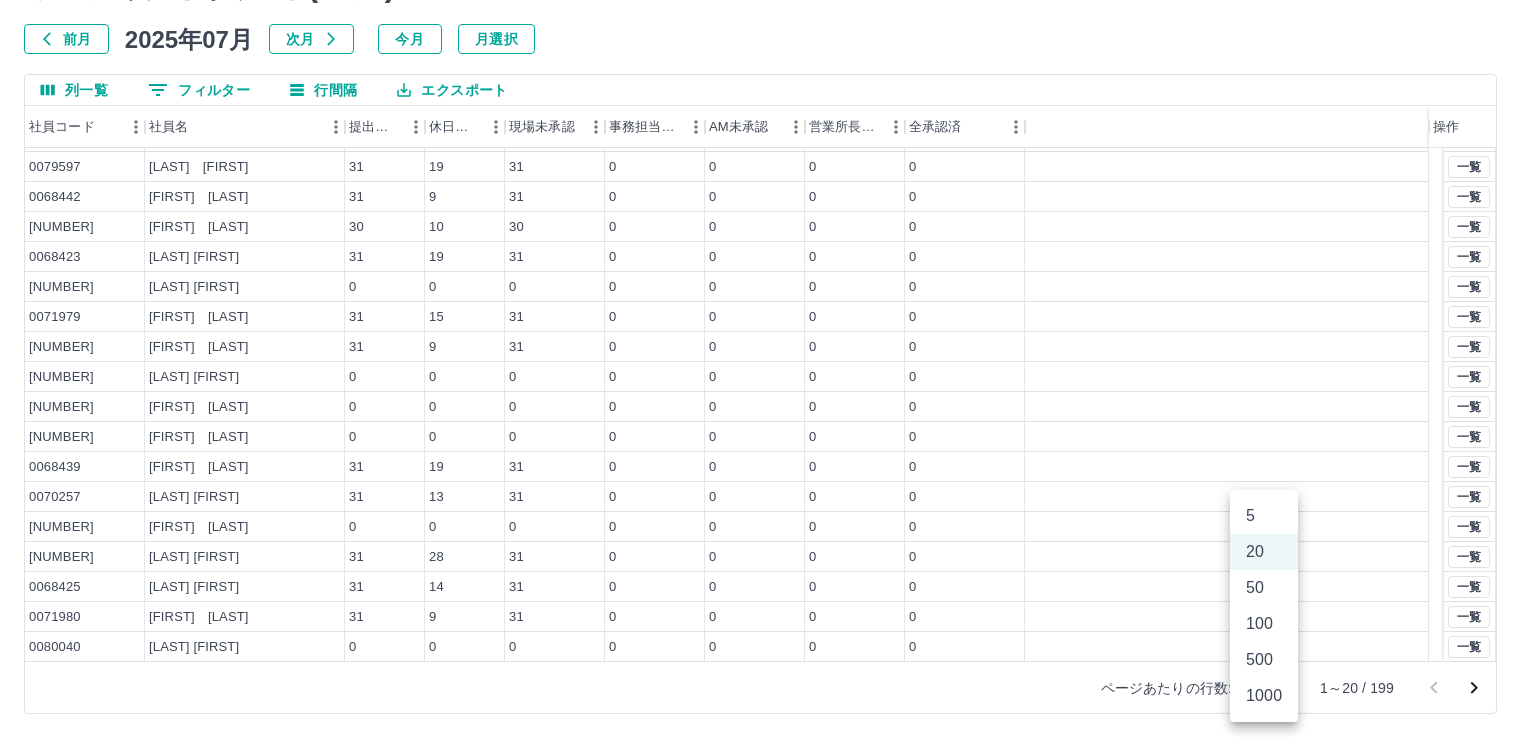 click on "500" at bounding box center (1264, 660) 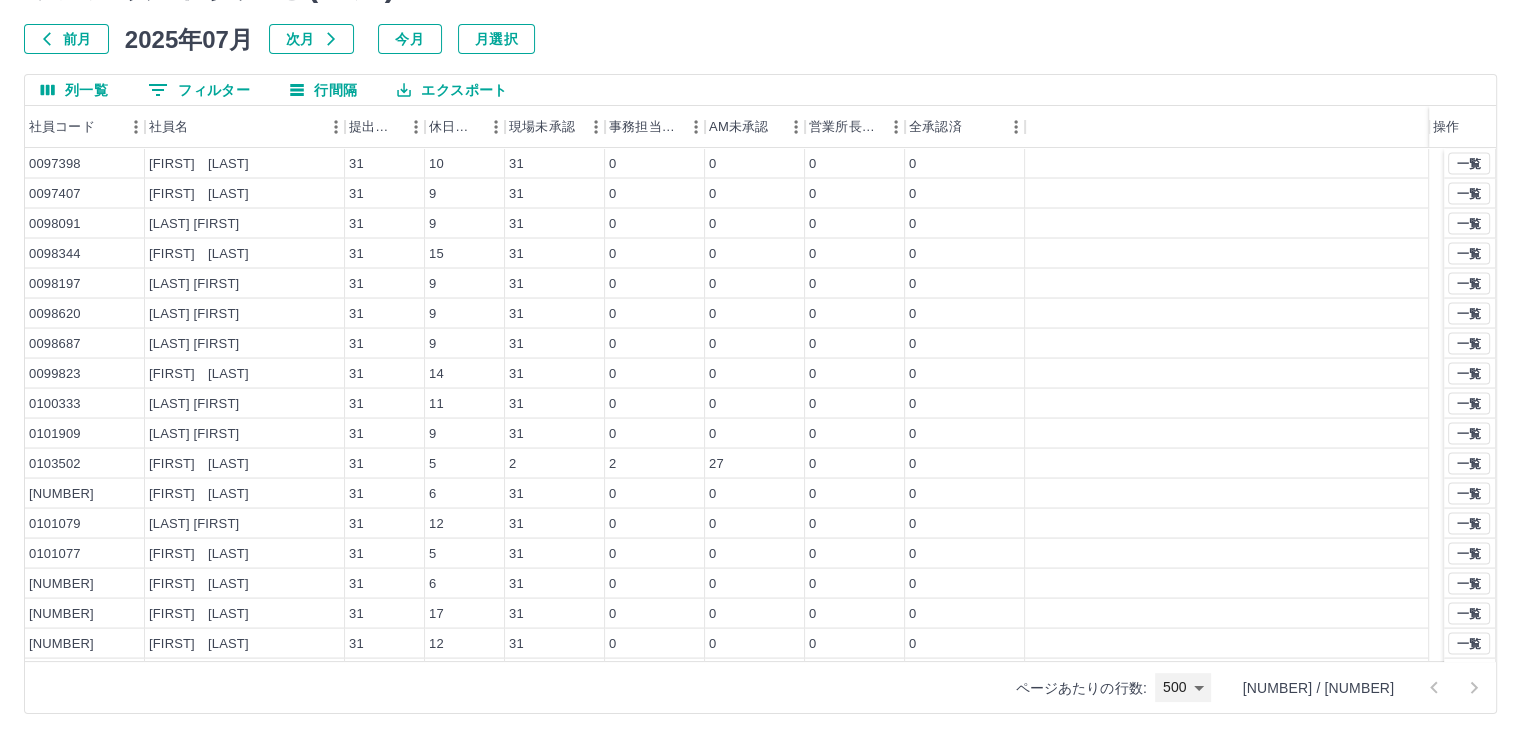 scroll, scrollTop: 4500, scrollLeft: 0, axis: vertical 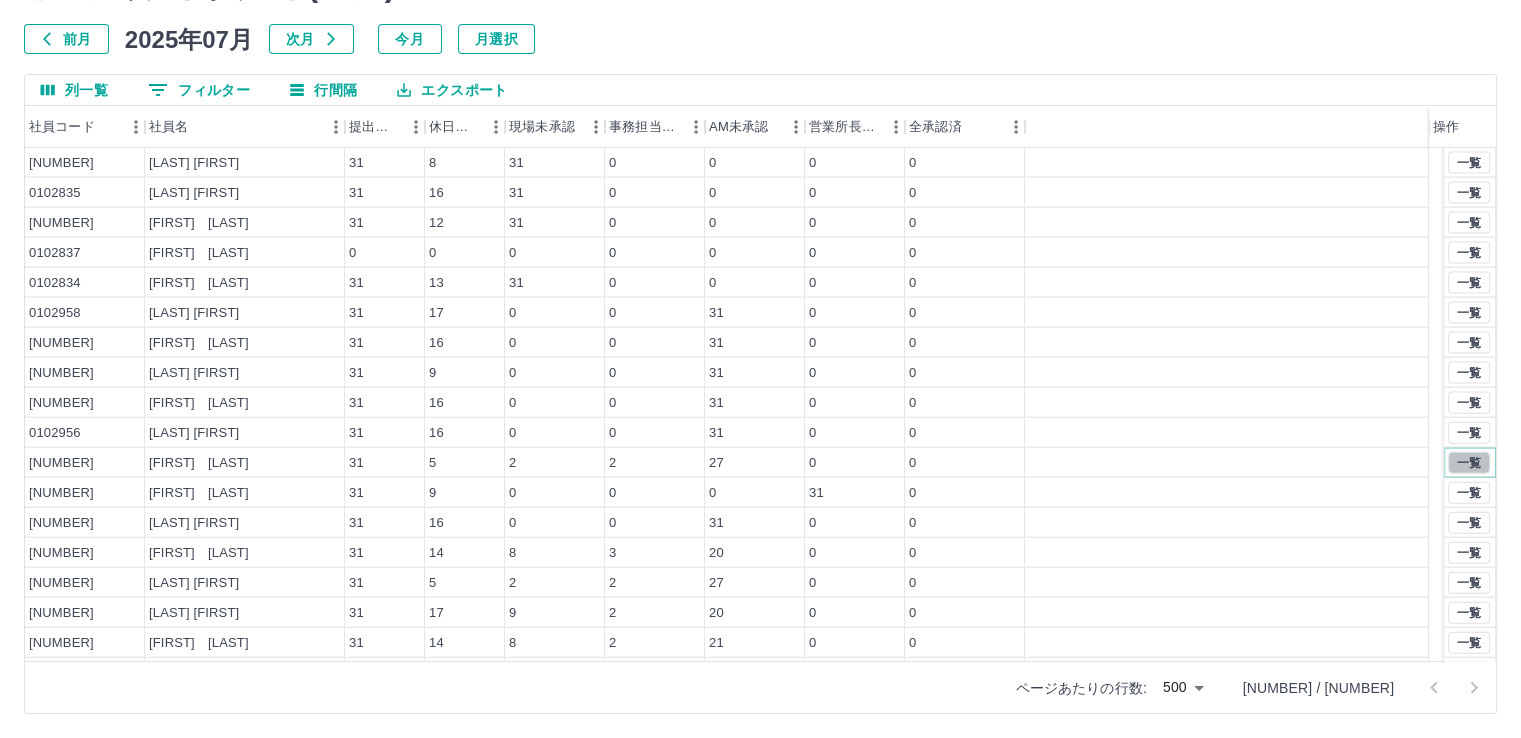click on "一覧" at bounding box center [1469, 463] 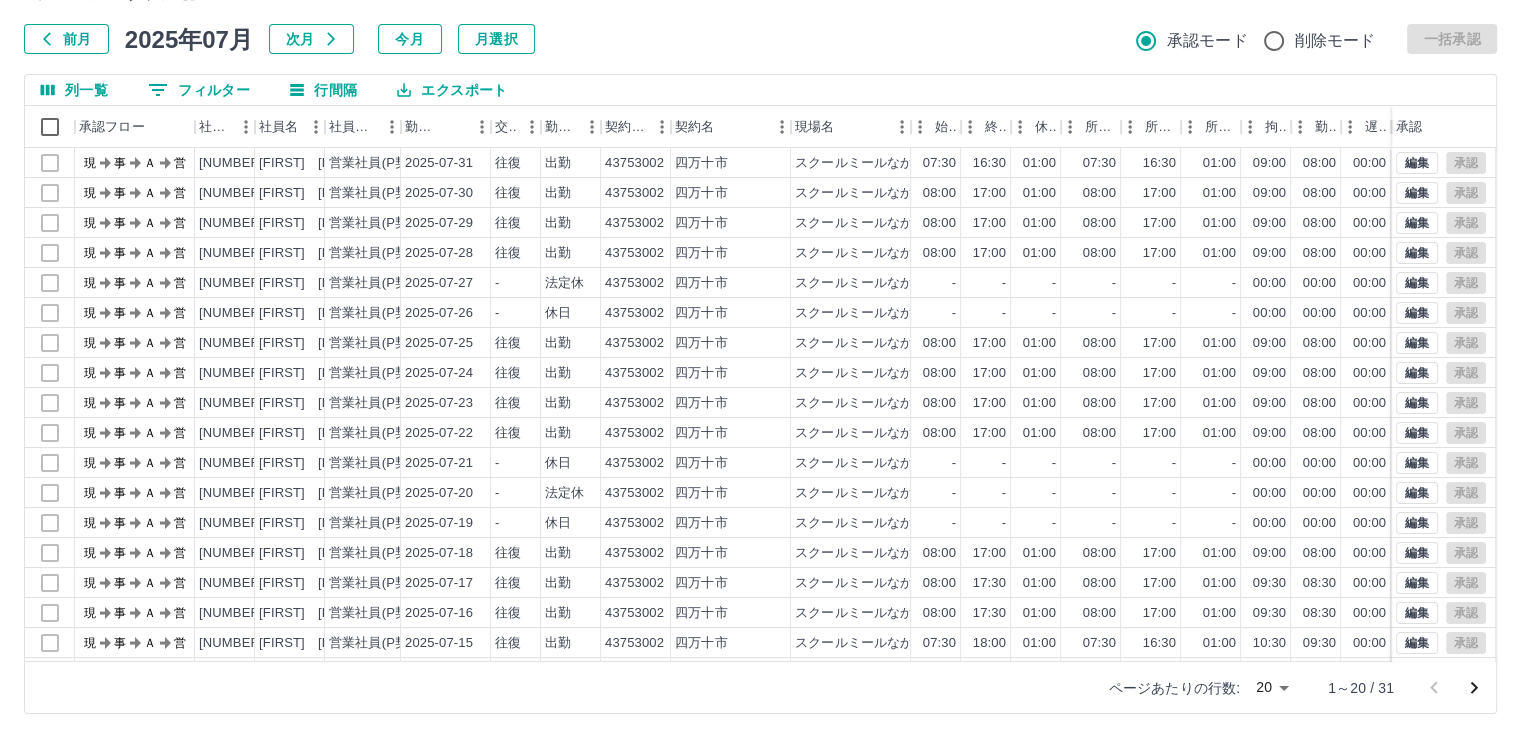 scroll, scrollTop: 0, scrollLeft: 0, axis: both 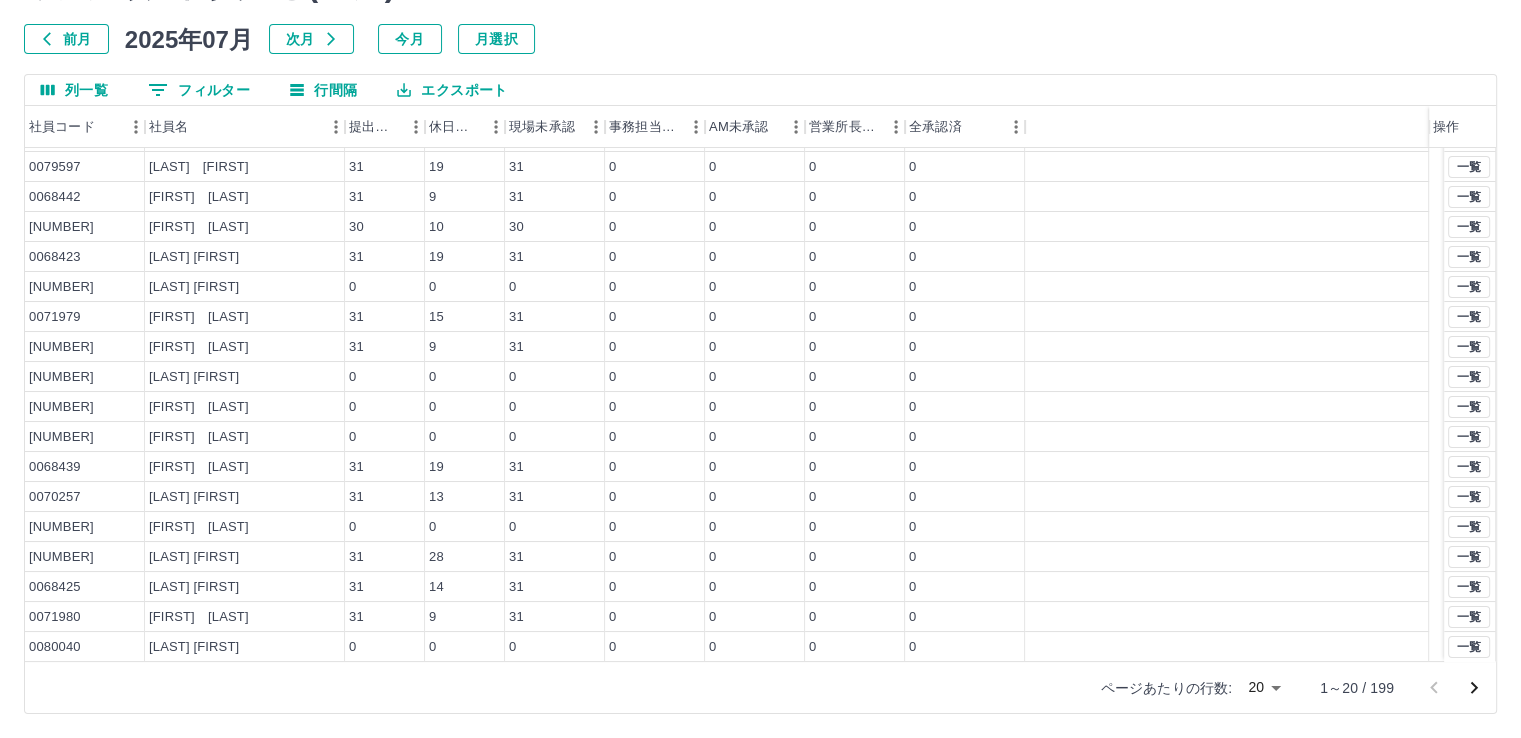 click 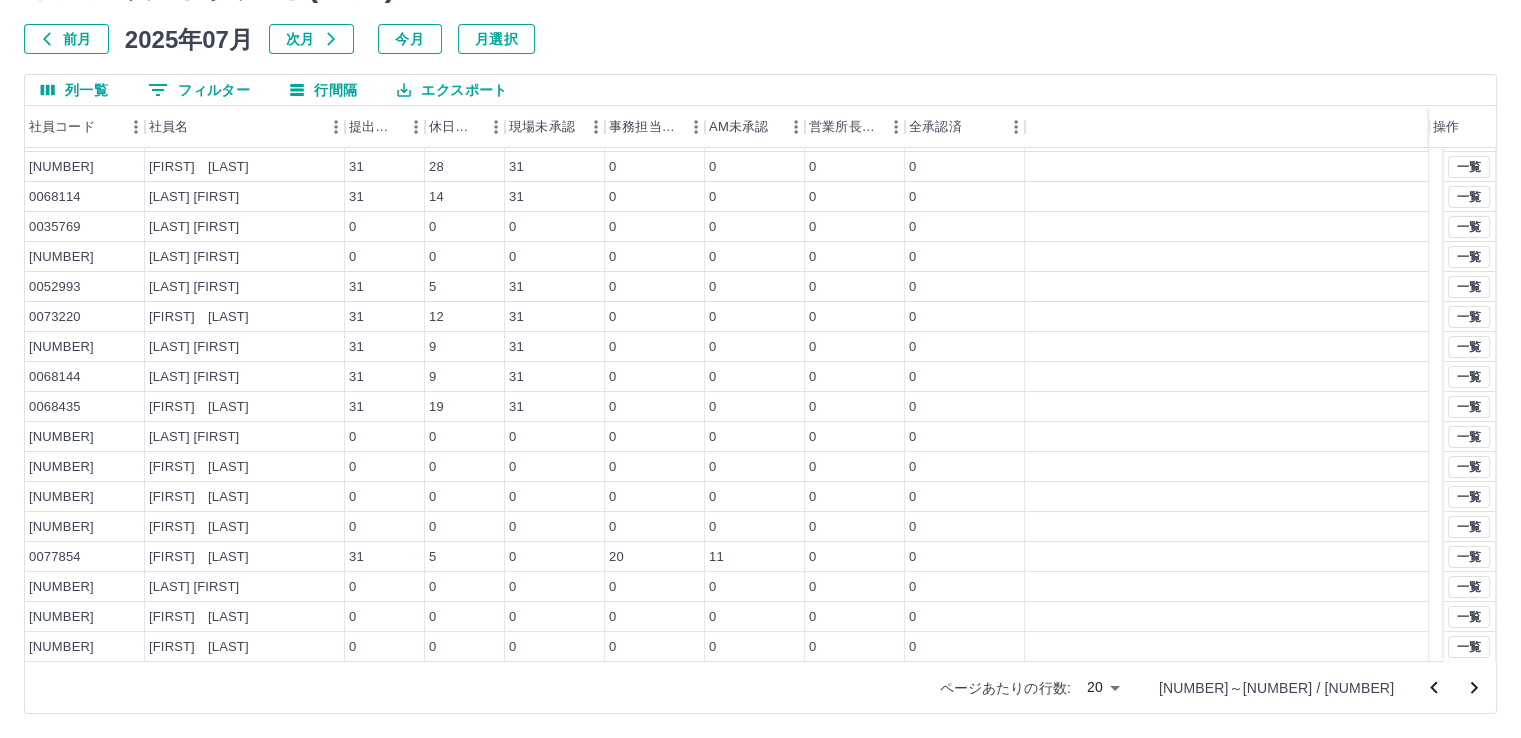 scroll, scrollTop: 0, scrollLeft: 0, axis: both 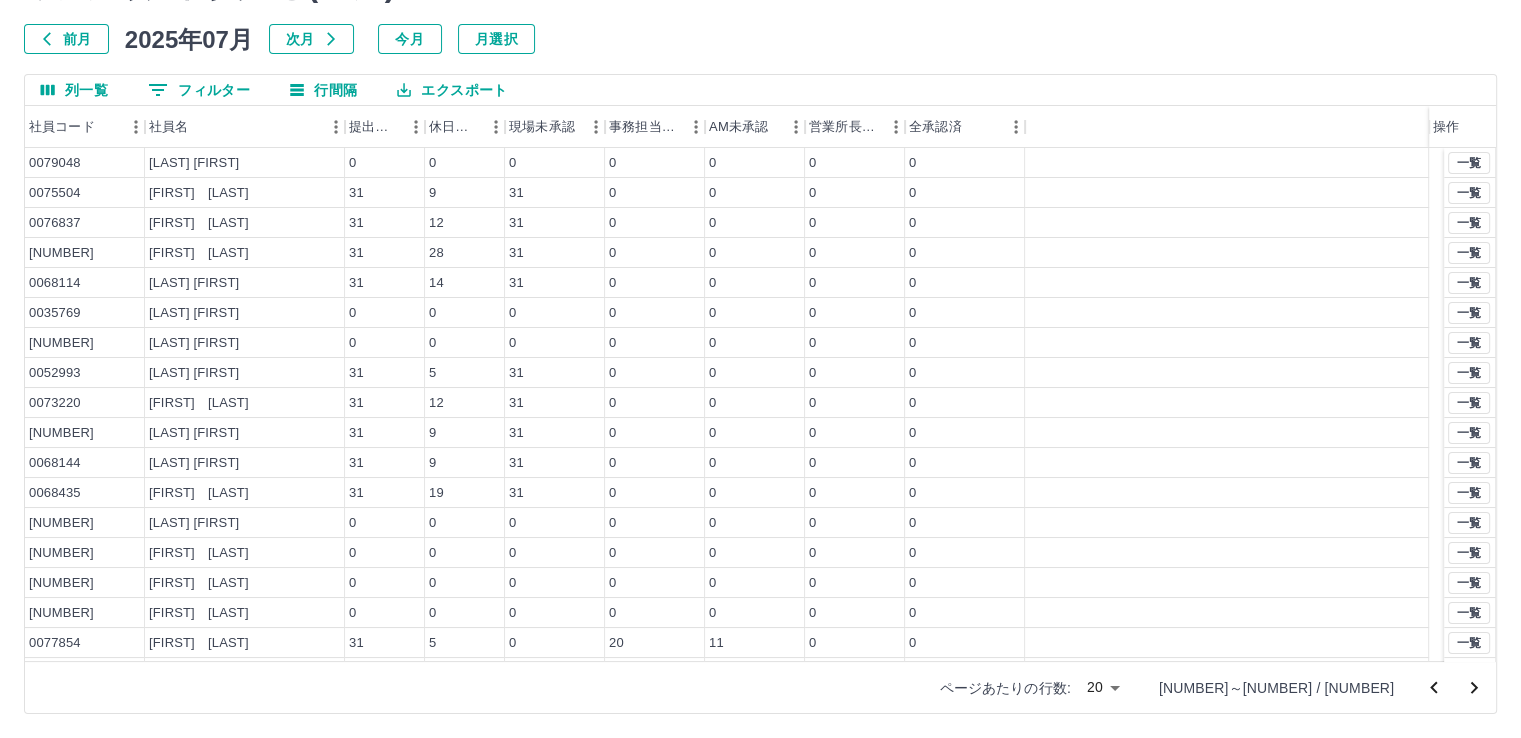 click 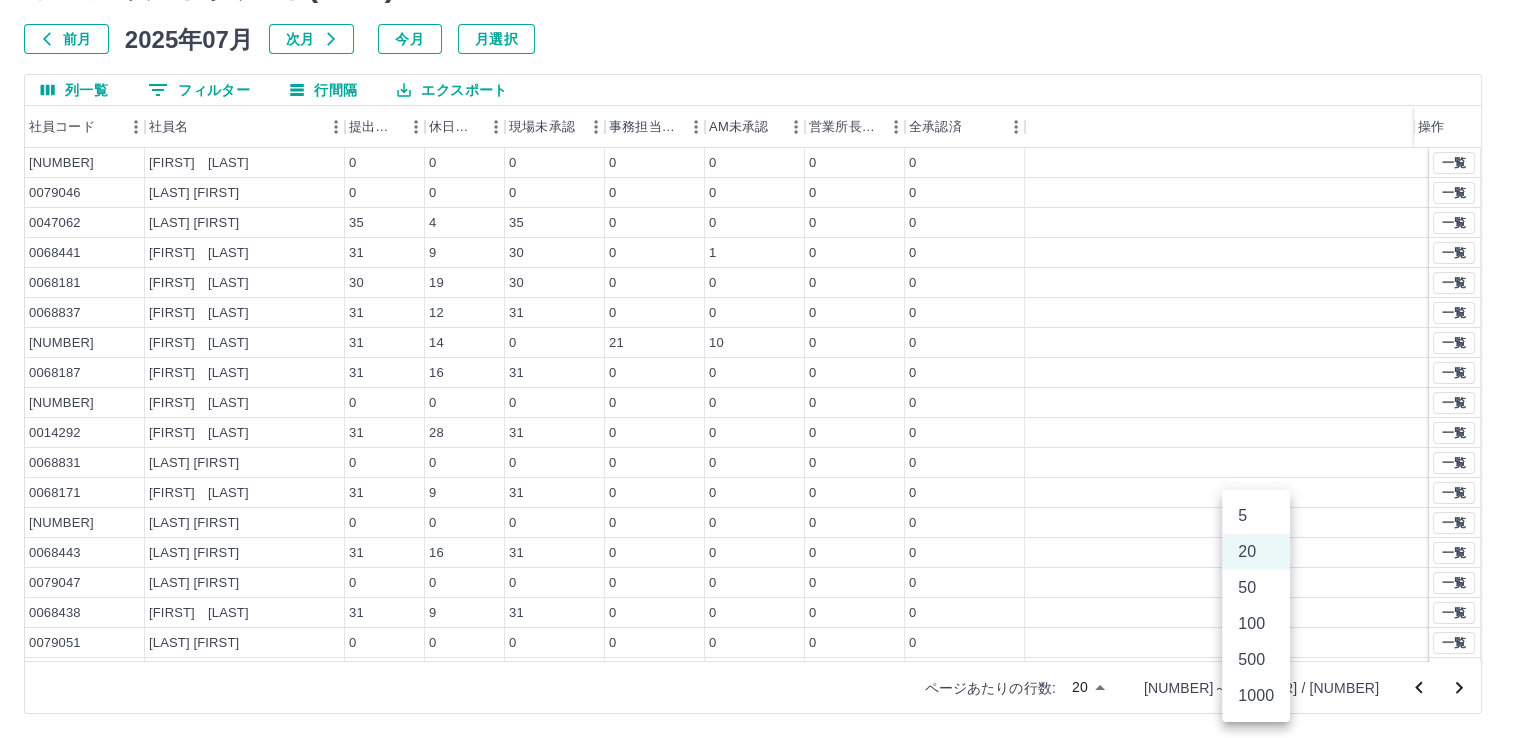click on "SDH勤怠 新山　芳徳 勤務実績 - 社員ごと( 07 月) 前月 2025年07月 次月 今月 月選択 列一覧 0 フィルター 行間隔 エクスポート 社員コード 社員名 提出件数 休日件数 現場未承認 事務担当未承認 AM未承認 営業所長未承認 全承認済 操作 0073008 飛鷹　繁慶 0 0 0 0 0 0 0 0079046 彦川　幸大 0 0 0 0 0 0 0 0047062 延田　久美 35 4 35 0 0 0 0 0068441 荒木　泰之 31 9 30 0 1 0 0 0068181 德増　さち子 30 19 30 0 0 0 0 0068837 清本　真紀 31 12 31 0 0 0 0 0075152 篠原　多朱 31 14 0 21 10 0 0 0068187 西野　将士 31 16 31 0 0 0 0 0068836 永野　道子 0 0 0 0 0 0 0 0014292 菅　美智子 31 28 31 0 0 0 0 0068831 浅田　敦 0 0 0 0 0 0 0 0068171 西岡　真由美 31 9 31 0 0 0 0 0075510 西村　朋花 0 0 0 0 0 0 0 0068443 羽藤　友紀 31 16 31 0 0 0 0 0079047 遠山　純子 0 0 0 0 0 0 0 0068438 沖　めぐみ 31 9 31 0 0 0 0 0079051 二宮　千春 0 0 0 0 0 0 0 0068140 川島　邦子 31 9 0 21 10 0 0" at bounding box center (760, 315) 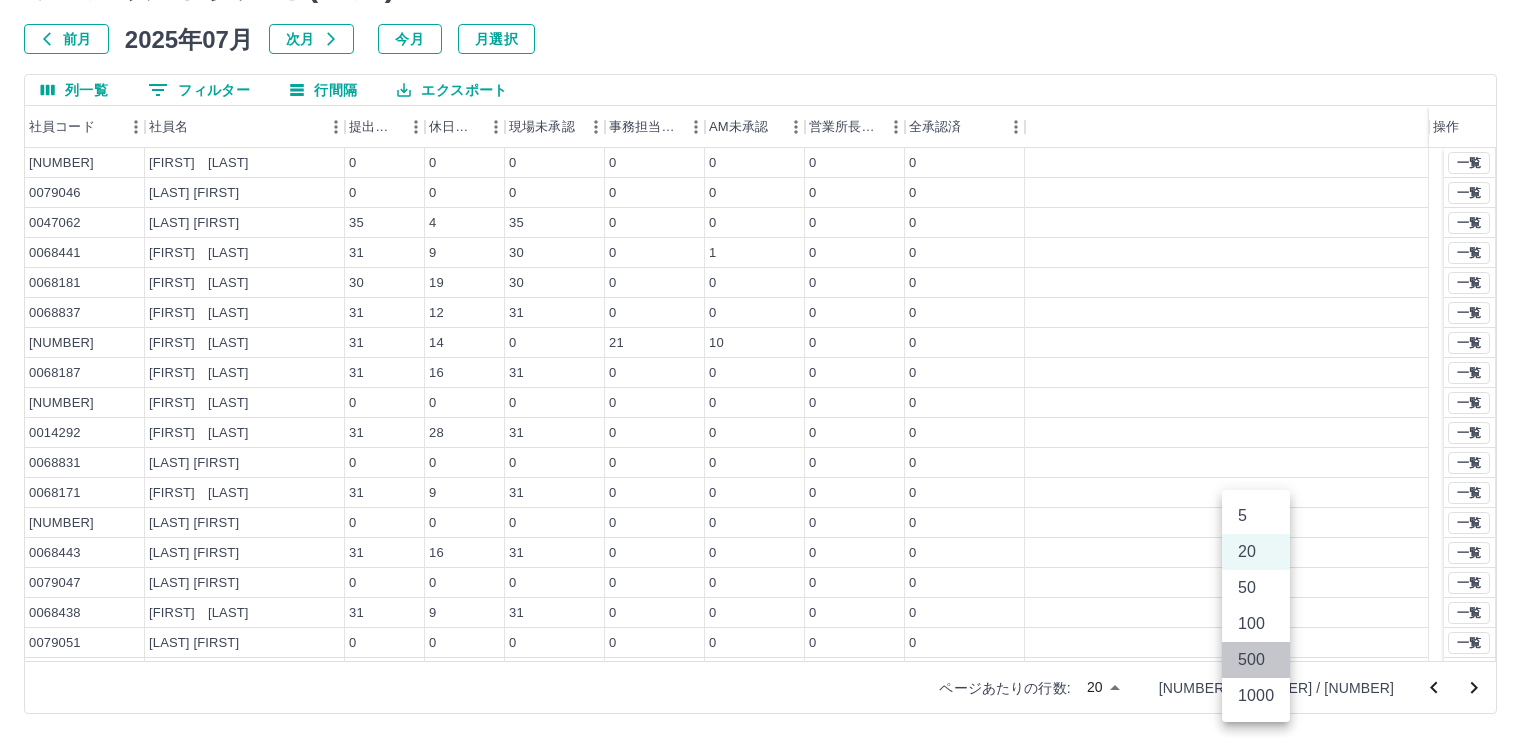 click on "500" at bounding box center [1256, 660] 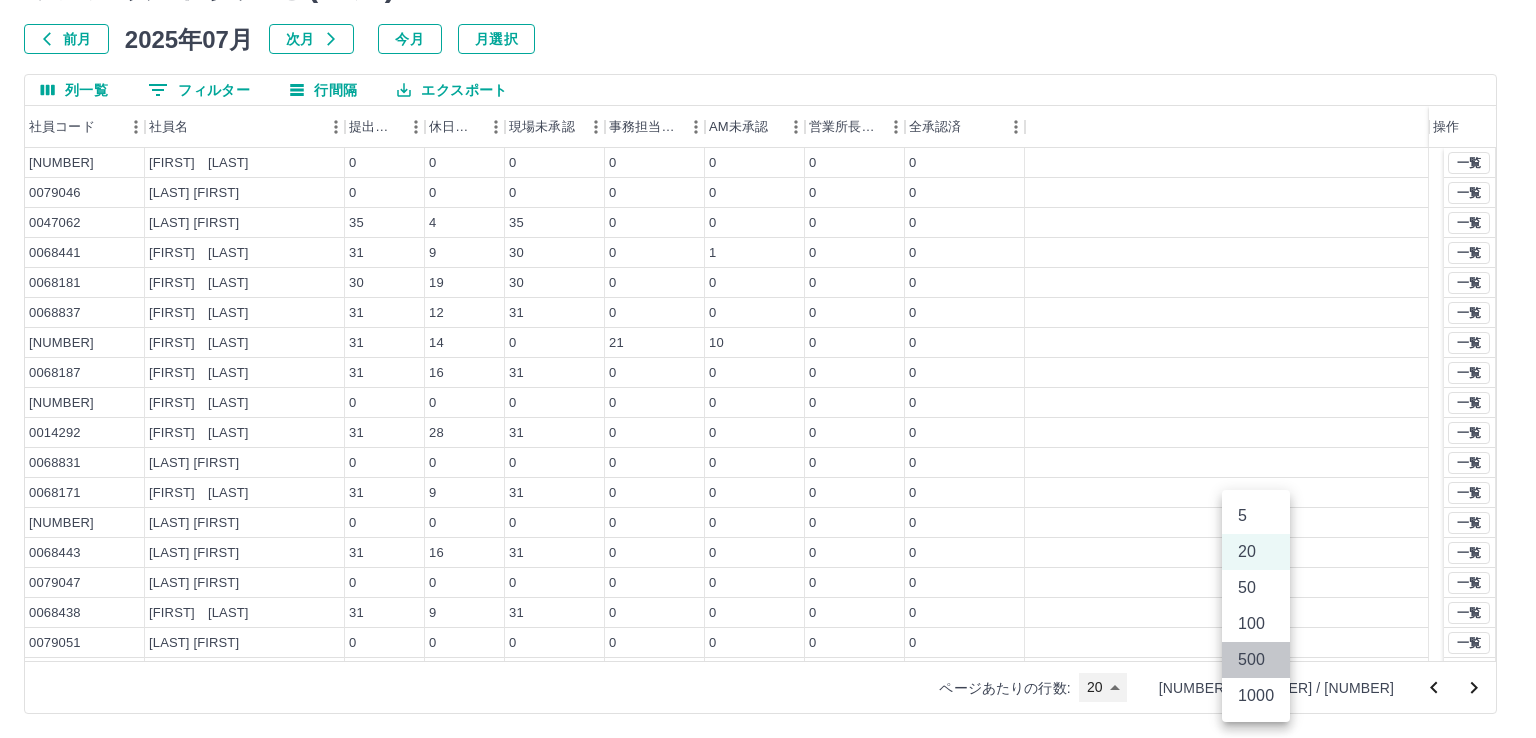 type on "***" 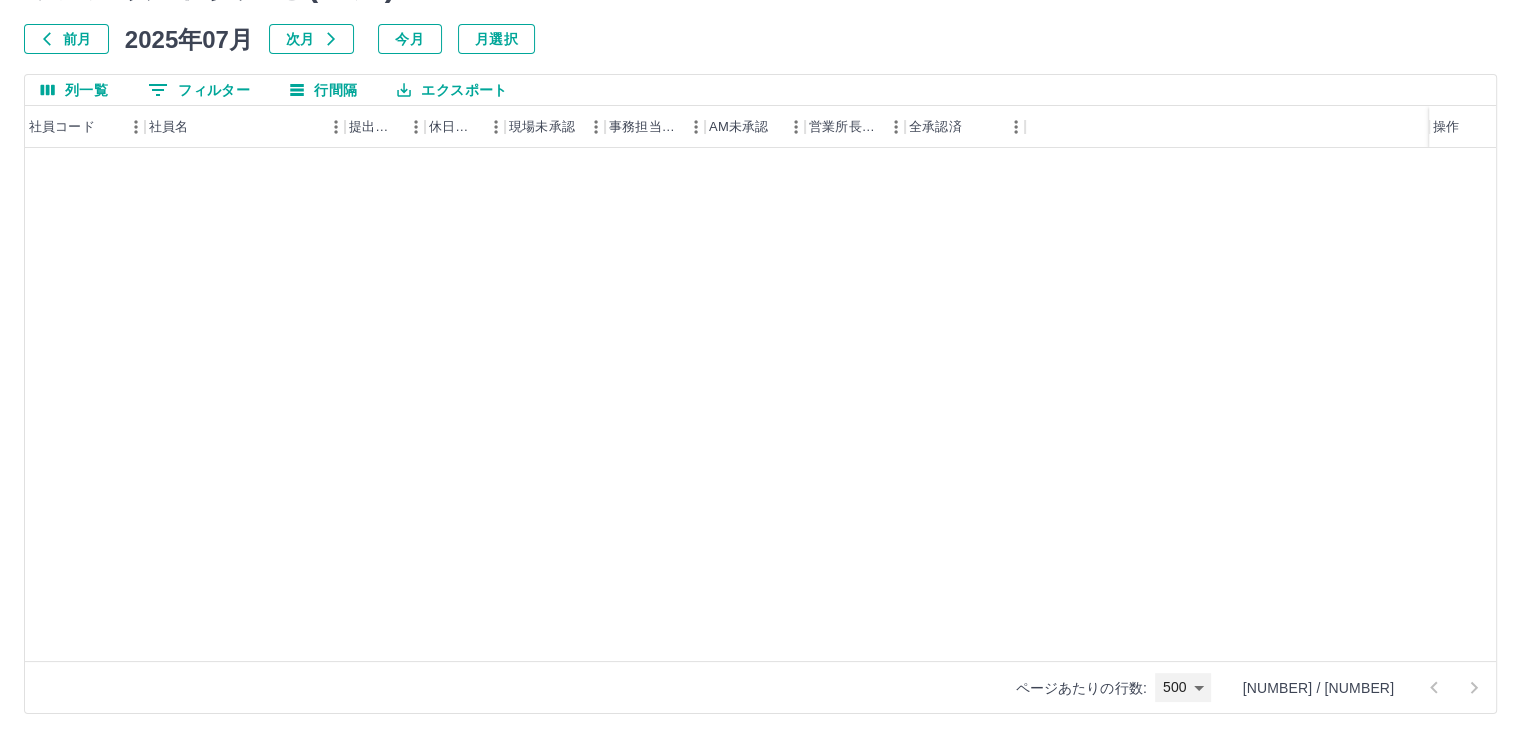 scroll, scrollTop: 4044, scrollLeft: 0, axis: vertical 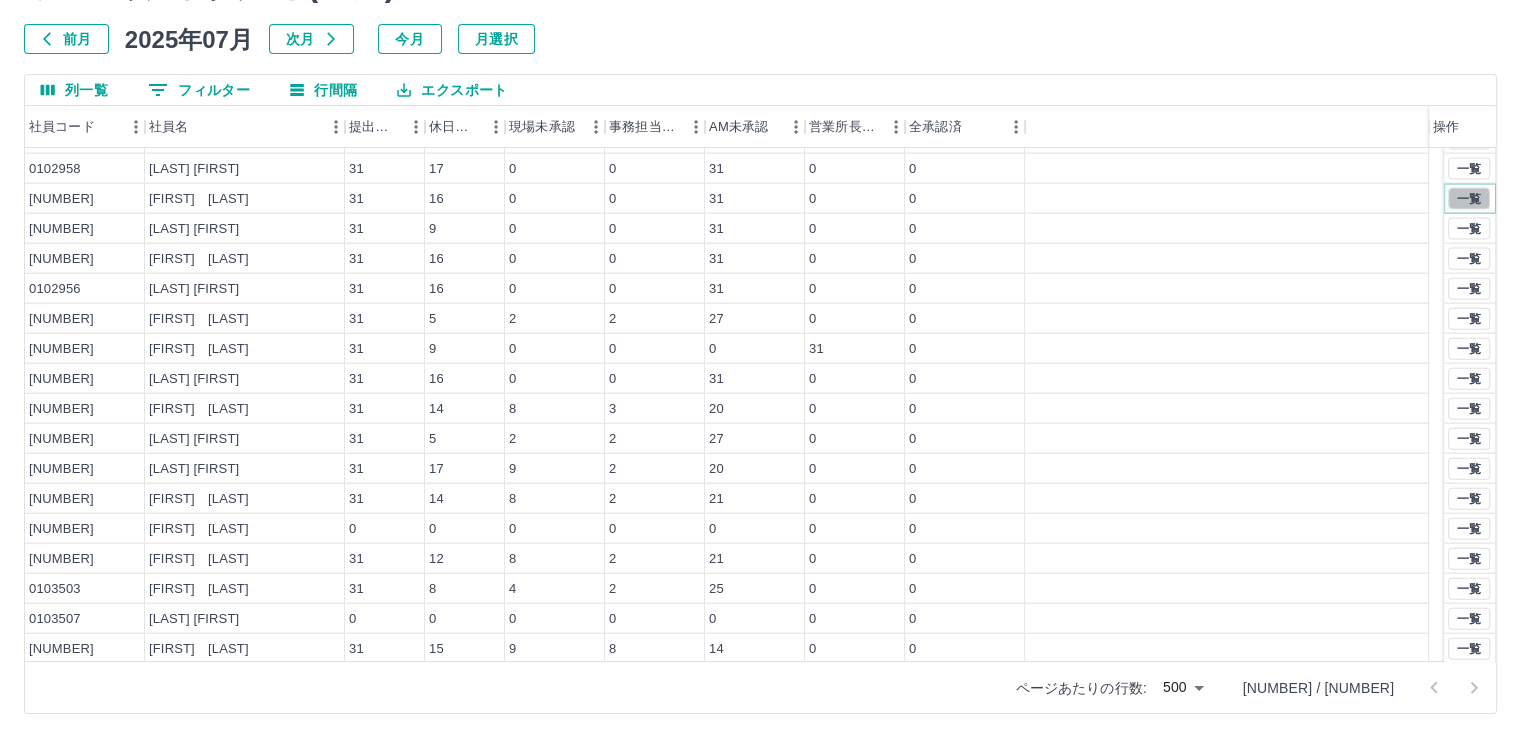 click on "一覧" at bounding box center [1469, 199] 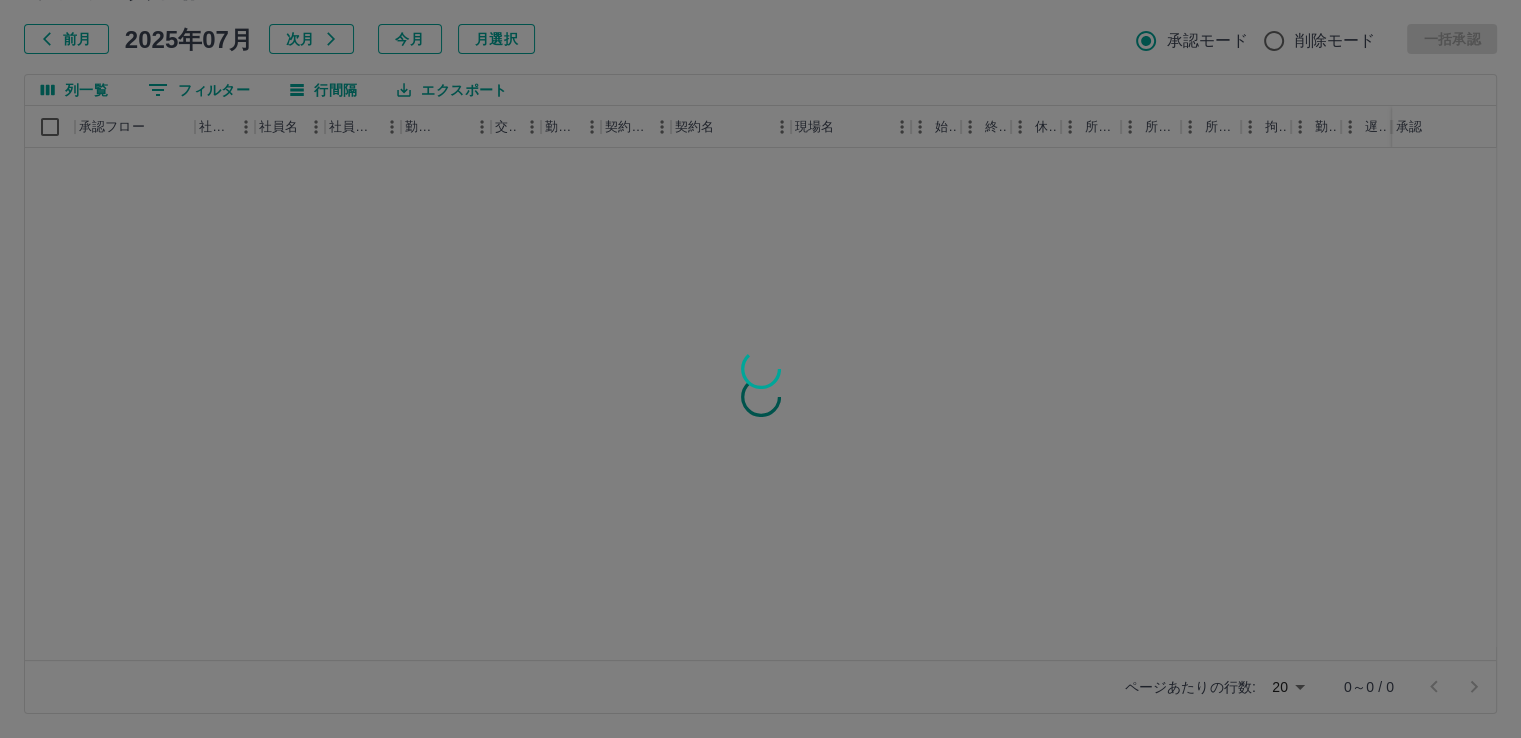scroll, scrollTop: 0, scrollLeft: 0, axis: both 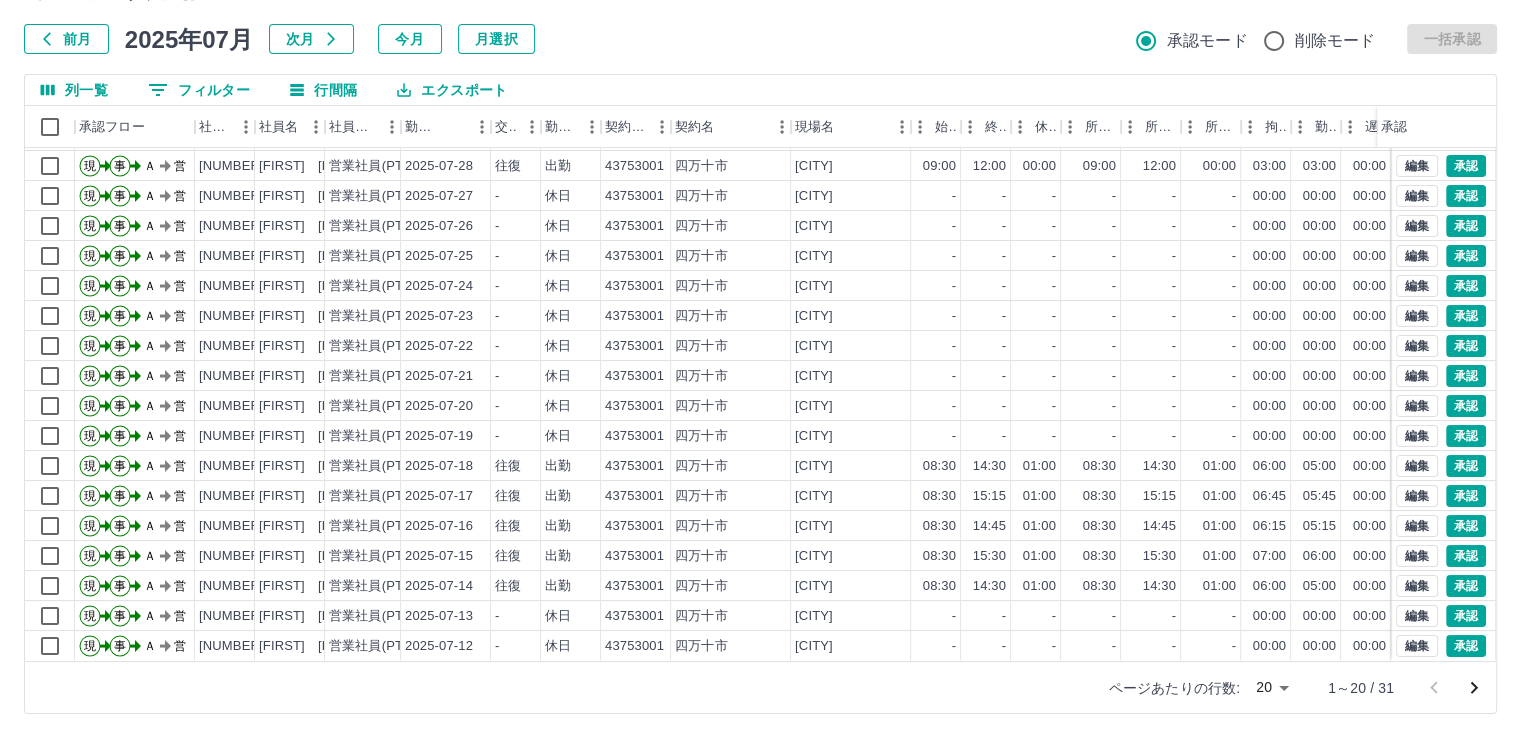 click on "SDH勤怠 [LAST] [FIRST] 勤務実績承認 前月 2025年07月 次月 今月 月選択 承認モード 削除モード 一括承認 列一覧 0 フィルター 行間隔 エクスポート 承認フロー 社員番号 社員名 社員区分 勤務日 交通費 勤務区分 契約コード 契約名 現場名 始業 終業 休憩 所定開始 所定終業 所定休憩 拘束 勤務 遅刻等 コメント ステータス 承認 現 事 Ａ 営 [NUMBER] [LAST] [FIRST] 営業社員(PT契約) 2025-07-30  -  休日 43753001 [CITY] スクールミールひがしやま - - - - - - 00:00 00:00 00:00 AM承認待 現 事 Ａ 営 [NUMBER] [LAST] [FIRST] 営業社員(PT契約) 2025-07-29  -  休日 43753001 [CITY] スクールミールひがしやま - - - - - - 00:00 00:00 00:00 AM承認待 現 事 Ａ 営 [NUMBER] [LAST] [FIRST] 営業社員(PT契約) 2025-07-28 往復 出勤 43753001 [CITY] スクールミールひがしやま 09:00 12:00 00:00 09:00 12:00 00:00 03:00 03:00 00:00 ✕ AM承認待 現" at bounding box center [760, 315] 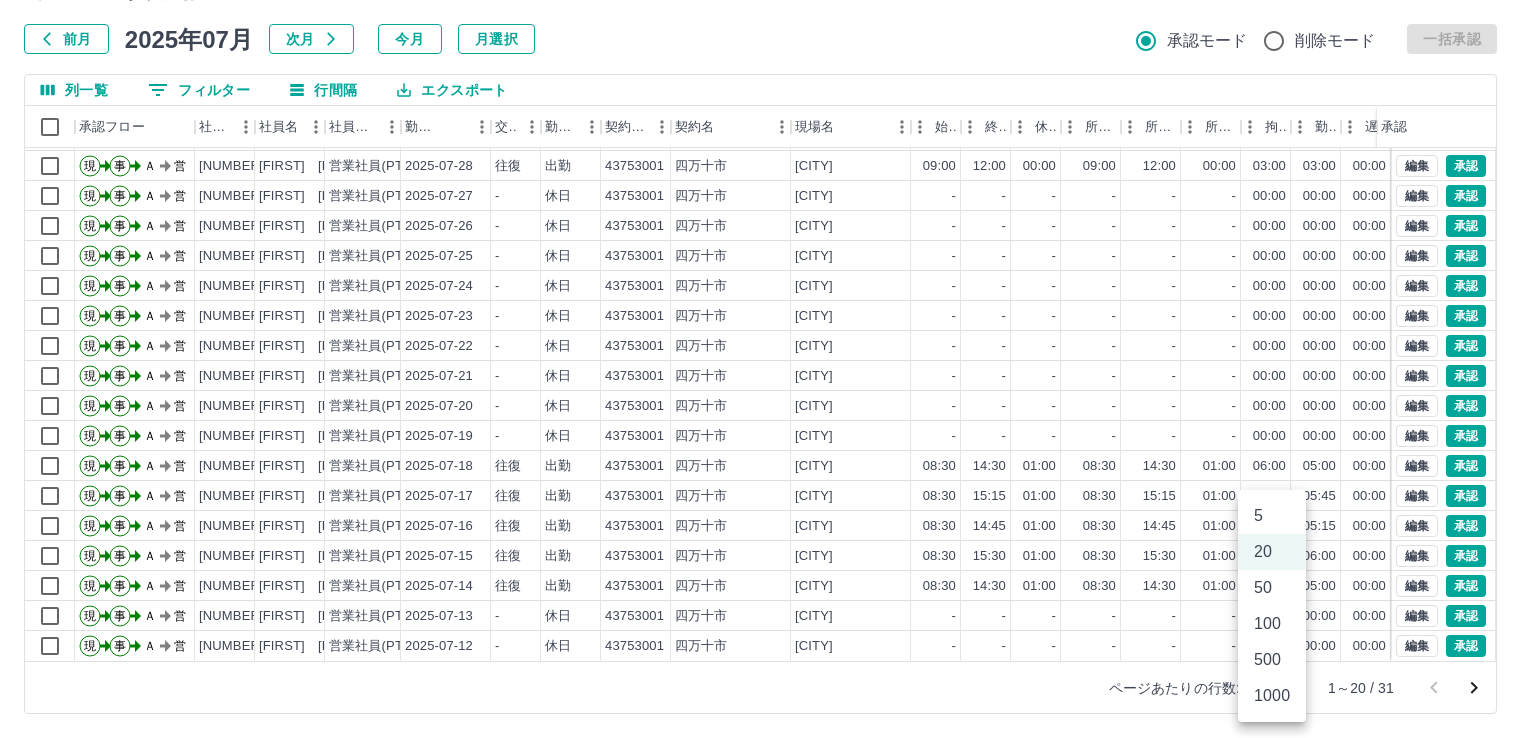 click on "50" at bounding box center (1272, 588) 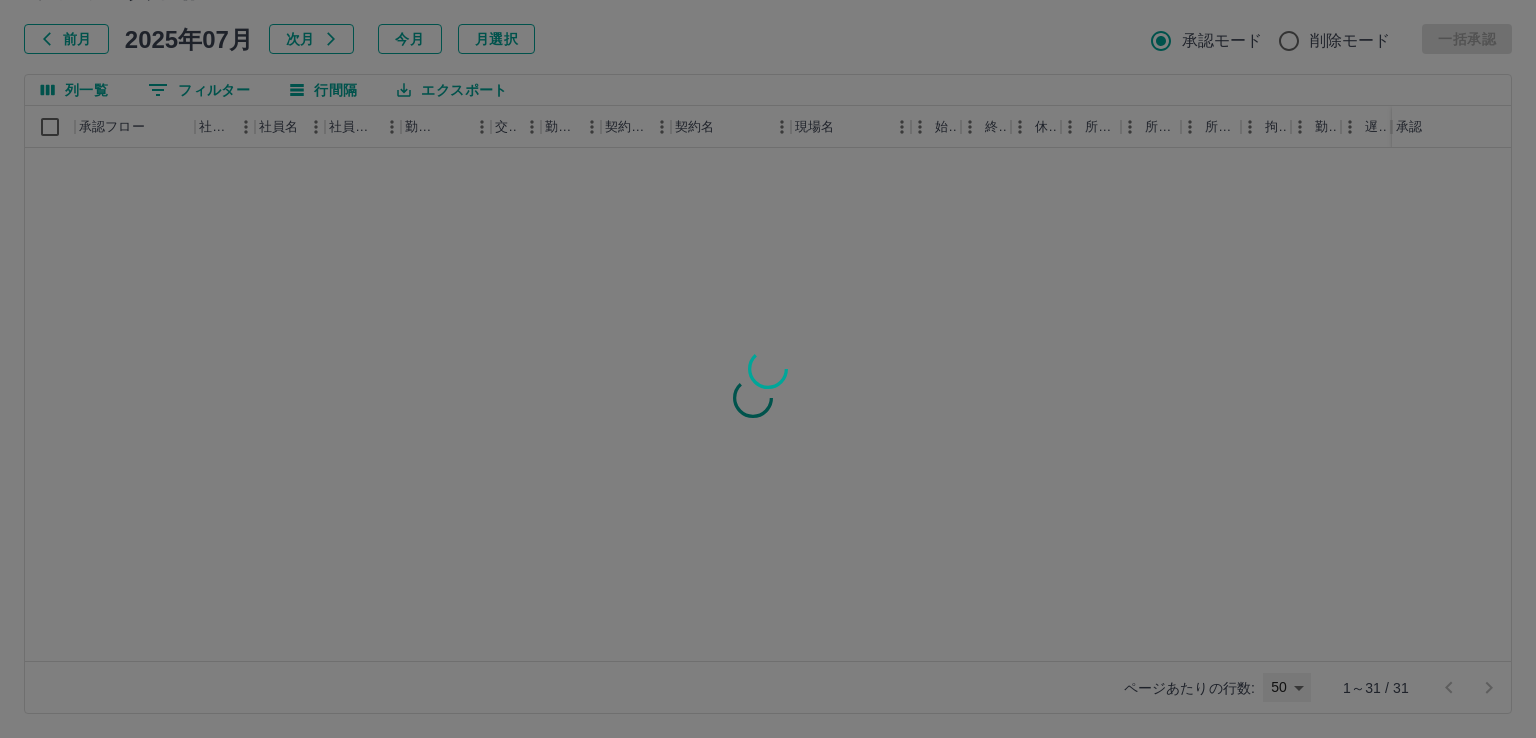 type on "**" 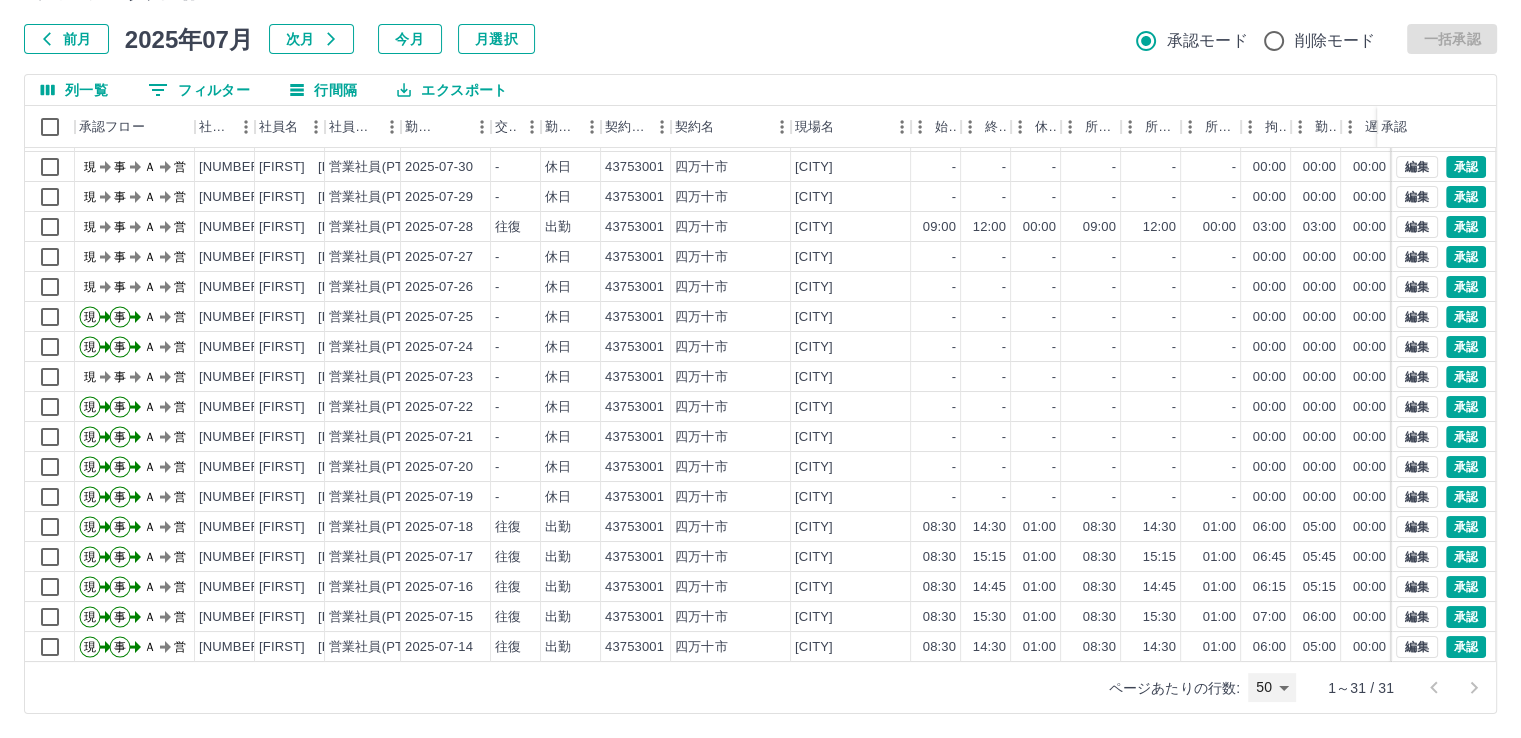 scroll, scrollTop: 0, scrollLeft: 0, axis: both 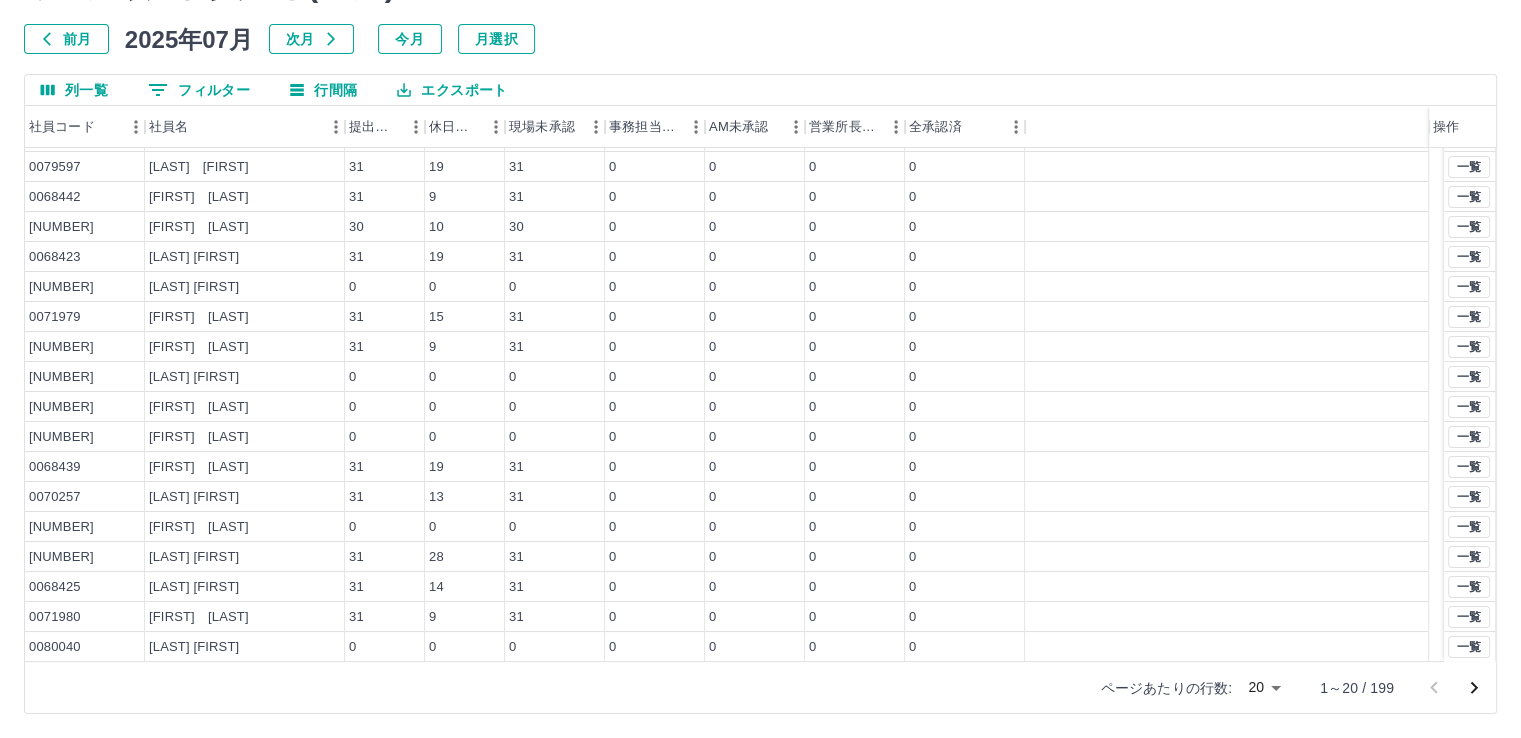click on "SDH勤怠 新山　芳徳 勤務実績 - 社員ごと( 07 月) 前月 2025年07月 次月 今月 月選択 列一覧 0 フィルター 行間隔 エクスポート 社員コード 社員名 提出件数 休日件数 現場未承認 事務担当未承認 AM未承認 営業所長未承認 全承認済 操作 0068436 福島　美咲 31 9 31 0 0 0 0 0063291 渡部　恭子 0 0 0 0 0 0 0 0068432 渡部　恵 31 9 31 0 0 0 0 0079597 足立　香織 31 19 31 0 0 0 0 0068442 後藤　隆洋 31 9 31 0 0 0 0 0079660 野本　浩一 30 10 30 0 0 0 0 0068423 西原　陽子 31 19 31 0 0 0 0 0079177 田井野　文男 0 0 0 0 0 0 0 0071979 岡田　惠美子 31 15 31 0 0 0 0 0075507 森　小夜子 31 9 31 0 0 0 0 0075151 末廣　あかり 0 0 0 0 0 0 0 0072652 梼山　洋三 0 0 0 0 0 0 0 0068838 村上　陽子 0 0 0 0 0 0 0 0068439 篠﨑　美保 31 19 31 0 0 0 0 0070257 山本　博美 31 13 31 0 0 0 0 0079050 兵頭　唯 0 0 0 0 0 0 0 0071978 渡部　弘子 31 28 31 0 0 0 0 0068425 二宮　美音 31 14 31 0 0 0" at bounding box center [760, 315] 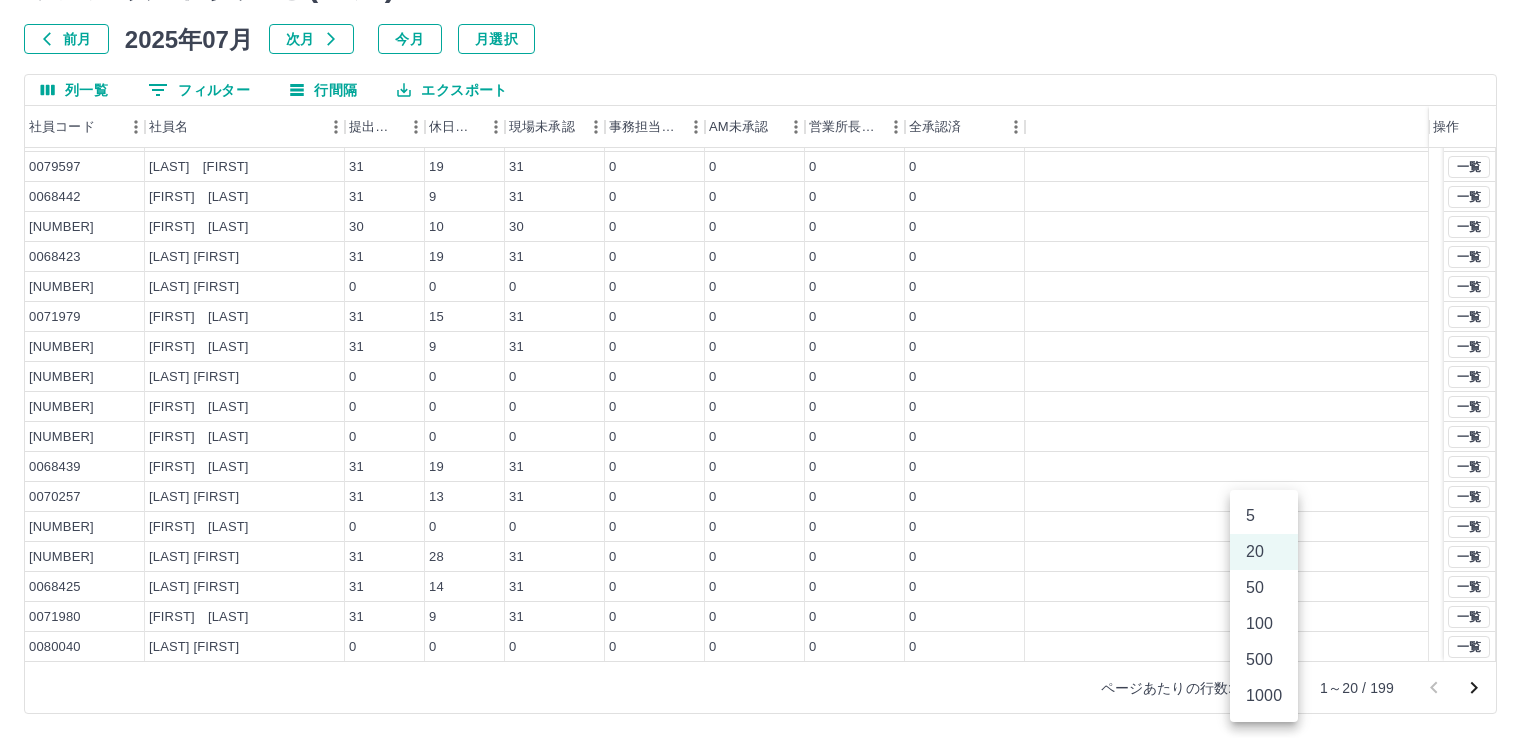 click on "500" at bounding box center (1264, 660) 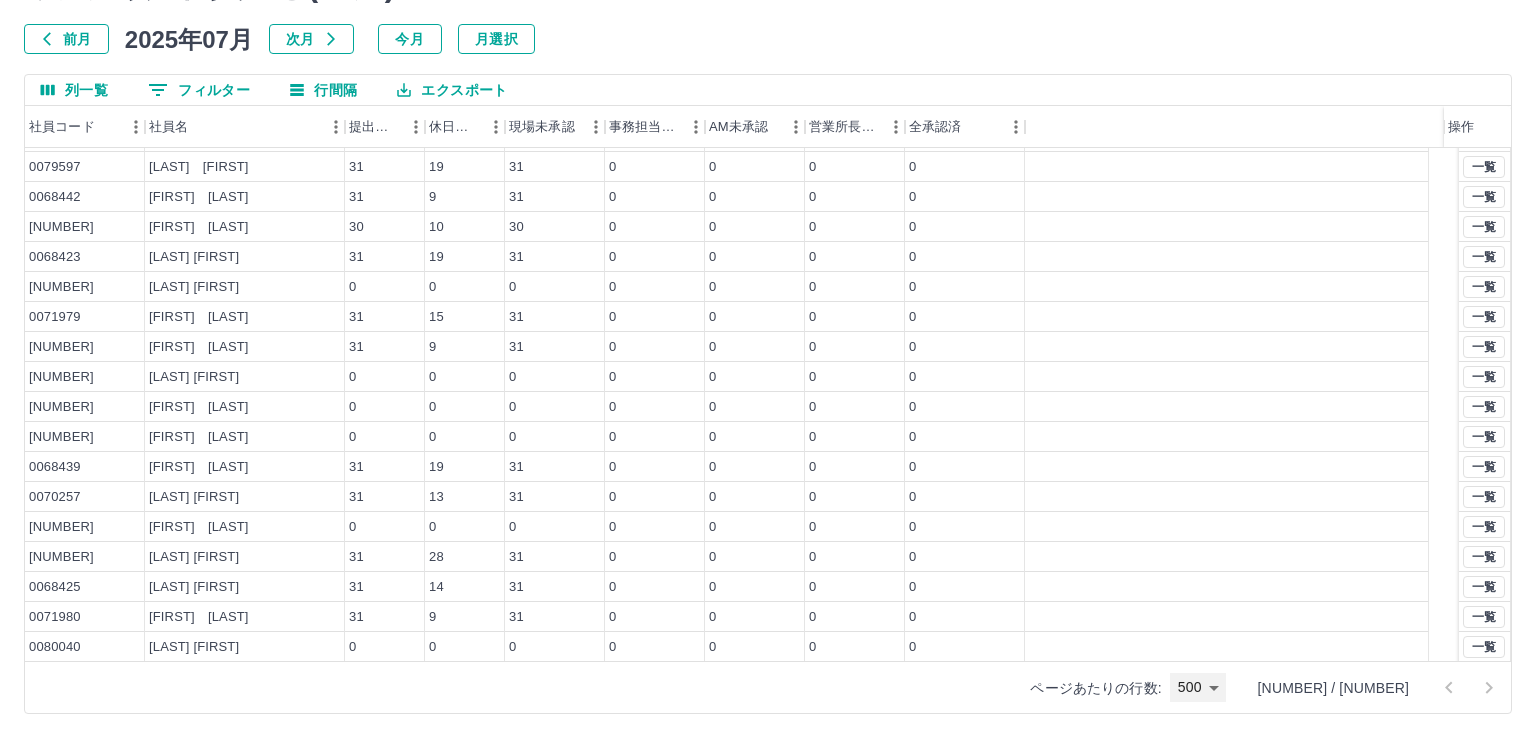 type on "***" 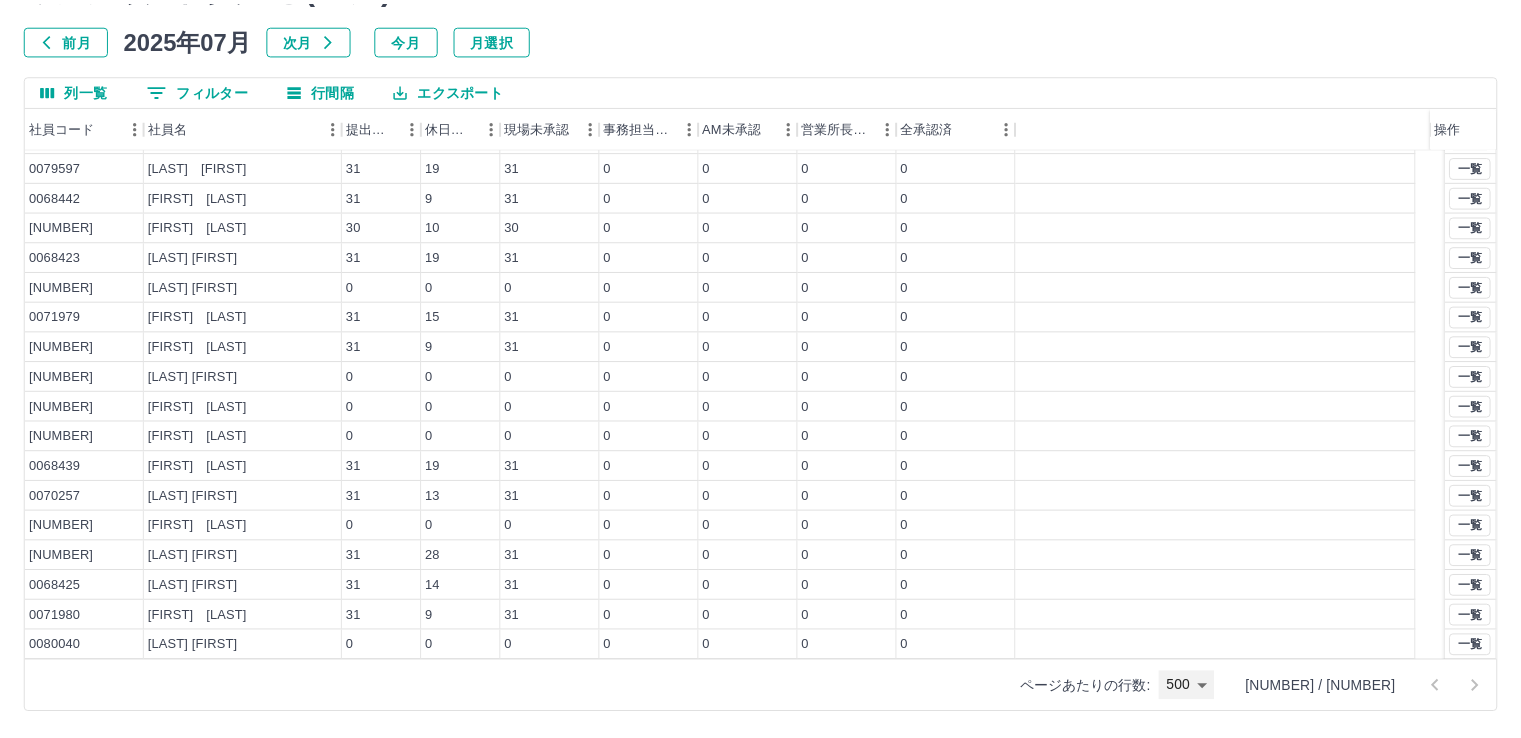 scroll, scrollTop: 0, scrollLeft: 0, axis: both 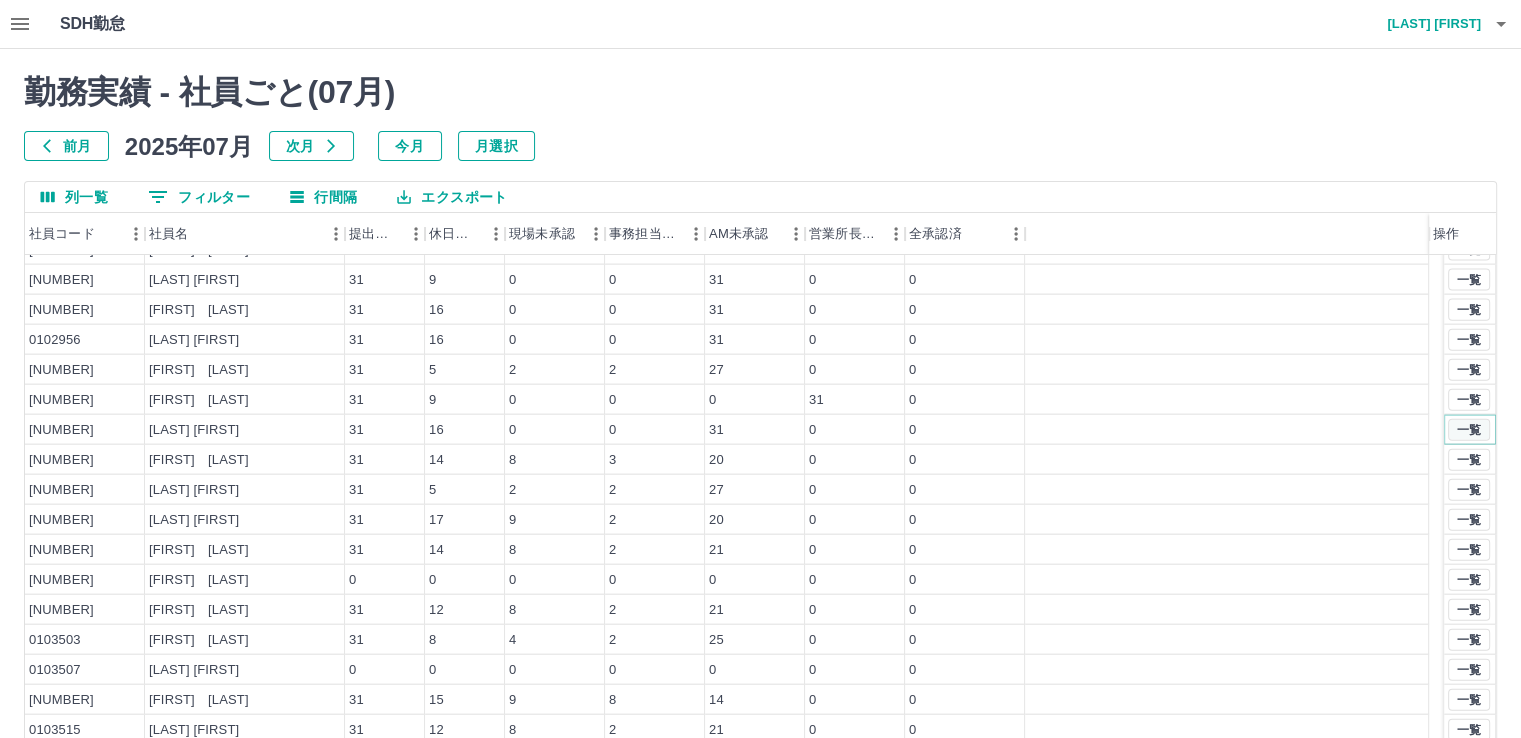 click on "一覧" at bounding box center [1469, 430] 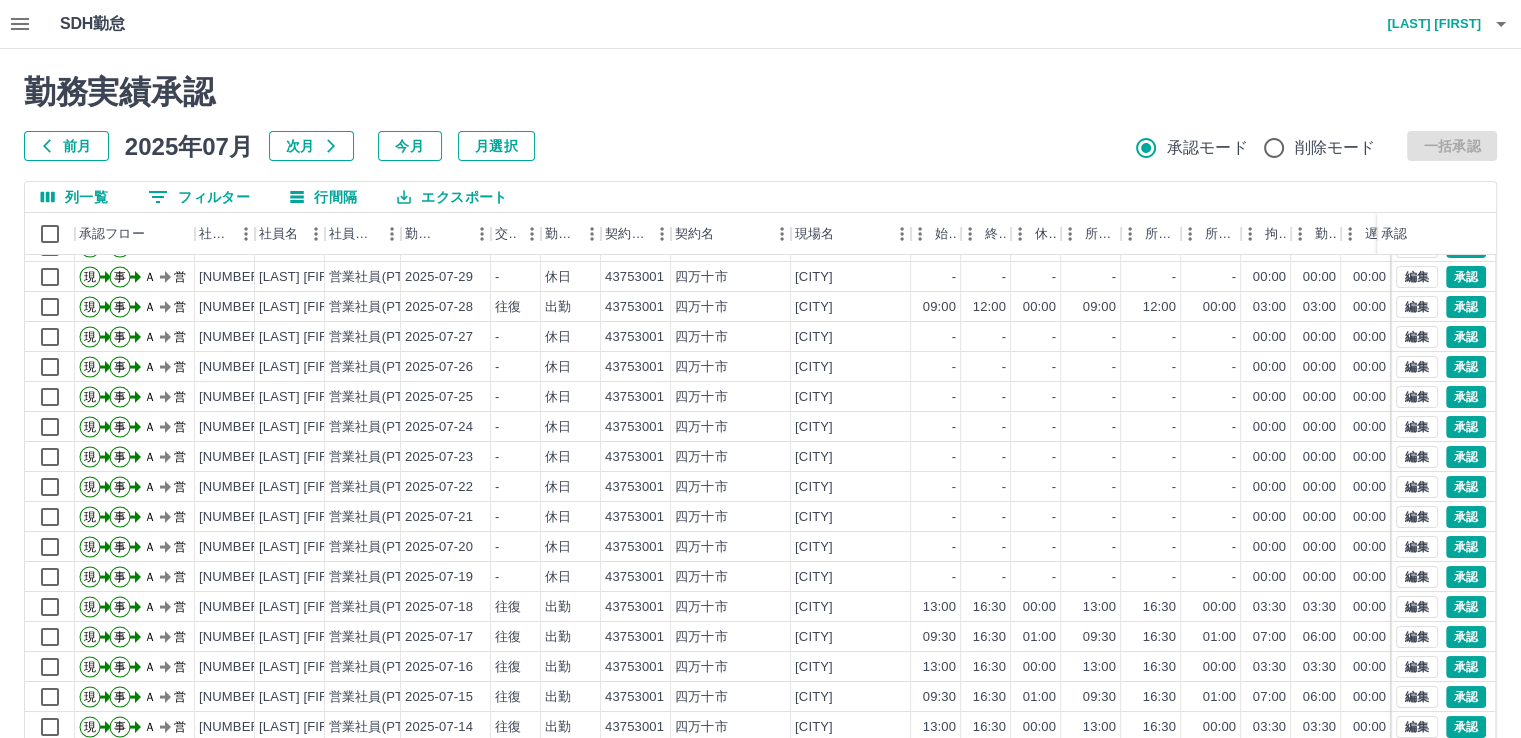scroll, scrollTop: 101, scrollLeft: 0, axis: vertical 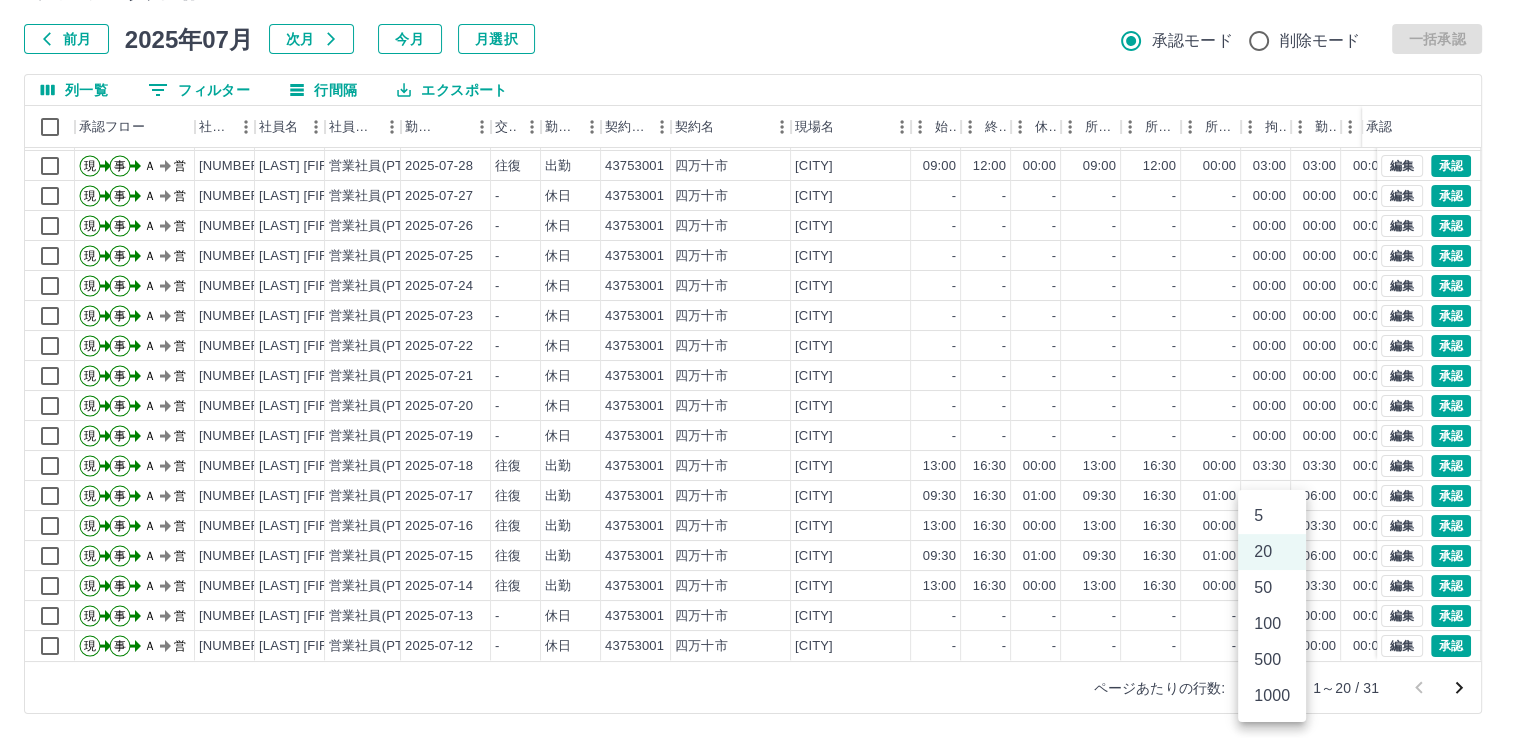 click on "SDH勤怠 新山　芳徳 勤務実績承認 前月 2025年07月 次月 今月 月選択 承認モード 削除モード 一括承認 列一覧 0 フィルター 行間隔 エクスポート 承認フロー 社員番号 社員名 社員区分 勤務日 交通費 勤務区分 契約コード 契約名 現場名 始業 終業 休憩 所定開始 所定終業 所定休憩 拘束 勤務 遅刻等 コメント ステータス 承認 現 事 Ａ 営 0102959 谷口　睦水 営業社員(PT契約) 2025-07-30  -  休日 43753001 [CITY] スクールミールひがしやま - - - - - - 00:00 00:00 00:00 AM承認待 現 事 Ａ 営 0102959 谷口　睦水 営業社員(PT契約) 2025-07-29  -  休日 43753001 [CITY] スクールミールひがしやま - - - - - - 00:00 00:00 00:00 AM承認待 現 事 Ａ 営 0102959 谷口　睦水 営業社員(PT契約) 2025-07-28 往復 出勤 43753001 [CITY] スクールミールひがしやま 09:00 12:00 00:00 09:00 12:00 00:00 03:00 03:00 00:00 ✕ AM承認待 現" at bounding box center [760, 315] 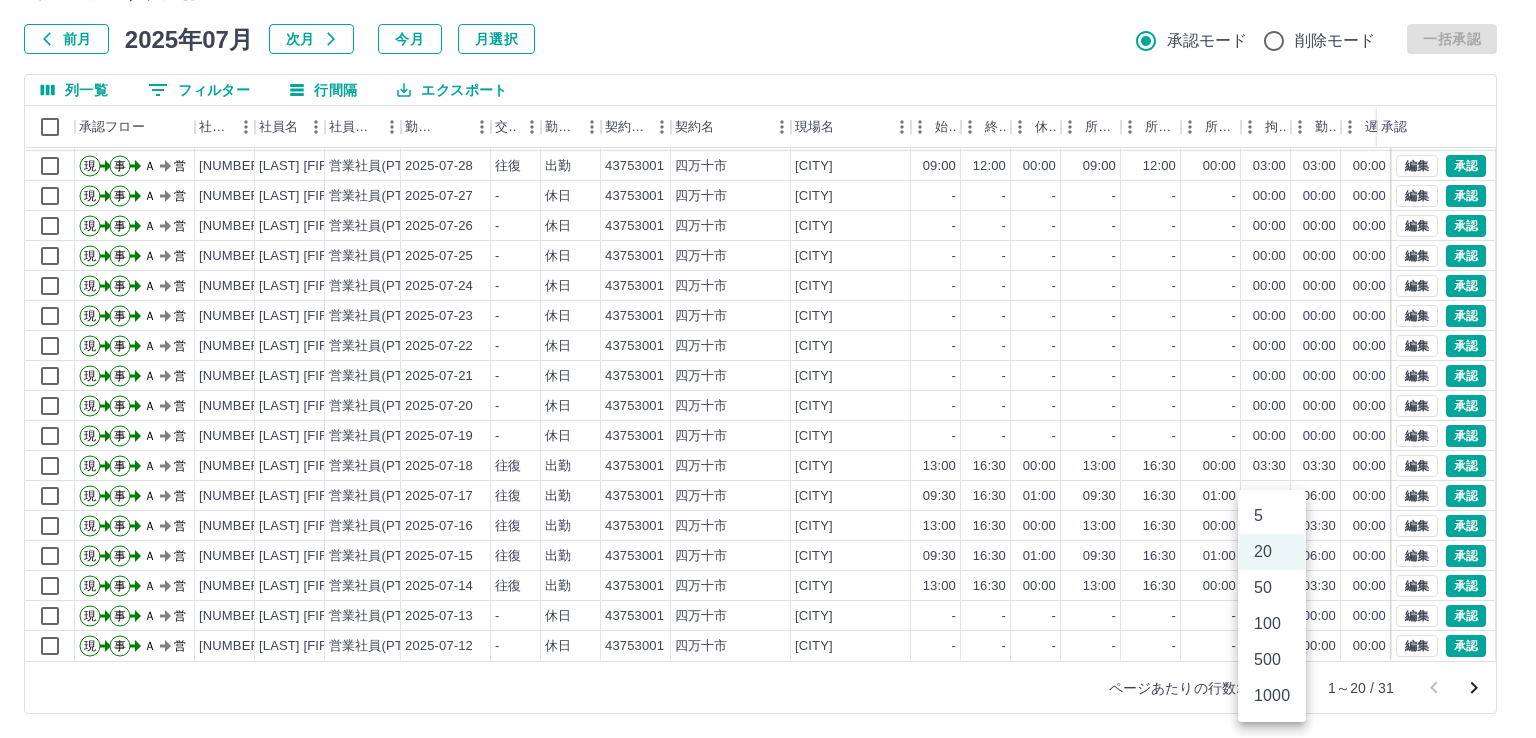 click on "50" at bounding box center [1272, 588] 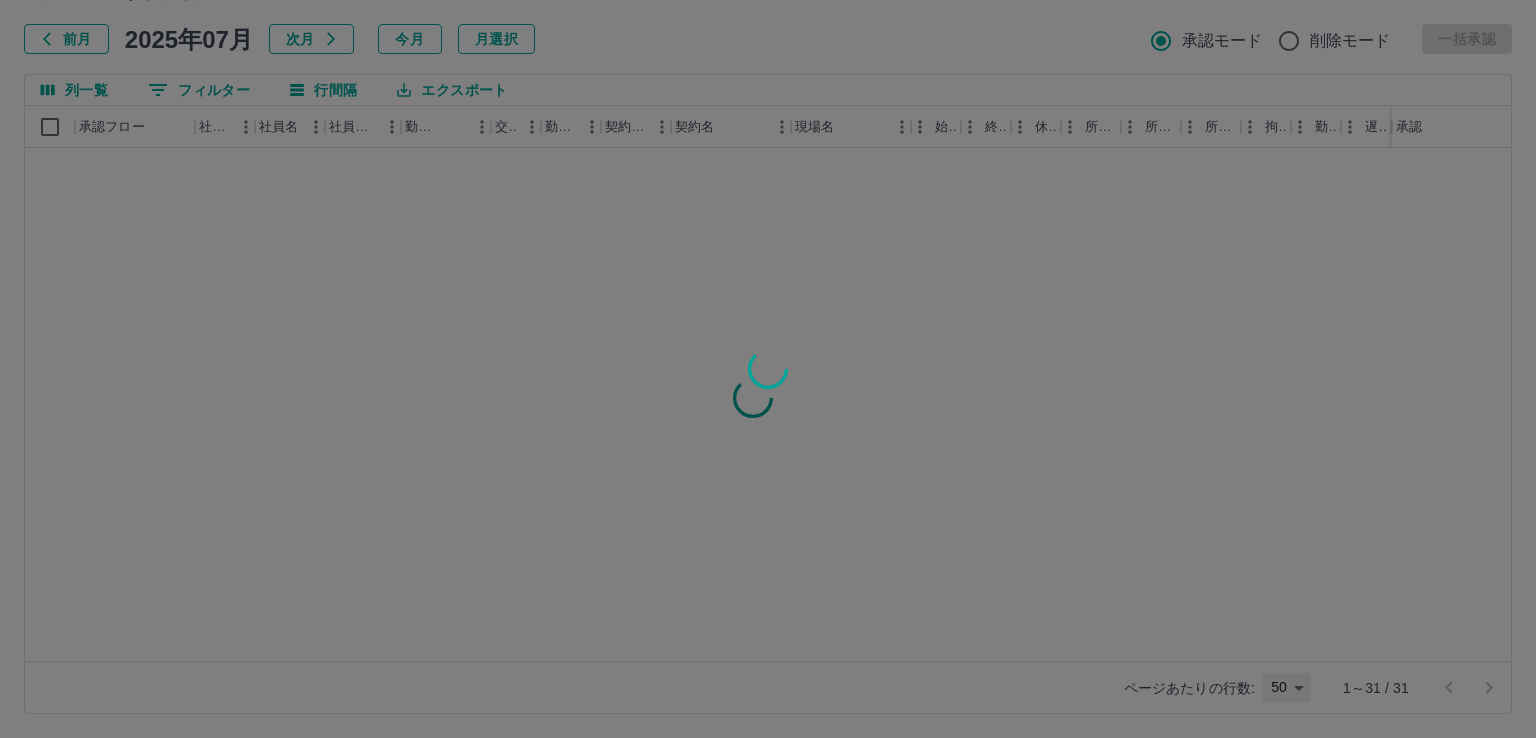 type on "**" 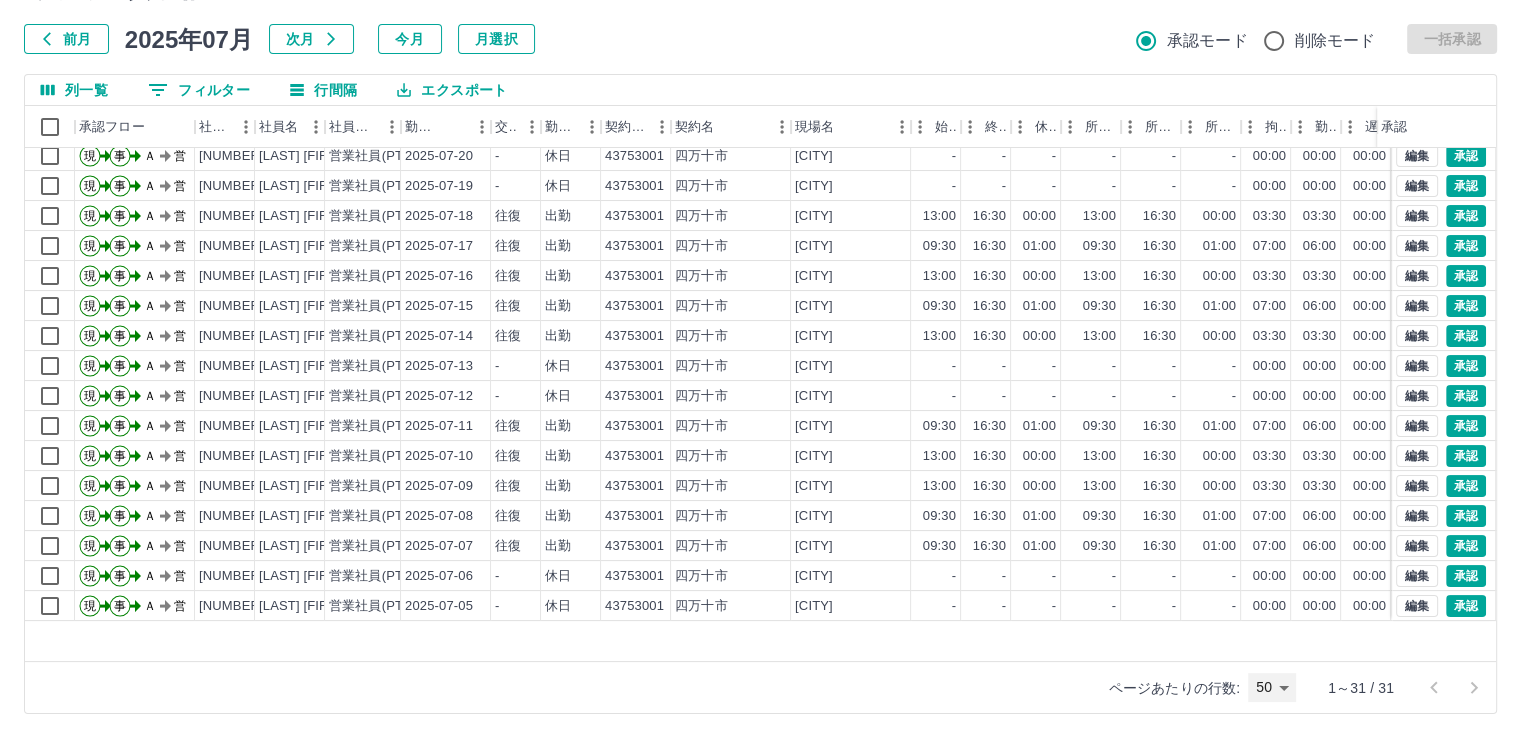 scroll, scrollTop: 431, scrollLeft: 0, axis: vertical 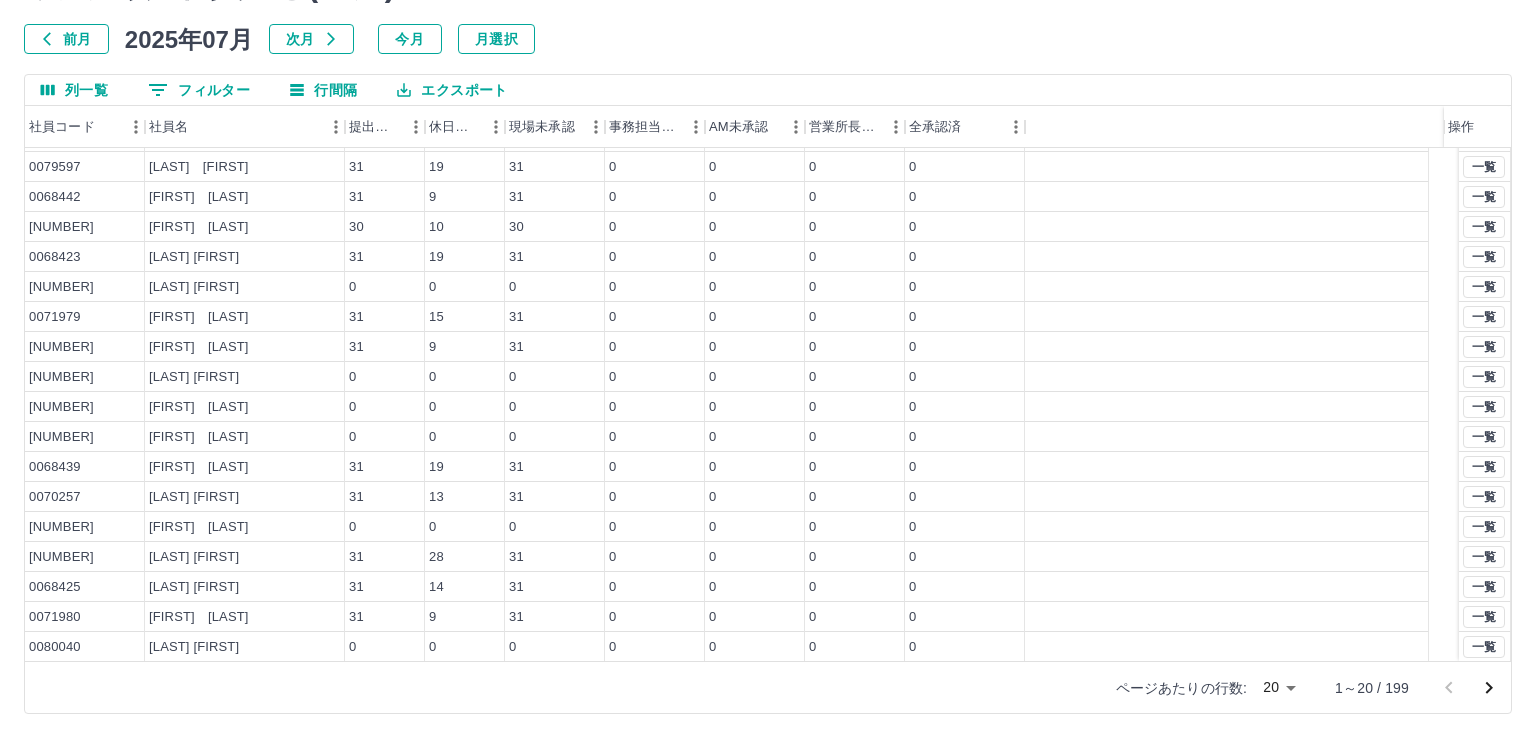 click on "SDH勤怠 新山　芳徳 勤務実績 - 社員ごと( 07 月) 前月 2025年07月 次月 今月 月選択 列一覧 0 フィルター 行間隔 エクスポート 社員コード 社員名 提出件数 休日件数 現場未承認 事務担当未承認 AM未承認 営業所長未承認 全承認済 操作 0068436 福島　美咲 31 9 31 0 0 0 0 0063291 渡部　恭子 0 0 0 0 0 0 0 0068432 渡部　恵 31 9 31 0 0 0 0 0079597 足立　香織 31 19 31 0 0 0 0 0068442 後藤　隆洋 31 9 31 0 0 0 0 0079660 野本　浩一 30 10 30 0 0 0 0 0068423 西原　陽子 31 19 31 0 0 0 0 0079177 田井野　文男 0 0 0 0 0 0 0 0071979 岡田　惠美子 31 15 31 0 0 0 0 0075507 森　小夜子 31 9 31 0 0 0 0 0075151 末廣　あかり 0 0 0 0 0 0 0 0072652 梼山　洋三 0 0 0 0 0 0 0 0068838 村上　陽子 0 0 0 0 0 0 0 0068439 篠﨑　美保 31 19 31 0 0 0 0 0070257 山本　博美 31 13 31 0 0 0 0 0079050 兵頭　唯 0 0 0 0 0 0 0 0071978 渡部　弘子 31 28 31 0 0 0 0 0068425 二宮　美音 31 14 31 0 0 0" at bounding box center [768, 315] 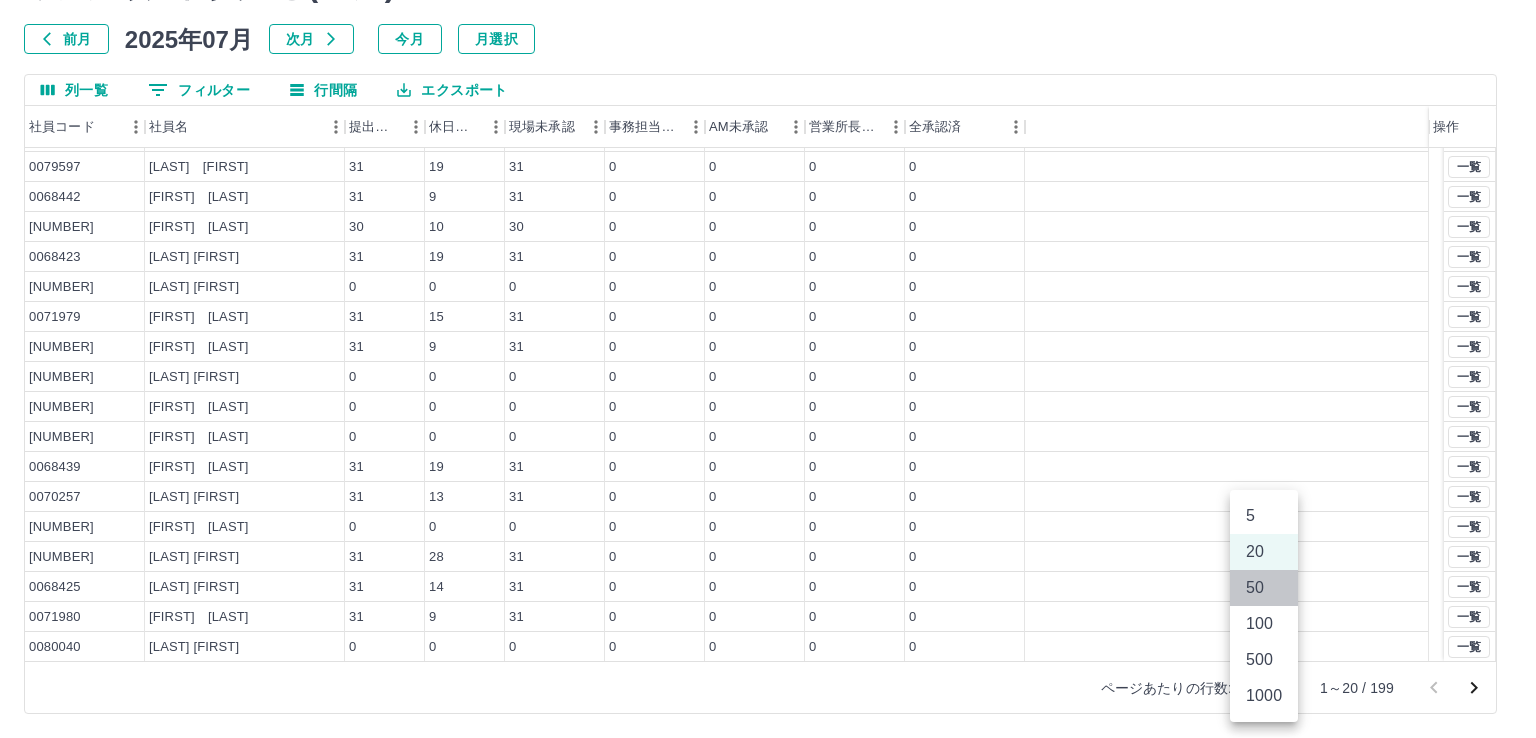click on "50" at bounding box center (1264, 588) 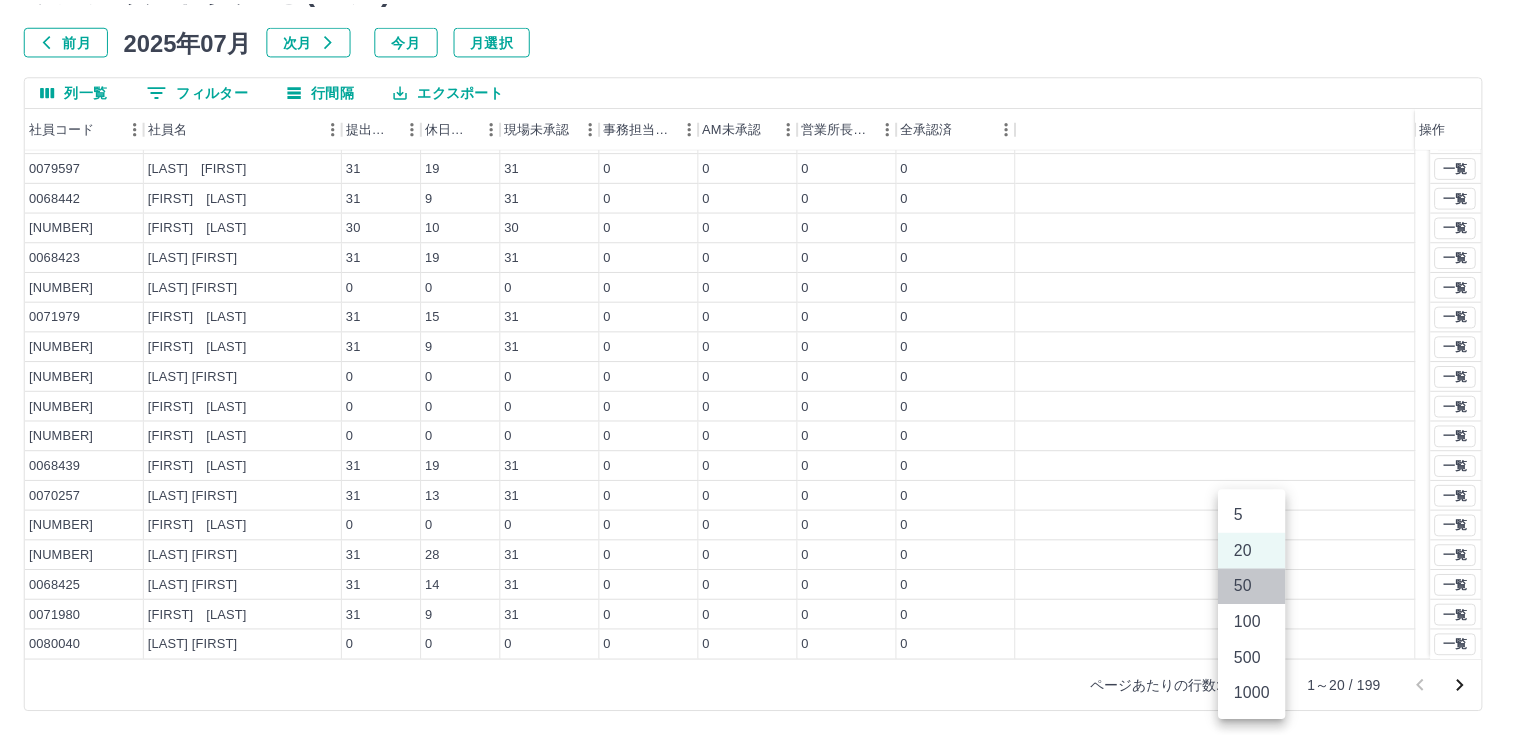 scroll, scrollTop: 0, scrollLeft: 0, axis: both 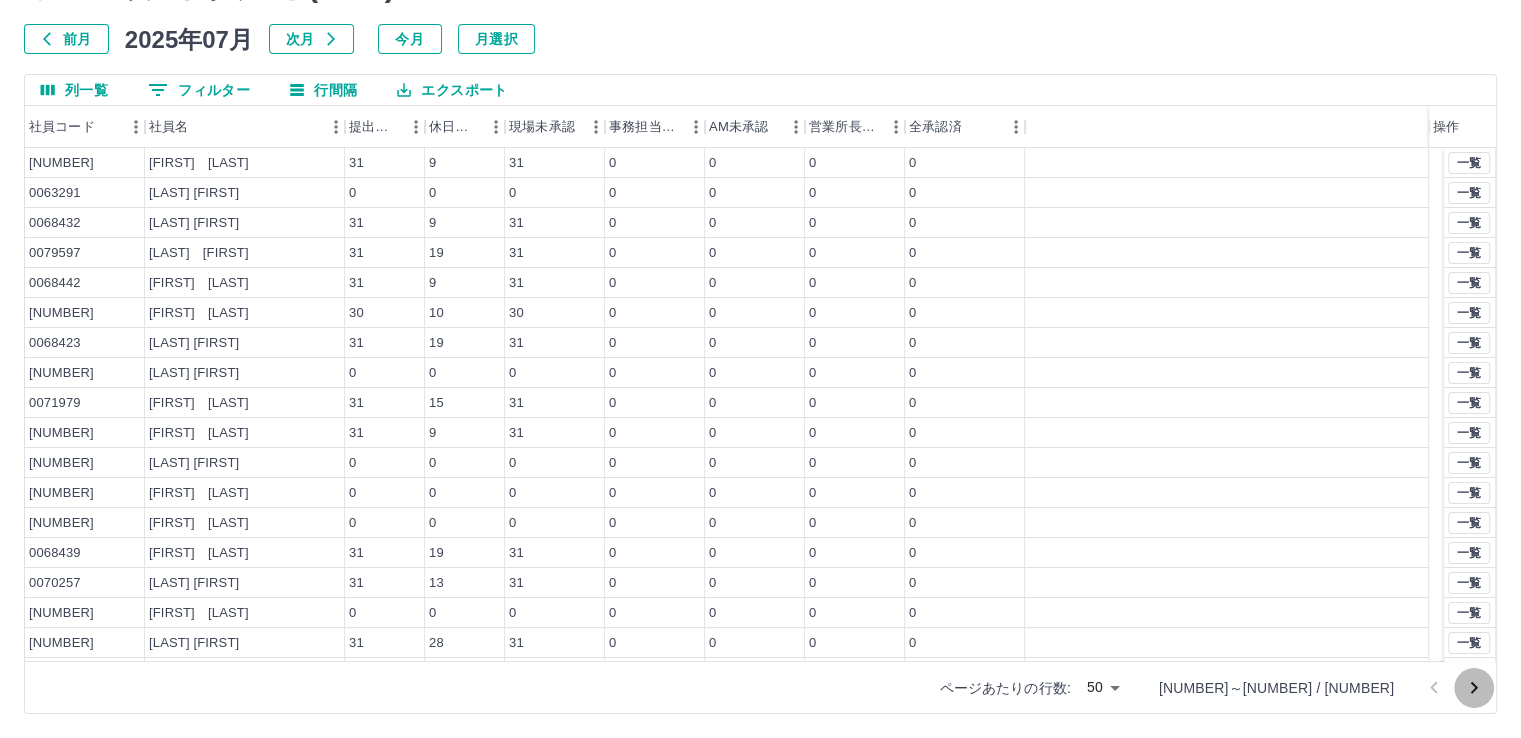 click 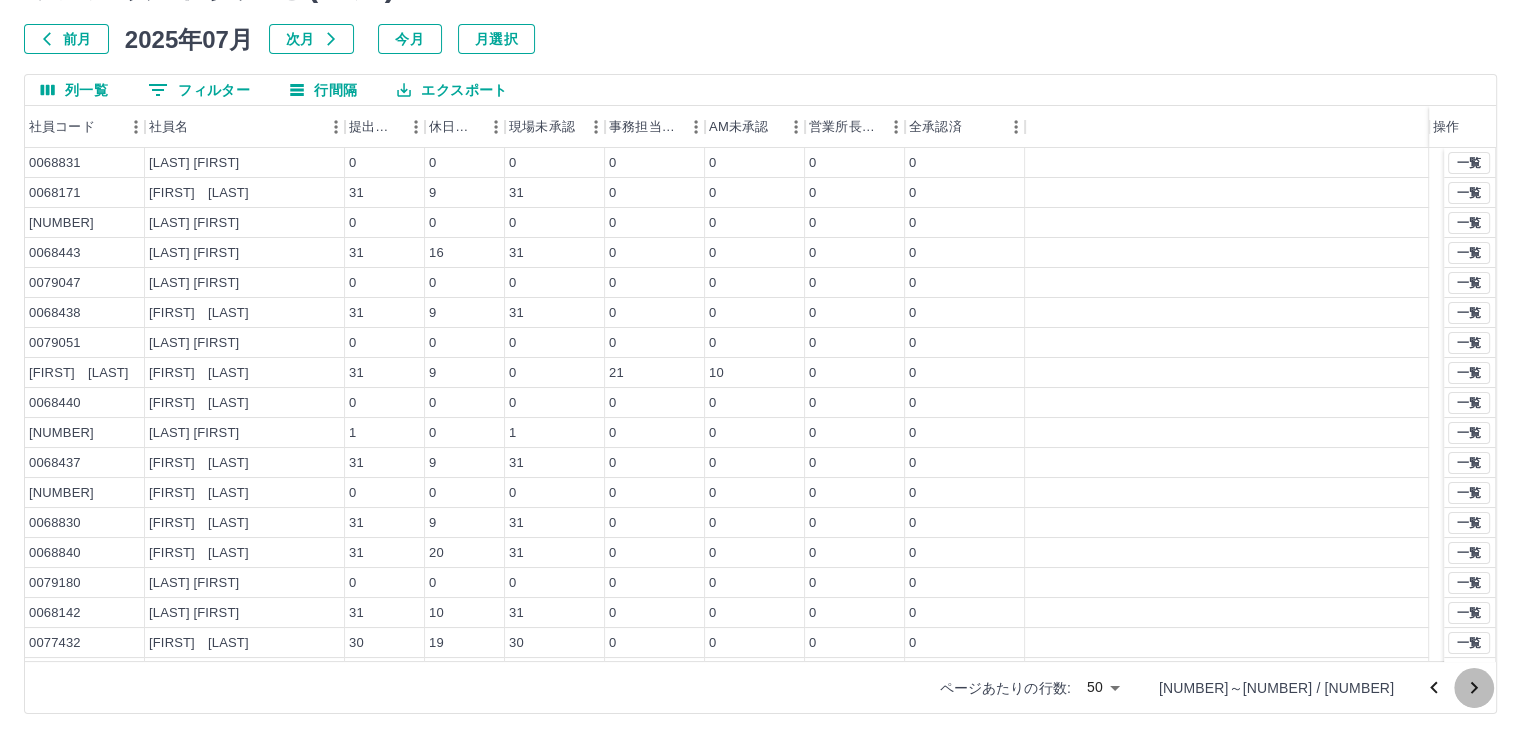 click 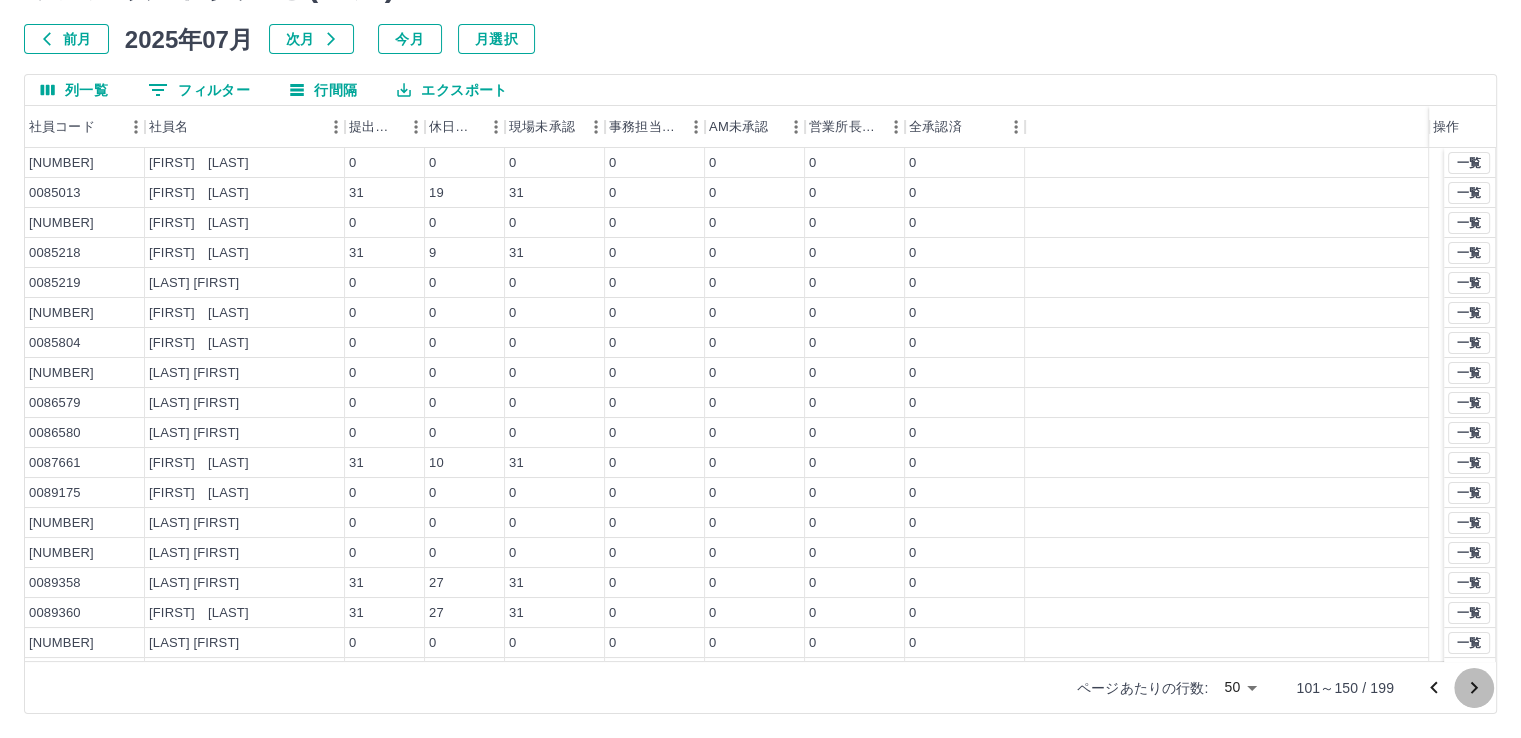 click 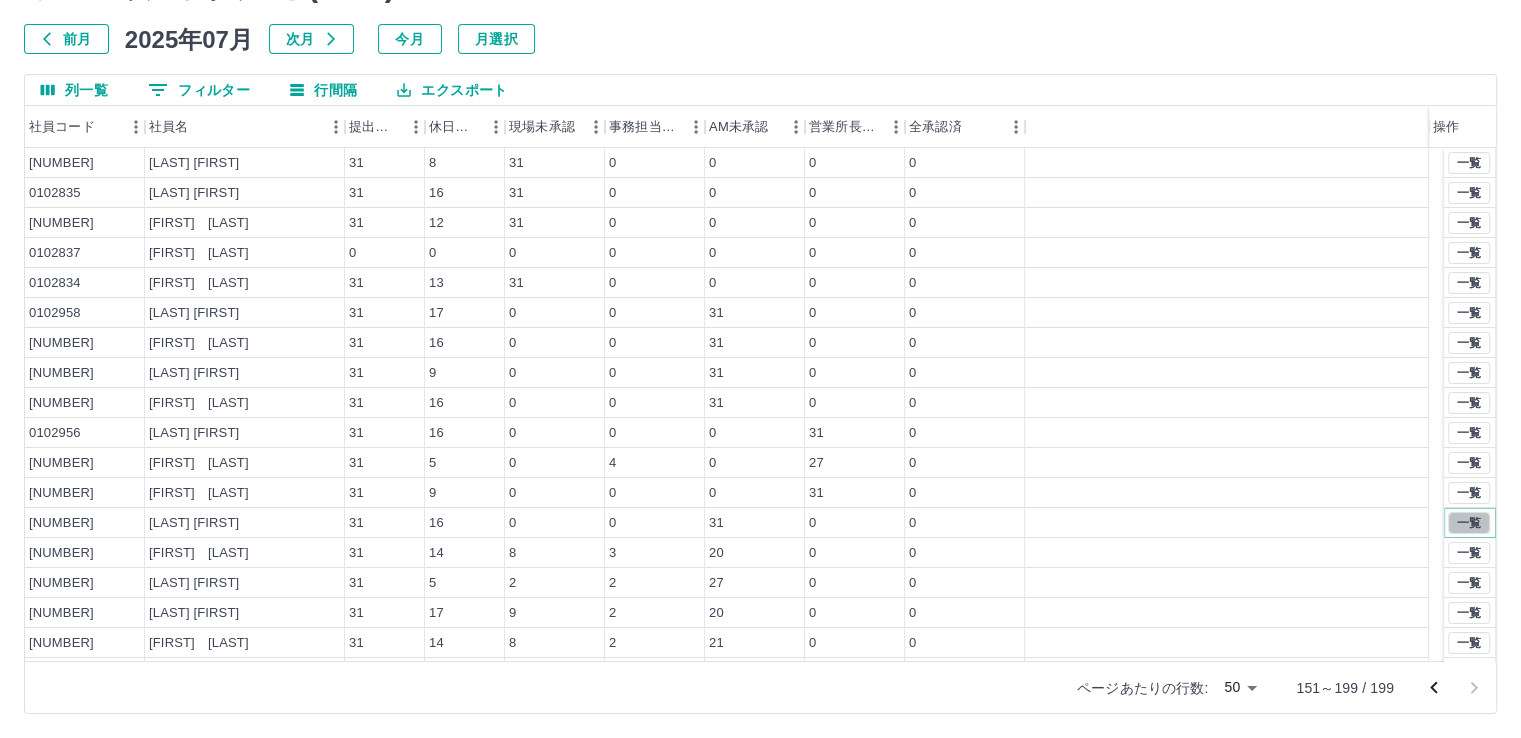click on "一覧" at bounding box center (1469, 523) 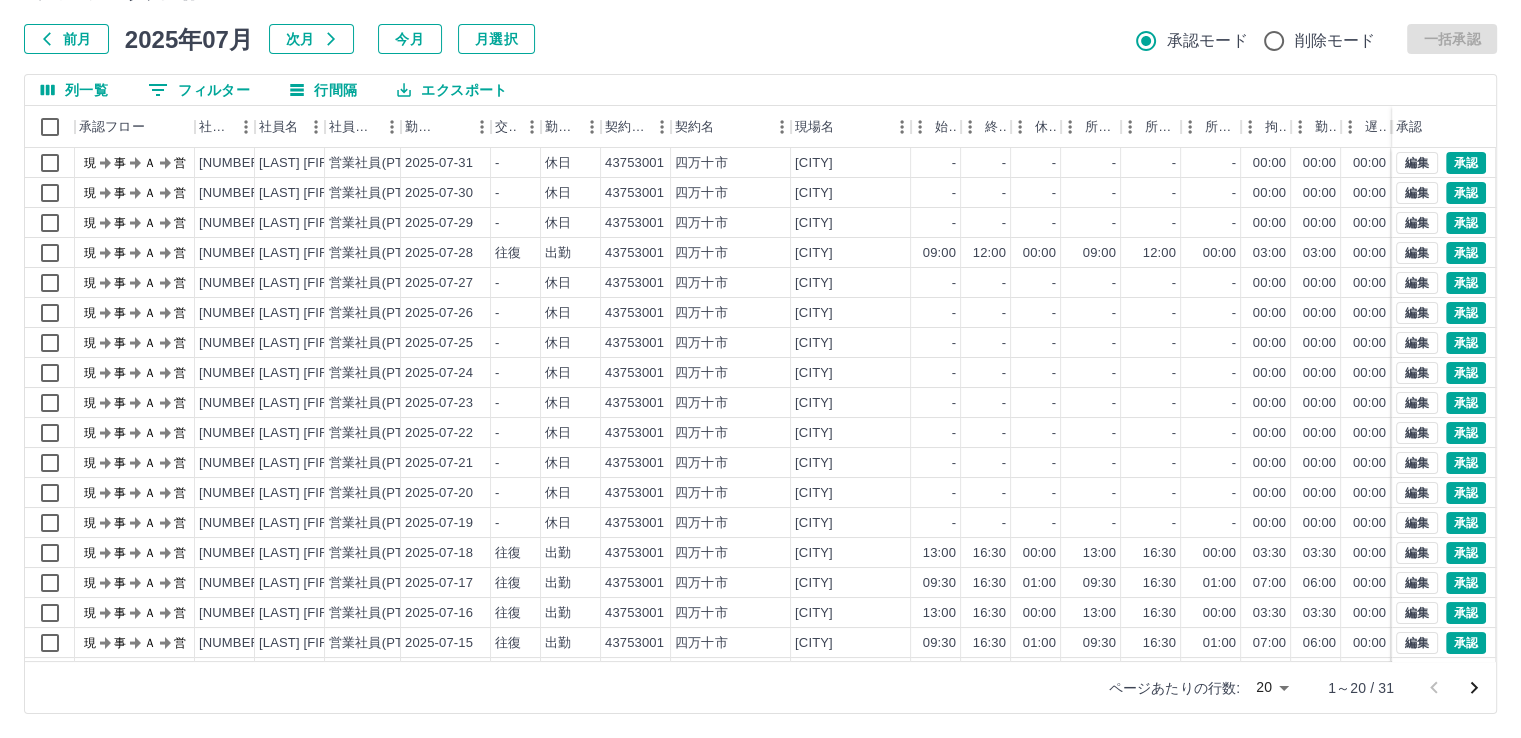 scroll, scrollTop: 0, scrollLeft: 0, axis: both 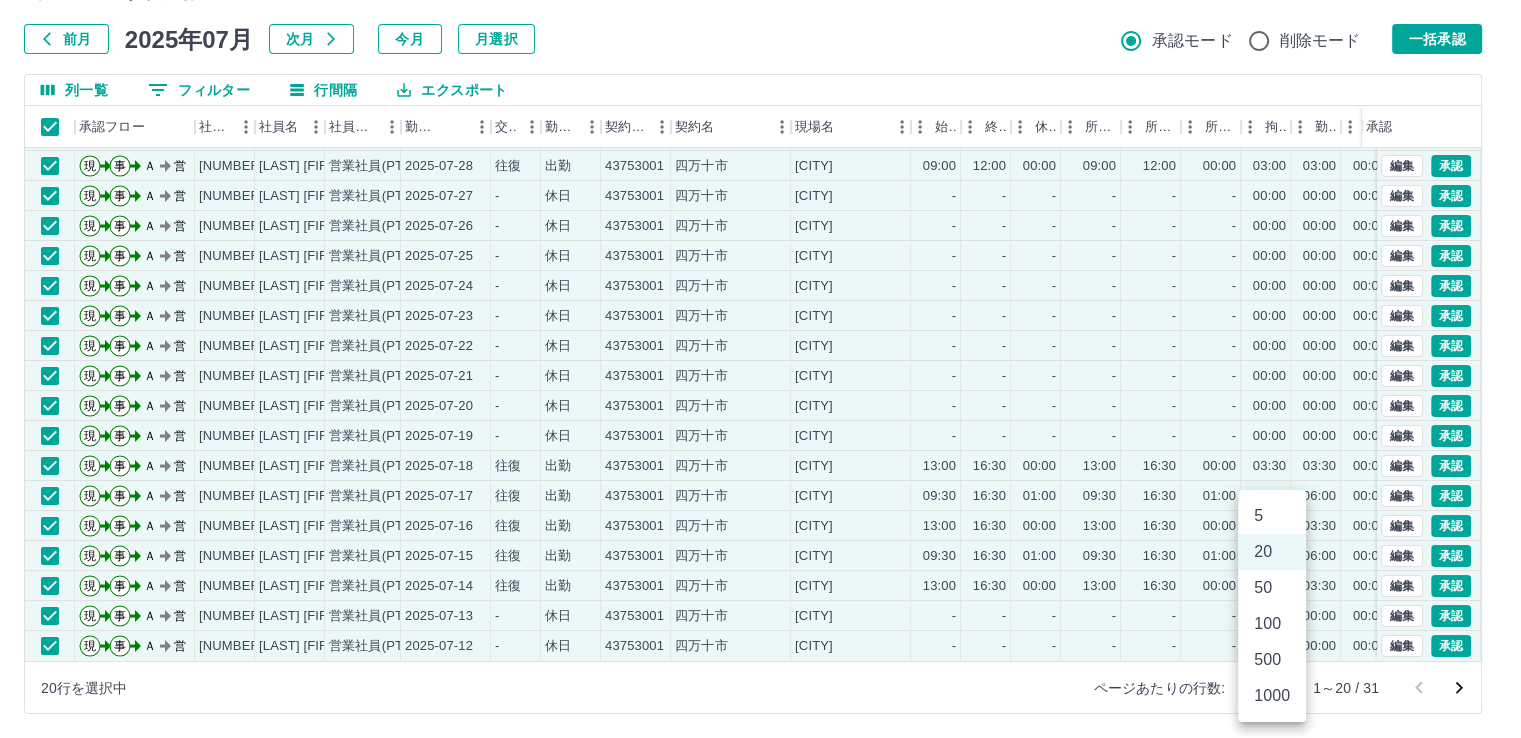 click on "SDH勤怠 新山　芳徳 勤務実績承認 前月 2025年07月 次月 今月 月選択 承認モード 削除モード 一括承認 列一覧 0 フィルター 行間隔 エクスポート 承認フロー 社員番号 社員名 社員区分 勤務日 交通費 勤務区分 契約コード 契約名 現場名 始業 終業 休憩 所定開始 所定終業 所定休憩 拘束 勤務 遅刻等 コメント ステータス 承認 現 事 Ａ 営 0102959 谷口　睦水 営業社員(PT契約) 2025-07-30  -  休日 43753001 [CITY] スクールミールひがしやま - - - - - - 00:00 00:00 00:00 AM承認待 現 事 Ａ 営 0102959 谷口　睦水 営業社員(PT契約) 2025-07-29  -  休日 43753001 [CITY] スクールミールひがしやま - - - - - - 00:00 00:00 00:00 AM承認待 現 事 Ａ 営 0102959 谷口　睦水 営業社員(PT契約) 2025-07-28 往復 出勤 43753001 [CITY] スクールミールひがしやま 09:00 12:00 00:00 09:00 12:00 00:00 03:00 03:00 00:00 ✕ AM承認待 現" at bounding box center [760, 315] 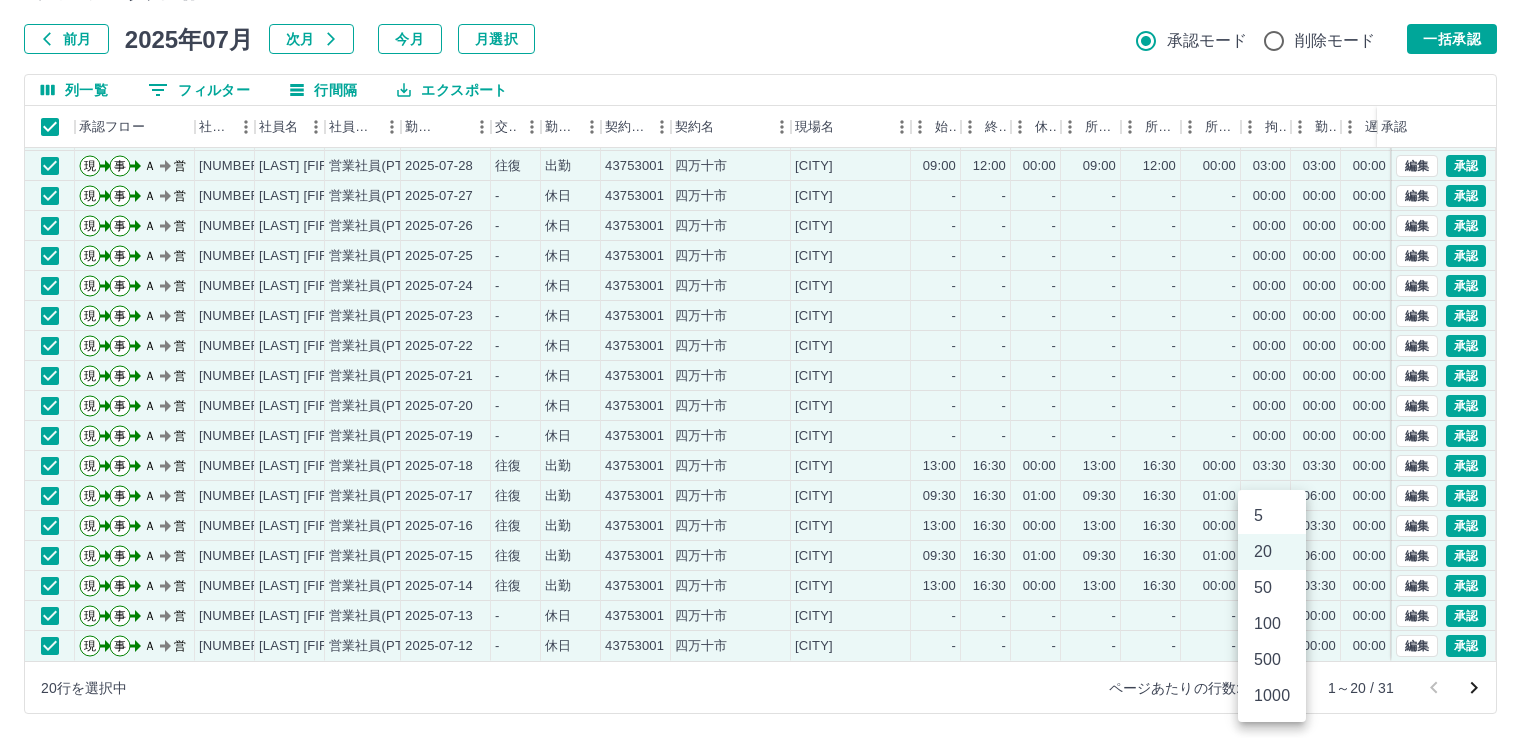 click on "50" at bounding box center (1272, 588) 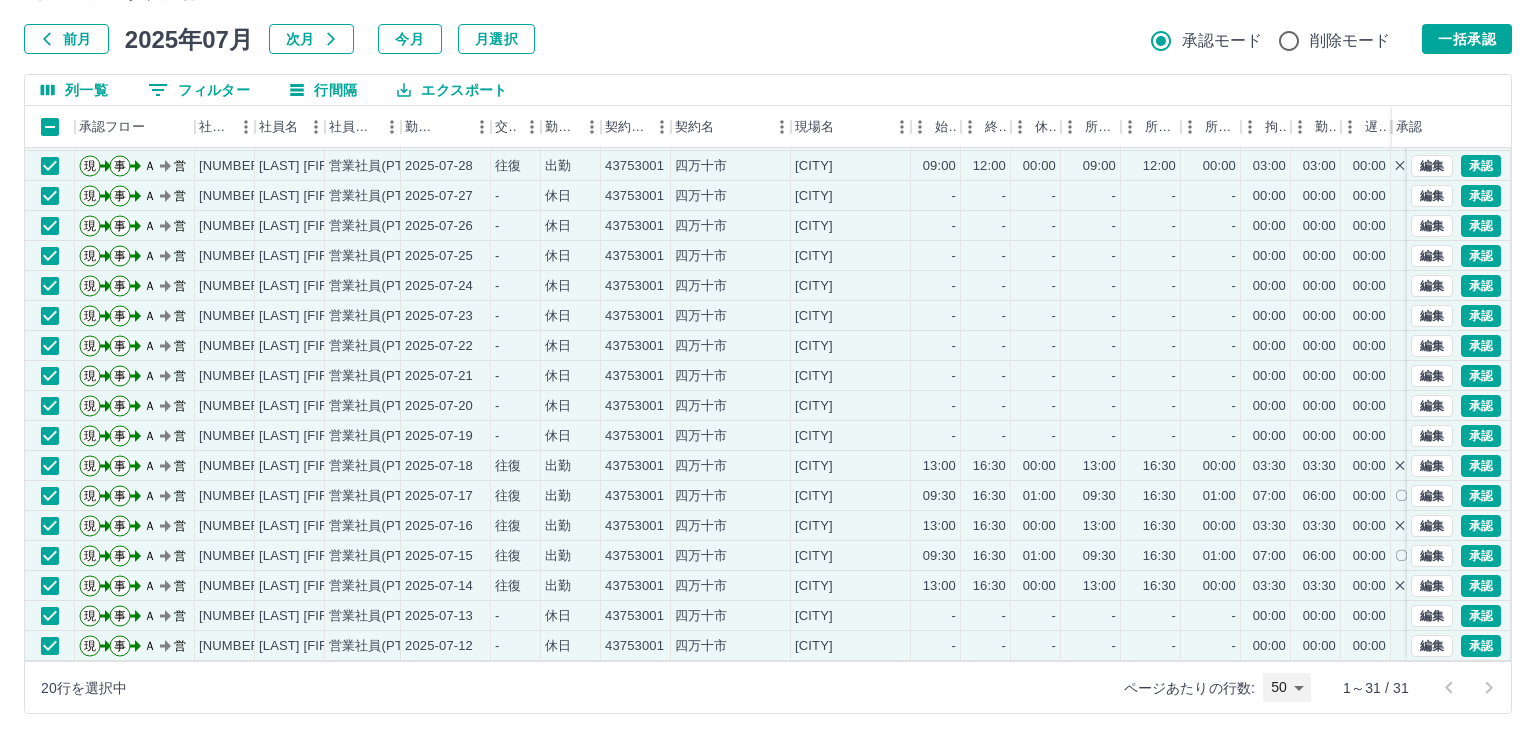 type on "**" 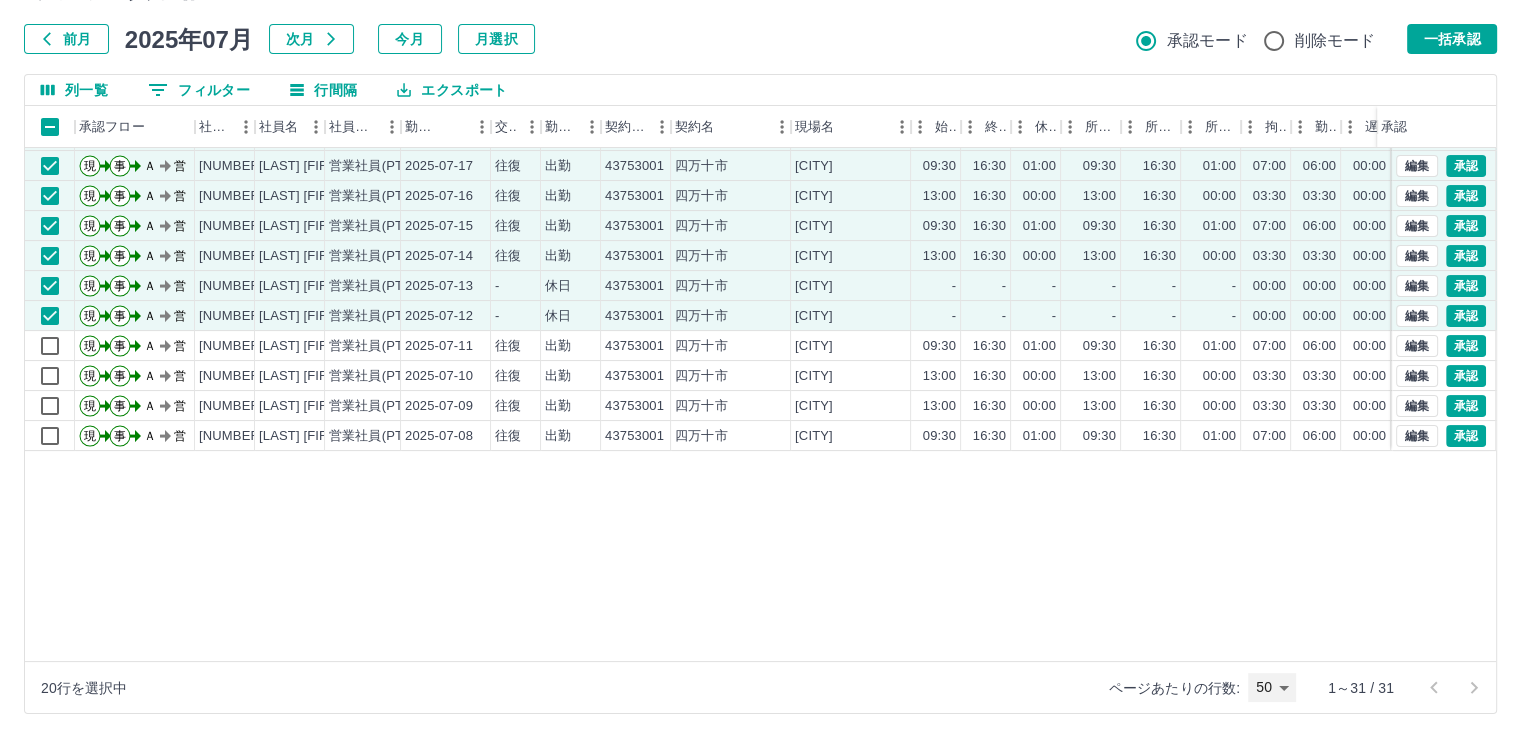 scroll, scrollTop: 0, scrollLeft: 0, axis: both 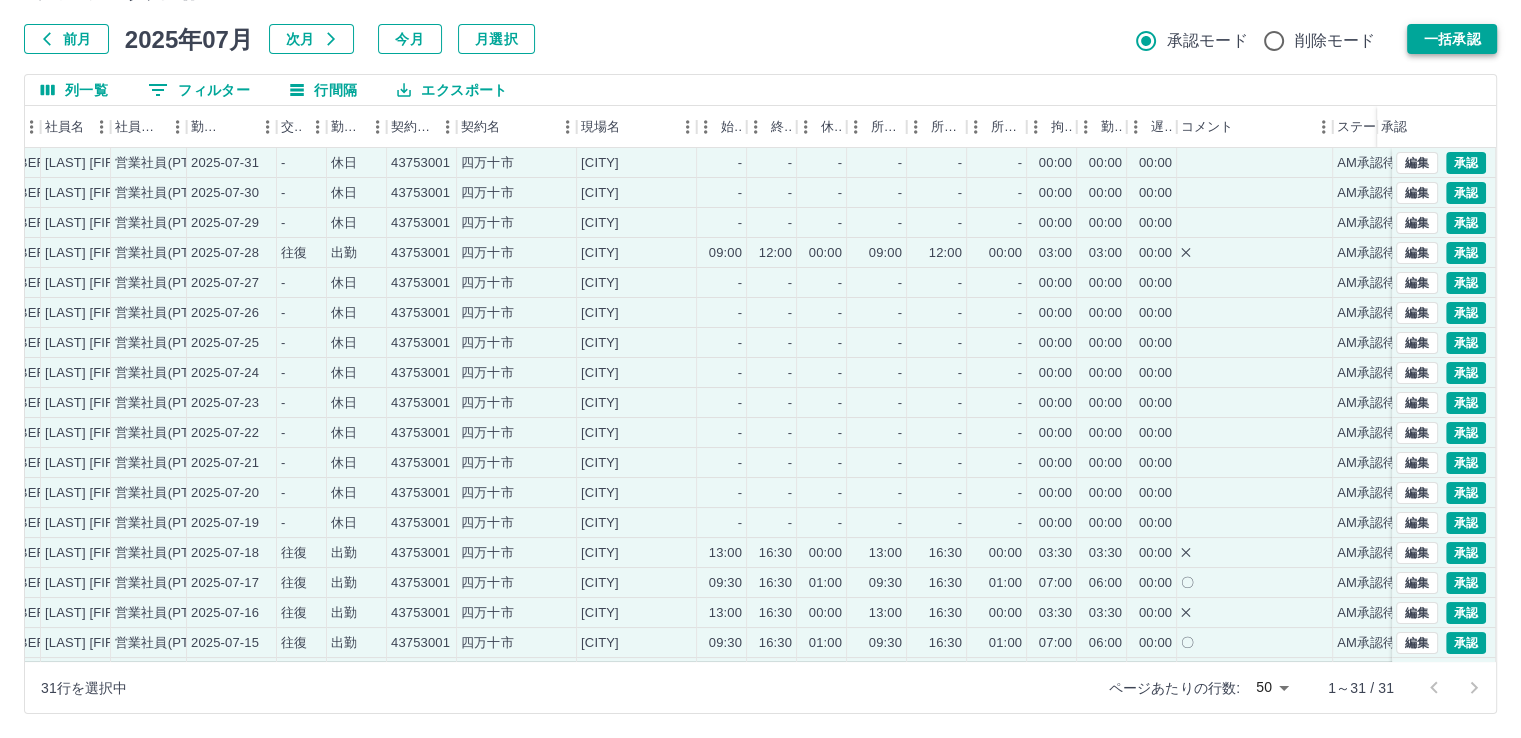 click on "一括承認" at bounding box center (1452, 39) 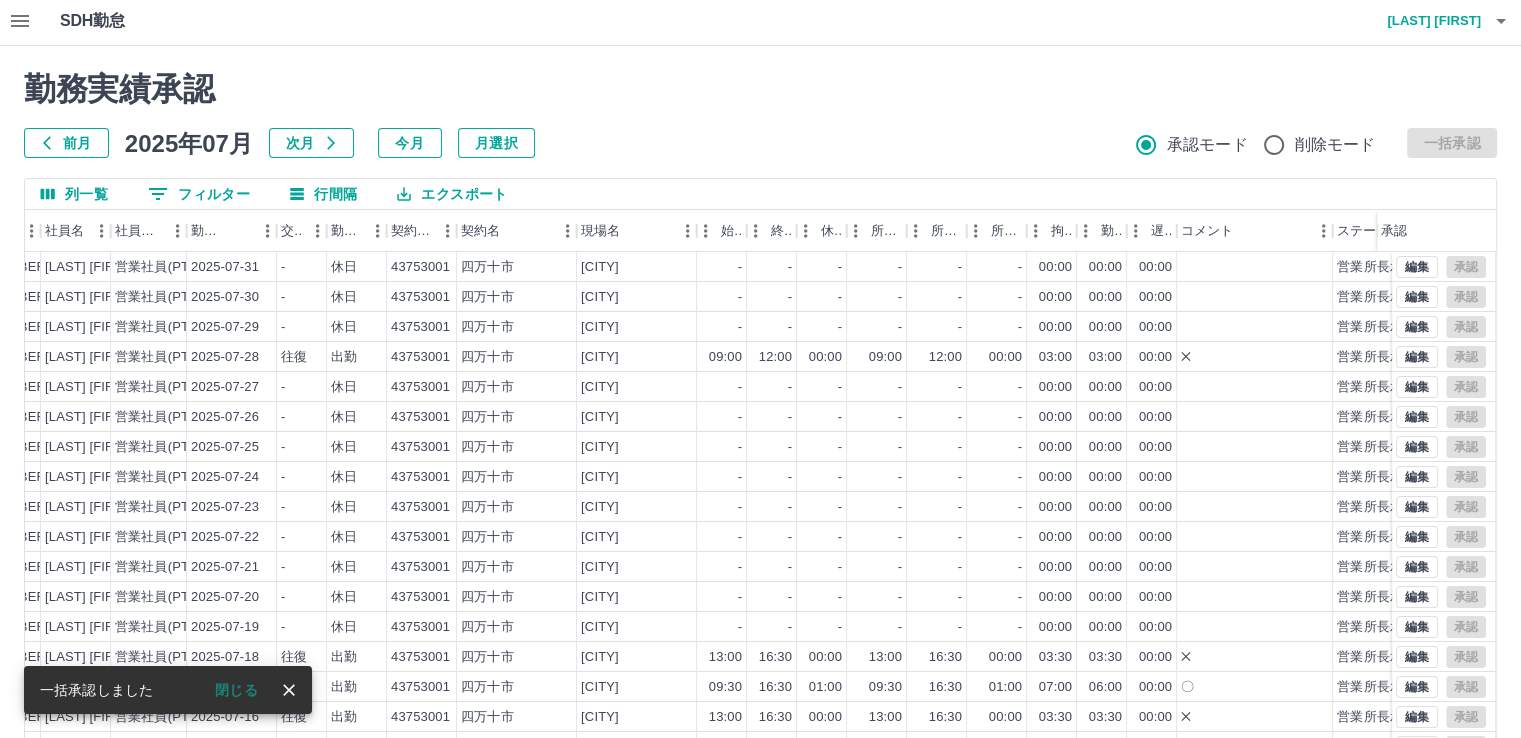 scroll, scrollTop: 0, scrollLeft: 0, axis: both 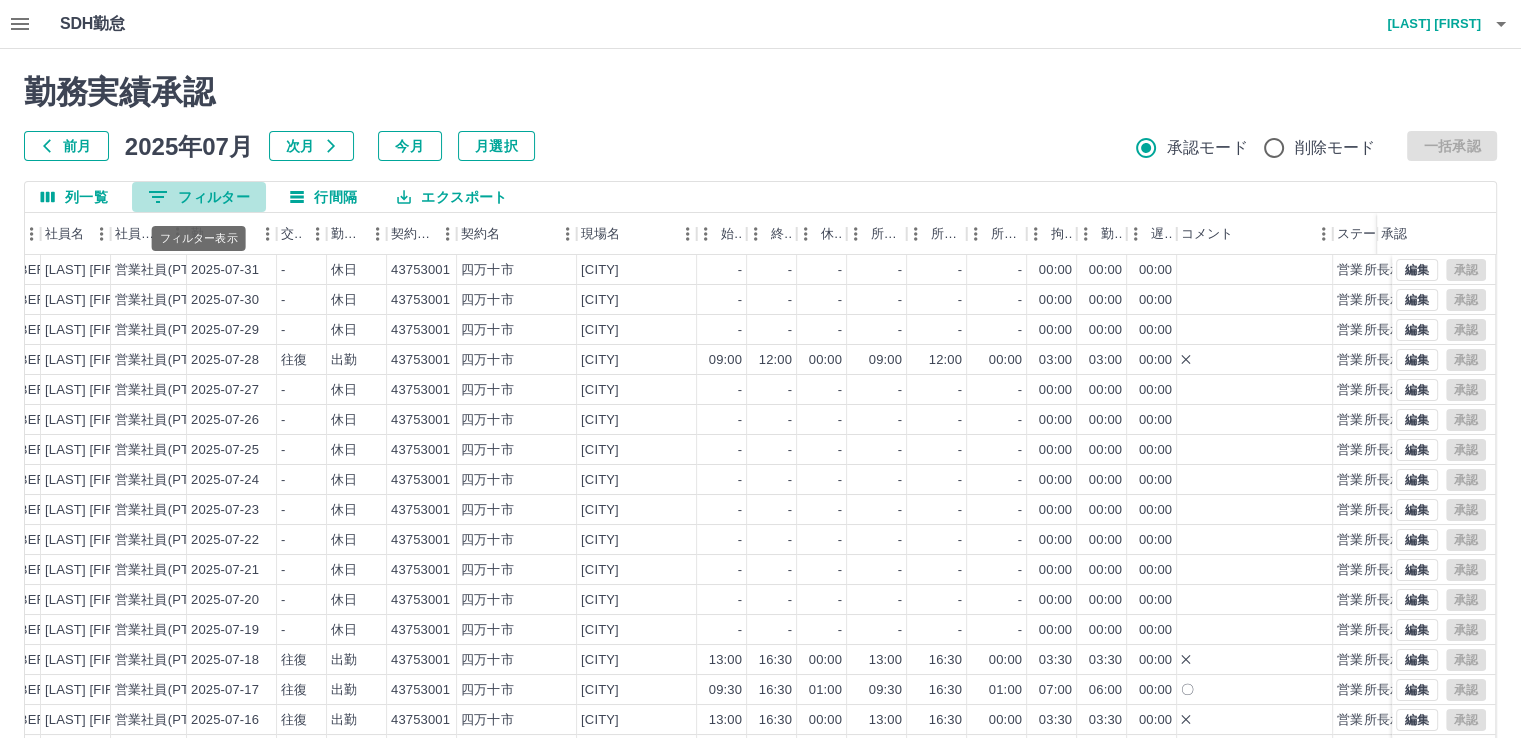 click on "0 フィルター" at bounding box center (199, 197) 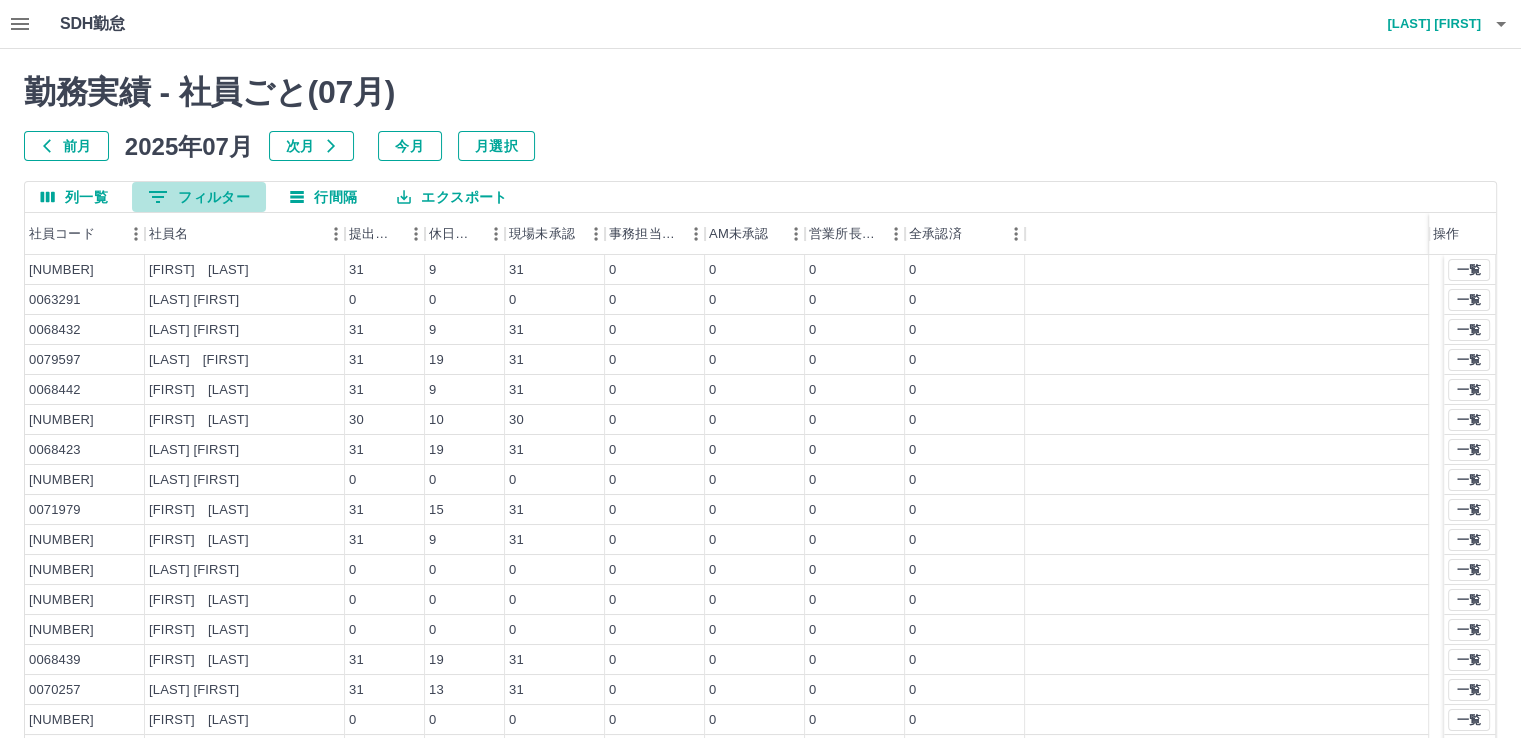 click on "0 フィルター" at bounding box center [199, 197] 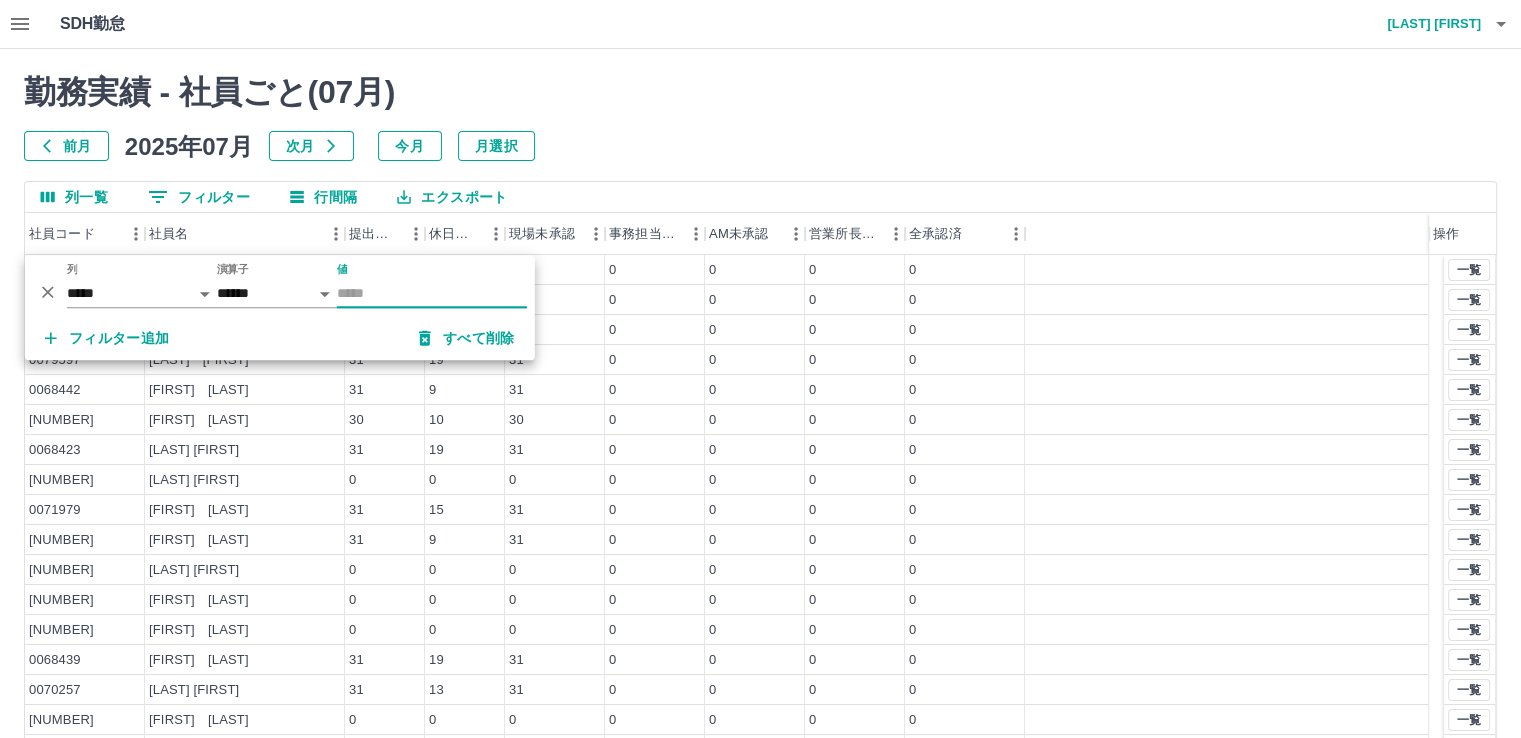 click on "値" at bounding box center [432, 293] 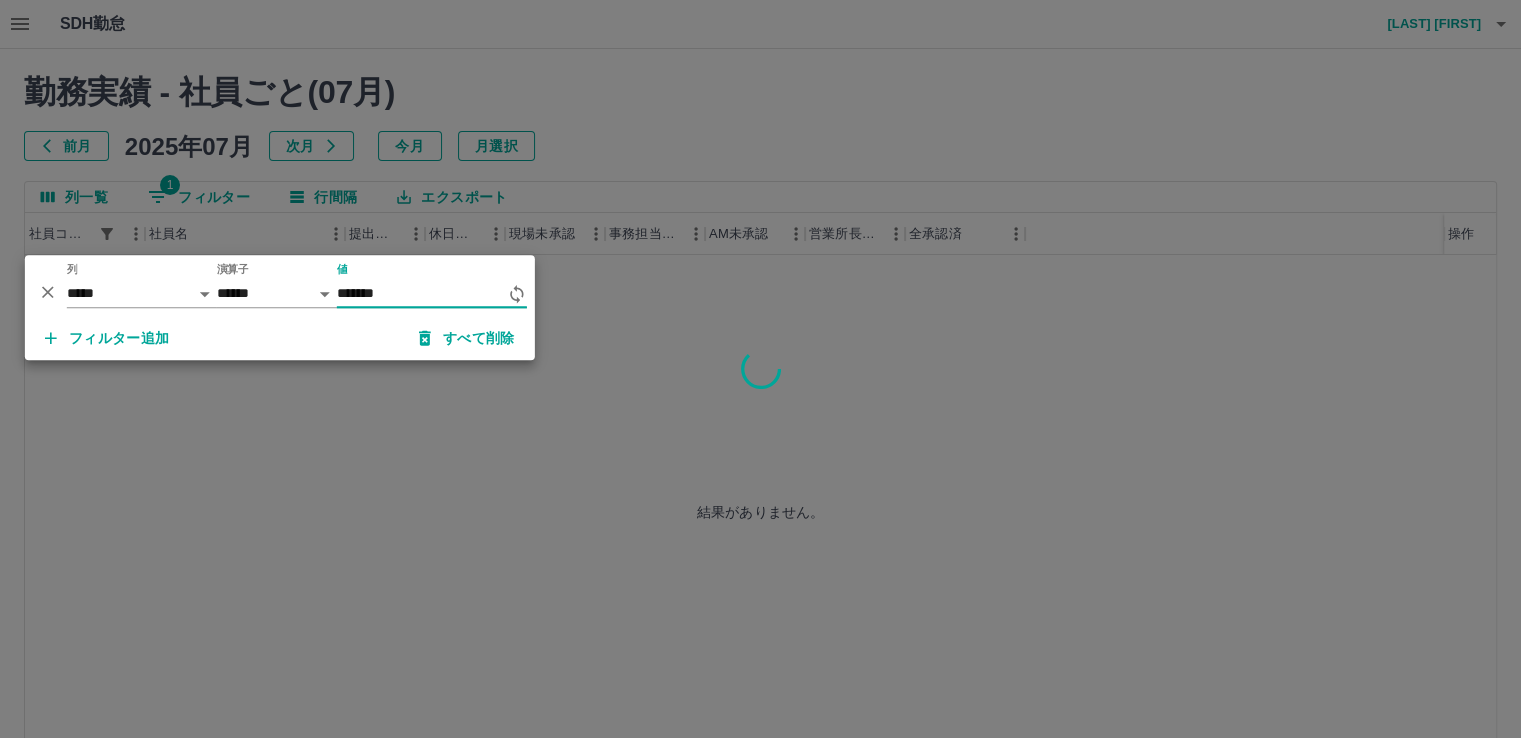 type on "*******" 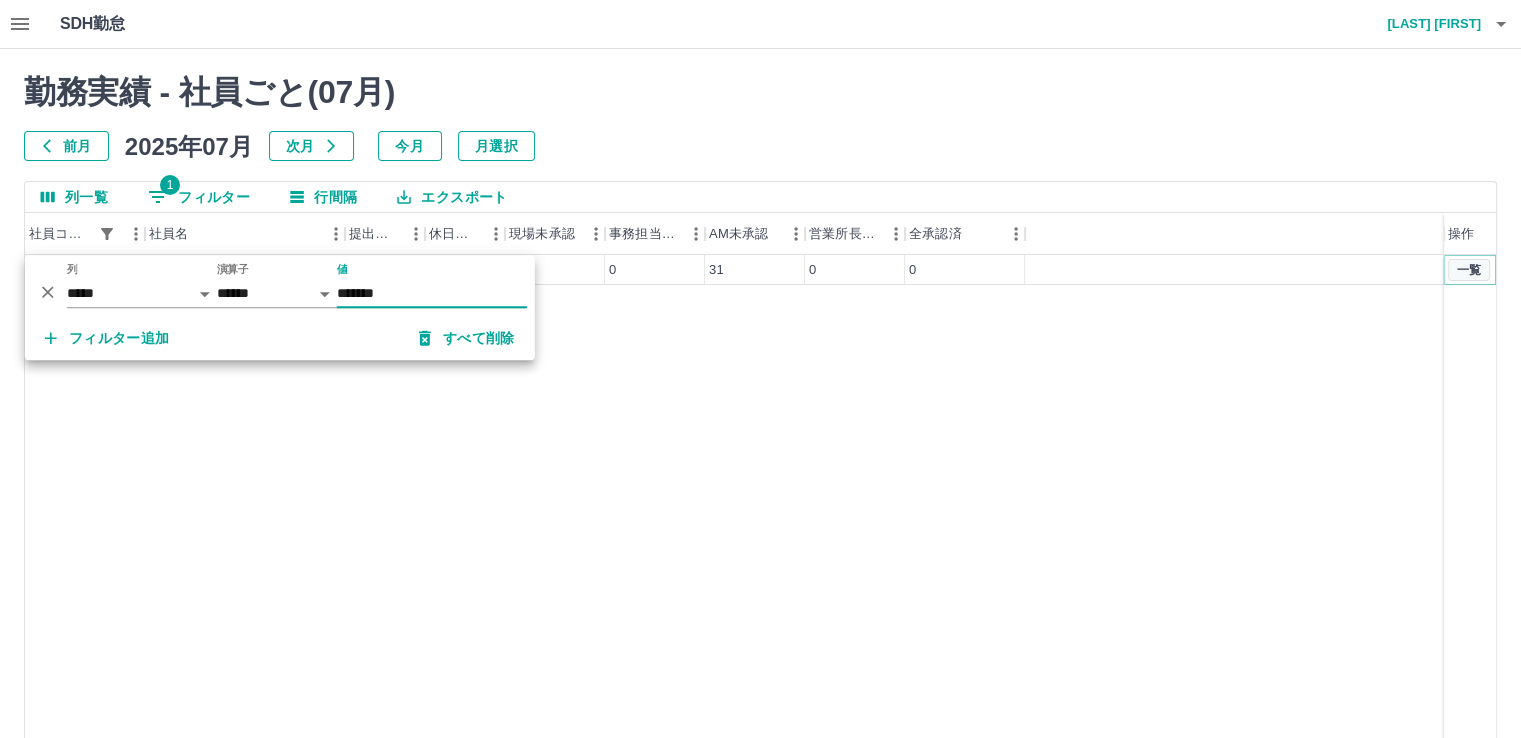 click on "一覧" at bounding box center [1469, 270] 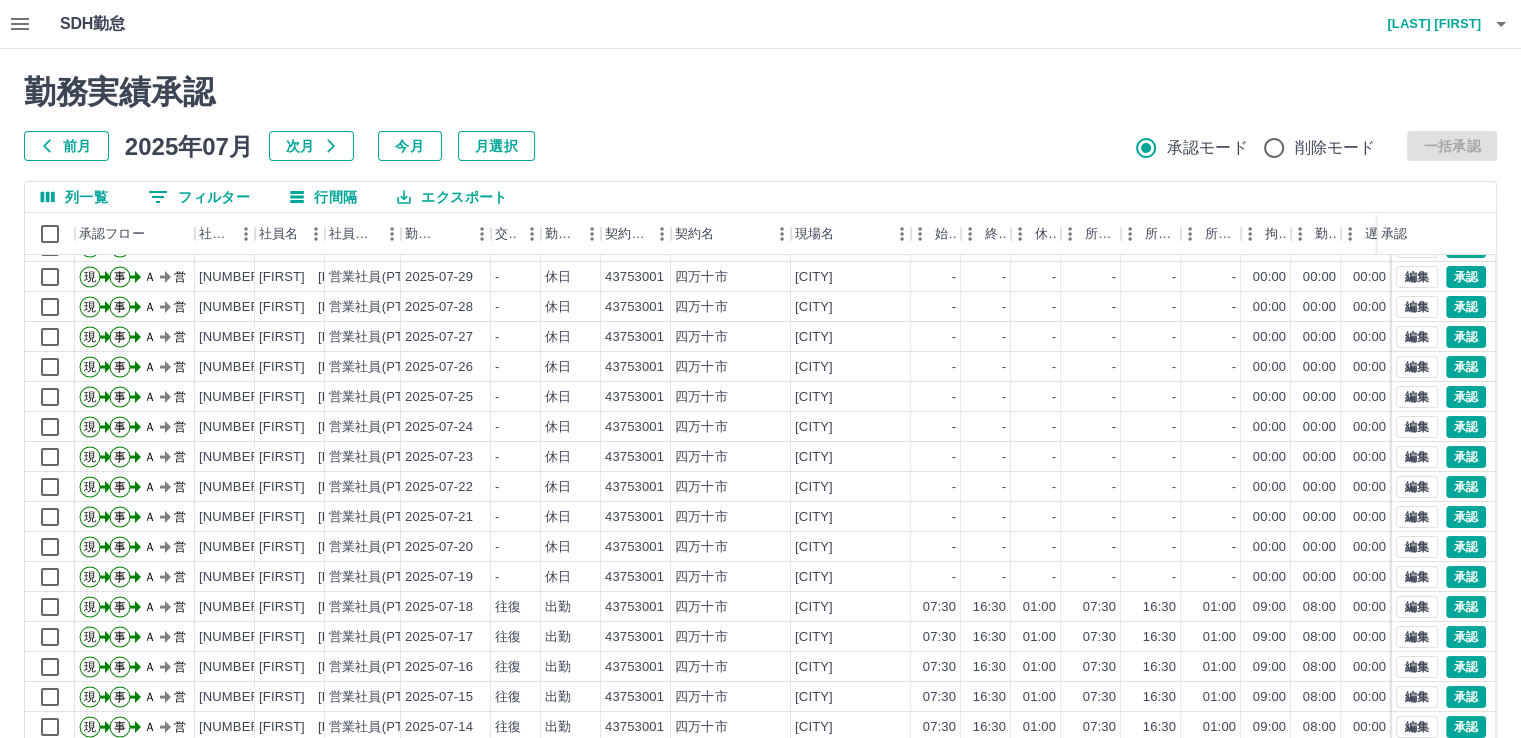 scroll, scrollTop: 101, scrollLeft: 0, axis: vertical 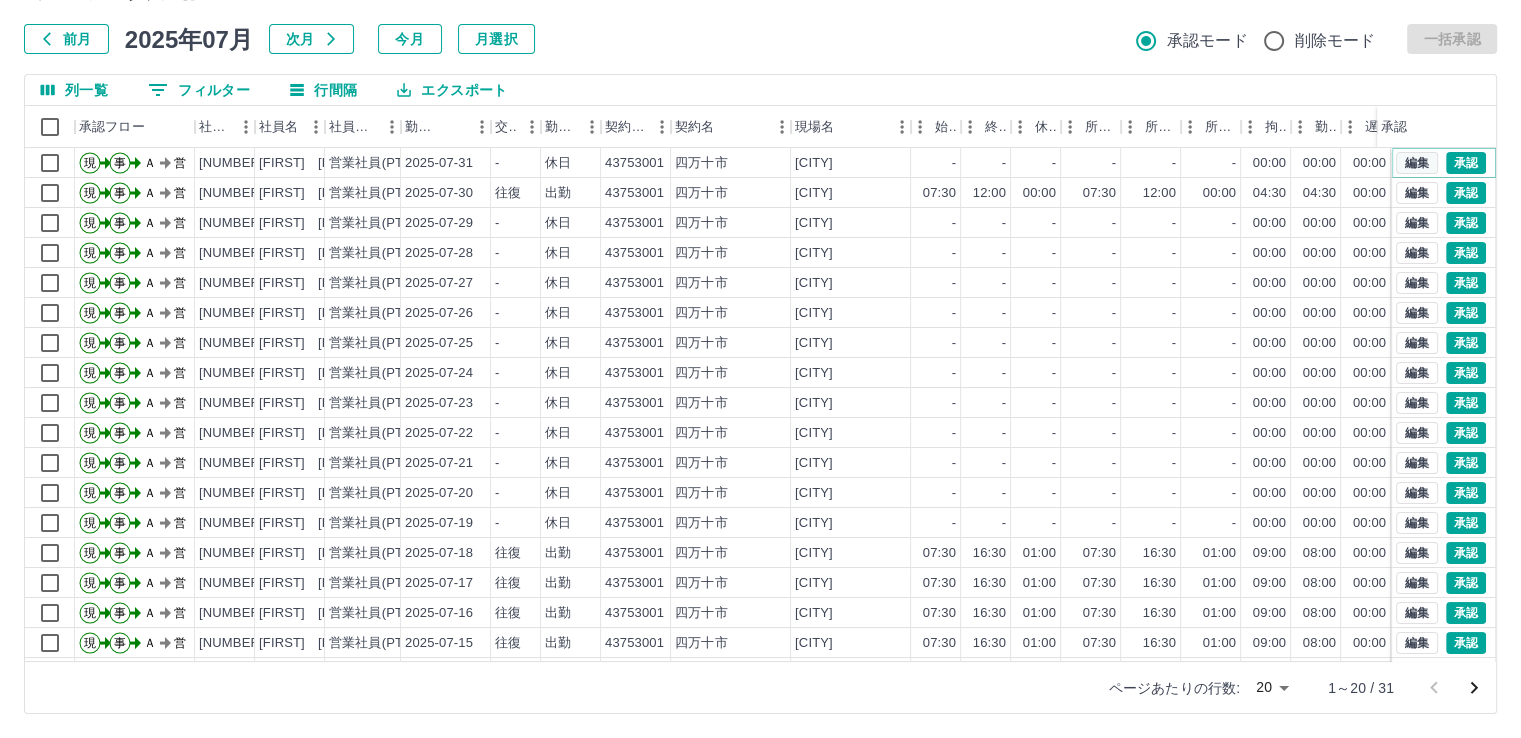 click on "編集" at bounding box center (1417, 163) 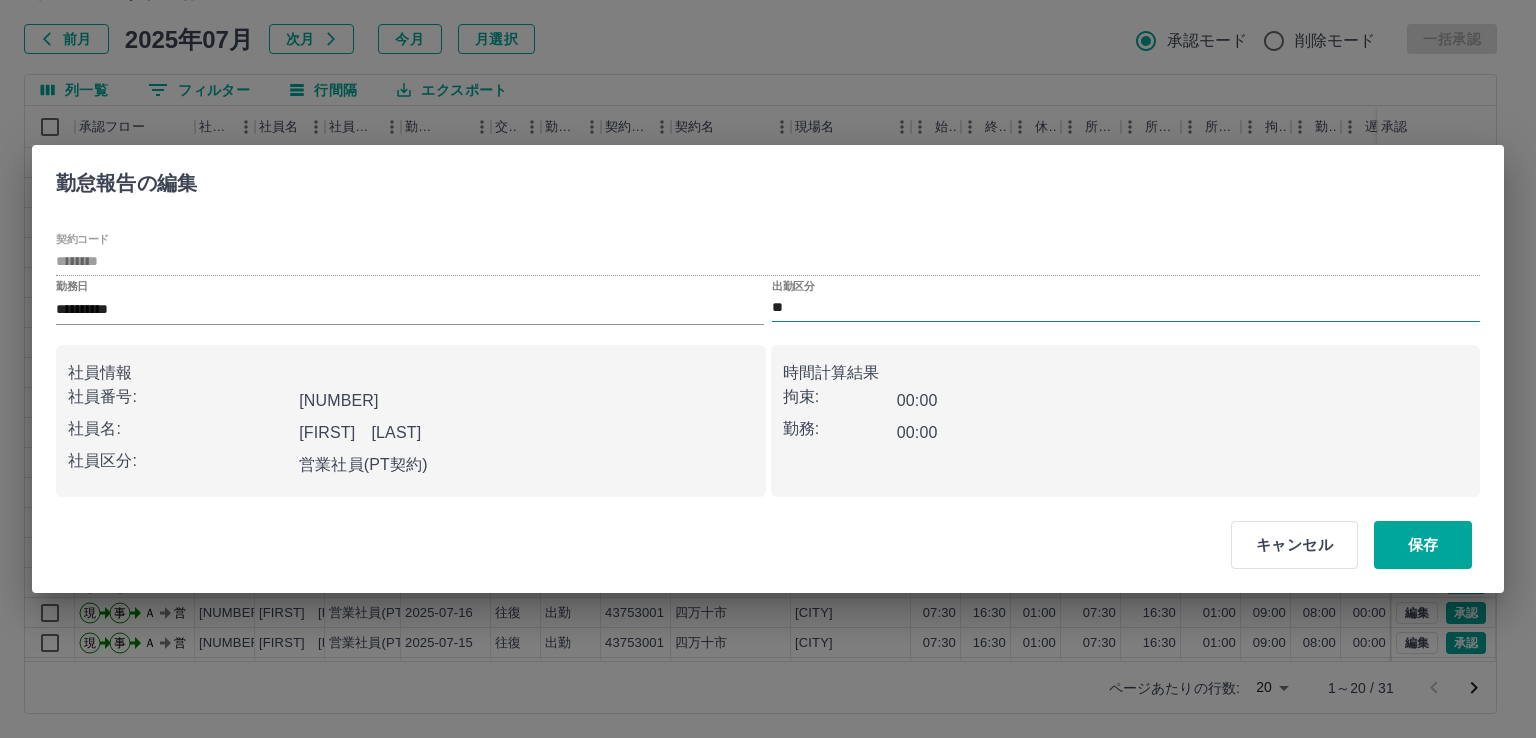 click on "**" at bounding box center [1126, 308] 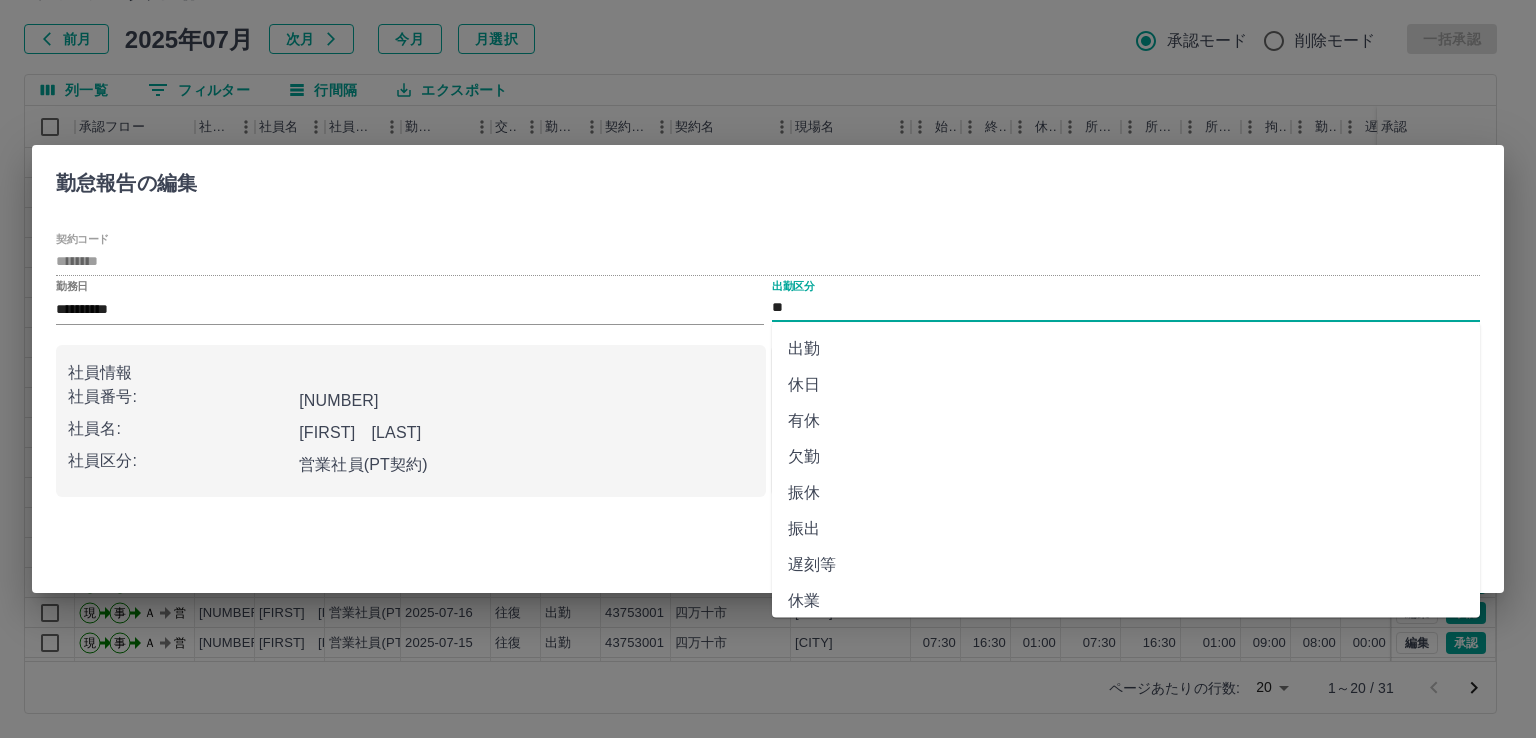 click on "出勤" at bounding box center (1126, 349) 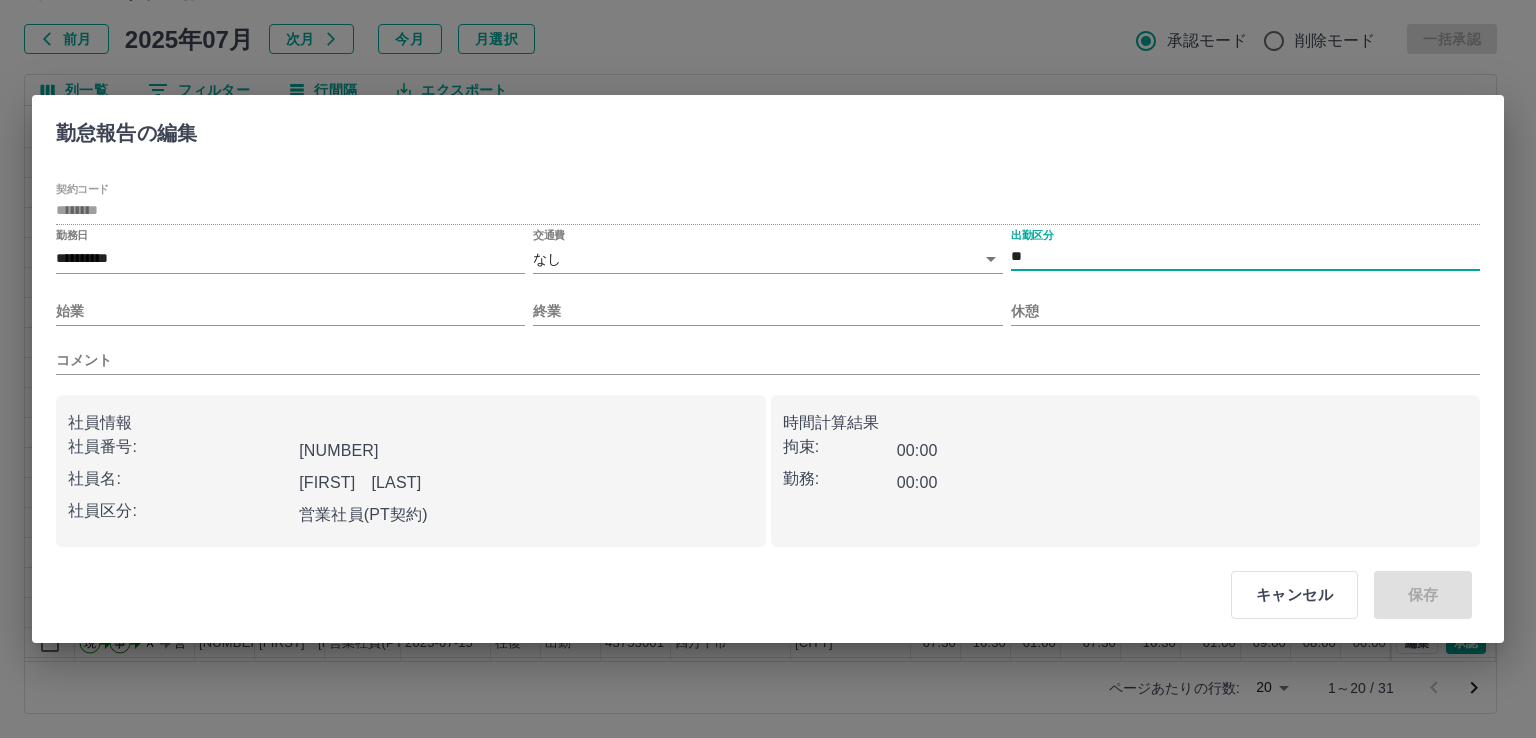 click on "SDH勤怠 [LAST] [FIRST] 勤務実績承認 前月 2025年07月 次月 今月 月選択 承認モード 削除モード 一括承認 列一覧 0 フィルター 行間隔 エクスポート 承認フロー 社員番号 社員名 社員区分 勤務日 交通費 勤務区分 契約コード 契約名 現場名 始業 終業 休憩 所定開始 所定終業 所定休憩 拘束 勤務 遅刻等 コメント ステータス 承認 現 事 Ａ 営 [NUMBER] [LAST] [FIRST] 営業社員(PT契約) 2025-07-31  -  休日 43753001 [CITY] スクールミールひがしやま - - - - - - 00:00 00:00 00:00 AM承認待 現 事 Ａ 営 [NUMBER] [LAST] [FIRST] 営業社員(PT契約) 2025-07-30 往復 出勤 43753001 [CITY] スクールミールひがしやま 07:30 12:00 00:00 07:30 12:00 00:00 04:30 04:30 00:00 ✕ AM承認待 現 事 Ａ 営 [NUMBER] [LAST] [FIRST] 営業社員(PT契約) 2025-07-29  -  休日 43753001 [CITY] スクールミールひがしやま - - - - - - 00:00 00:00 00:00 AM承認待 現" at bounding box center [768, 315] 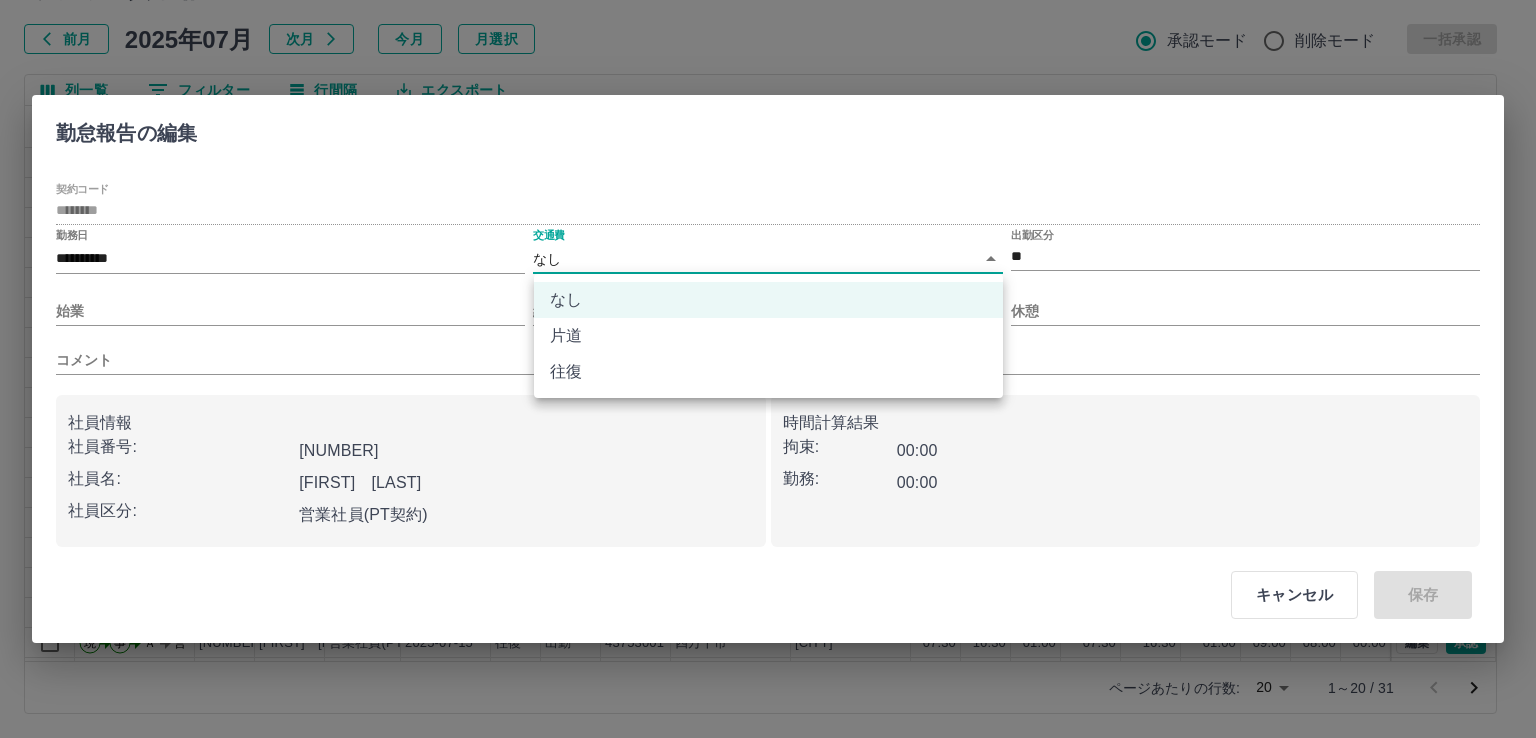 click at bounding box center (768, 369) 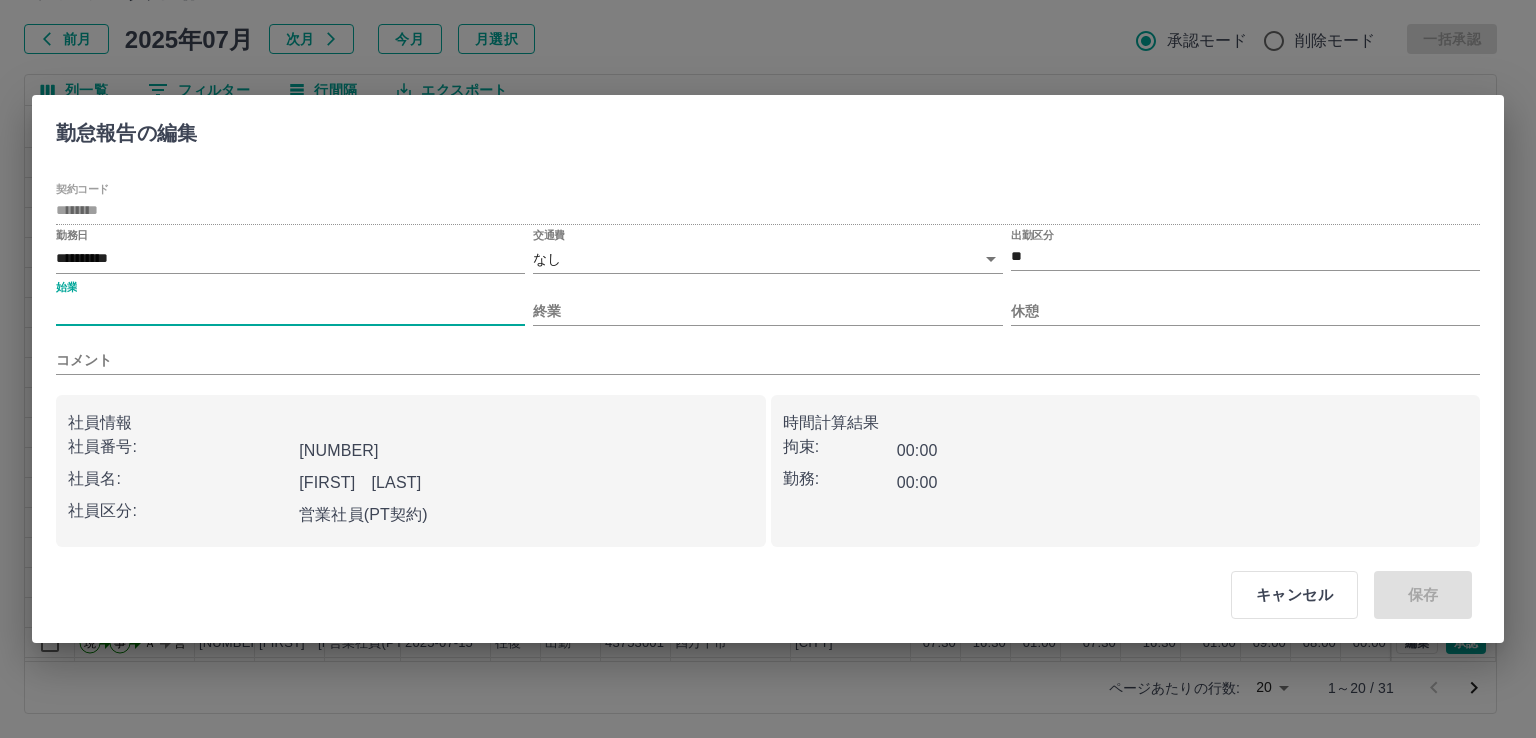 click on "始業" at bounding box center (290, 311) 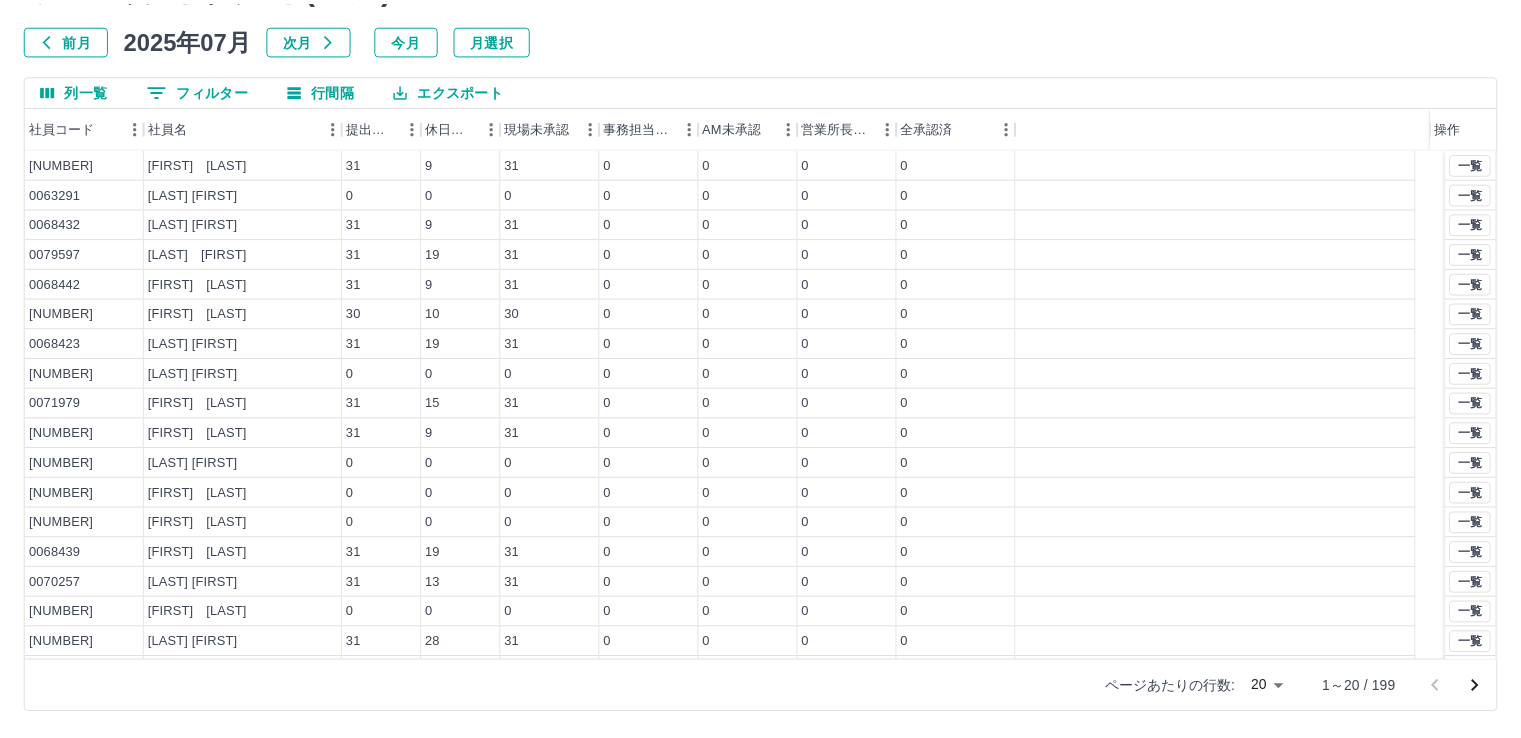 scroll, scrollTop: 0, scrollLeft: 0, axis: both 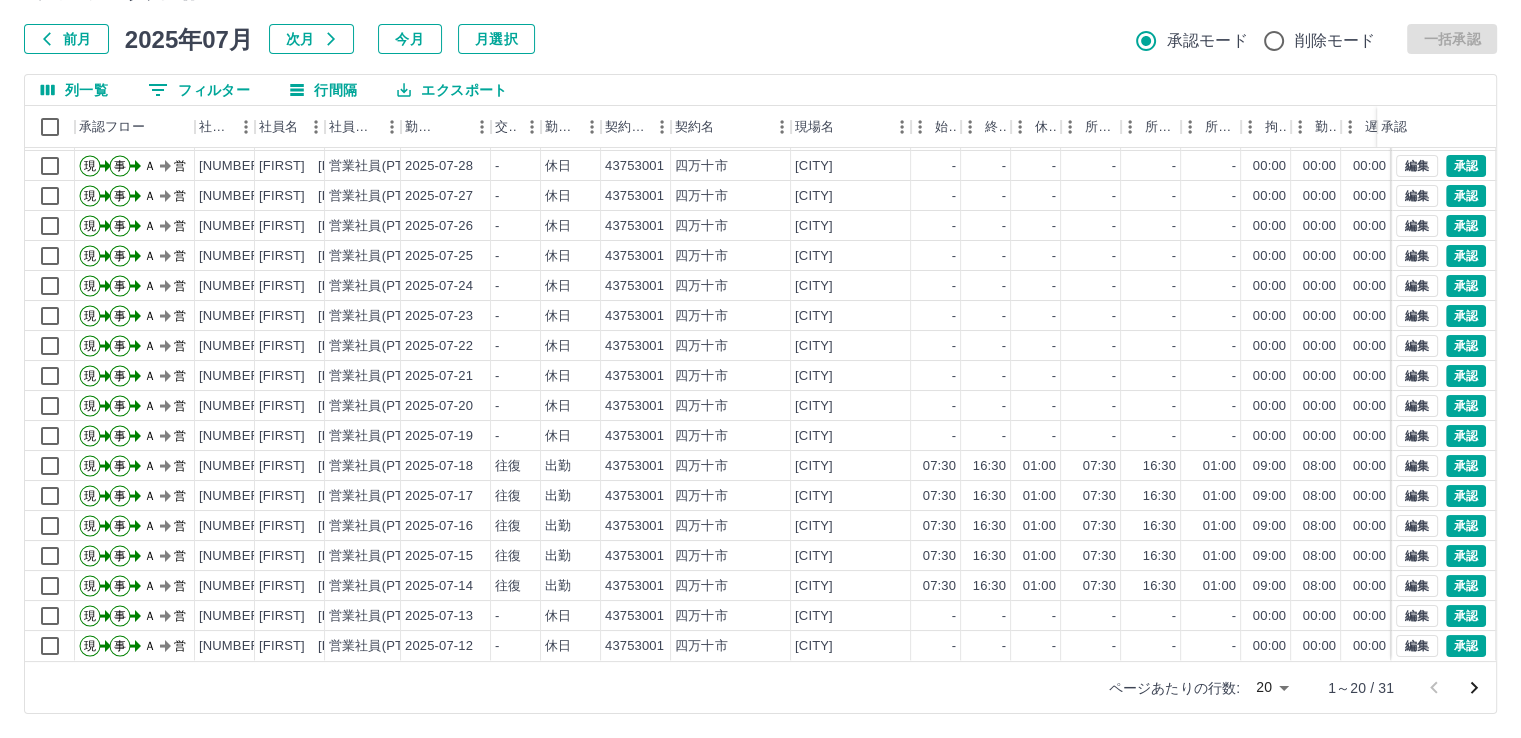 click on "SDH勤怠 [LAST] [FIRST] 勤務実績承認 前月 2025年07月 次月 今月 月選択 承認モード 削除モード 一括承認 列一覧 0 フィルター 行間隔 エクスポート 承認フロー 社員番号 社員名 社員区分 勤務日 交通費 勤務区分 契約コード 契約名 現場名 始業 終業 休憩 所定開始 所定終業 所定休憩 拘束 勤務 遅刻等 コメント ステータス 承認 現 事 Ａ 営 [NUMBER] [LAST] [FIRST] 営業社員(PT契約) 2025-07-30 往復 出勤 43753001 [CITY] スクールミールひがしやま 07:30 12:00 00:00 07:30 12:00 00:00 04:30 04:30 00:00 ✕ AM承認待 現 事 Ａ 営 [NUMBER] [LAST] [FIRST] 営業社員(PT契約) 2025-07-29  -  休日 43753001 [CITY] スクールミールひがしやま - - - - - - 00:00 00:00 00:00 AM承認待 現 事 Ａ 営 [NUMBER] [LAST] [FIRST] 営業社員(PT契約) 2025-07-28  -  休日 43753001 [CITY] スクールミールひがしやま - - - - - - 00:00 00:00 00:00 AM承認待 現" at bounding box center [760, 315] 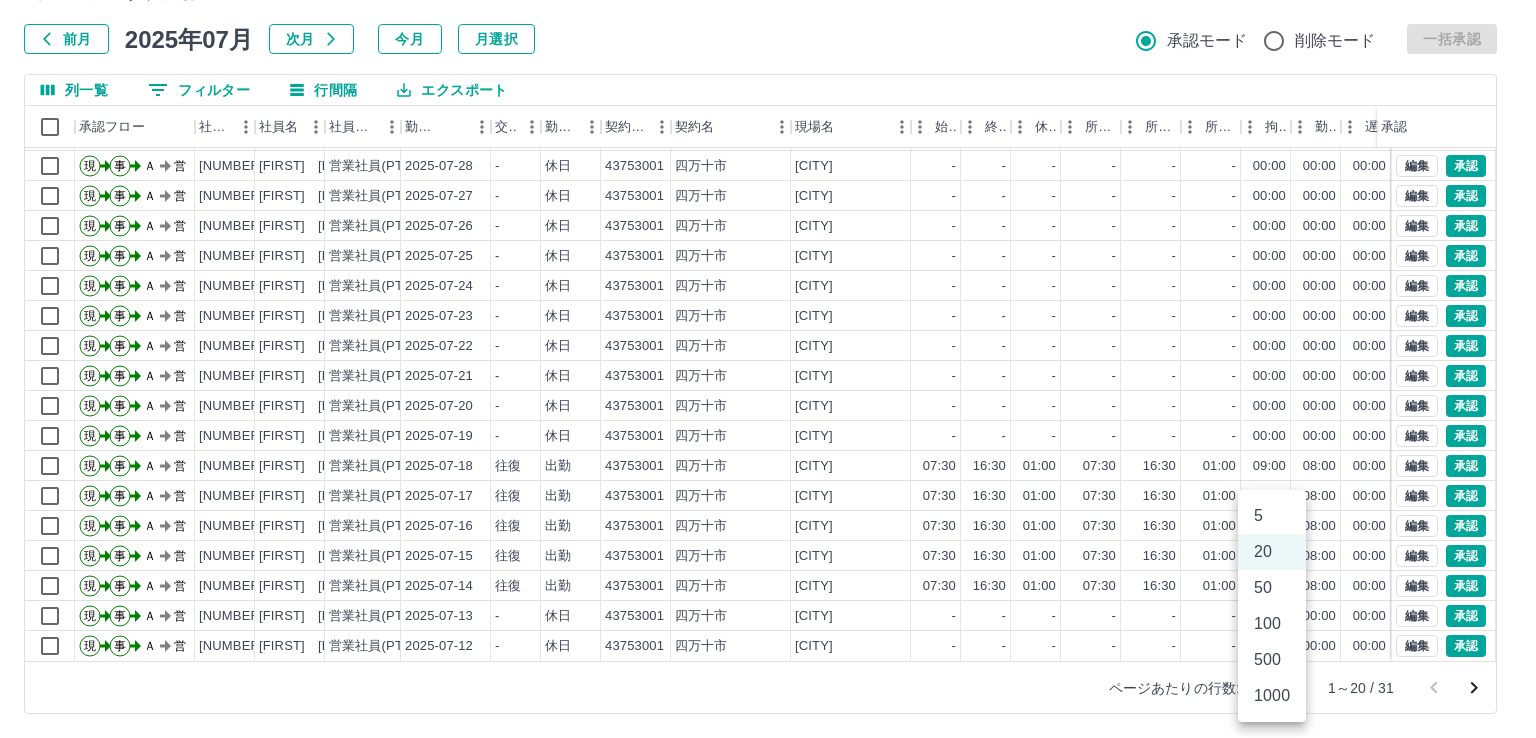 click on "50" at bounding box center (1272, 588) 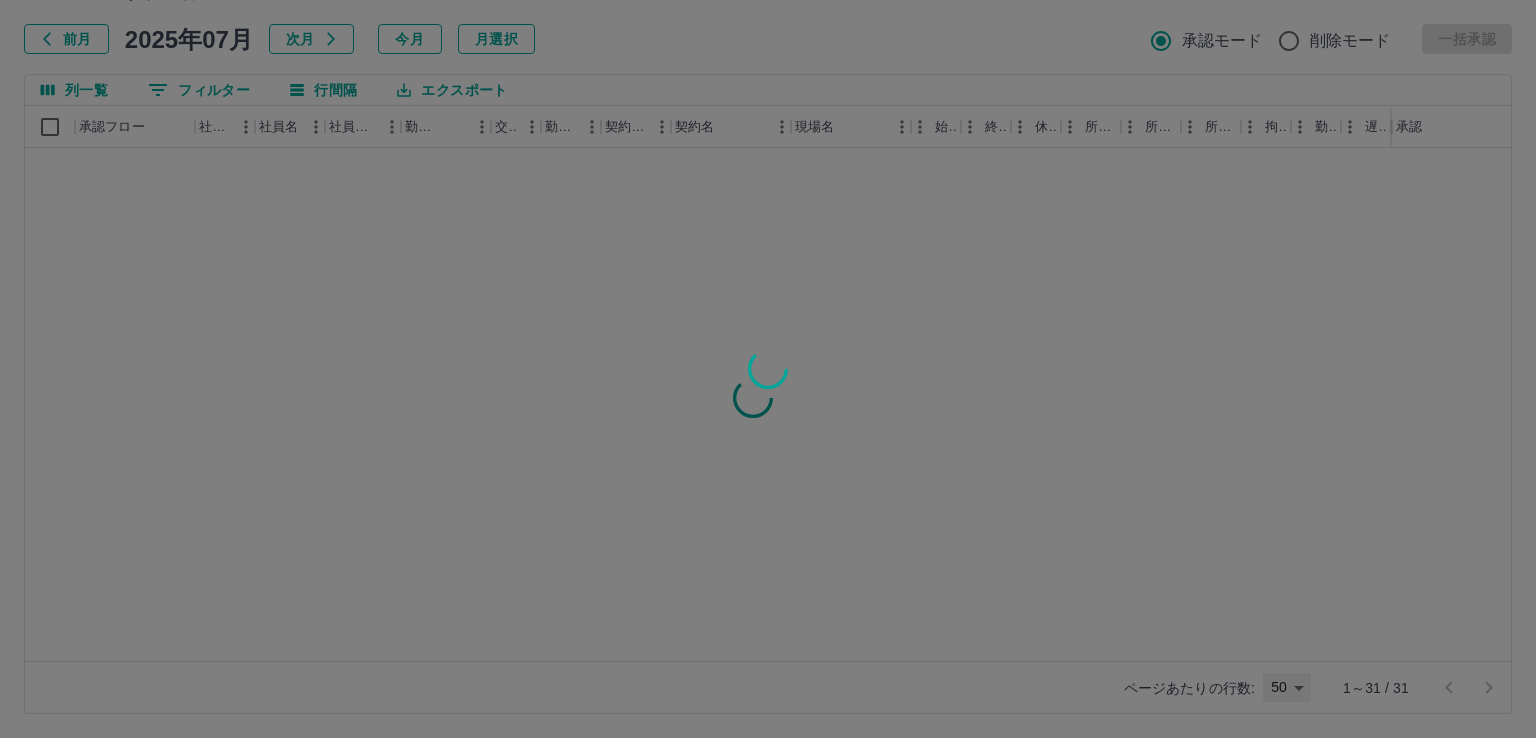 type on "**" 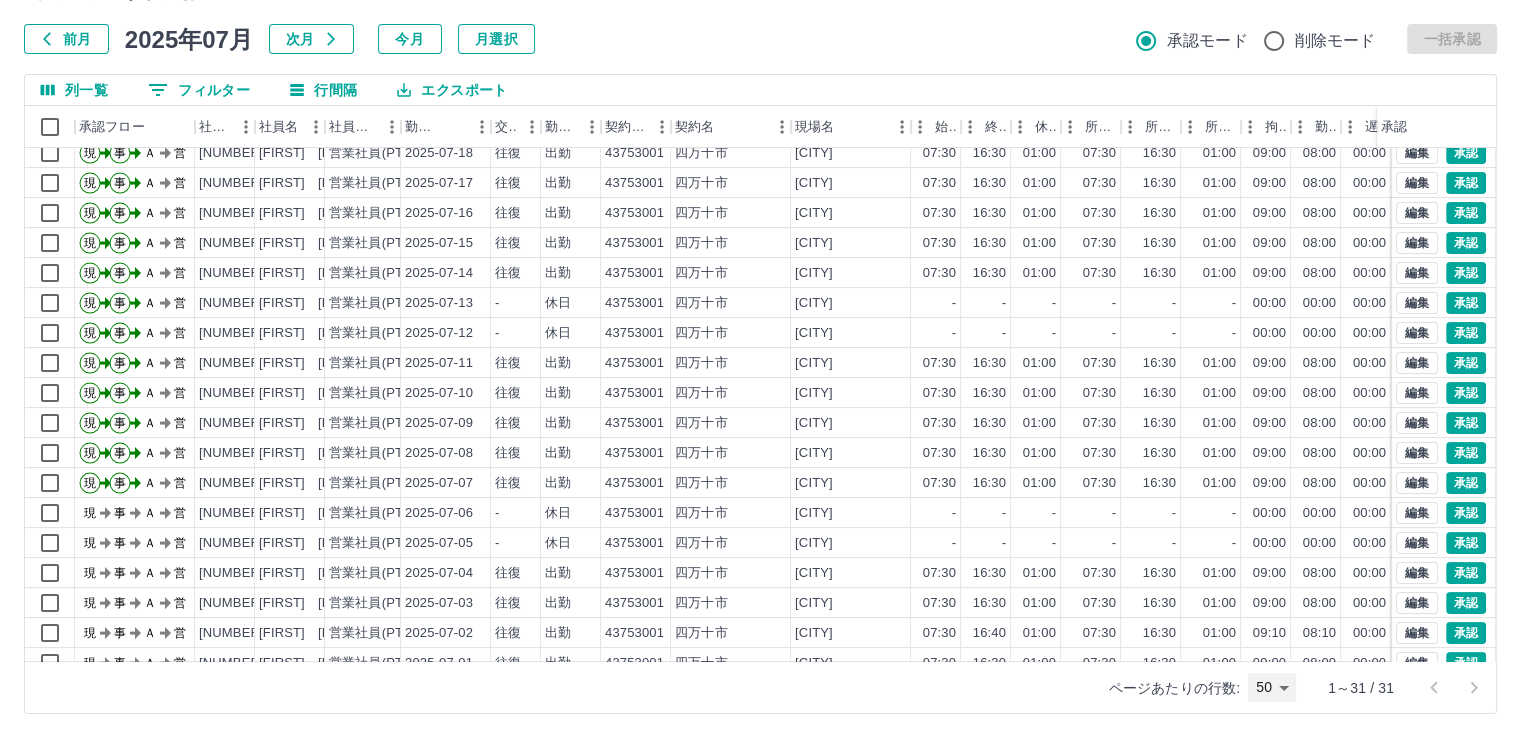 scroll, scrollTop: 431, scrollLeft: 0, axis: vertical 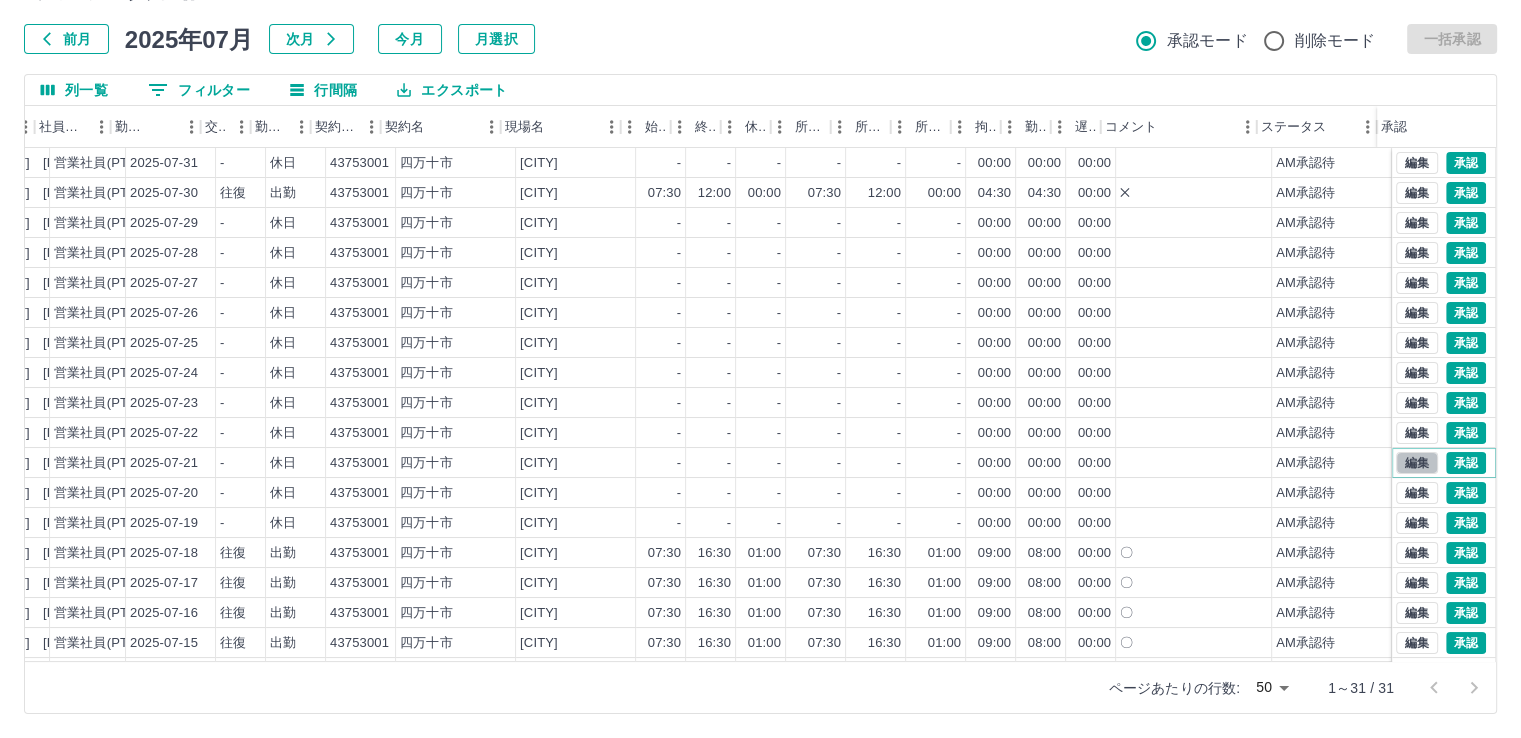 click on "編集" at bounding box center [1417, 463] 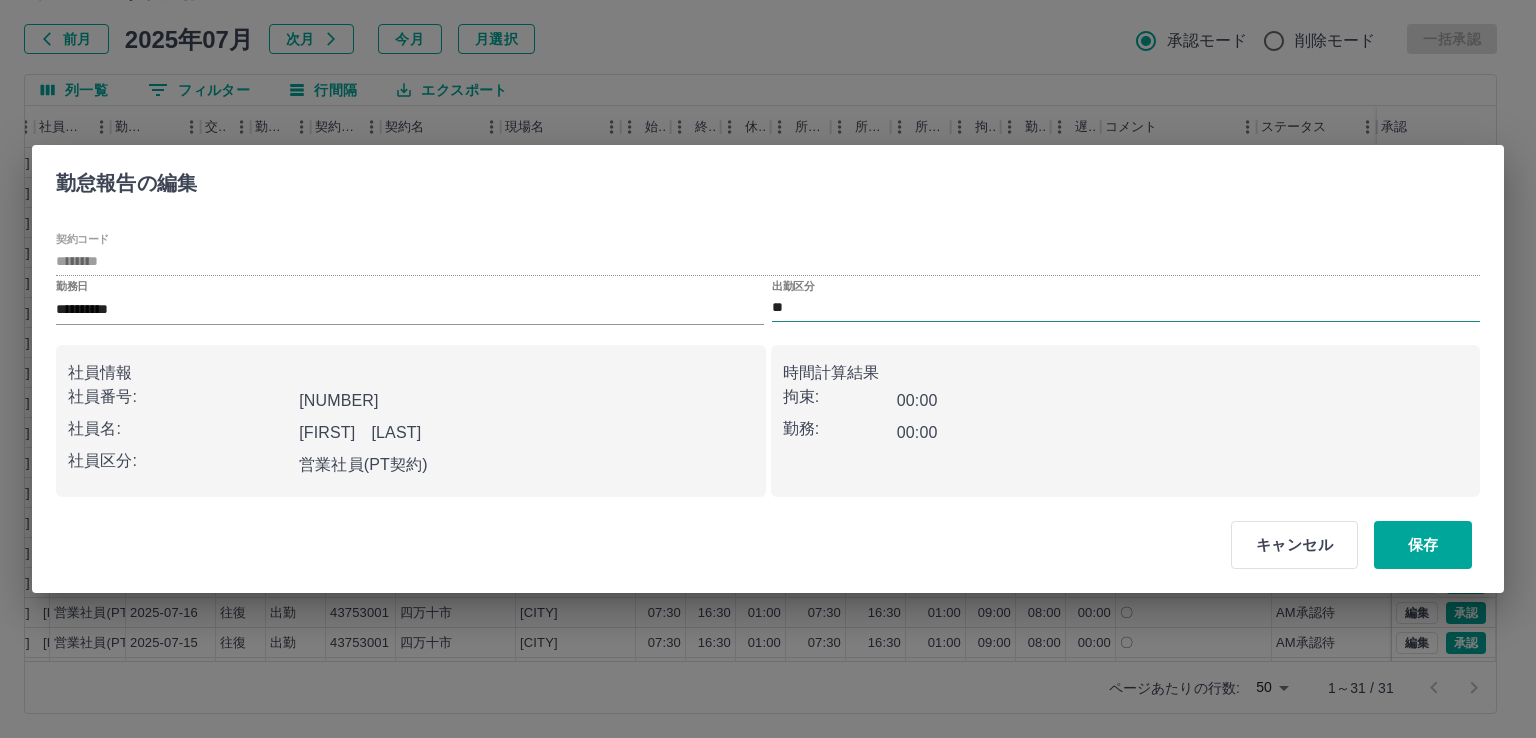 click on "**" at bounding box center (1126, 308) 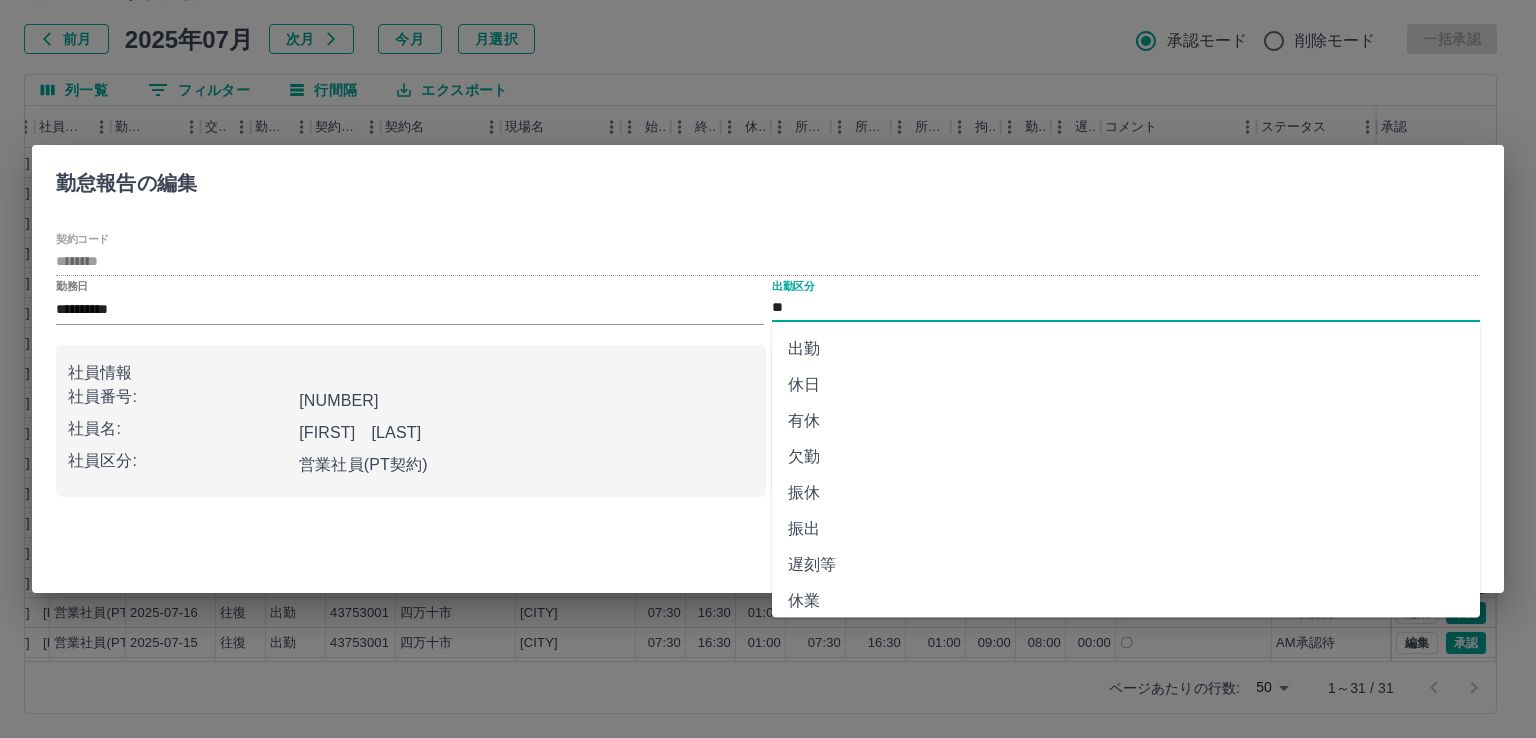 click on "出勤" at bounding box center [1126, 349] 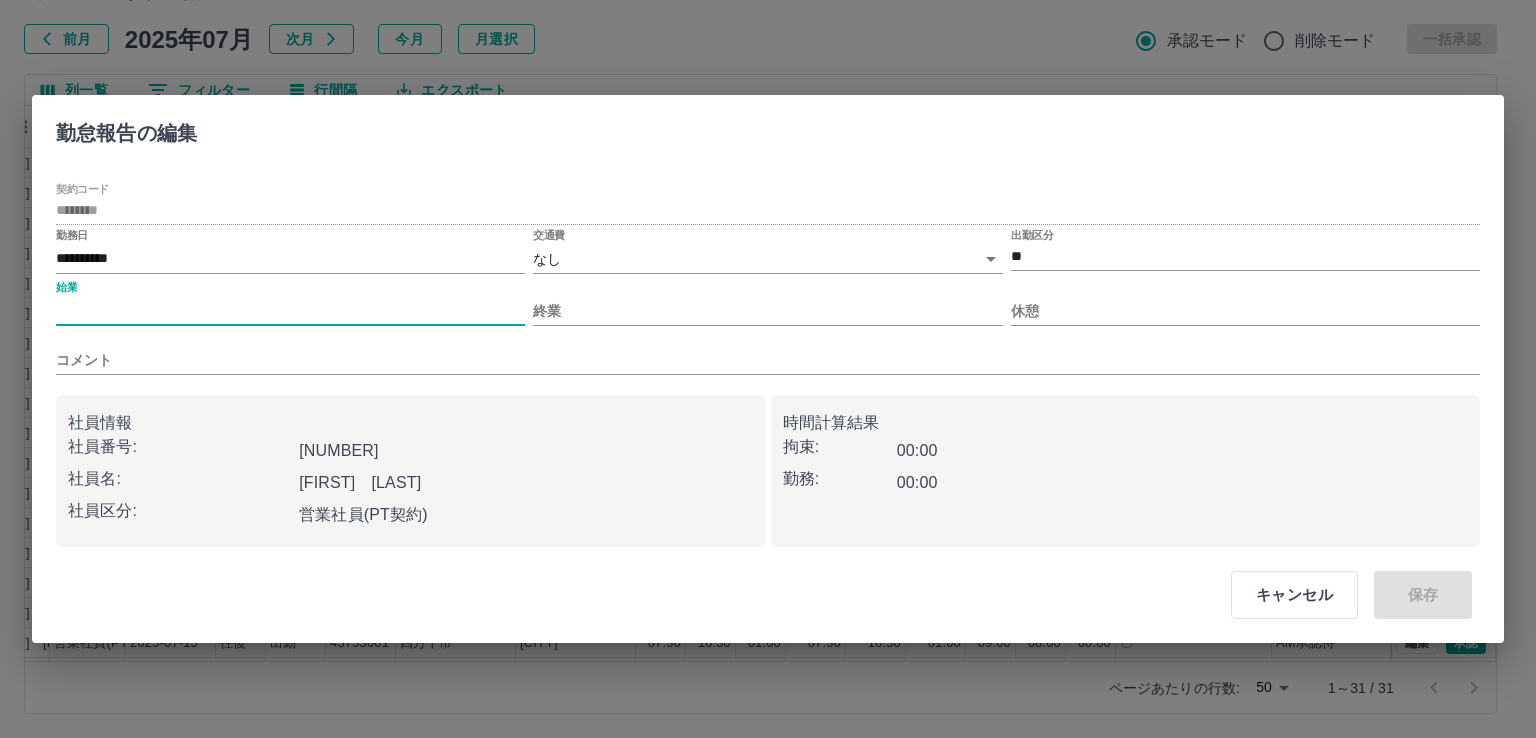 click on "始業" at bounding box center [290, 311] 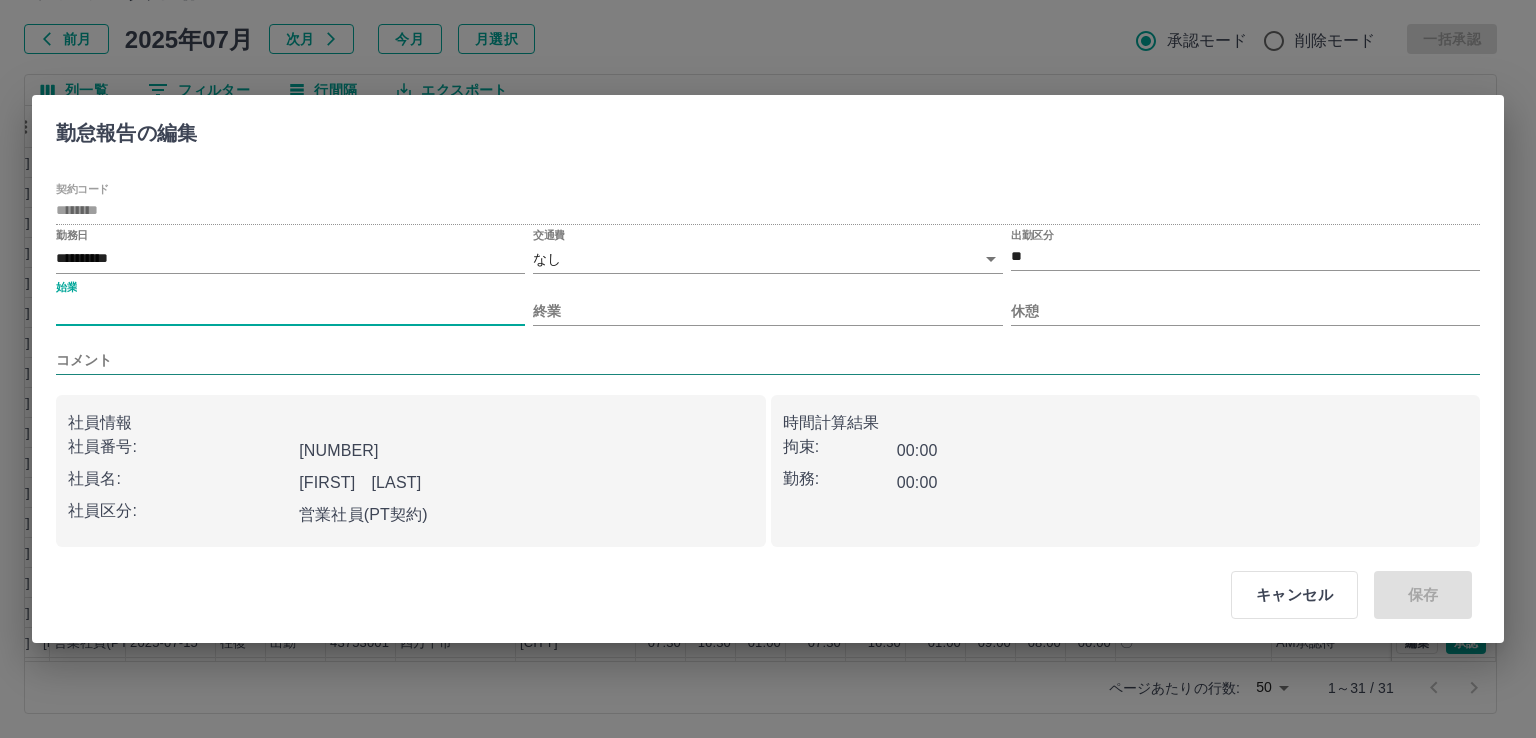 type on "****" 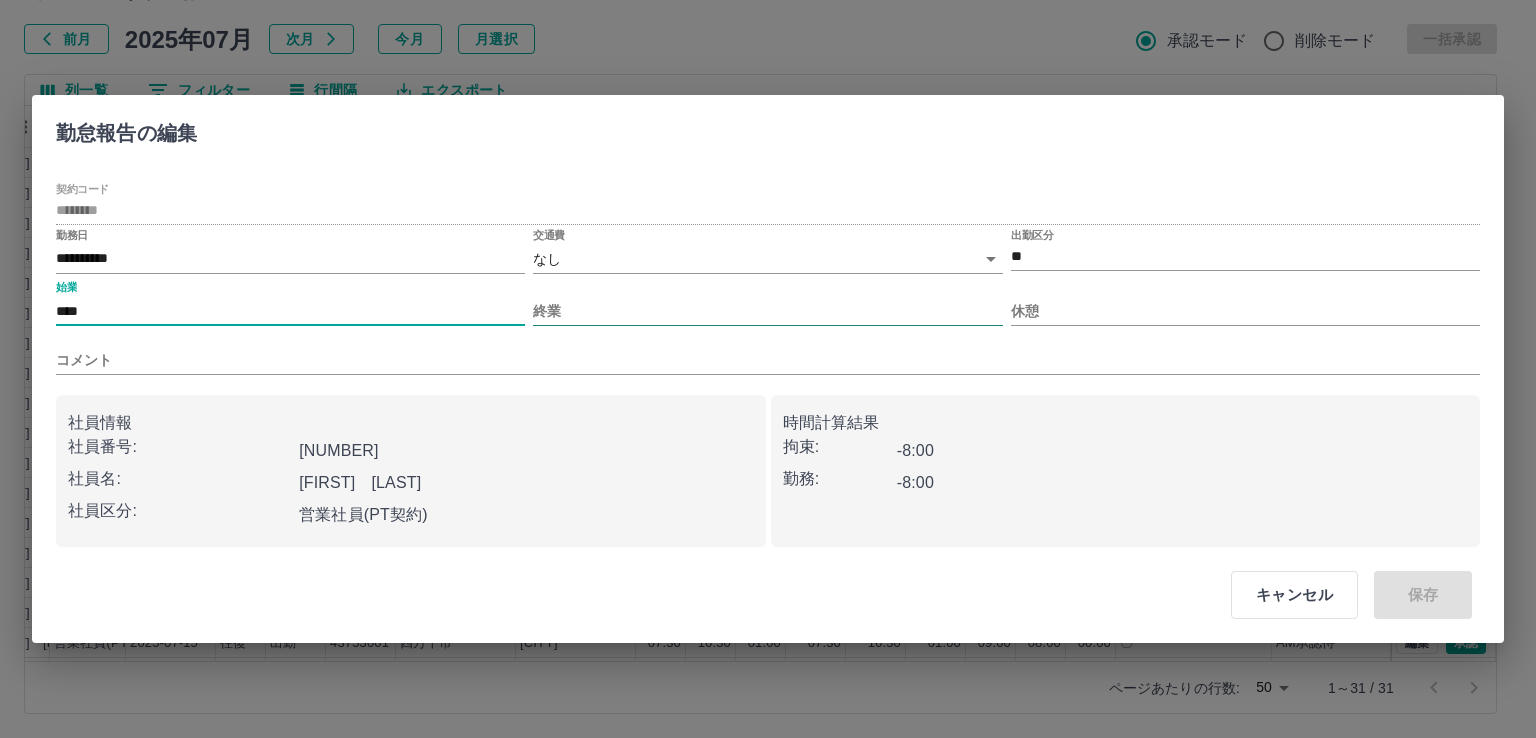 click on "終業" at bounding box center [767, 311] 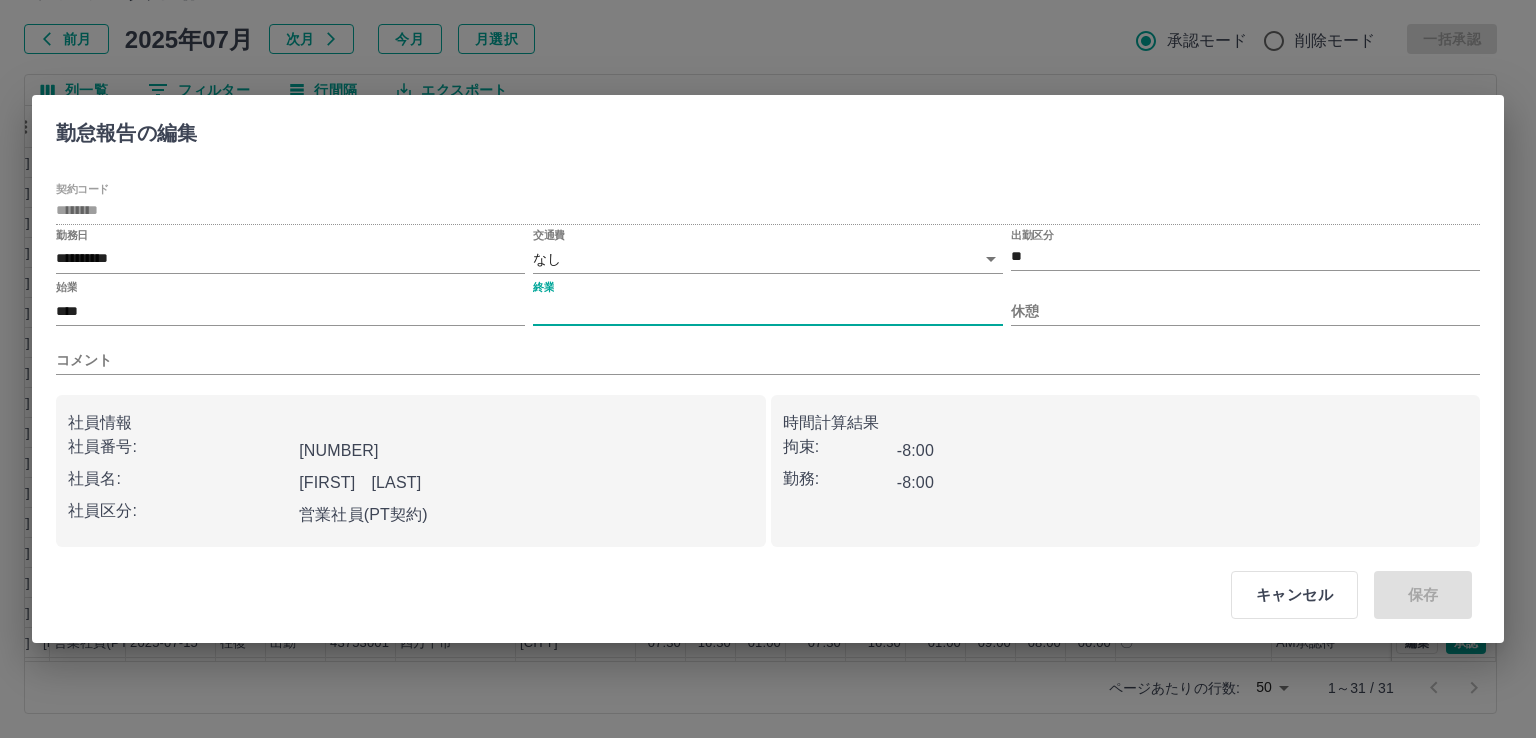 type on "****" 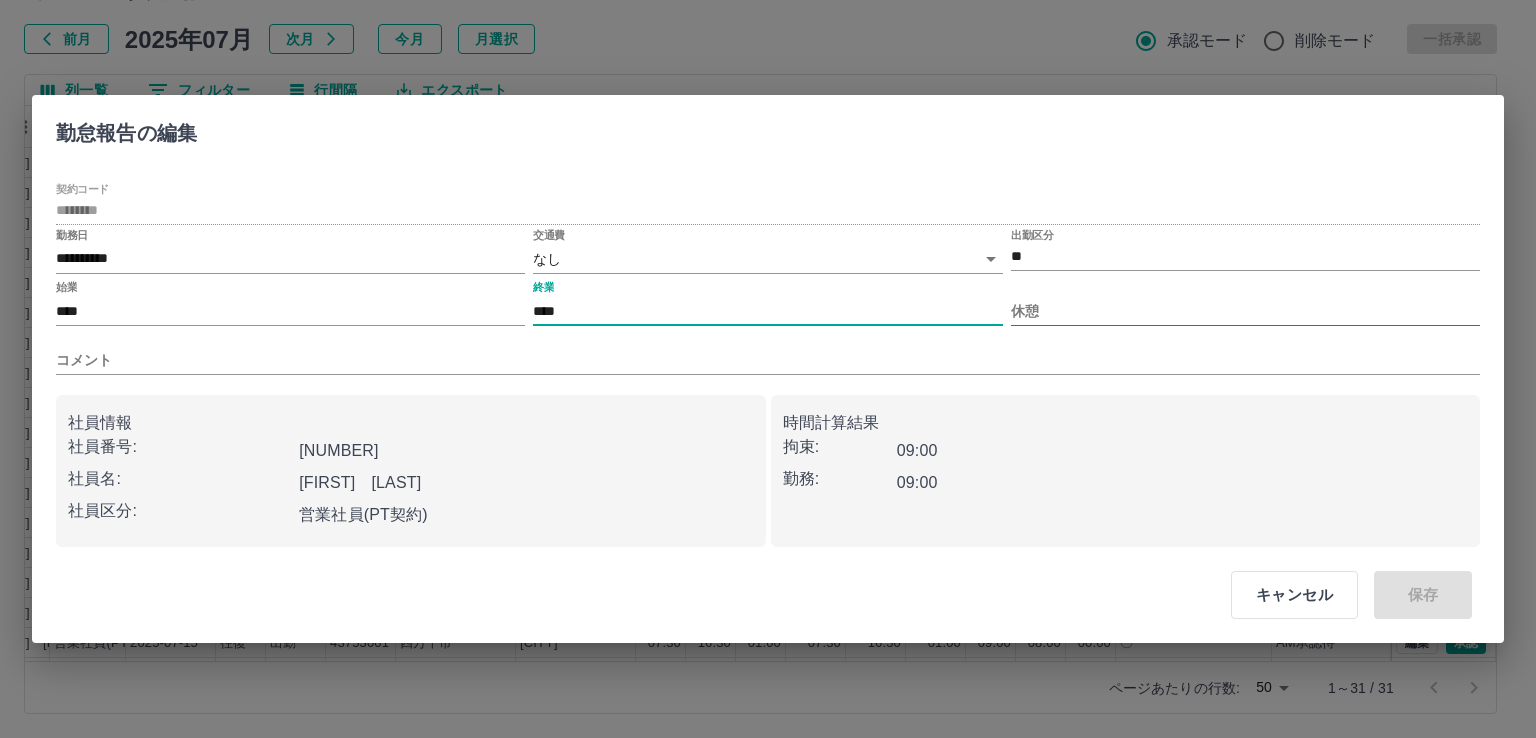 click on "休憩" at bounding box center (1245, 311) 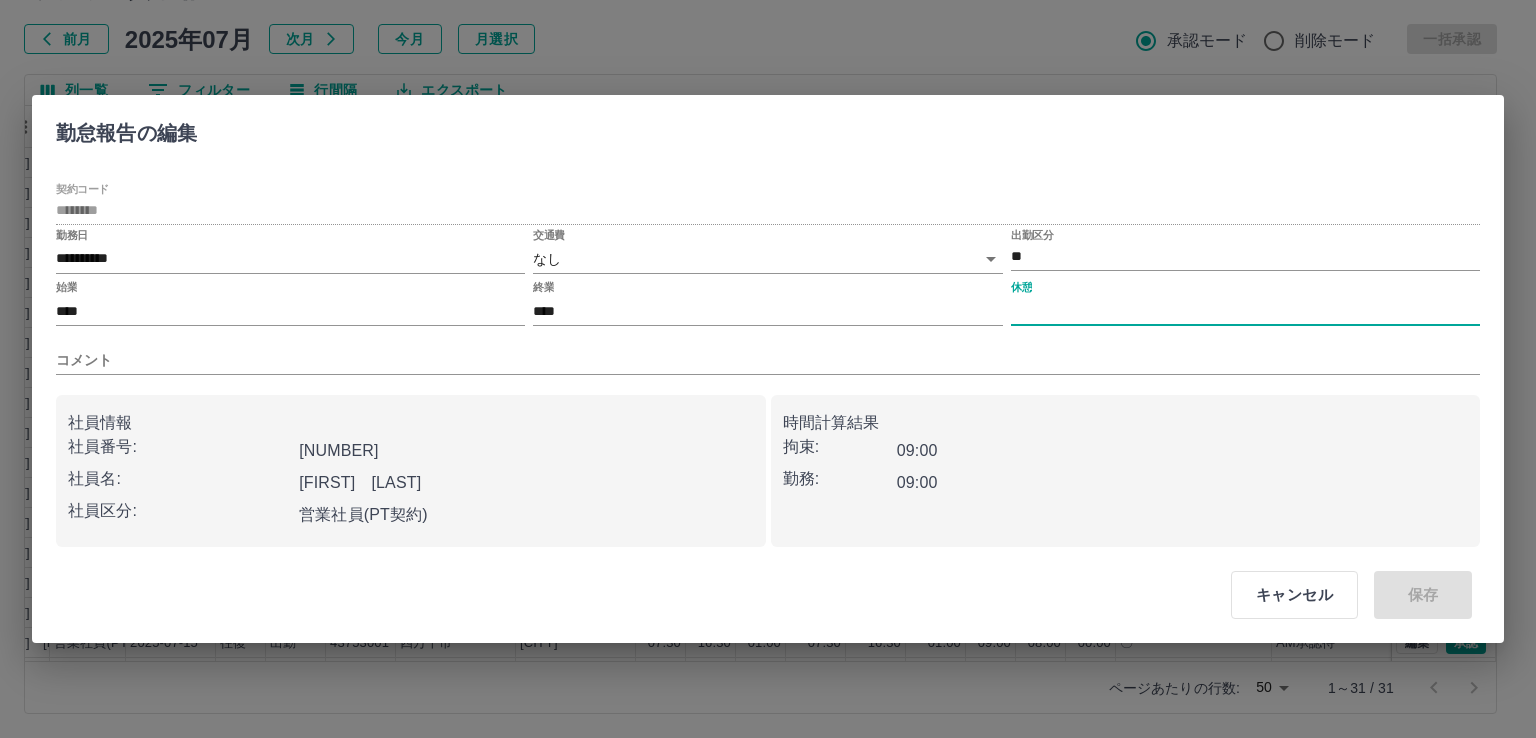 type on "****" 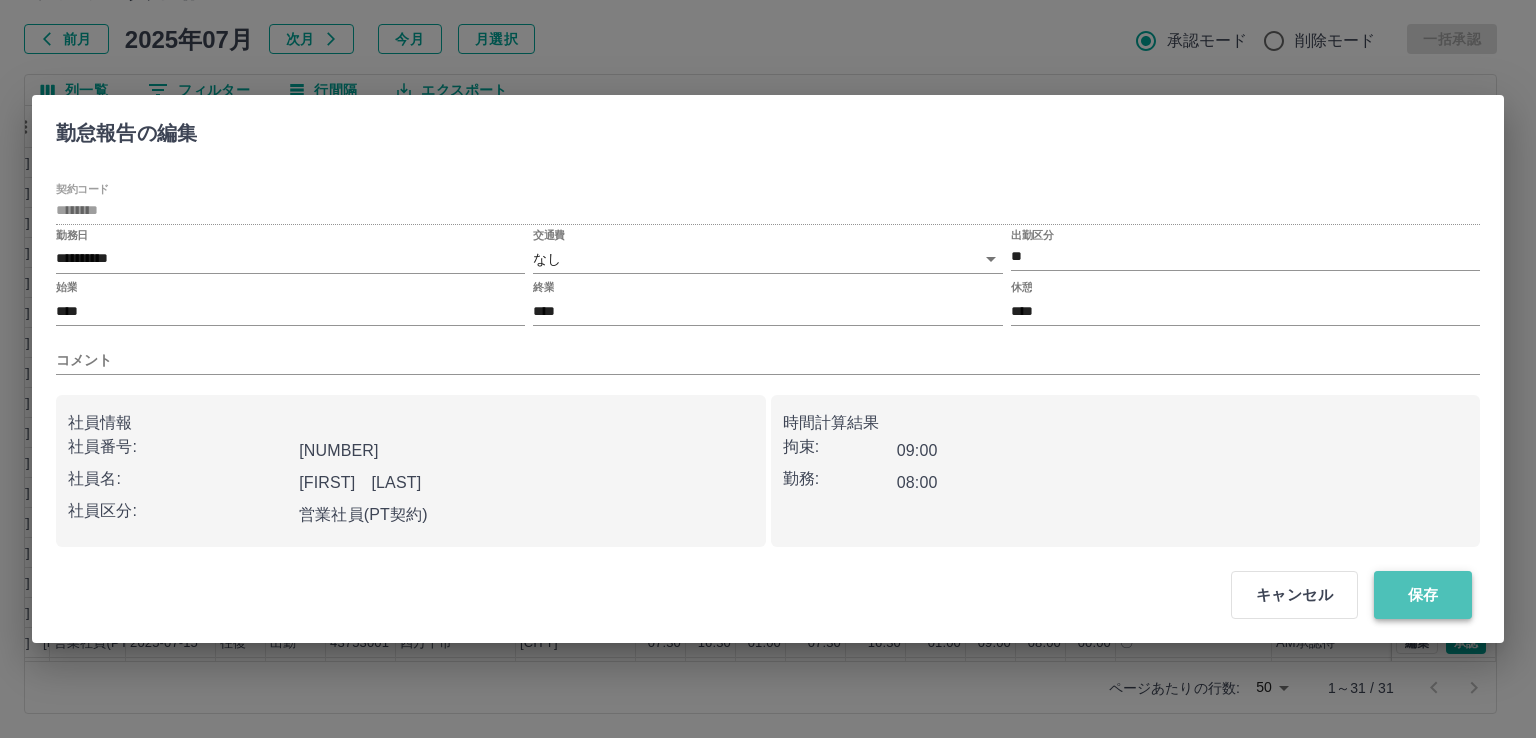 click on "保存" at bounding box center (1423, 595) 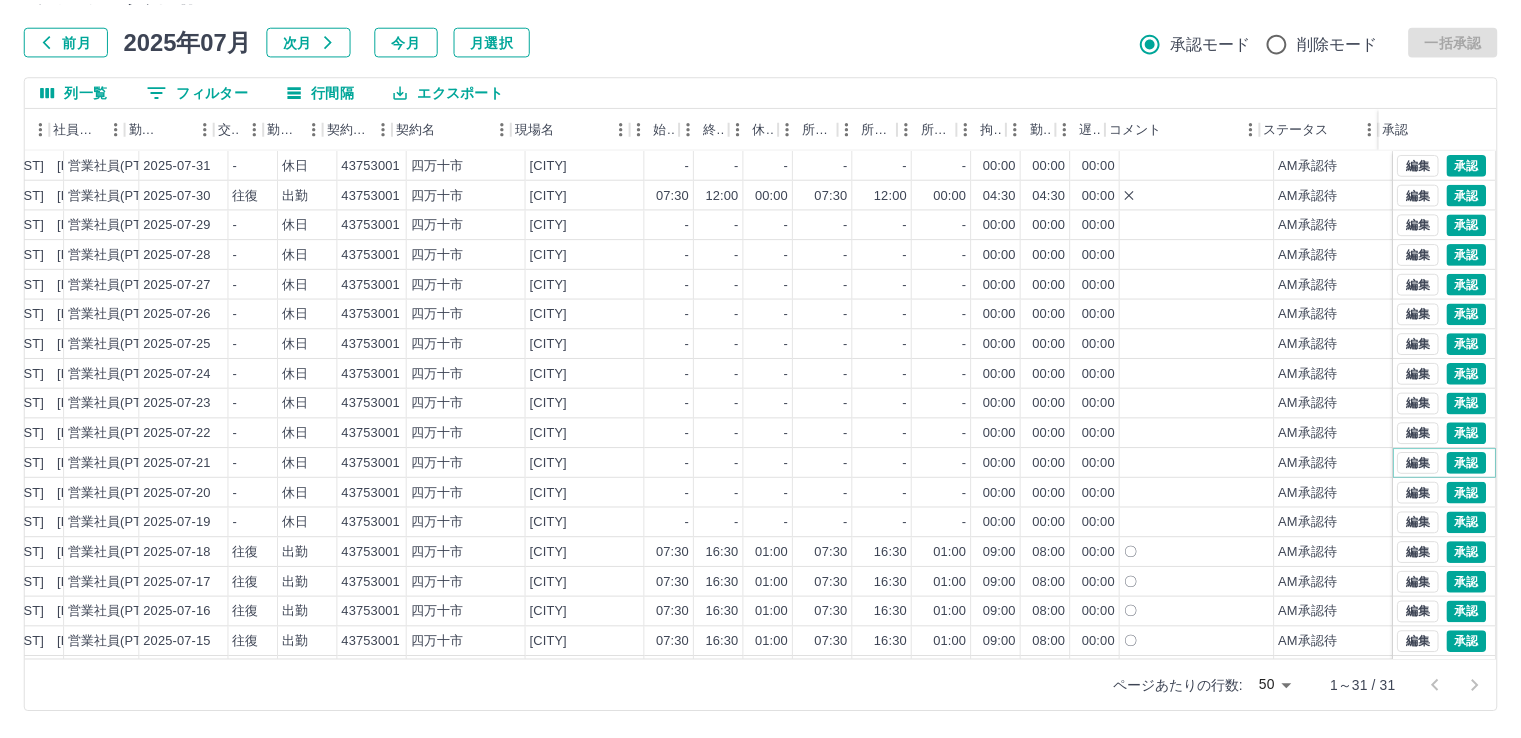 scroll, scrollTop: 0, scrollLeft: 275, axis: horizontal 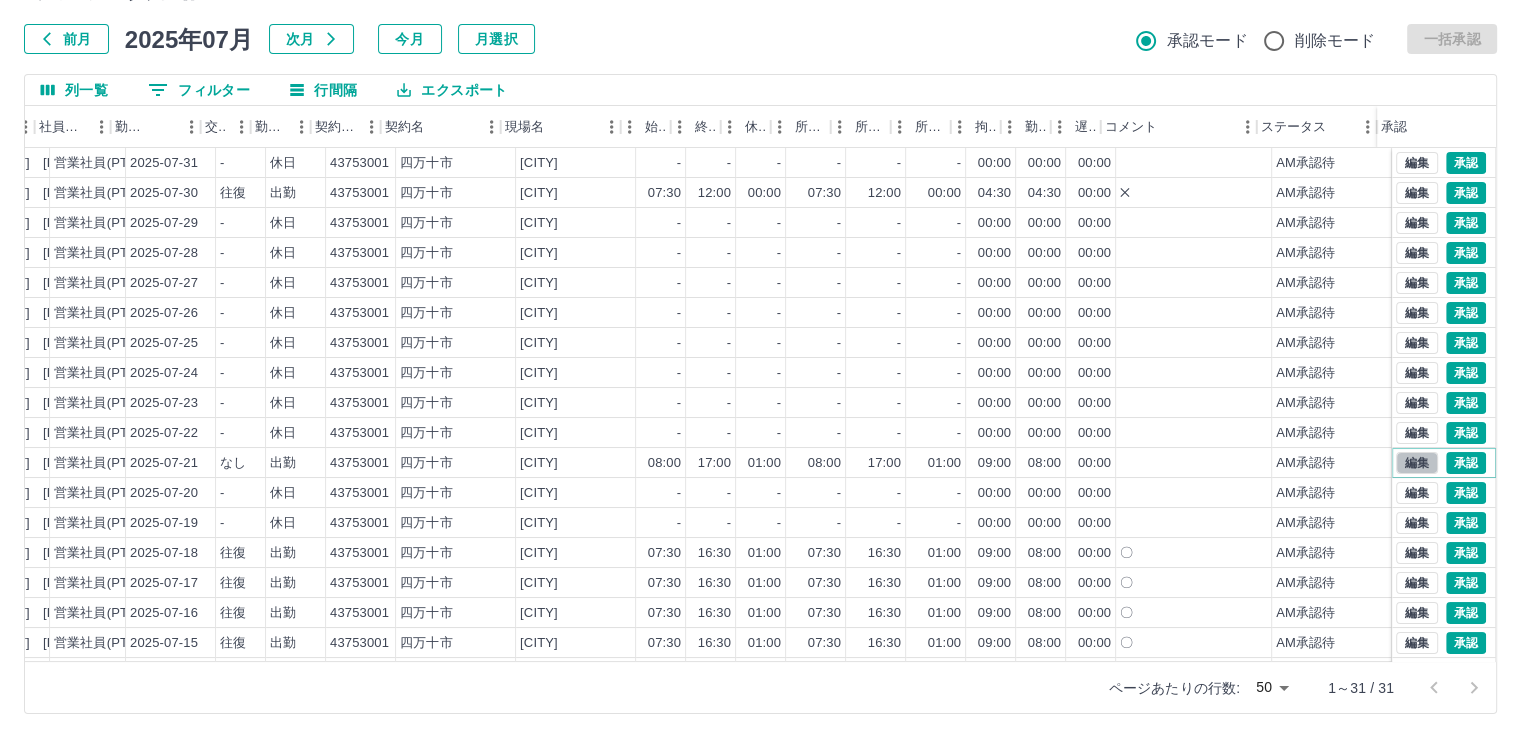 click on "編集" at bounding box center (1417, 463) 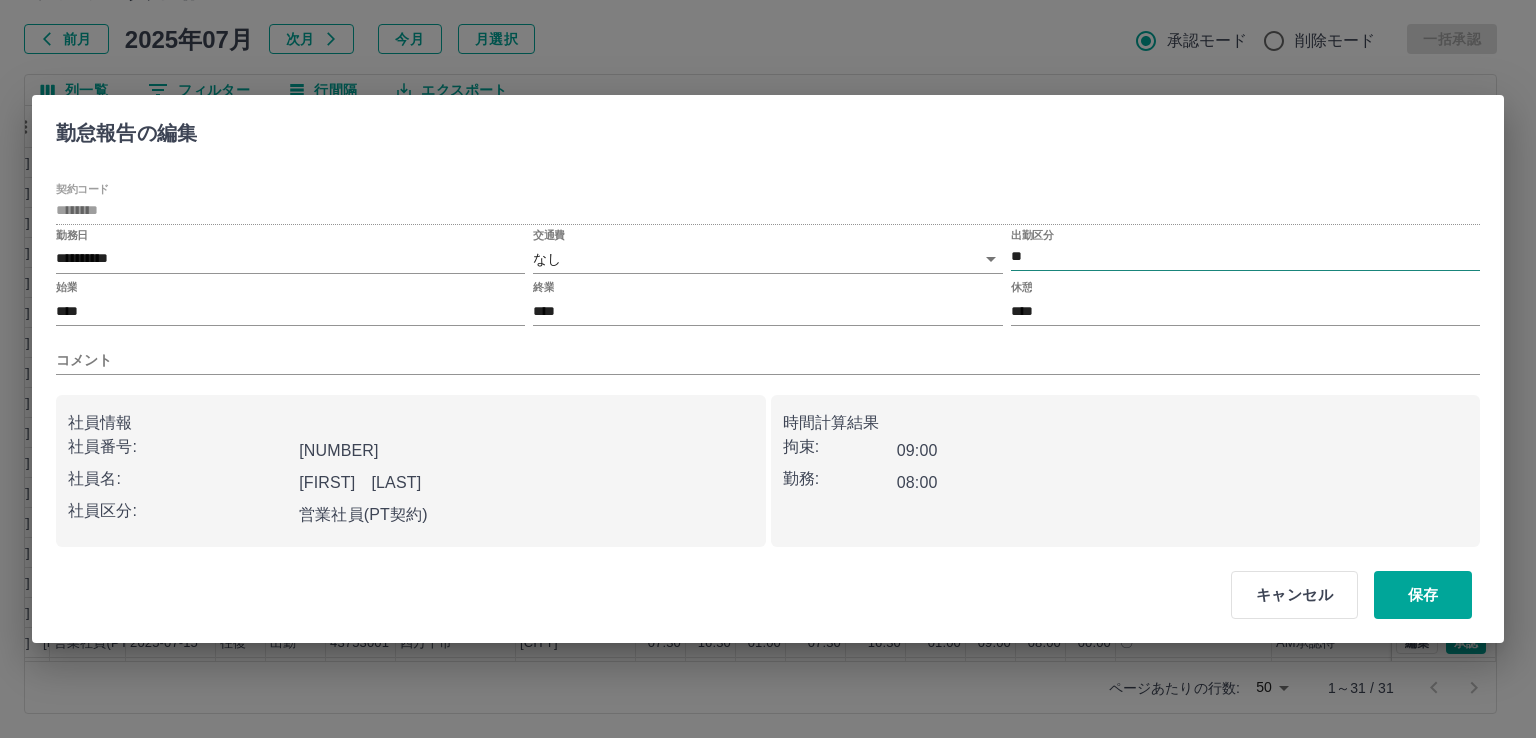 click on "**" at bounding box center (1245, 257) 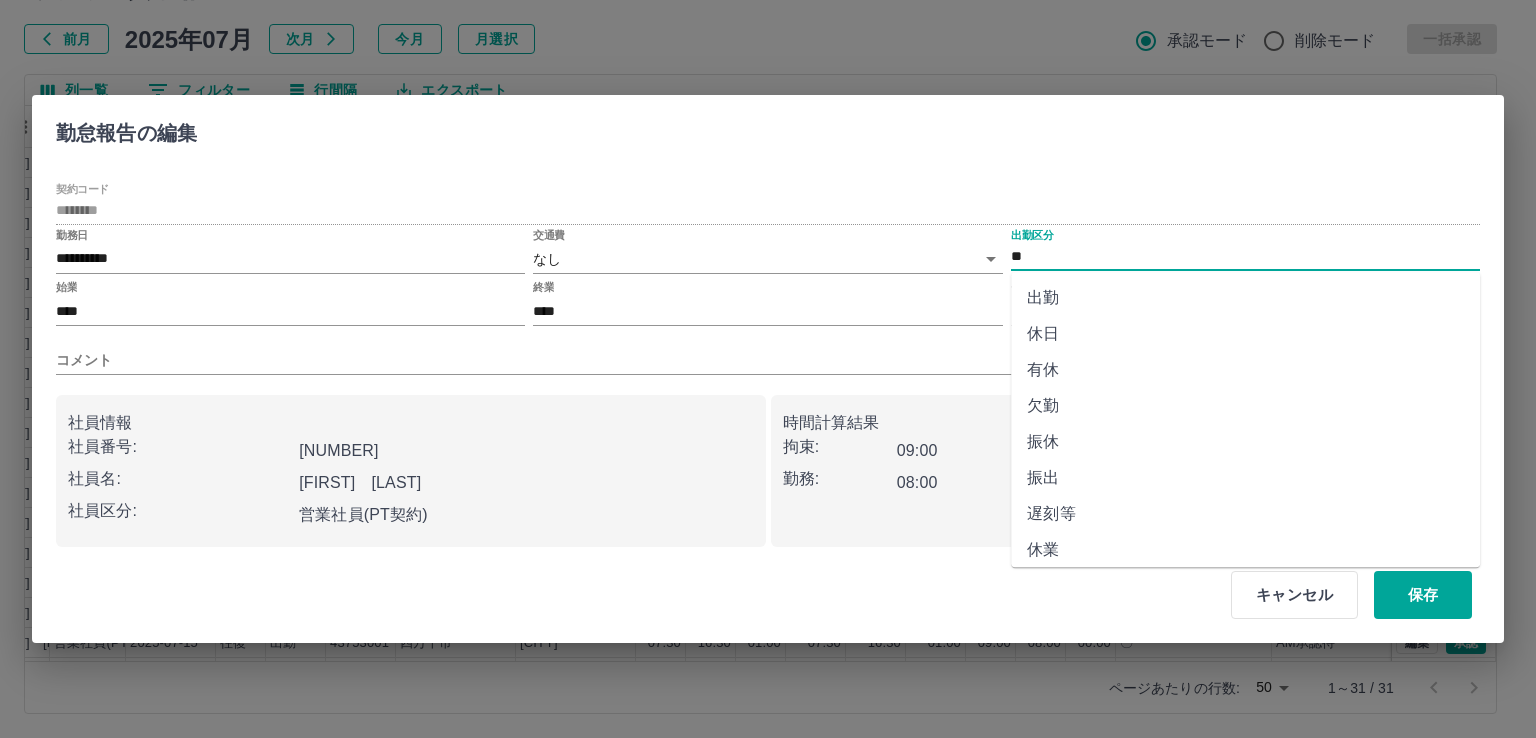 click on "休日" at bounding box center [1245, 334] 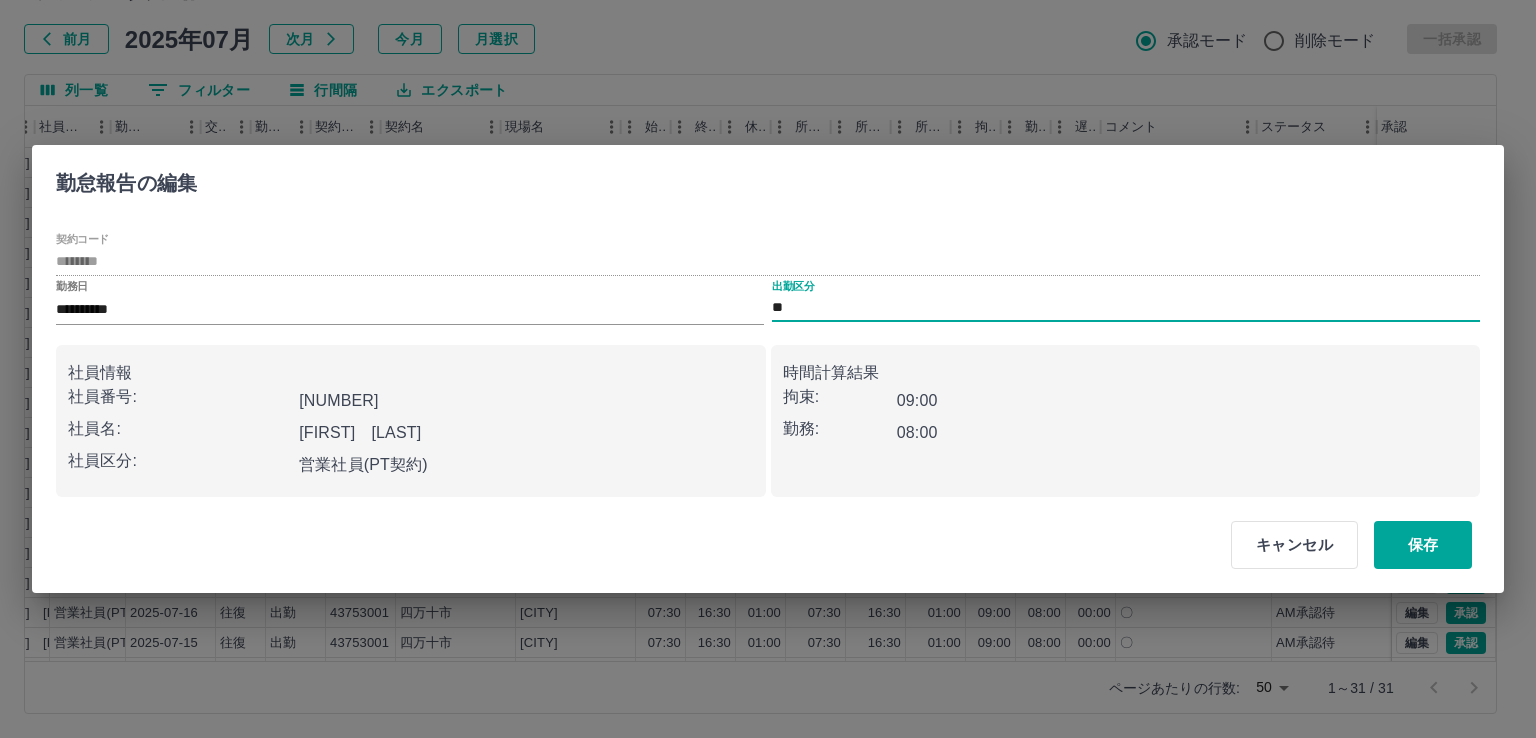 type on "**" 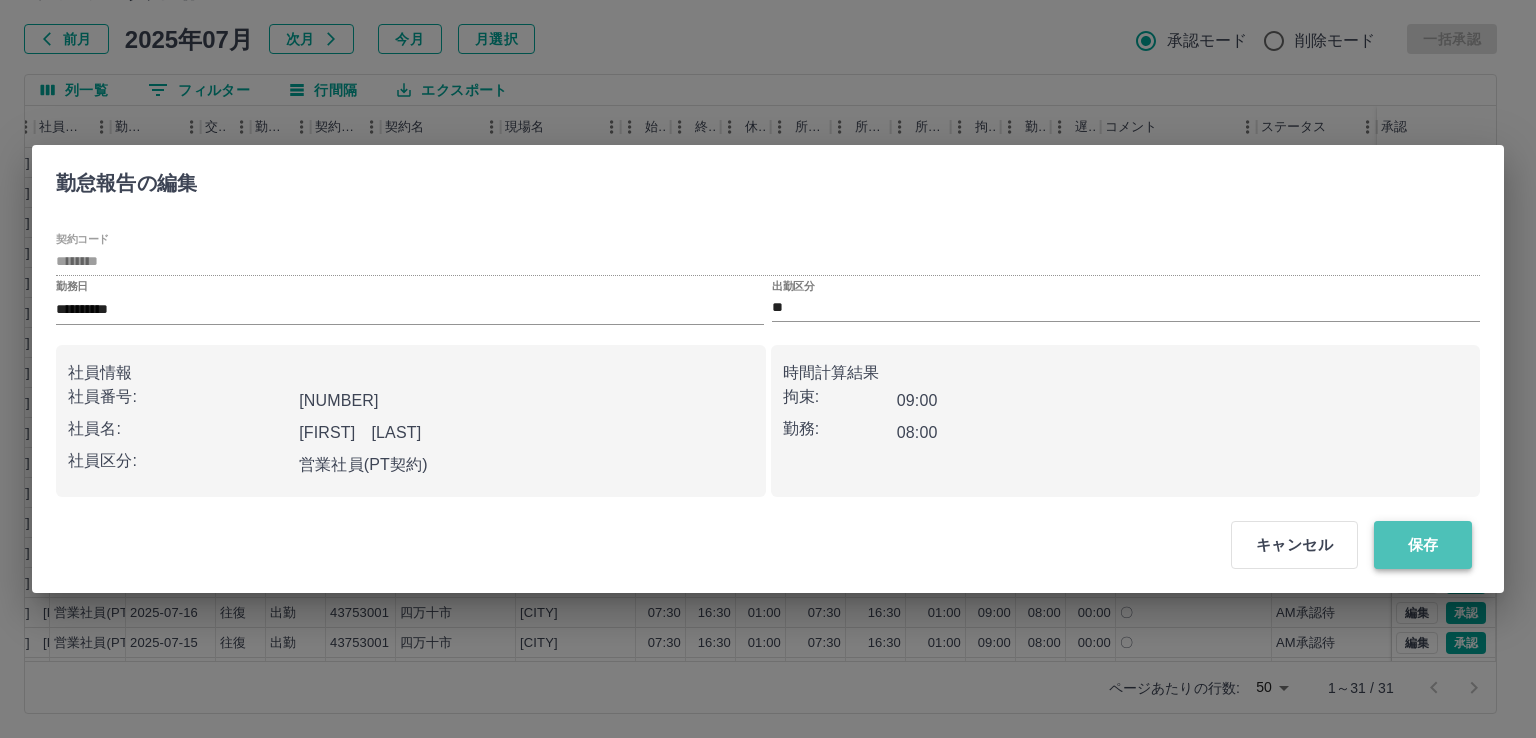 click on "保存" at bounding box center (1423, 545) 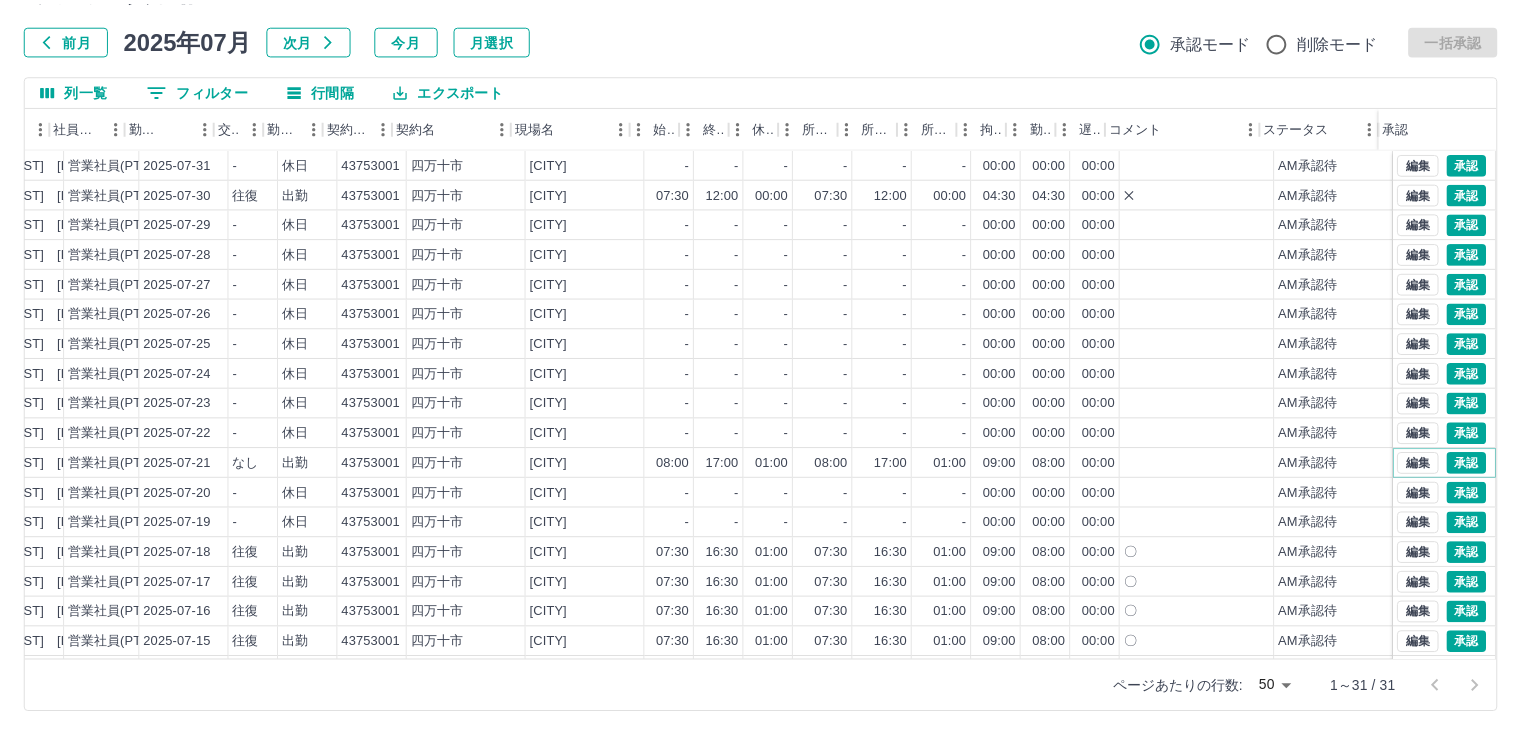 scroll, scrollTop: 0, scrollLeft: 275, axis: horizontal 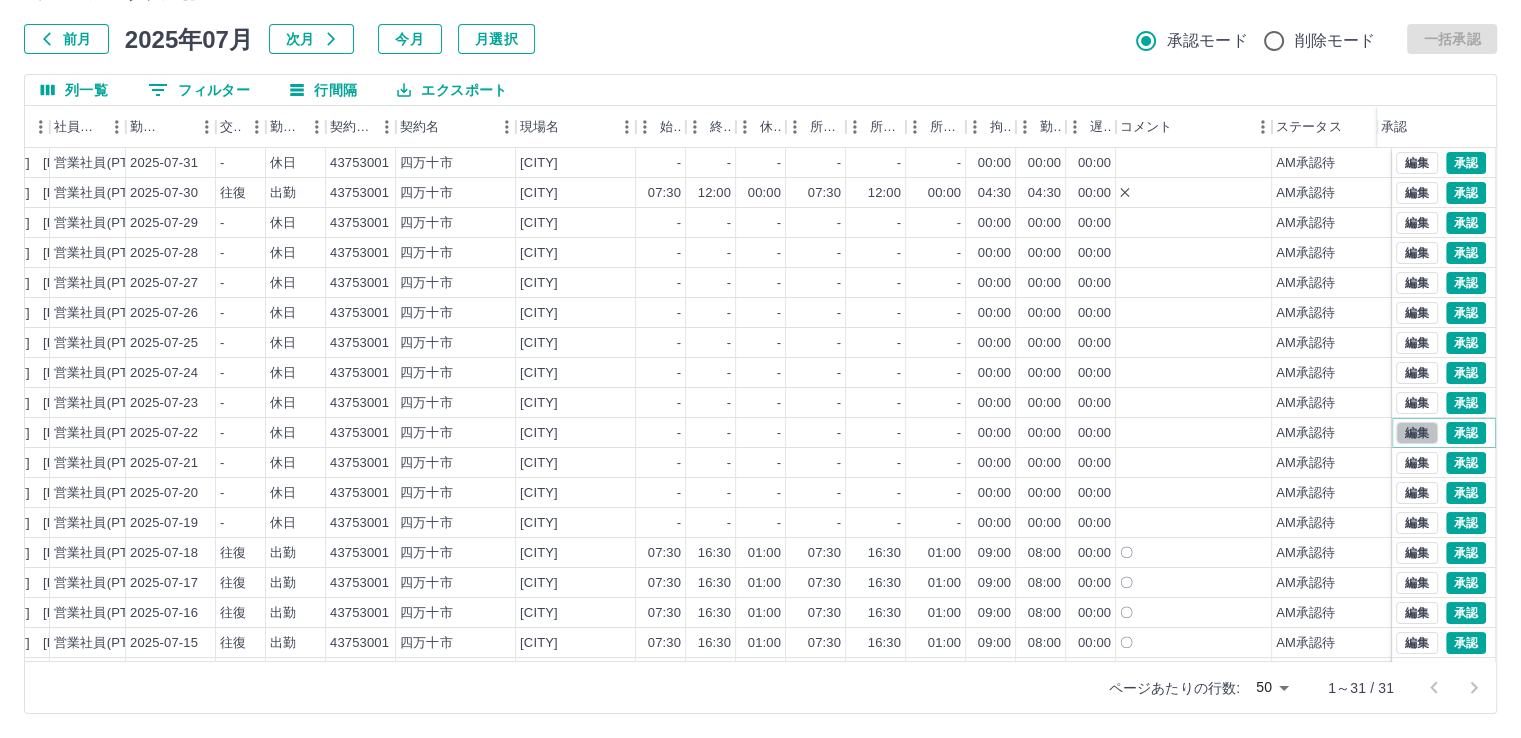 click on "編集" at bounding box center [1417, 433] 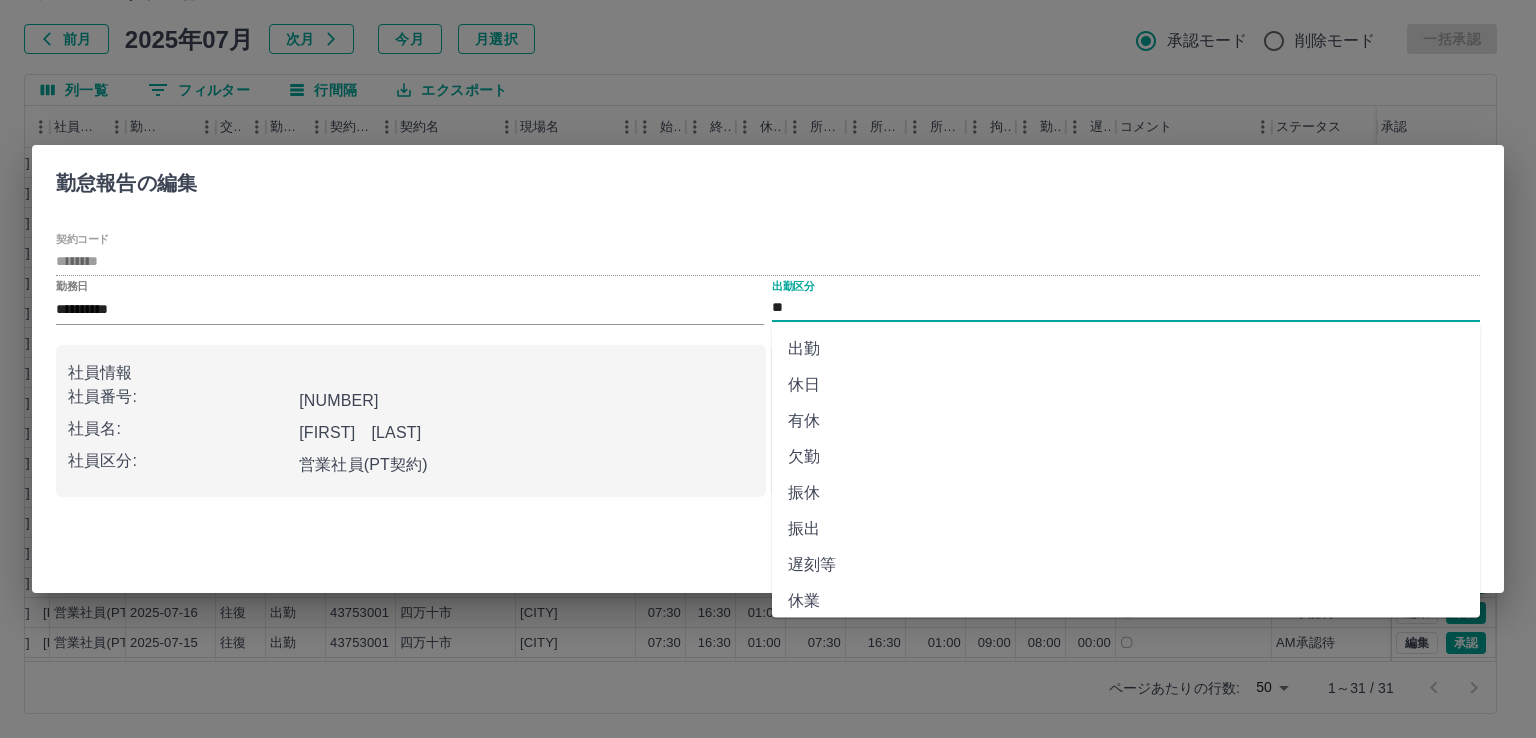 click on "**" at bounding box center (1126, 308) 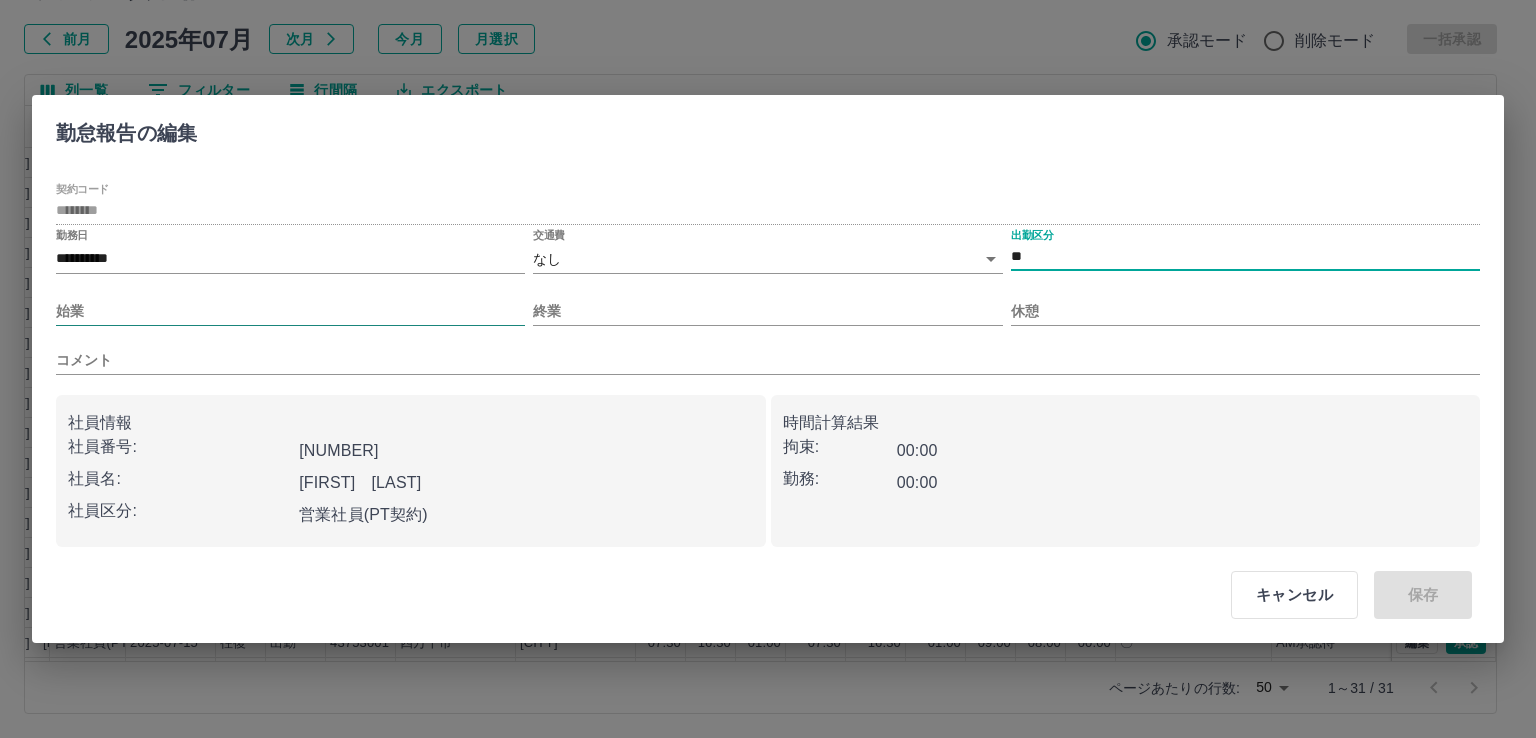 click on "始業" at bounding box center [290, 311] 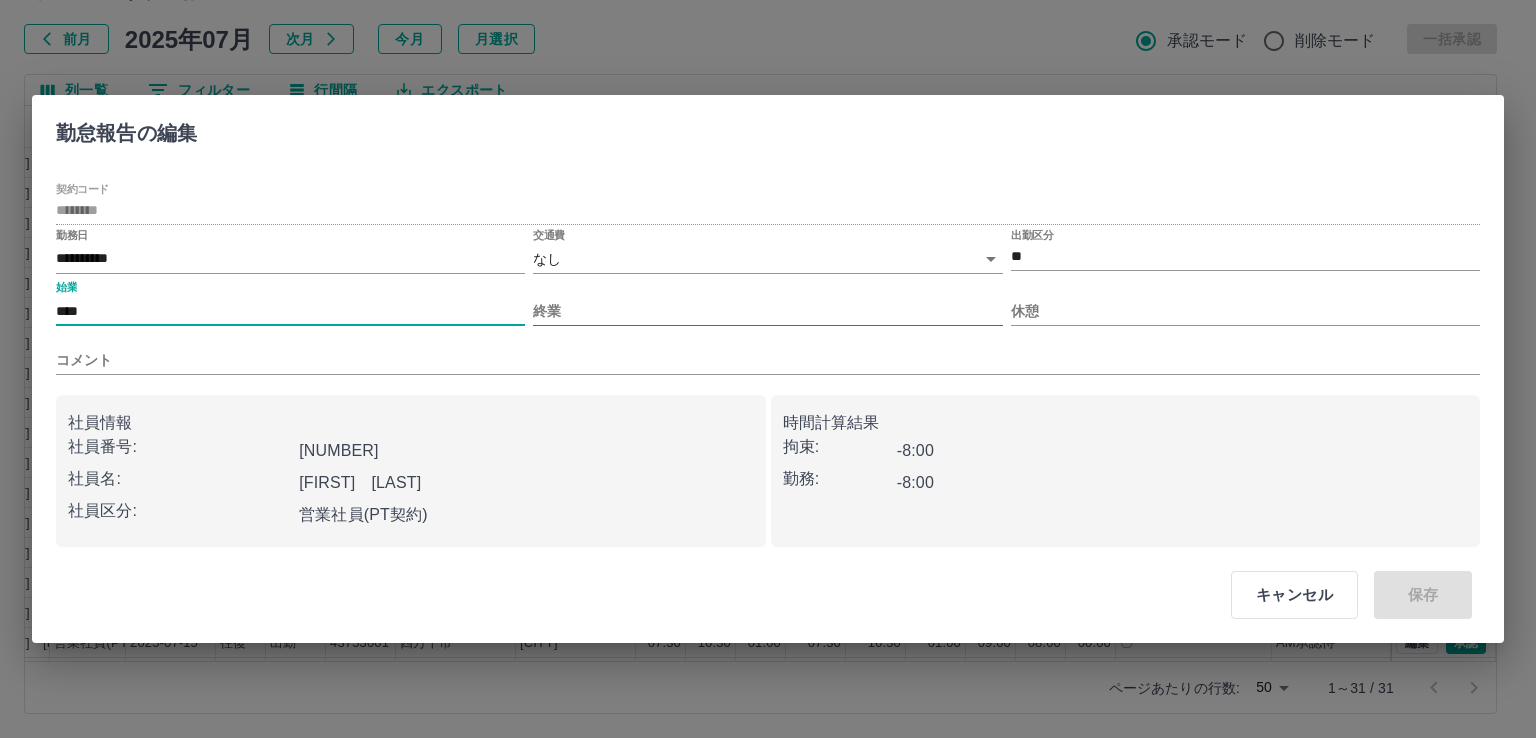 click on "終業" at bounding box center (767, 311) 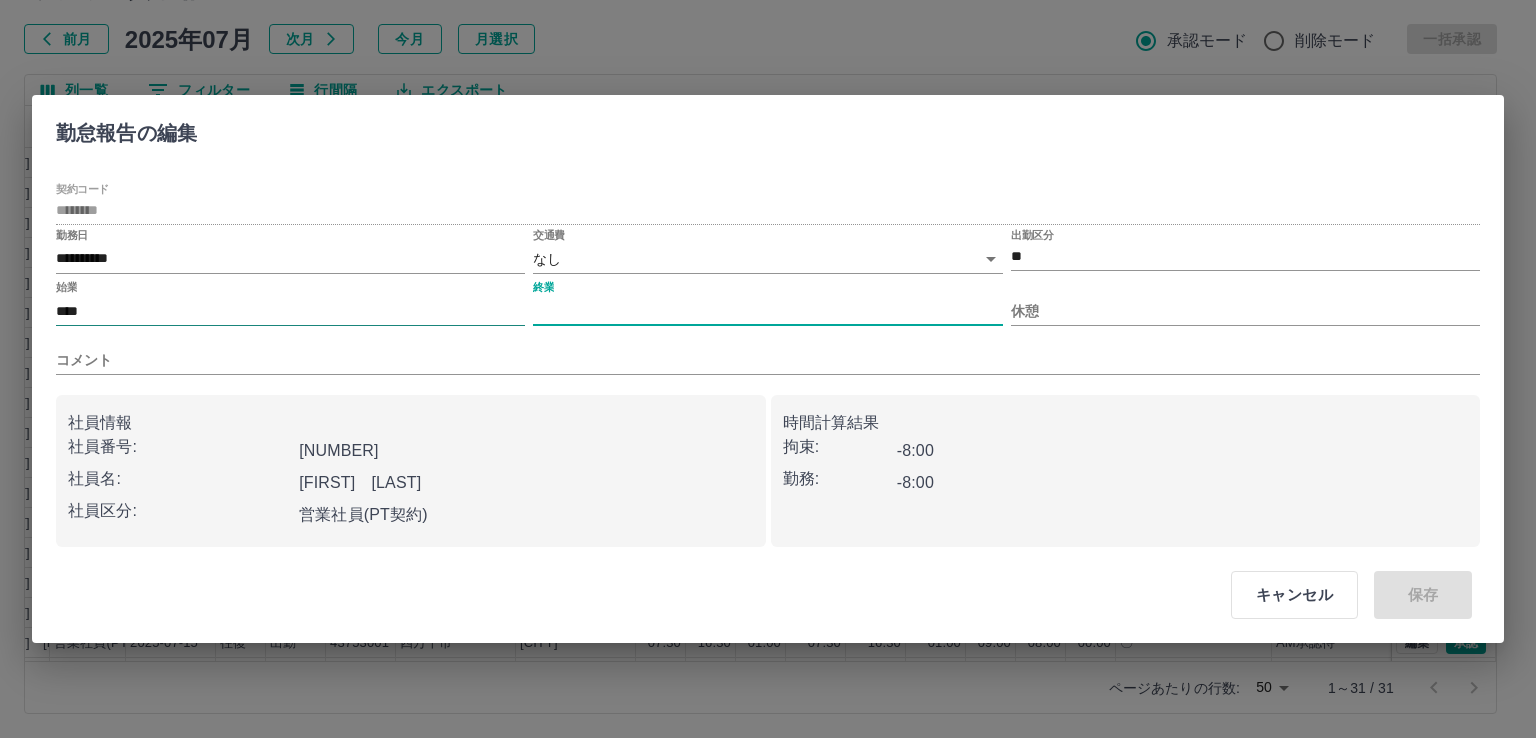 click on "****" at bounding box center [290, 311] 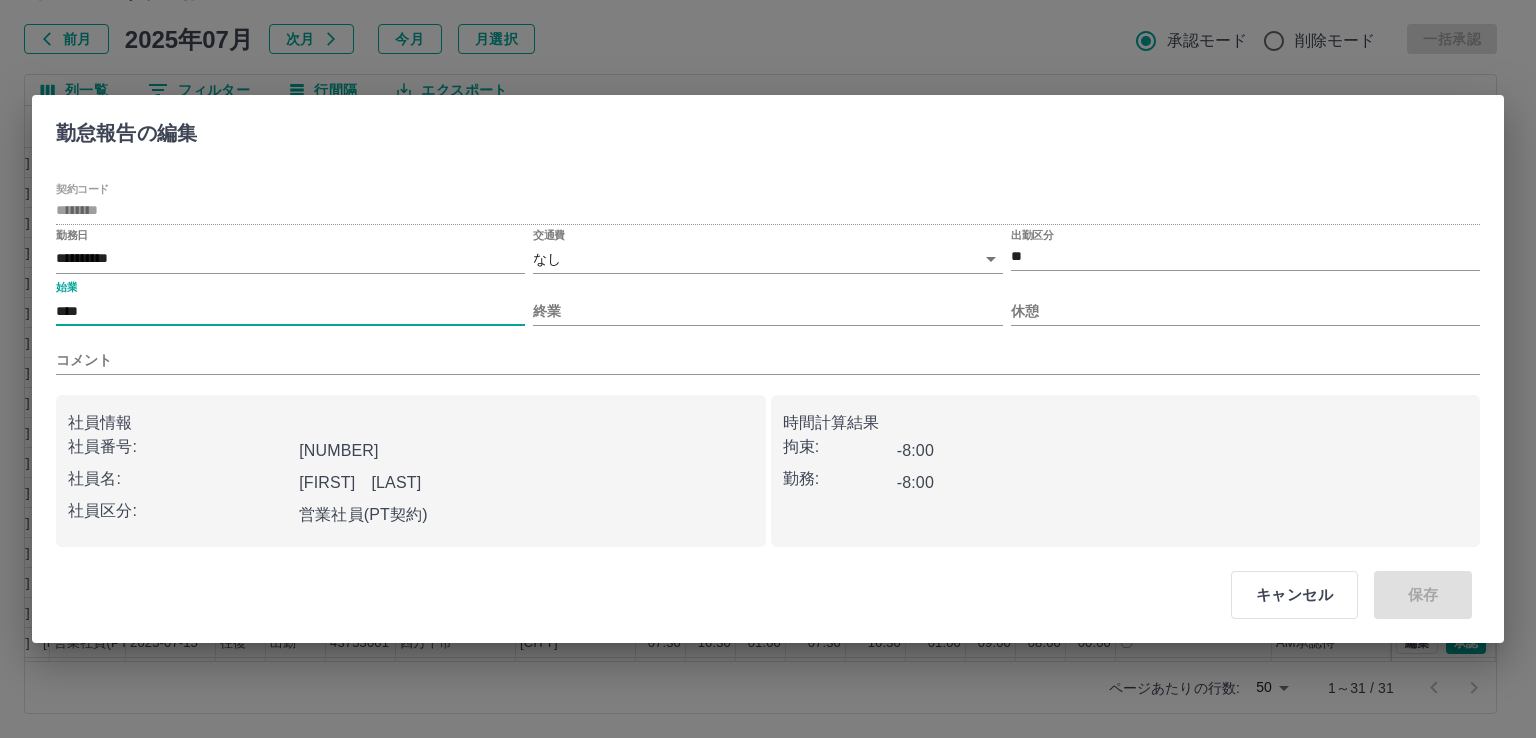 click on "****" at bounding box center (290, 311) 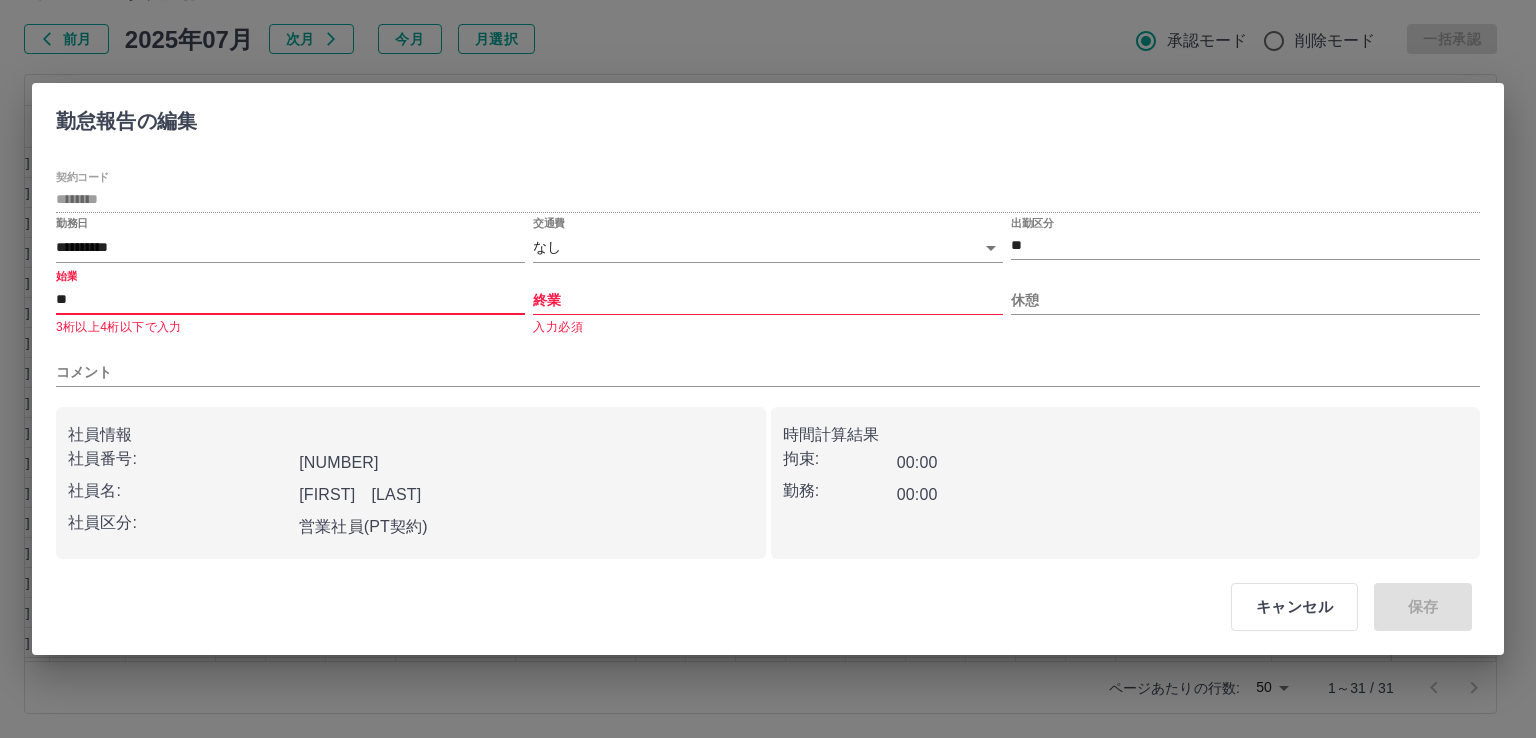 type on "*" 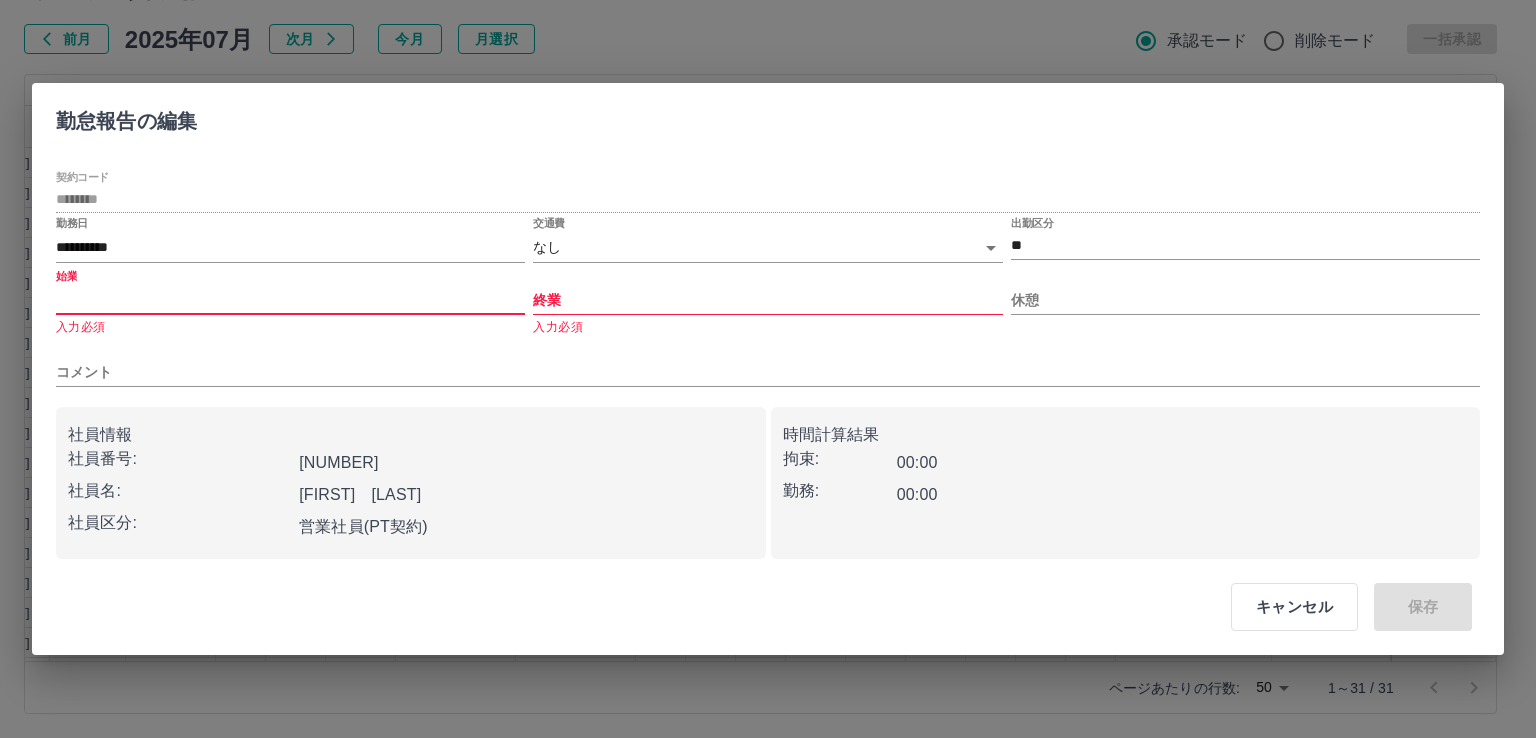 click on "始業" at bounding box center (290, 300) 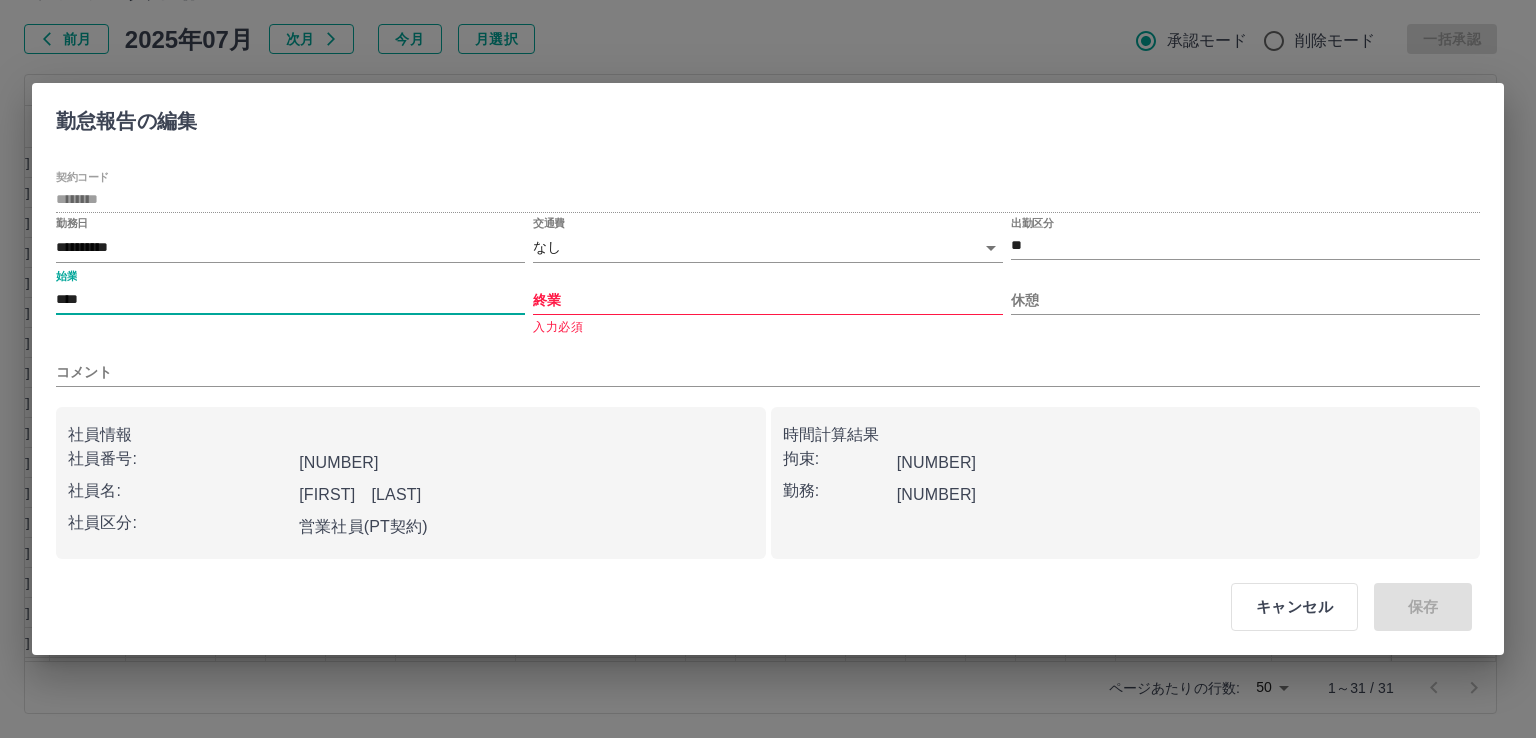 click on "始業 ****" at bounding box center [290, 304] 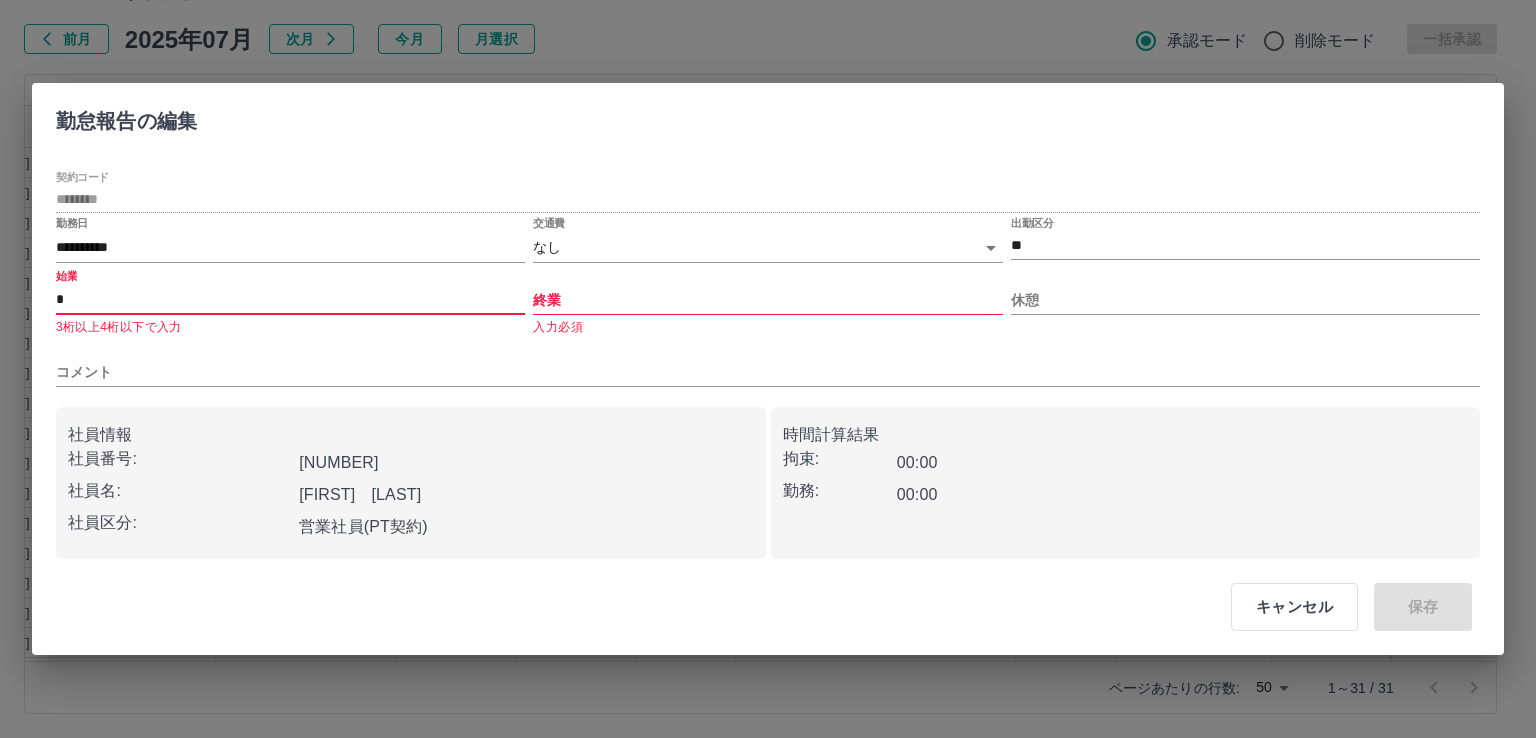 type on "****" 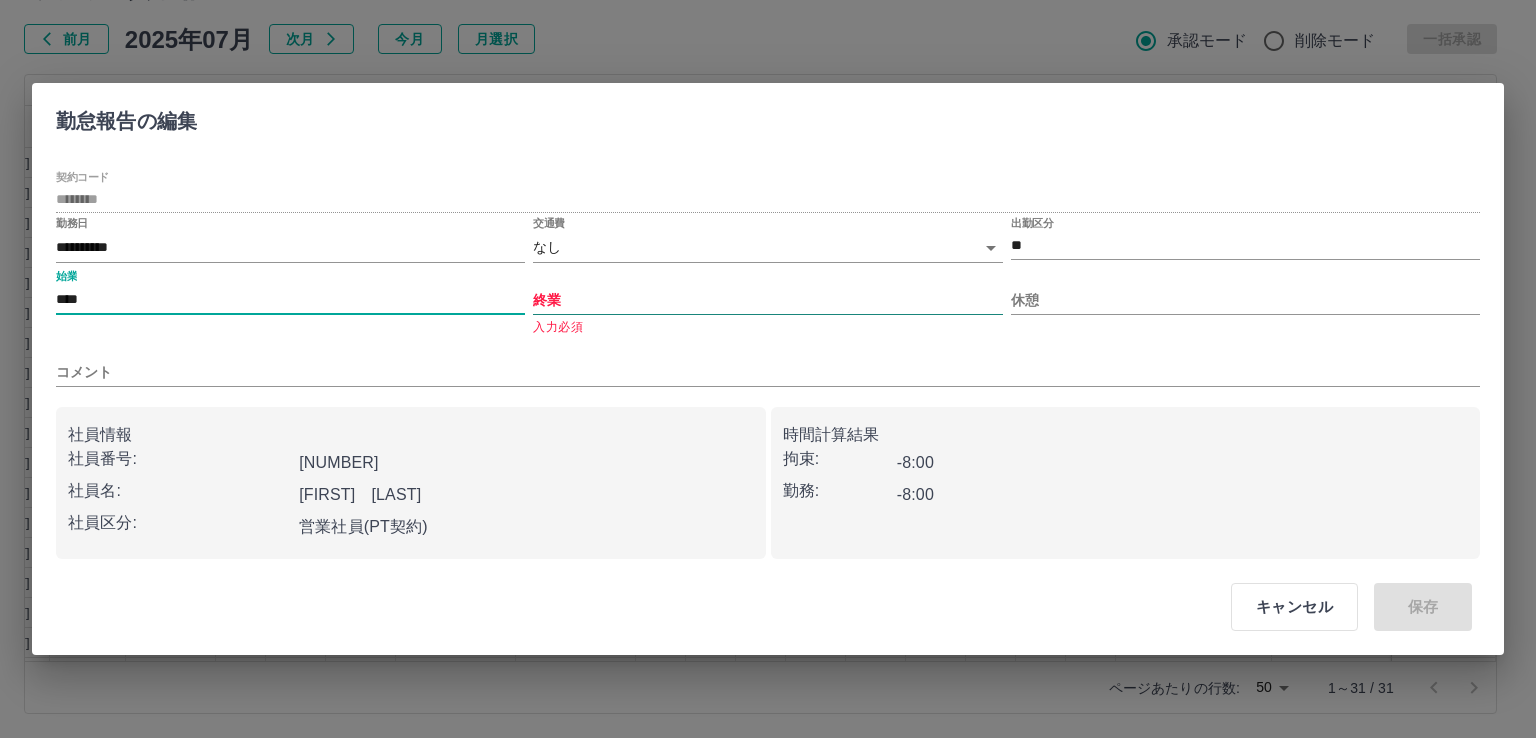 click on "終業" at bounding box center [767, 300] 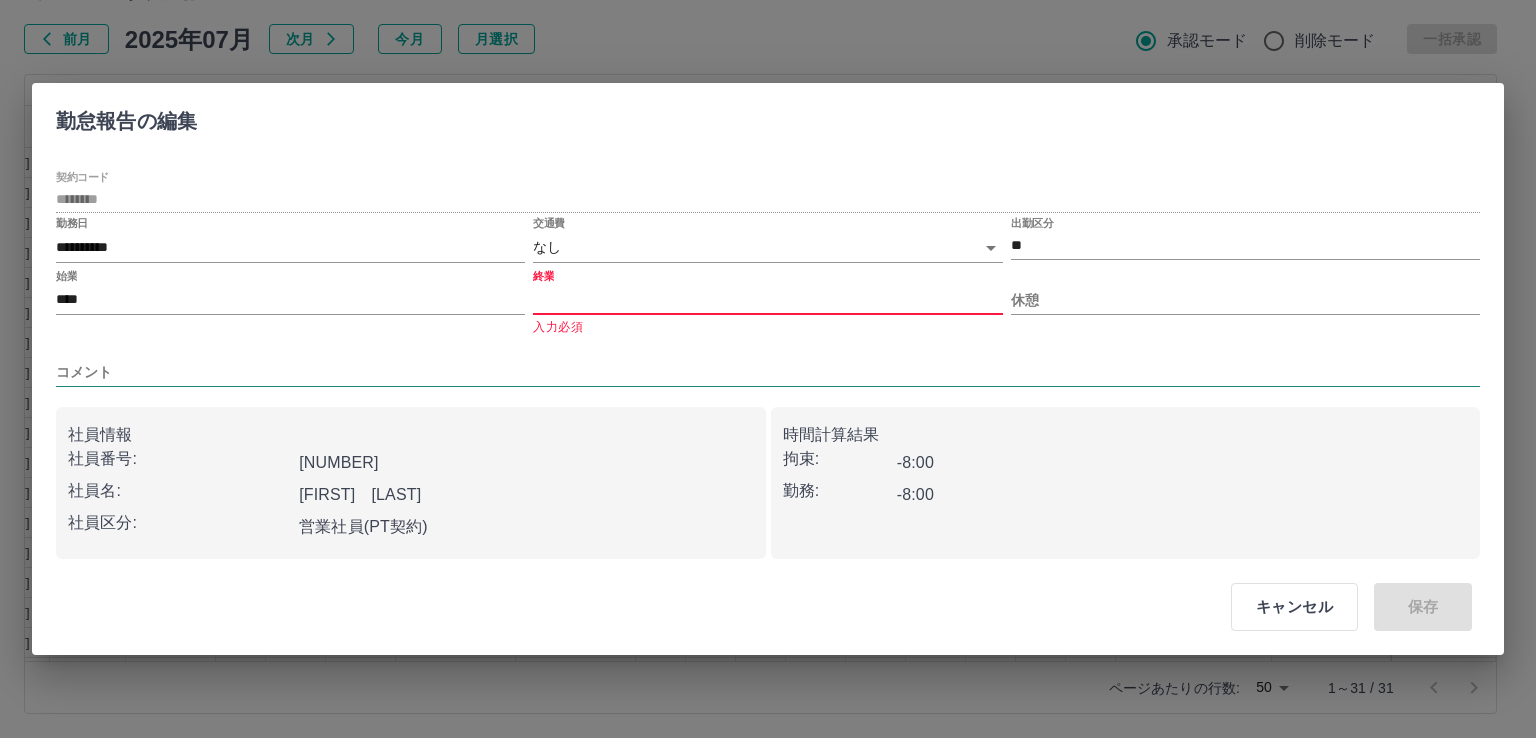type on "****" 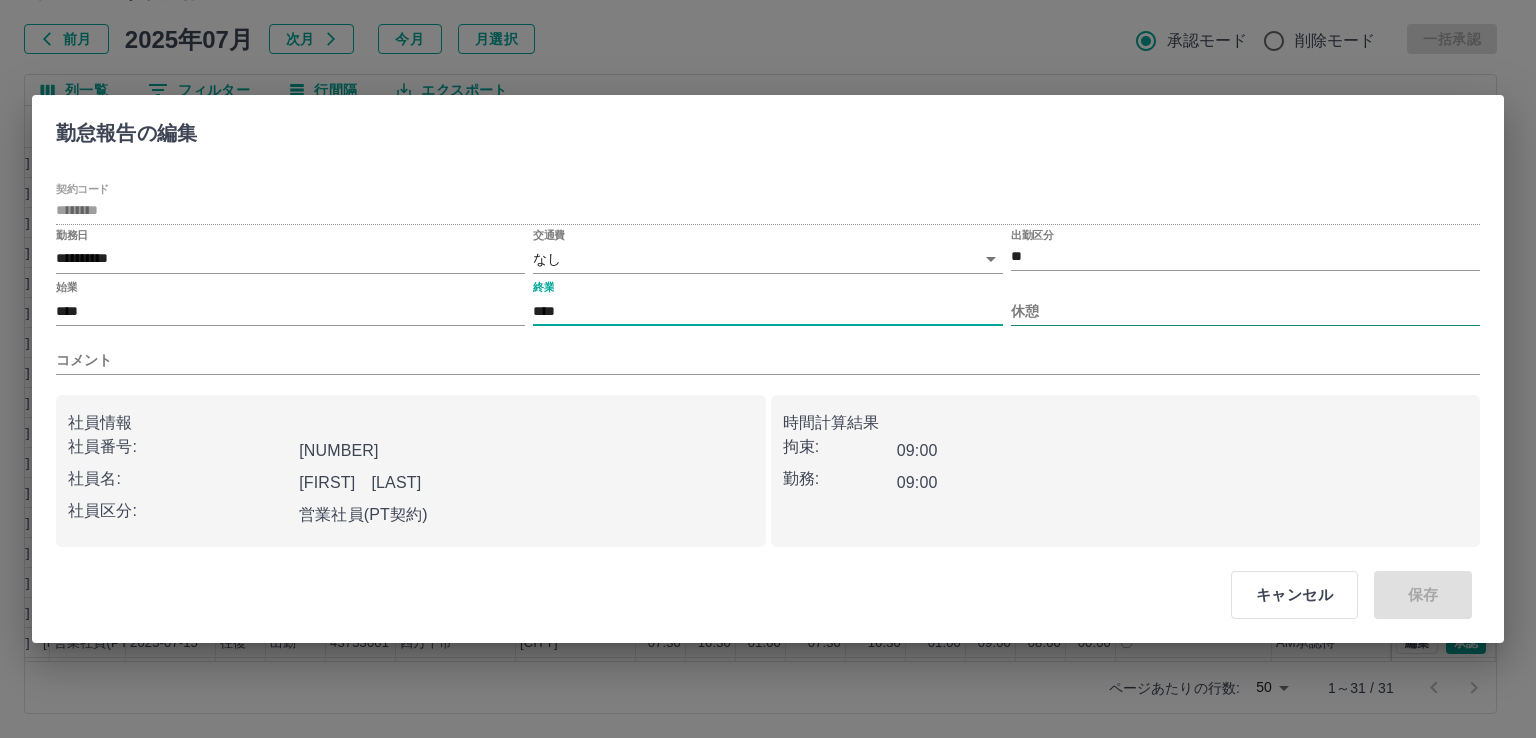 click on "休憩" at bounding box center [1245, 311] 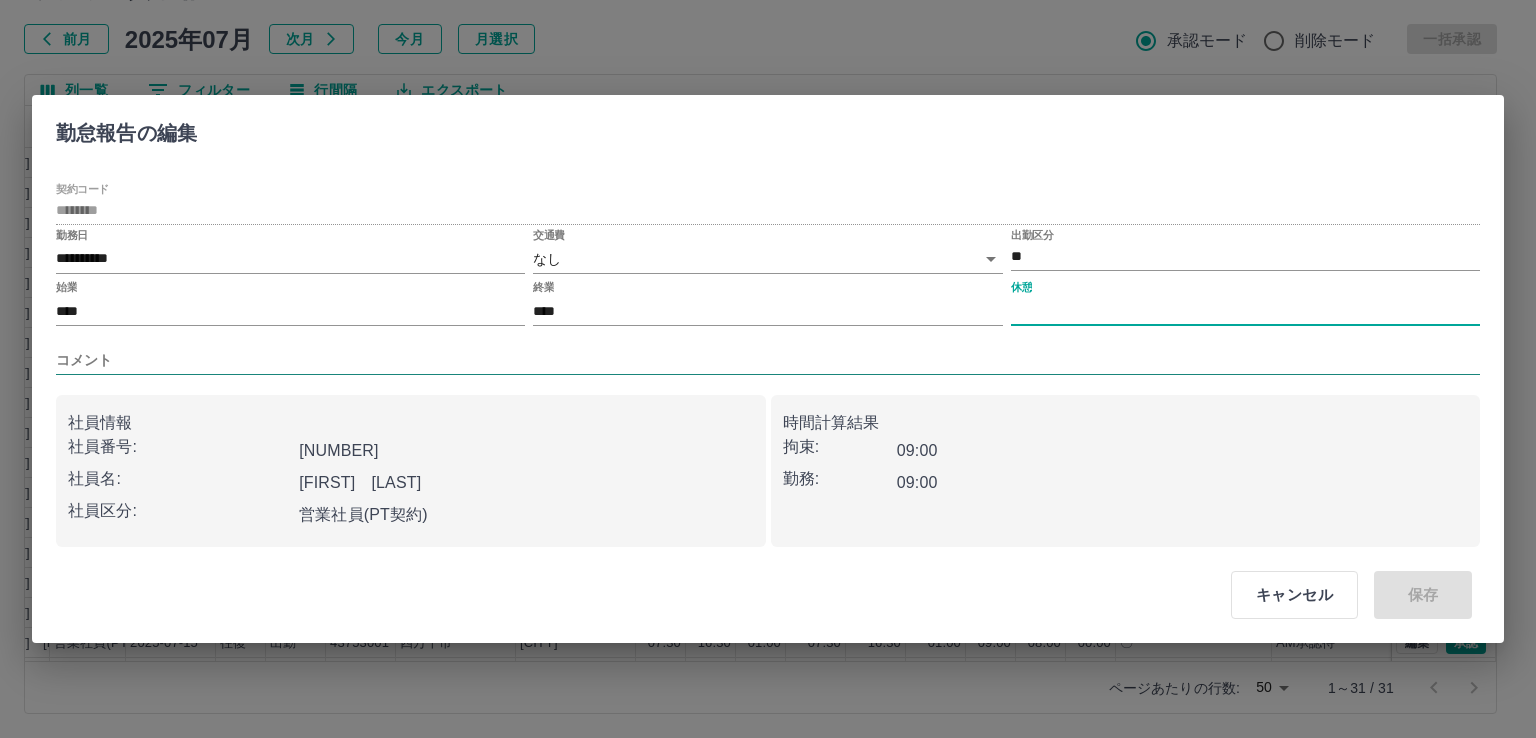 type on "****" 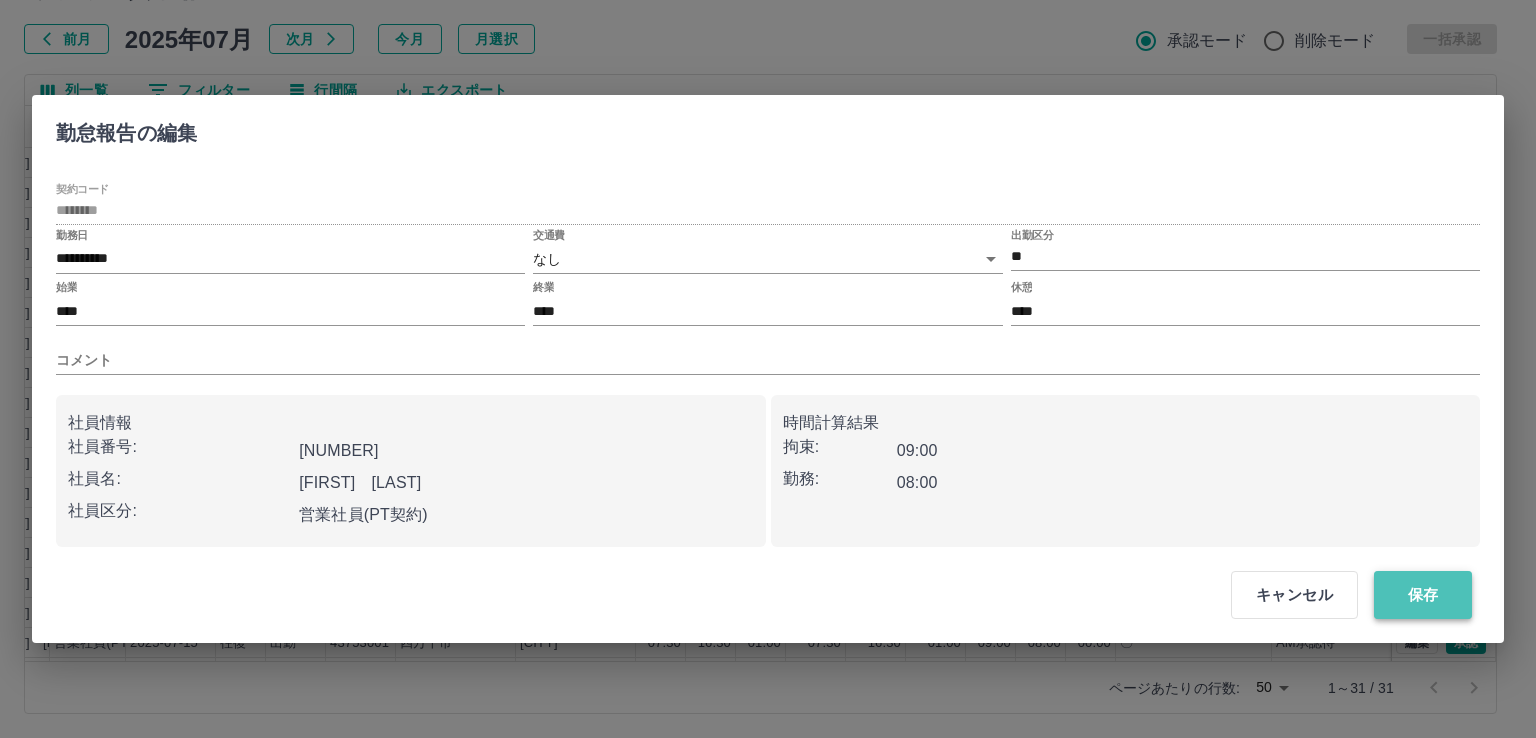 click on "保存" at bounding box center [1423, 595] 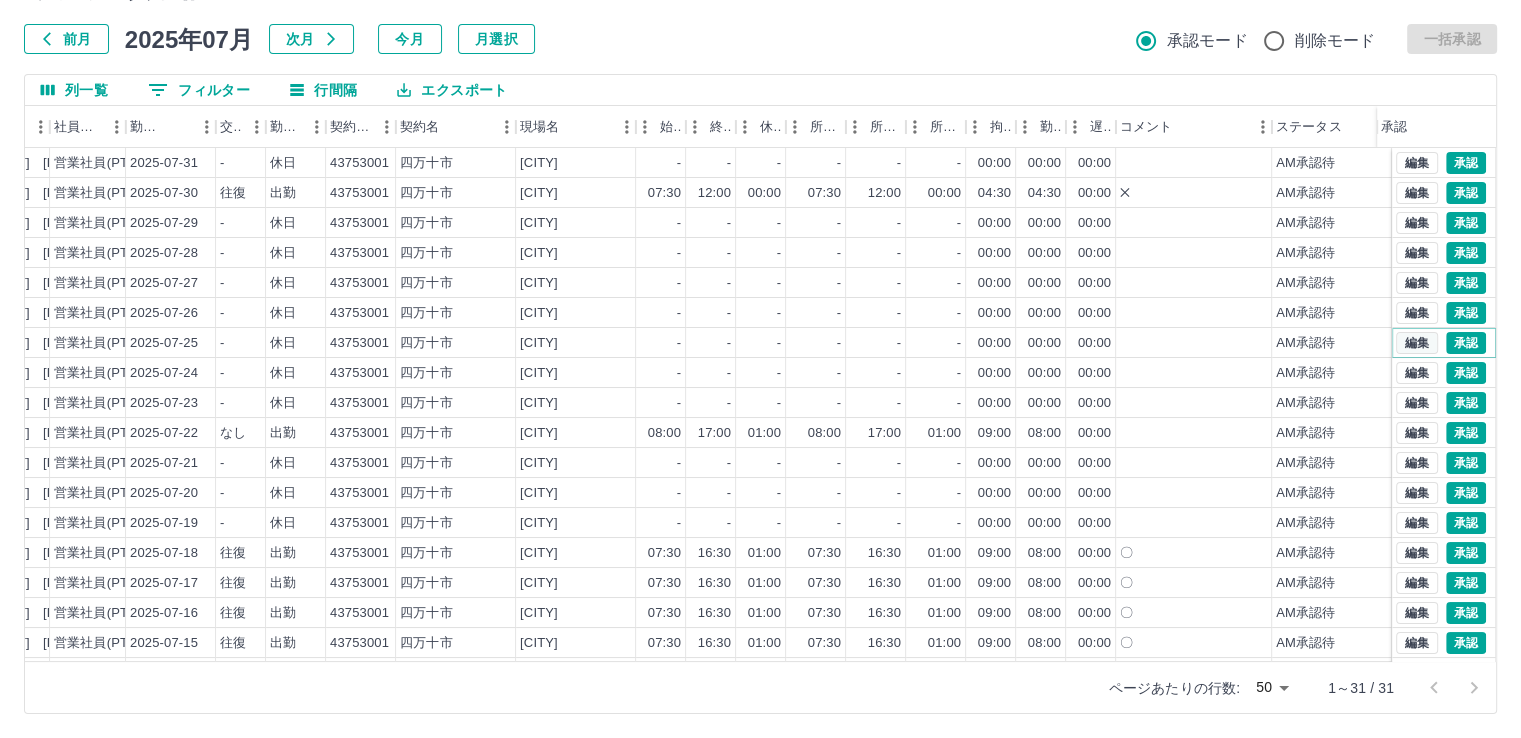 click on "編集" at bounding box center [1417, 343] 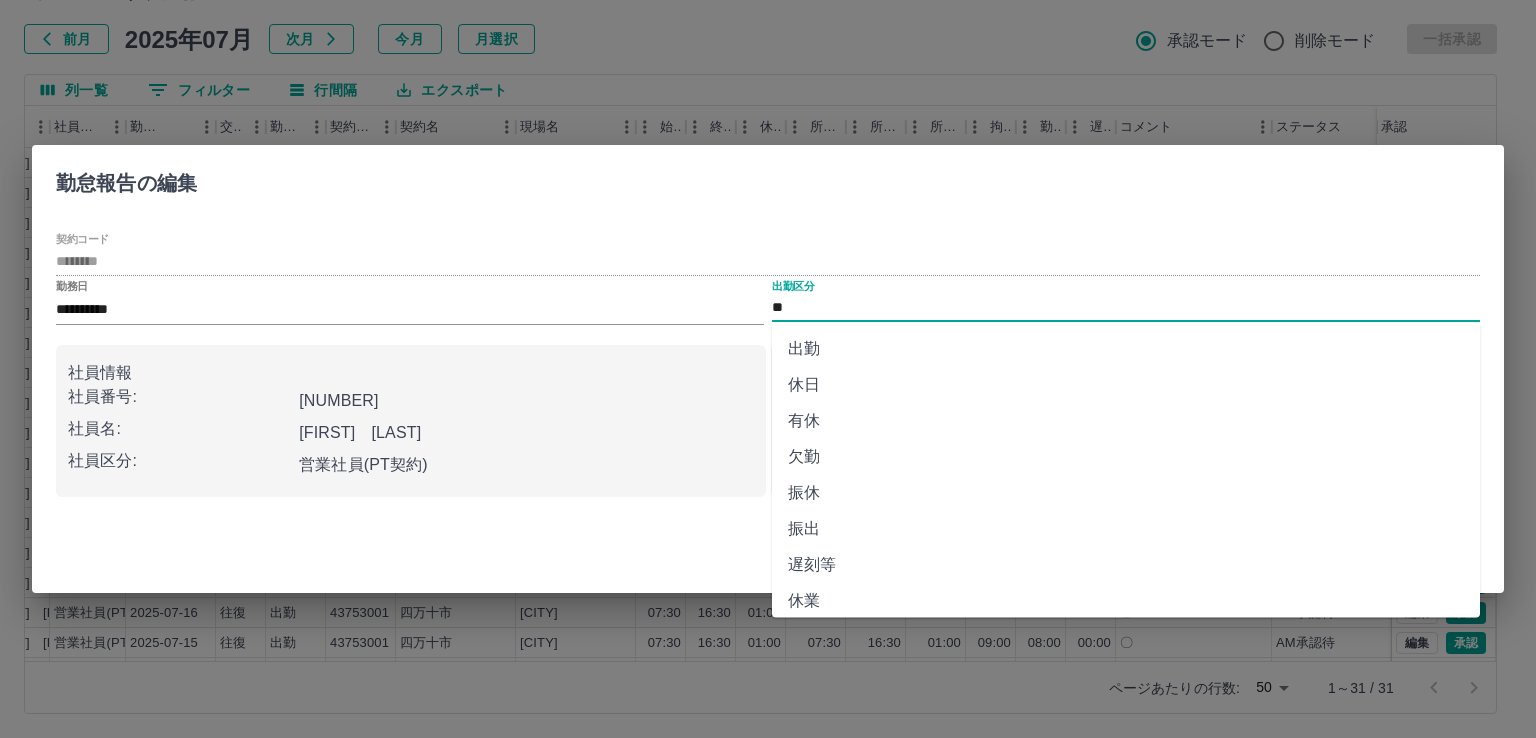 click on "**" at bounding box center [1126, 308] 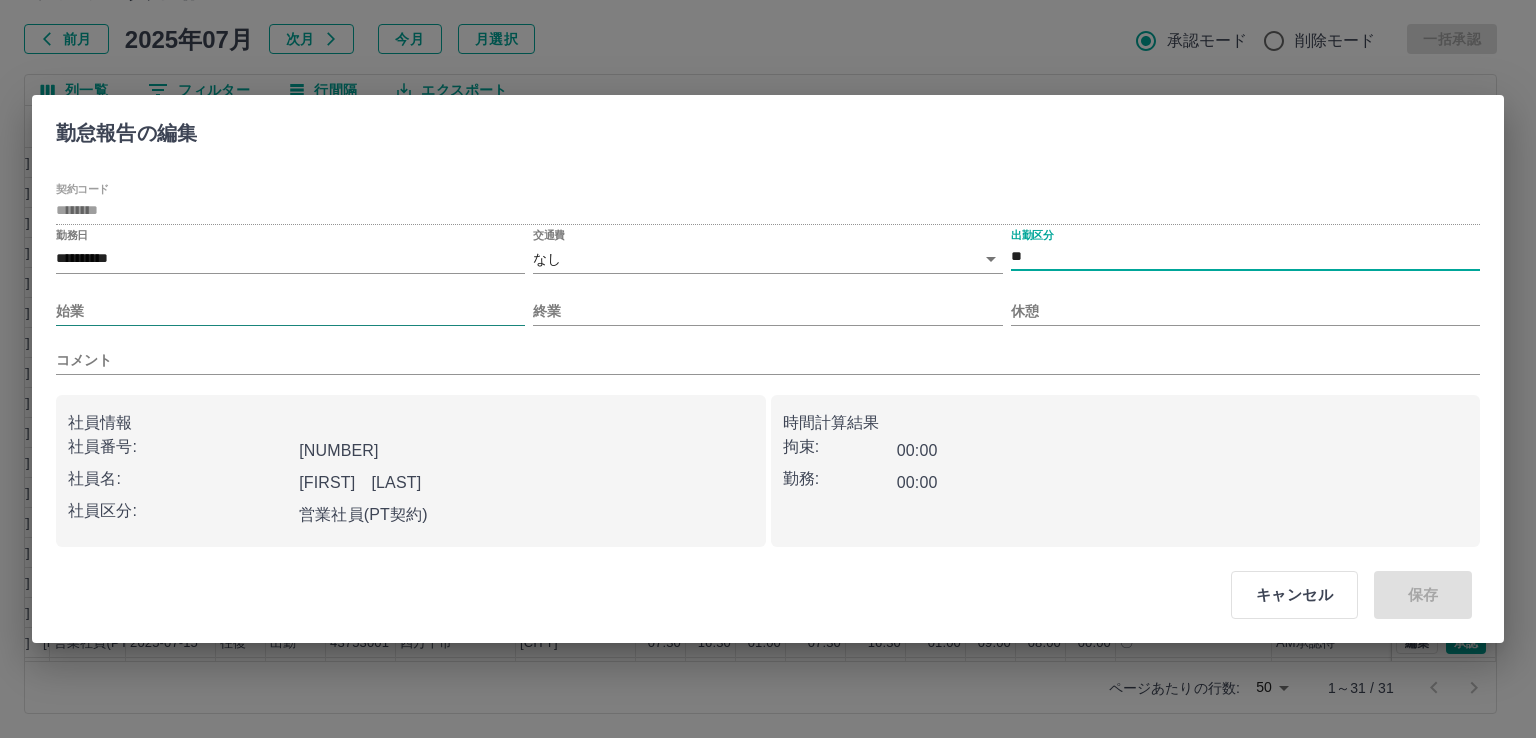 click on "始業" at bounding box center [290, 311] 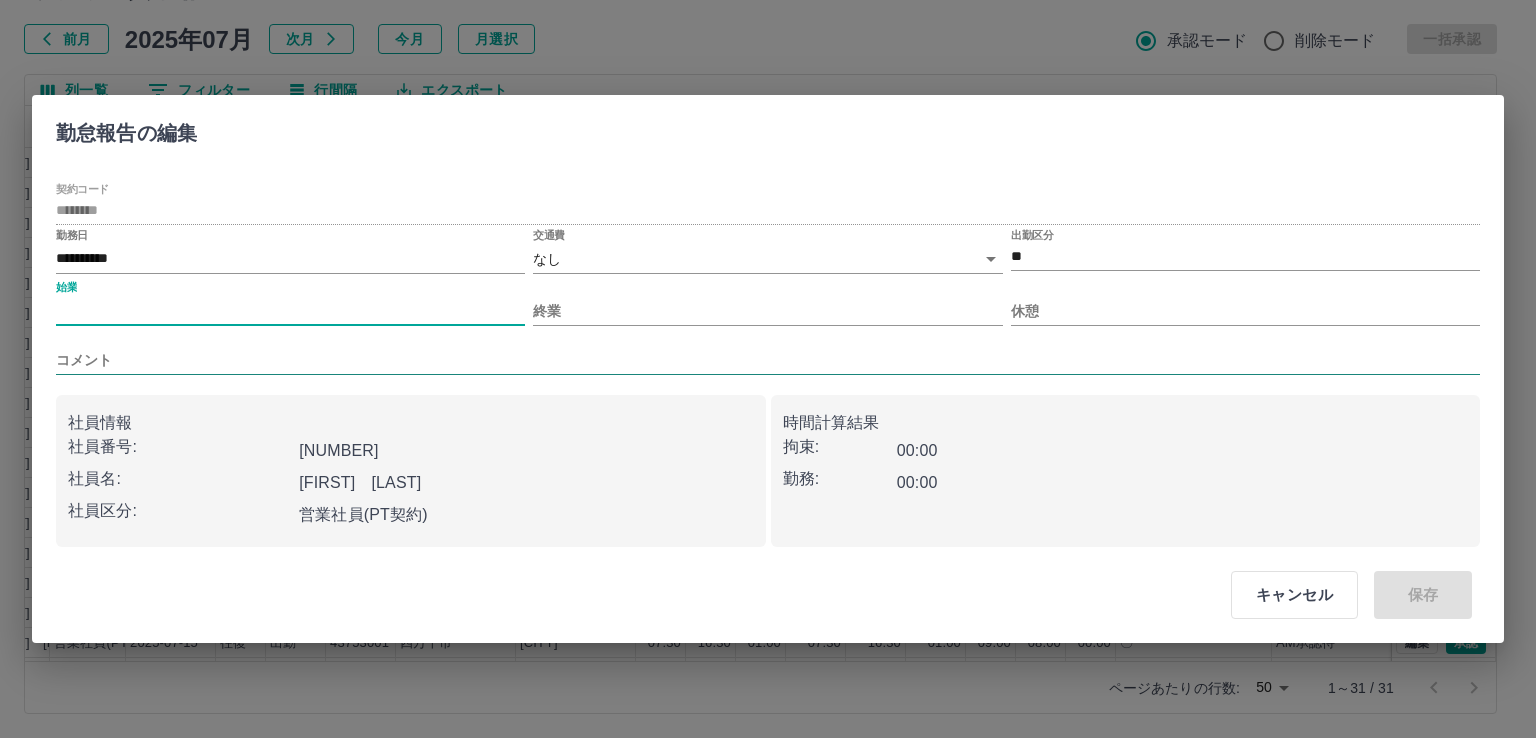 type on "****" 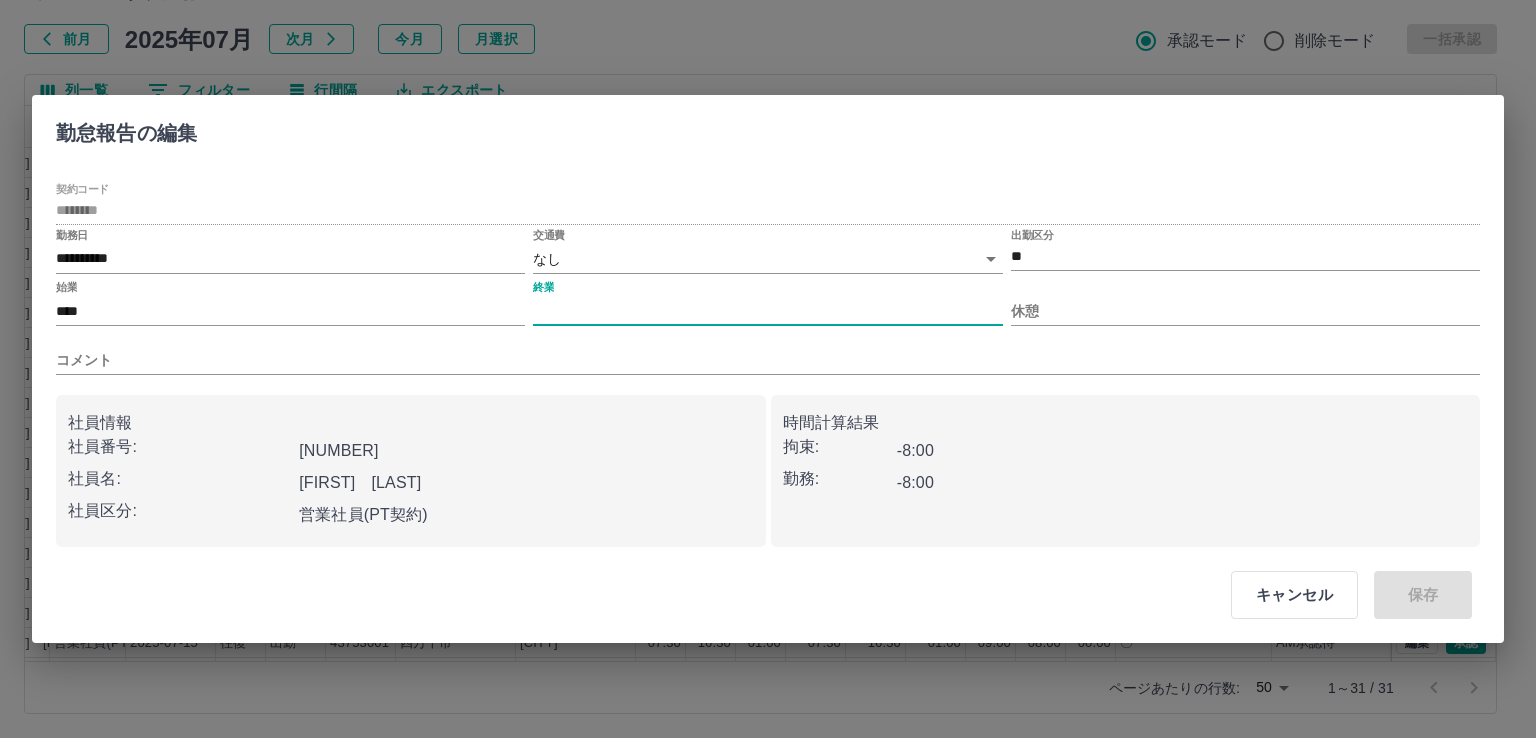click on "終業" at bounding box center (767, 311) 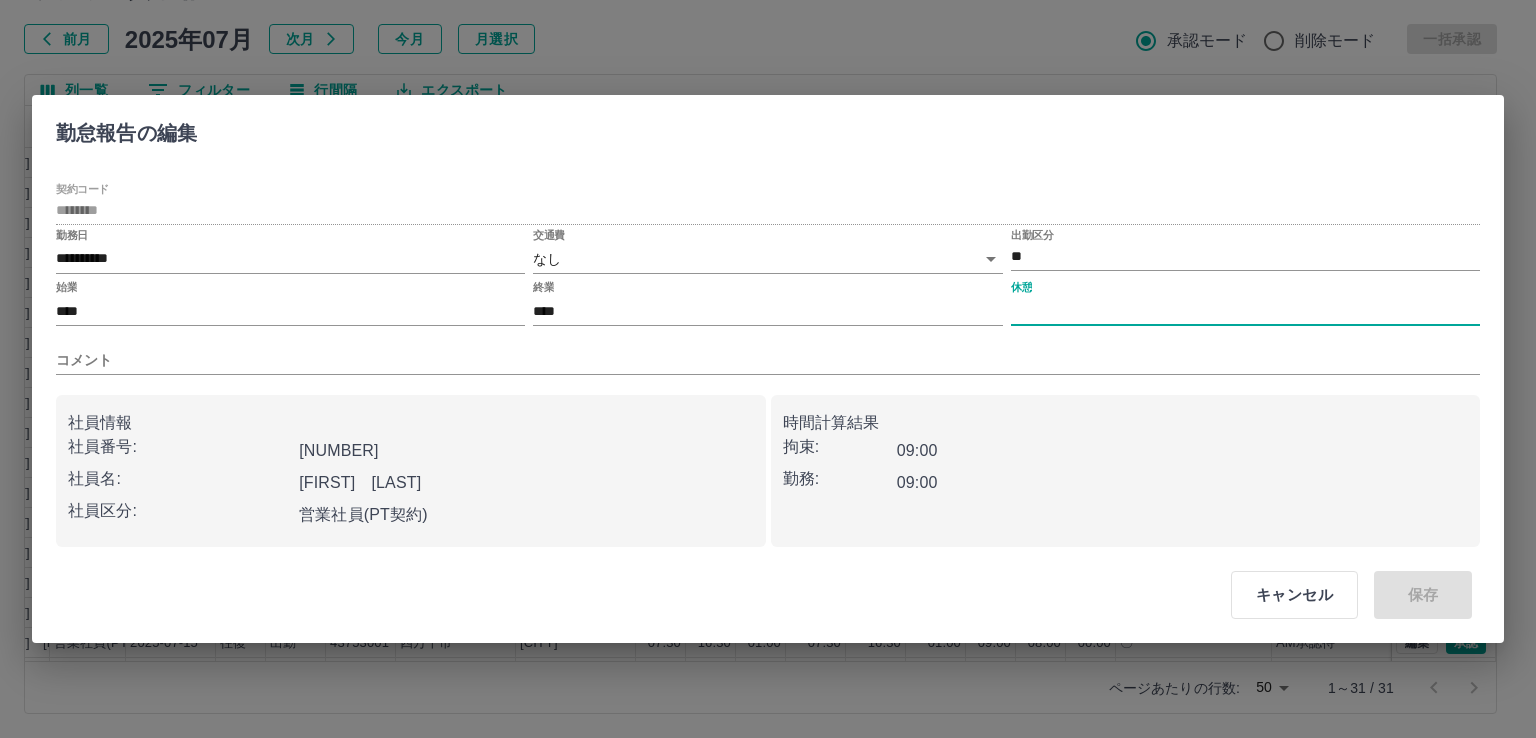 click on "休憩" at bounding box center (1245, 311) 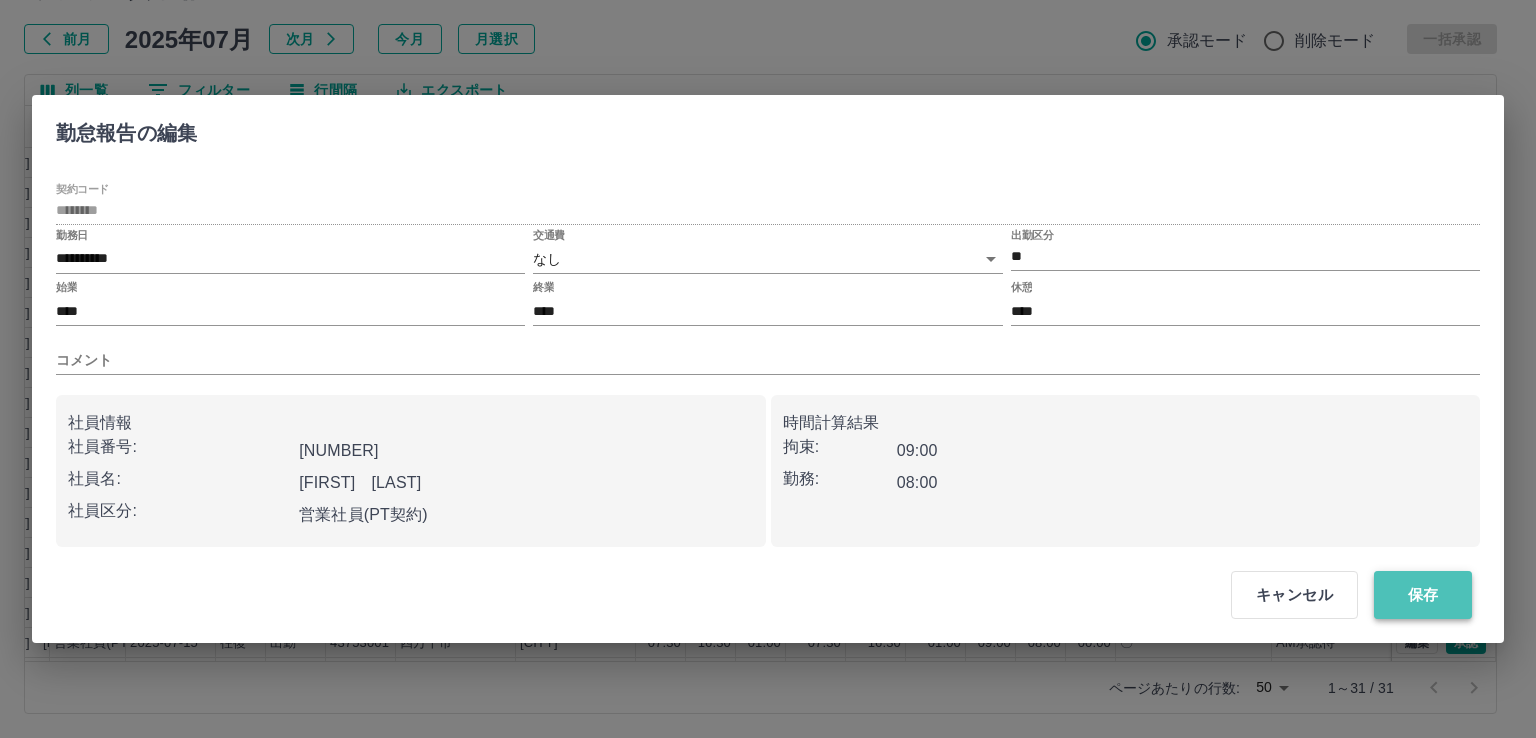 click on "保存" at bounding box center (1423, 595) 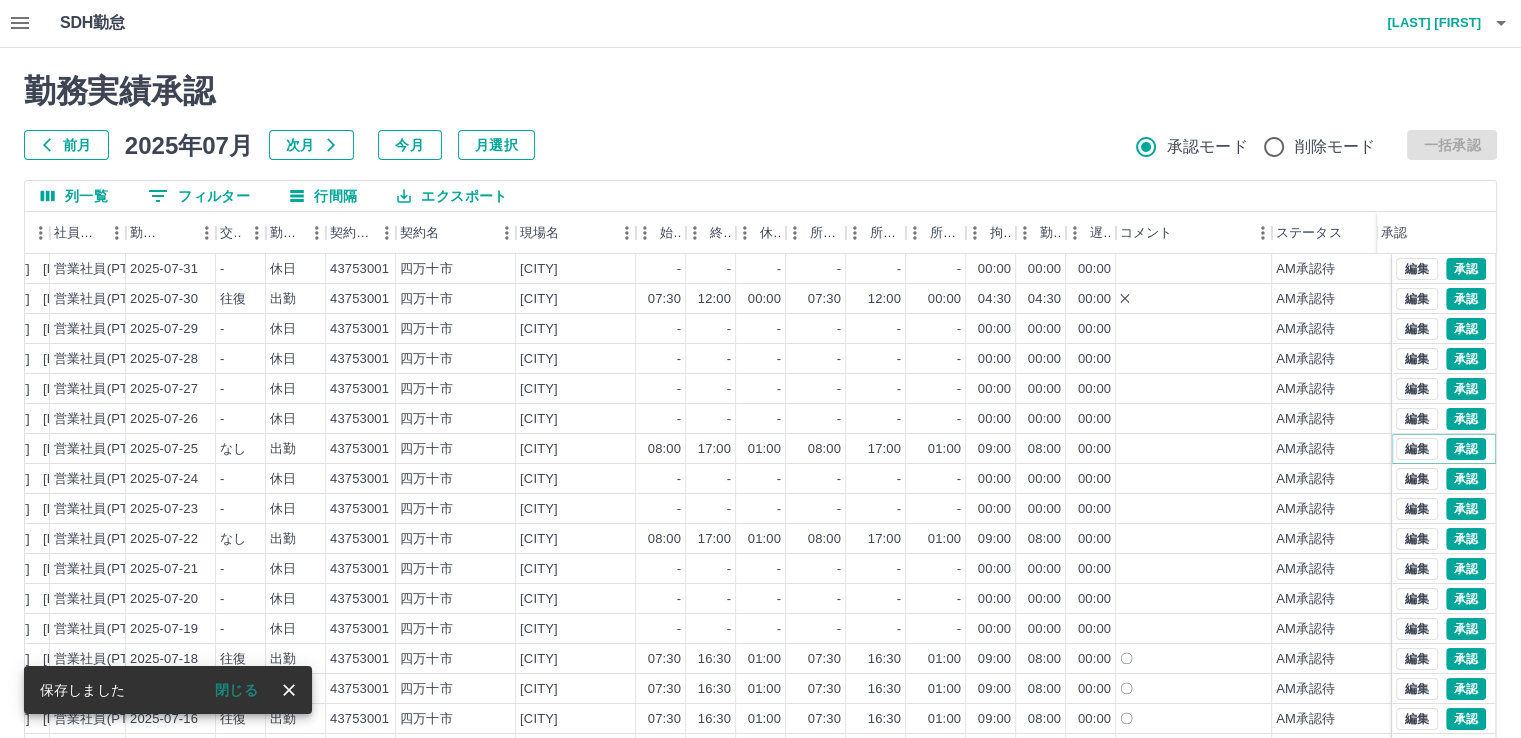 scroll, scrollTop: 0, scrollLeft: 0, axis: both 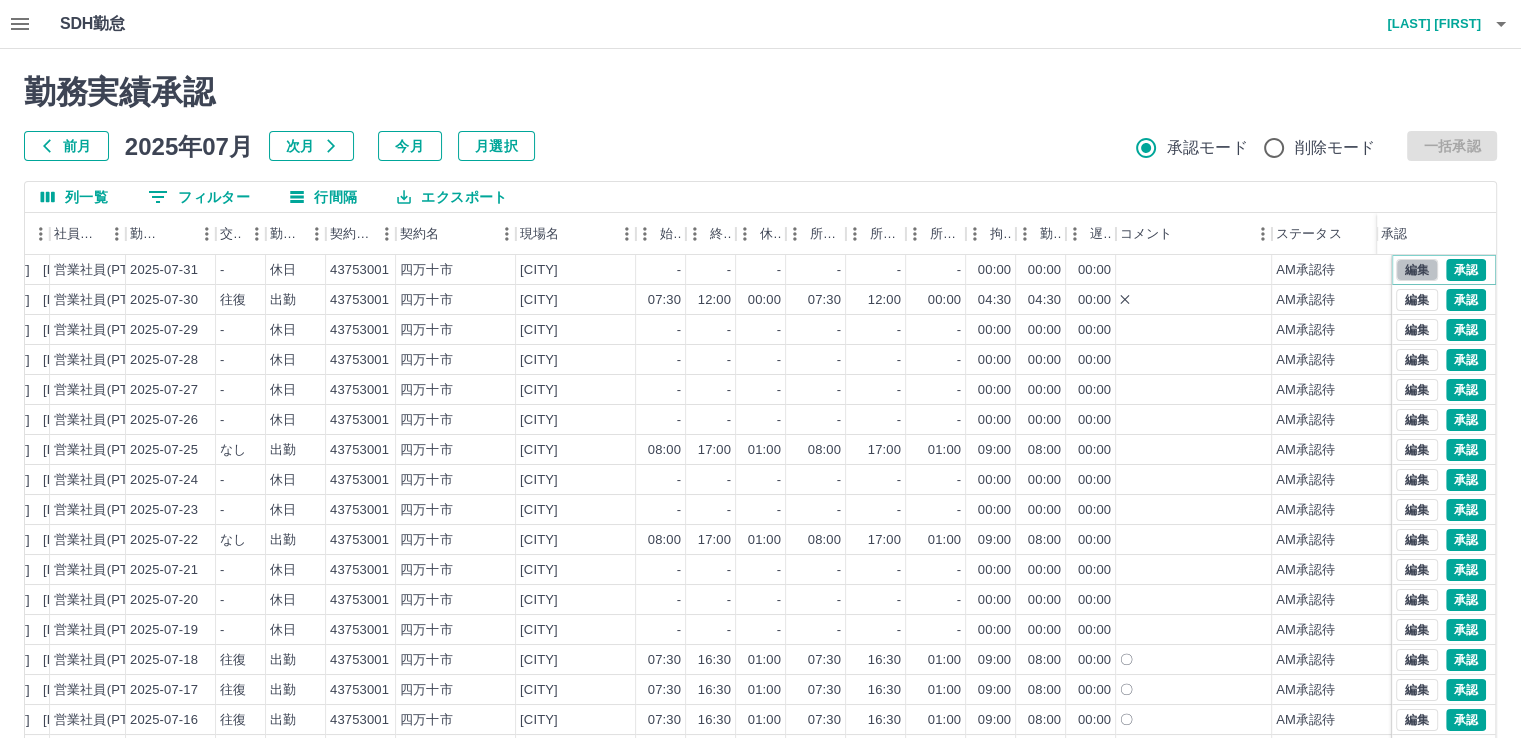click on "編集" at bounding box center (1417, 270) 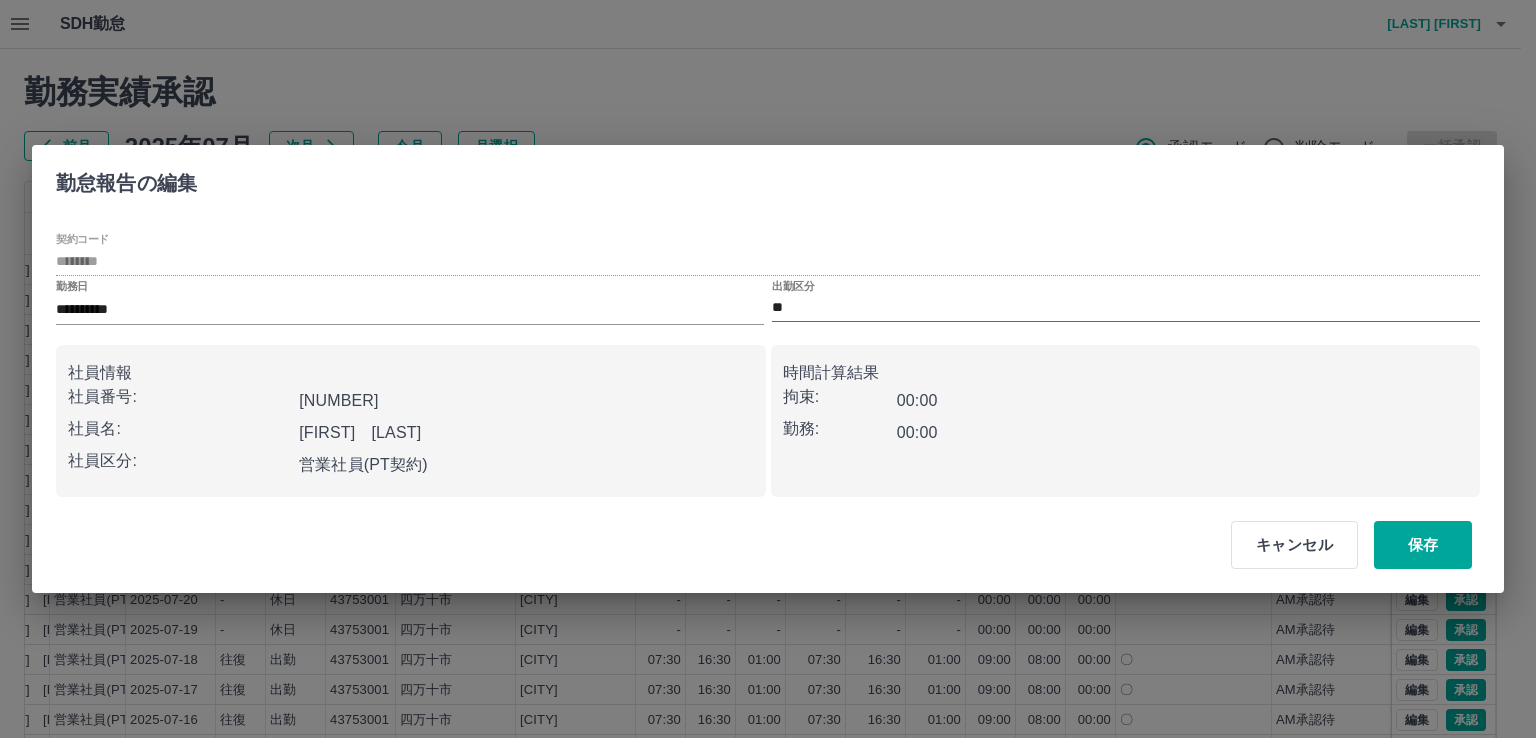 click on "**" at bounding box center (1126, 308) 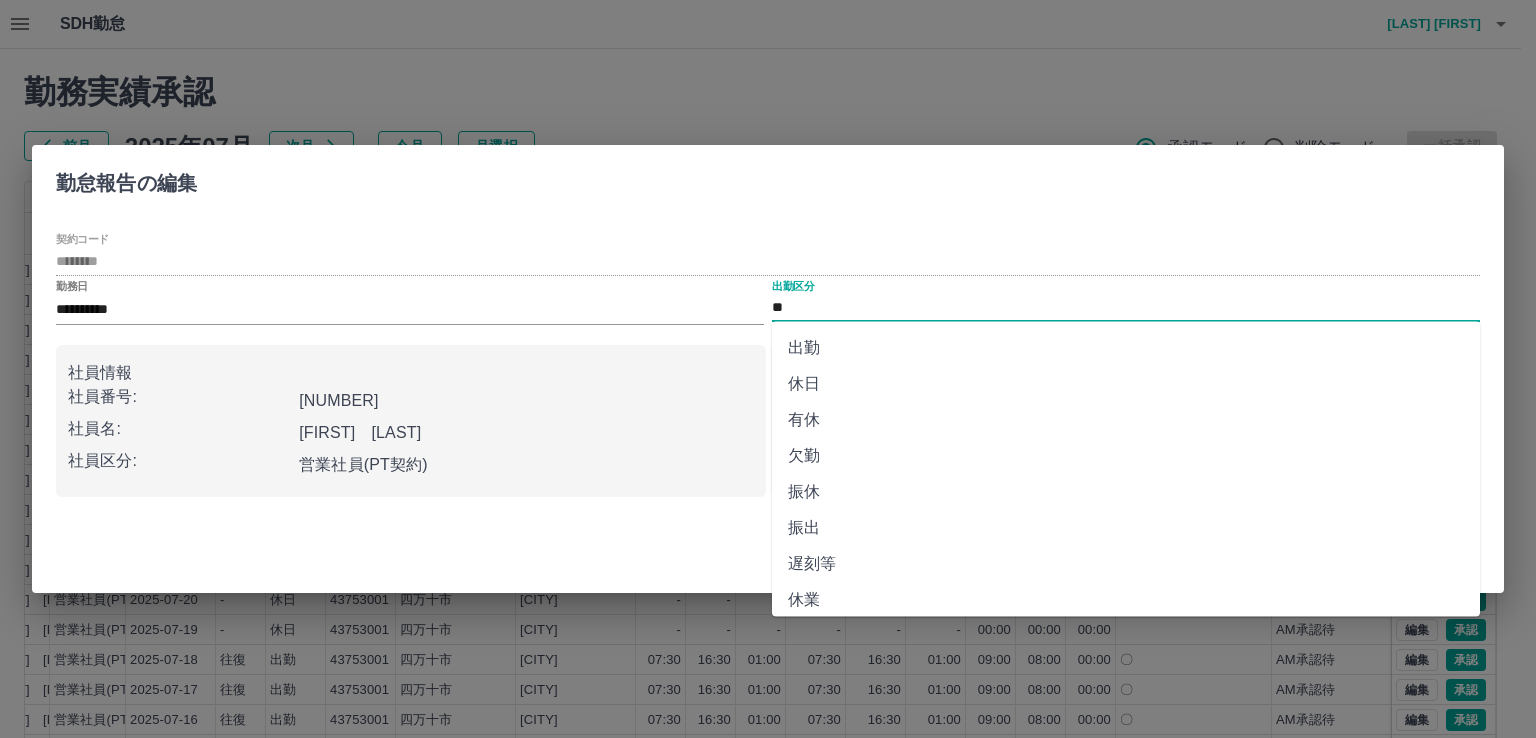 click on "出勤" at bounding box center [1126, 348] 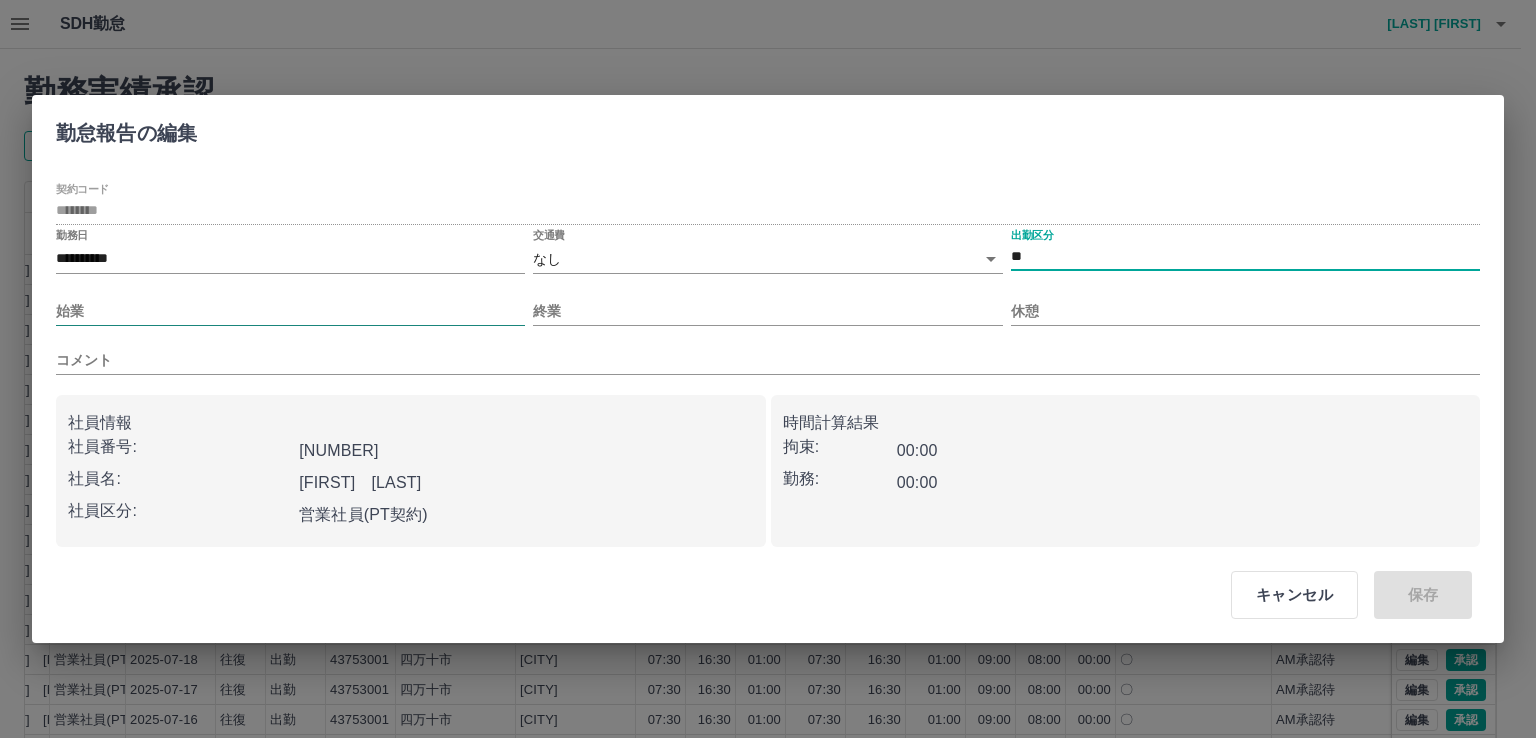 click on "始業" at bounding box center [290, 311] 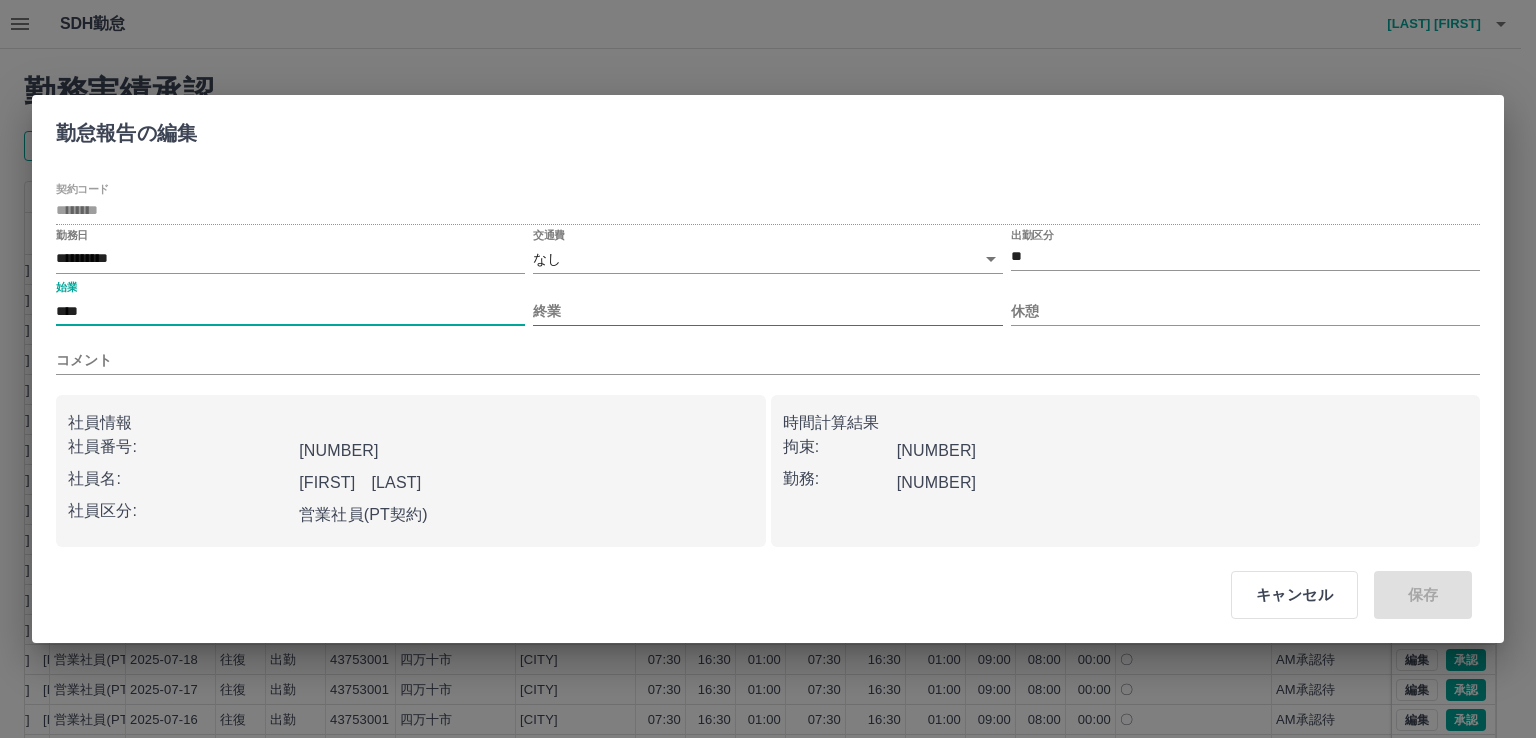 click on "終業" at bounding box center [767, 311] 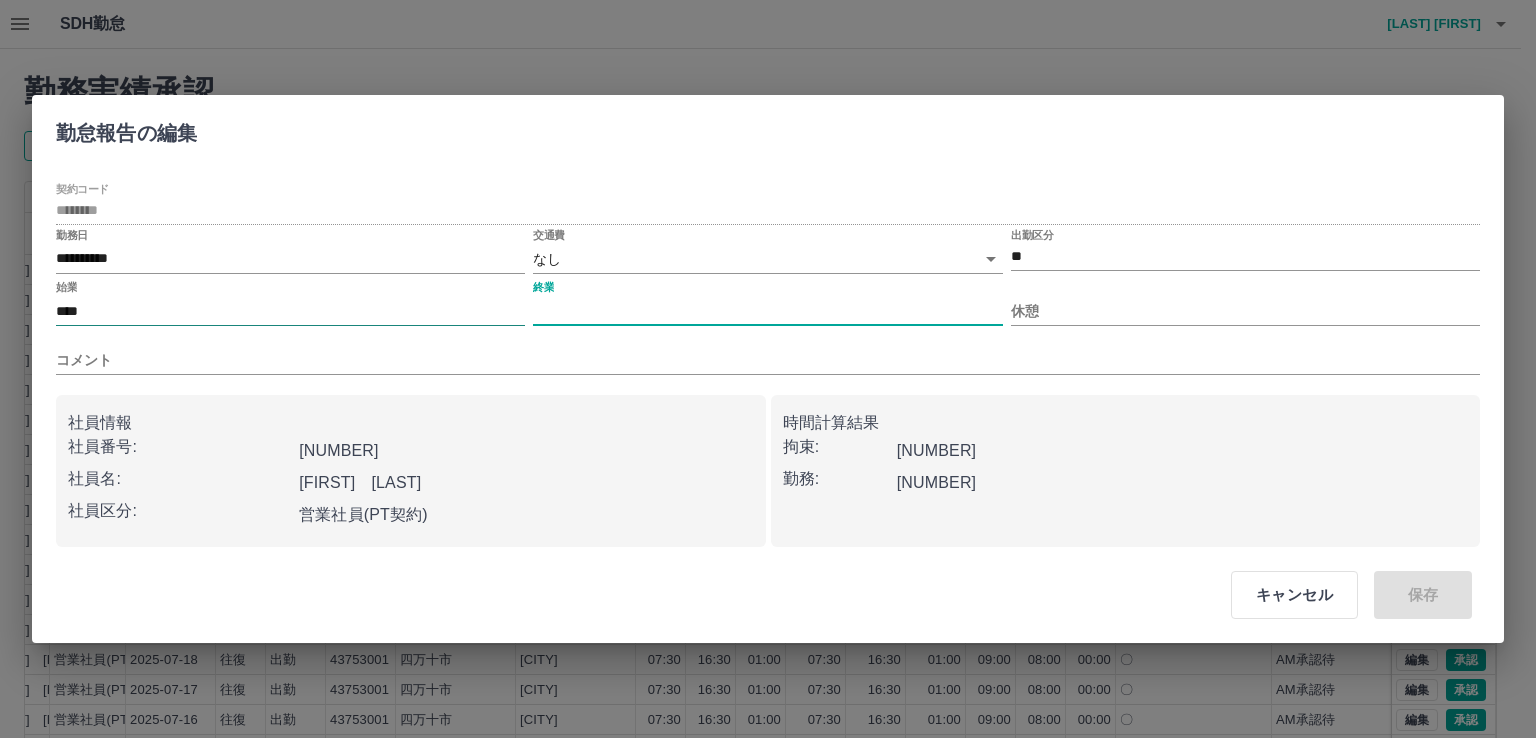 click on "****" at bounding box center (290, 311) 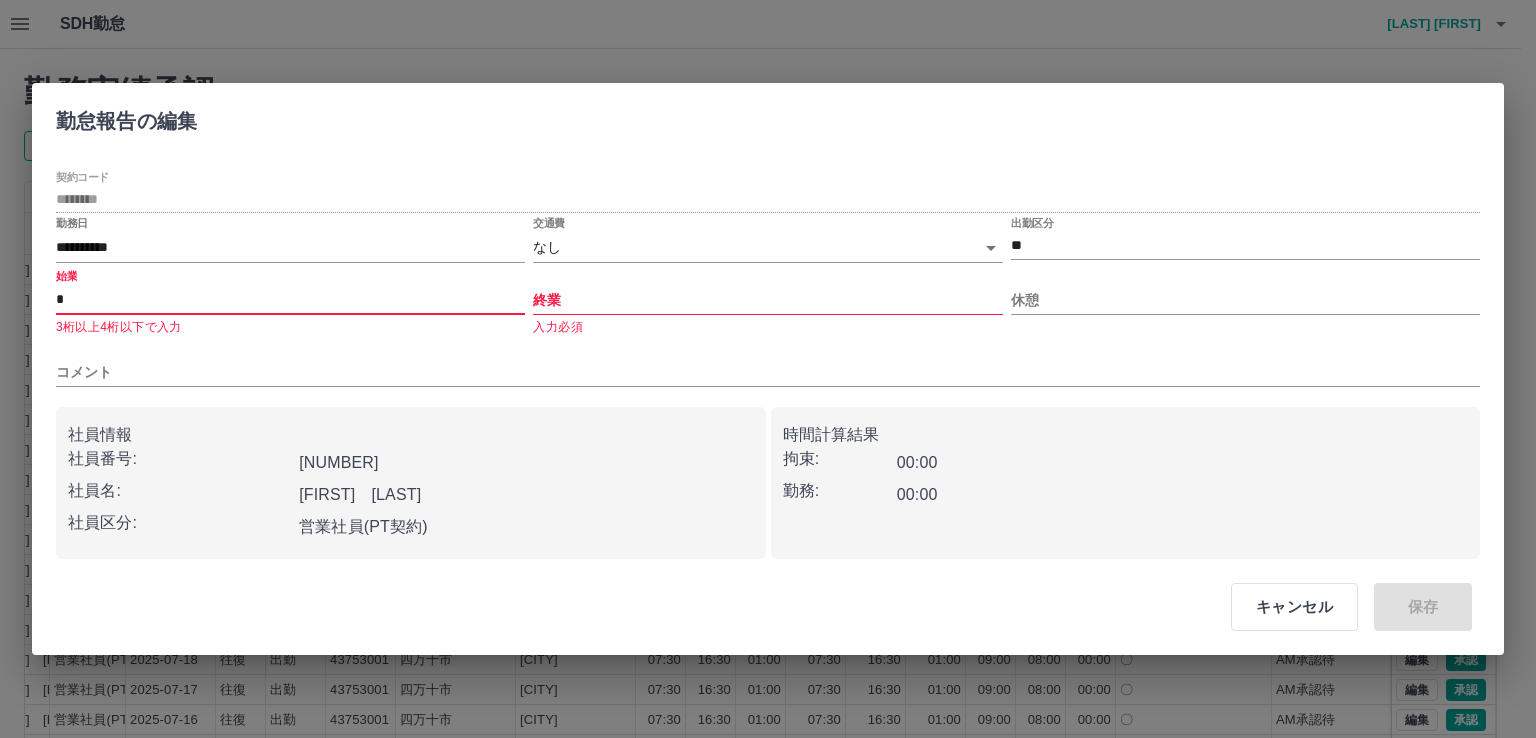 type on "****" 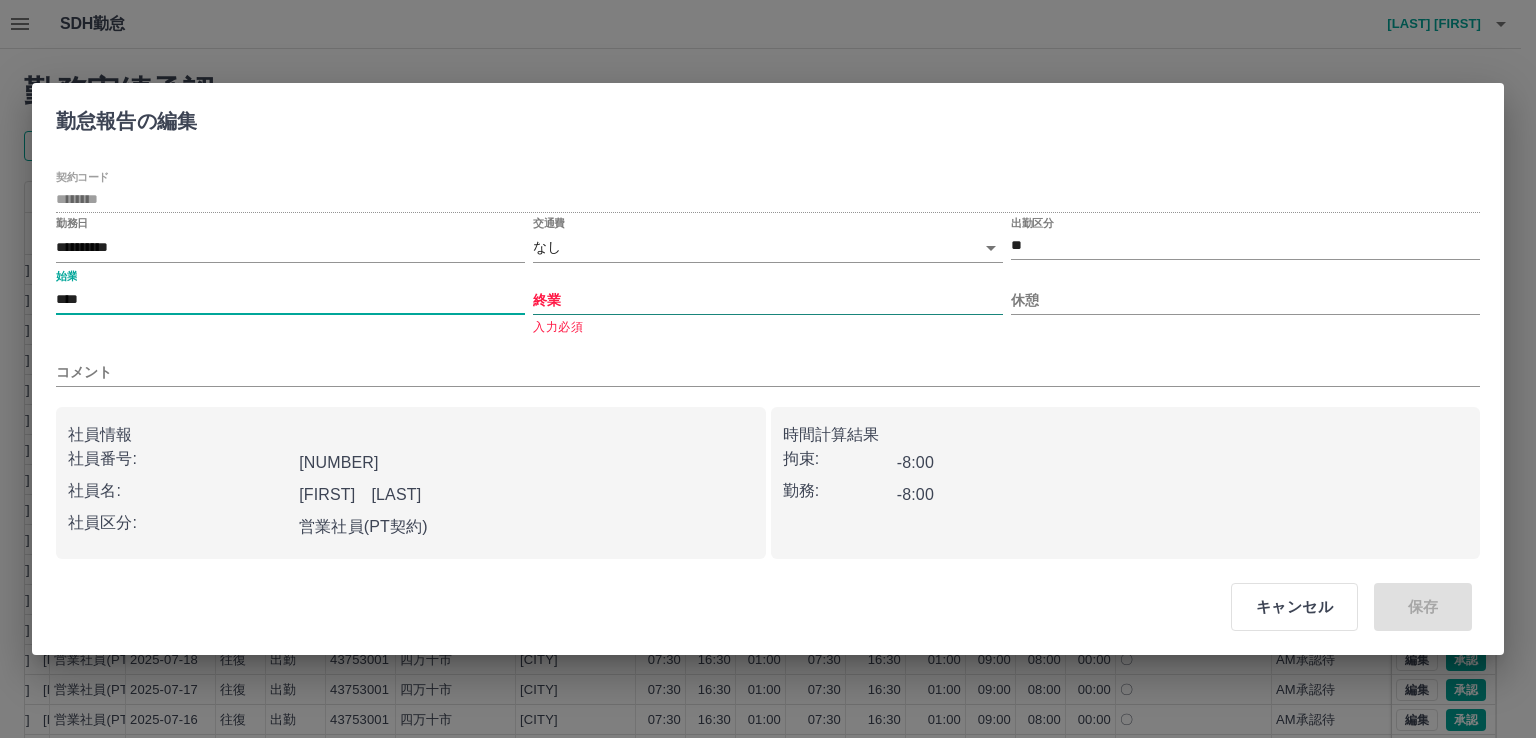 click on "終業" at bounding box center (767, 300) 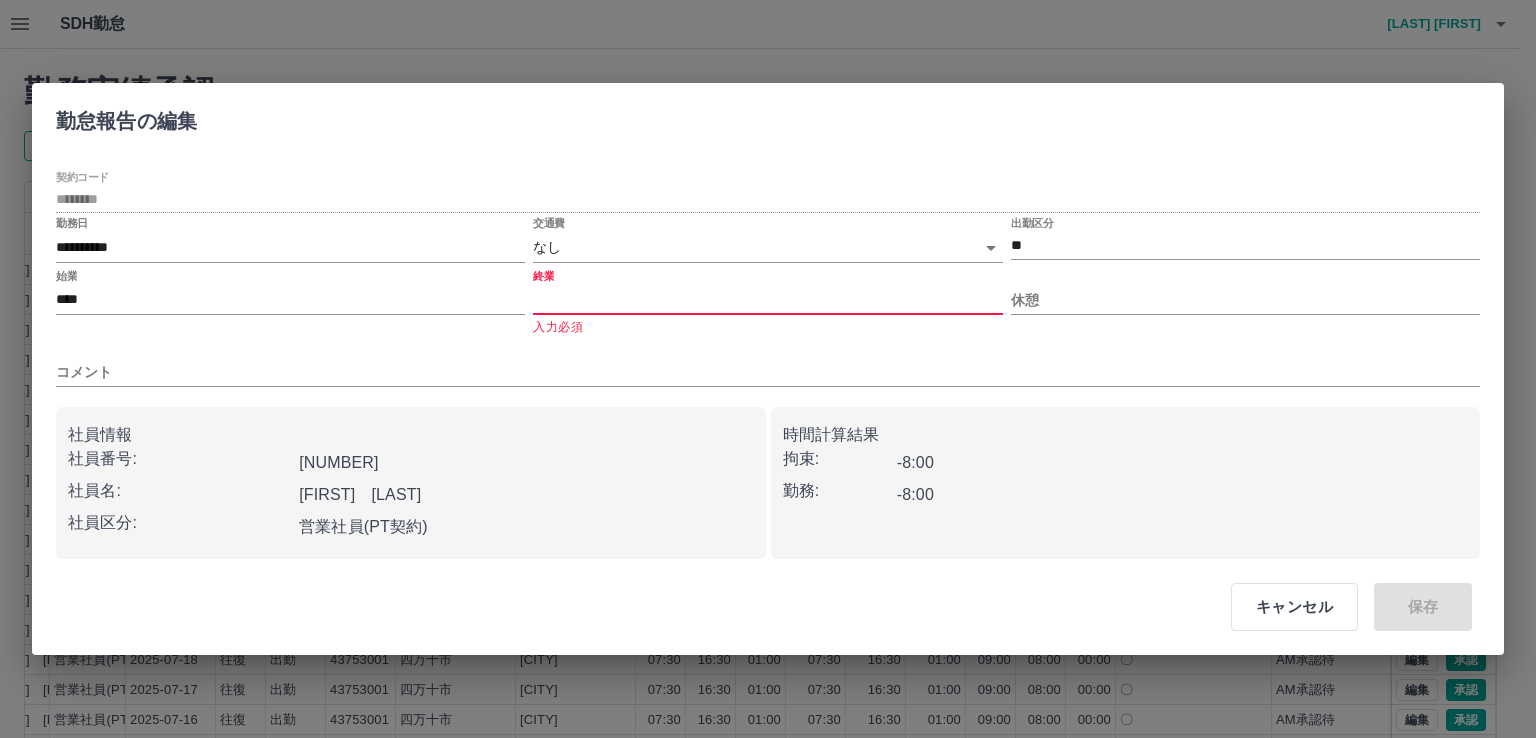 type on "****" 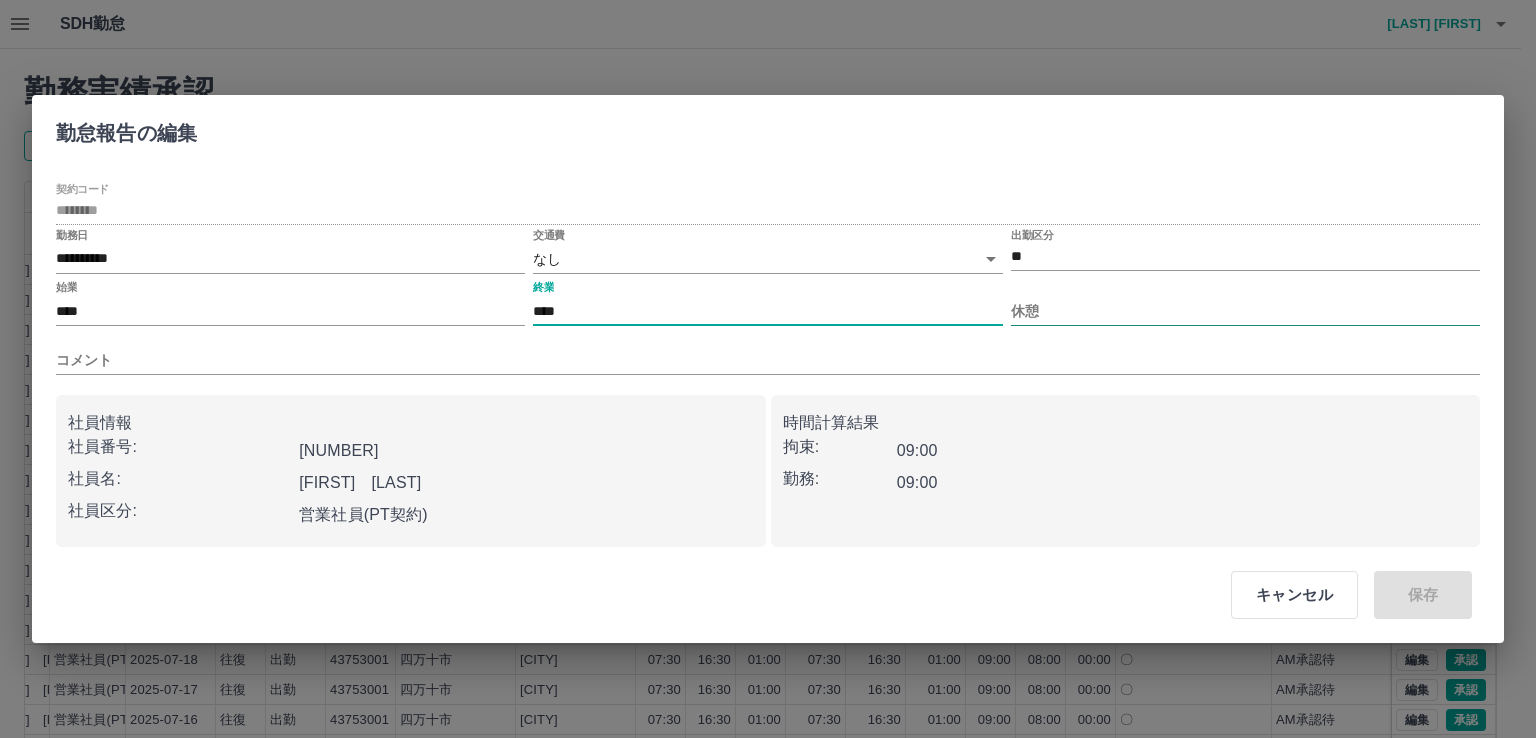 click on "休憩" at bounding box center (1245, 311) 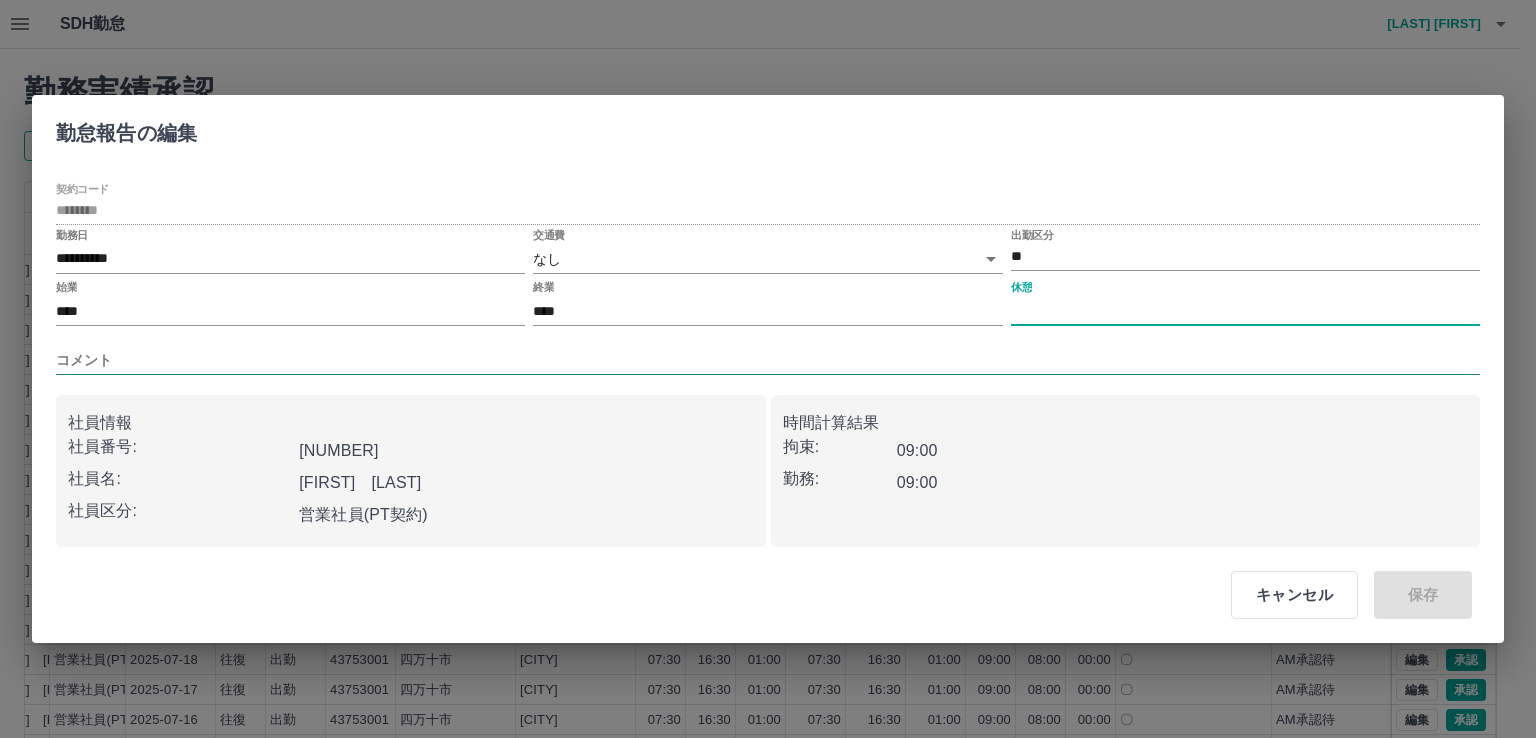 type on "****" 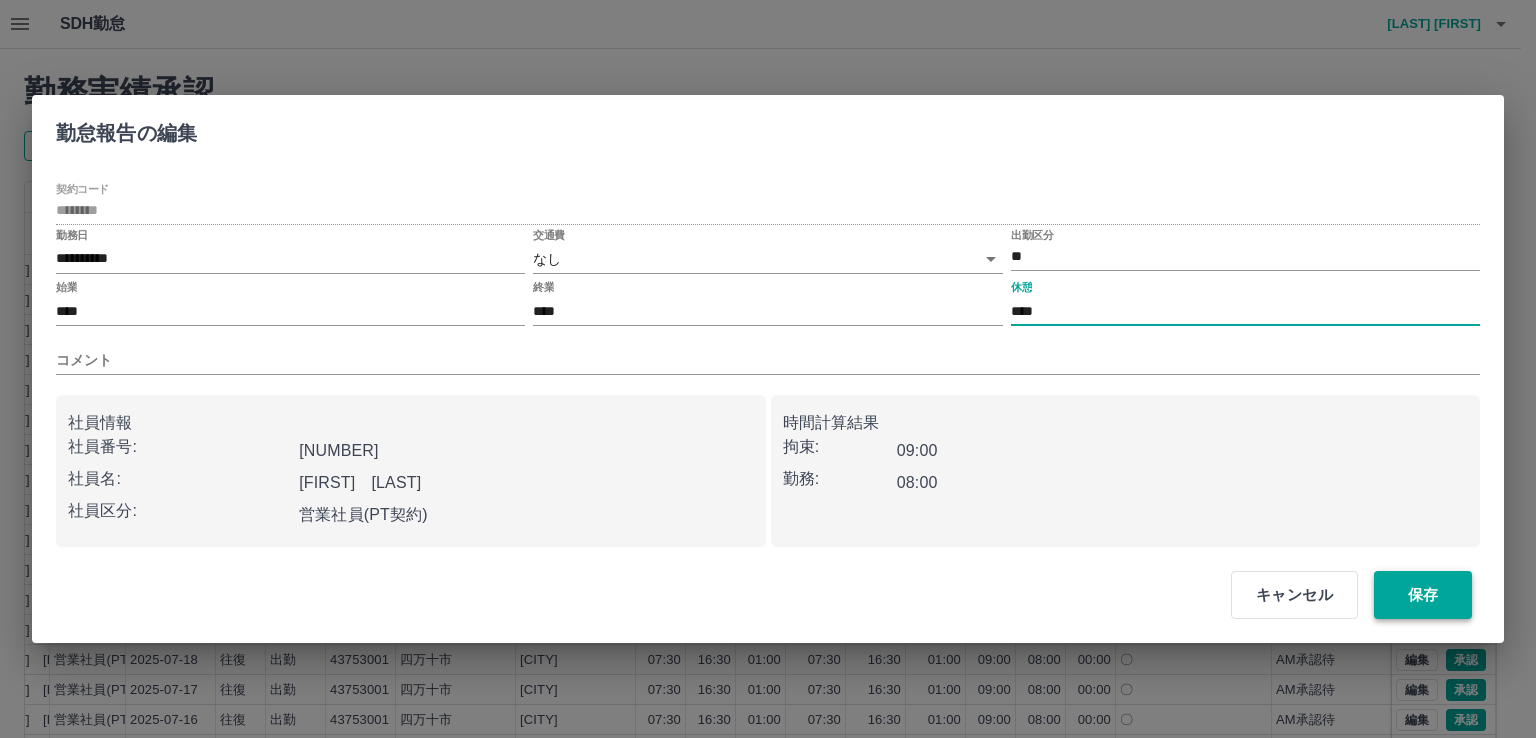click on "保存" at bounding box center (1423, 595) 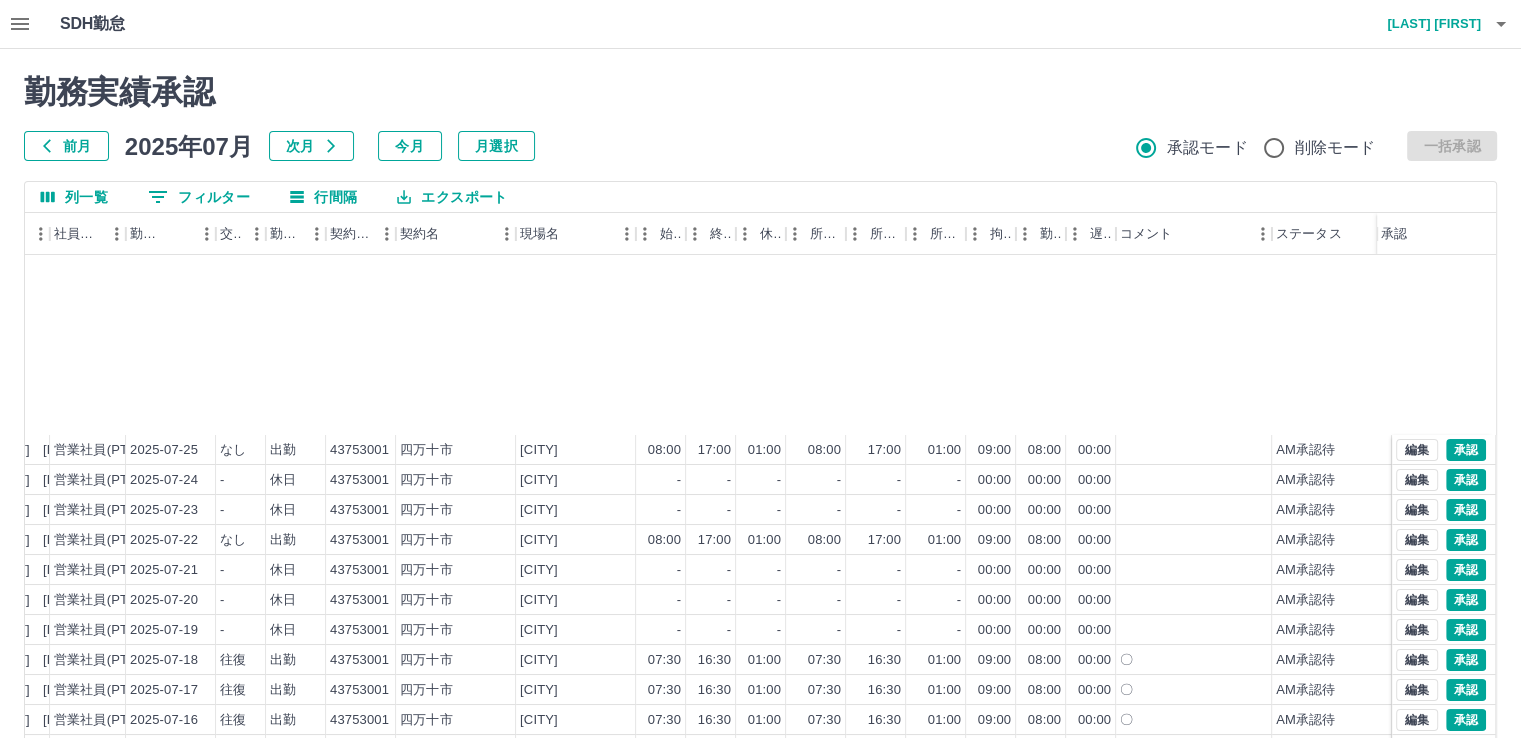 scroll, scrollTop: 431, scrollLeft: 275, axis: both 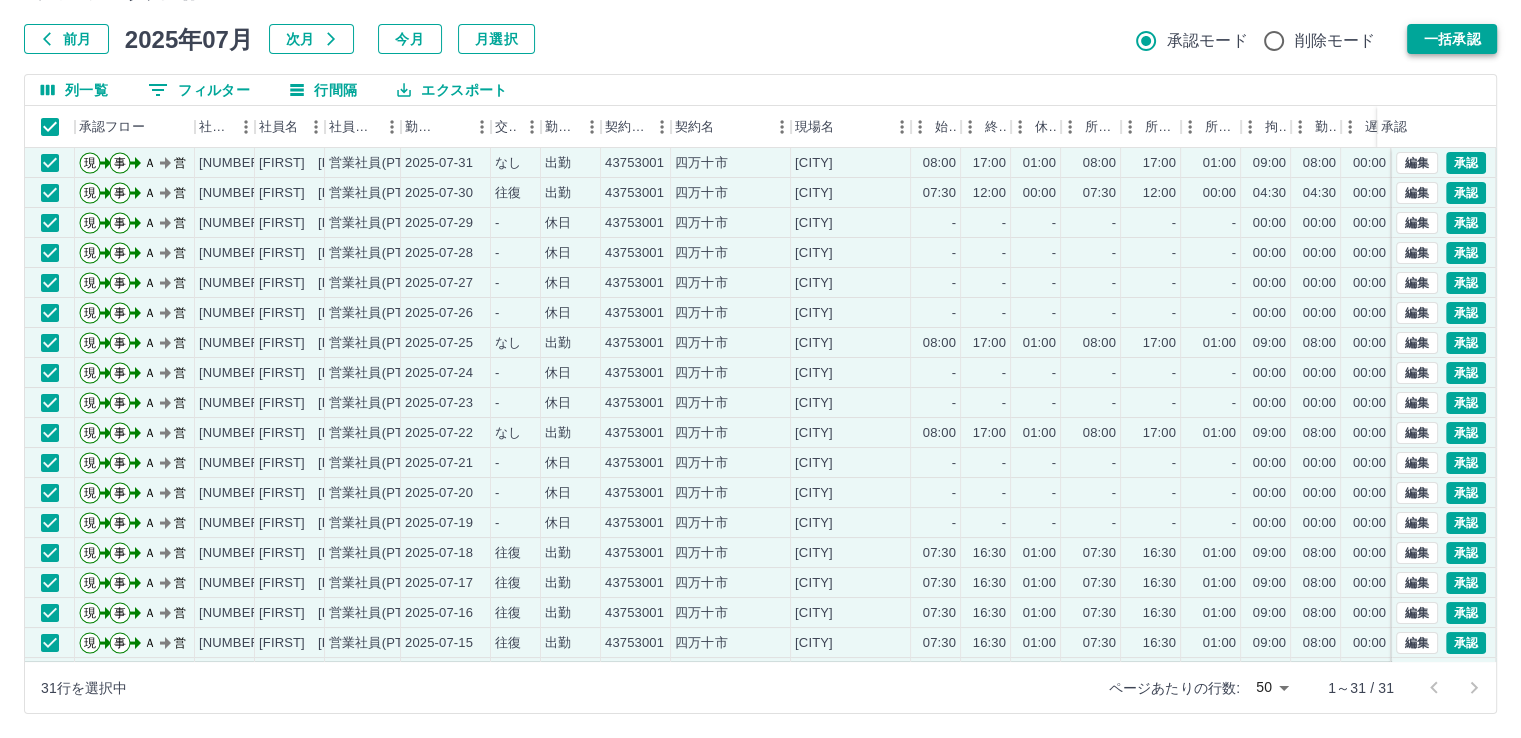 click on "一括承認" at bounding box center (1452, 39) 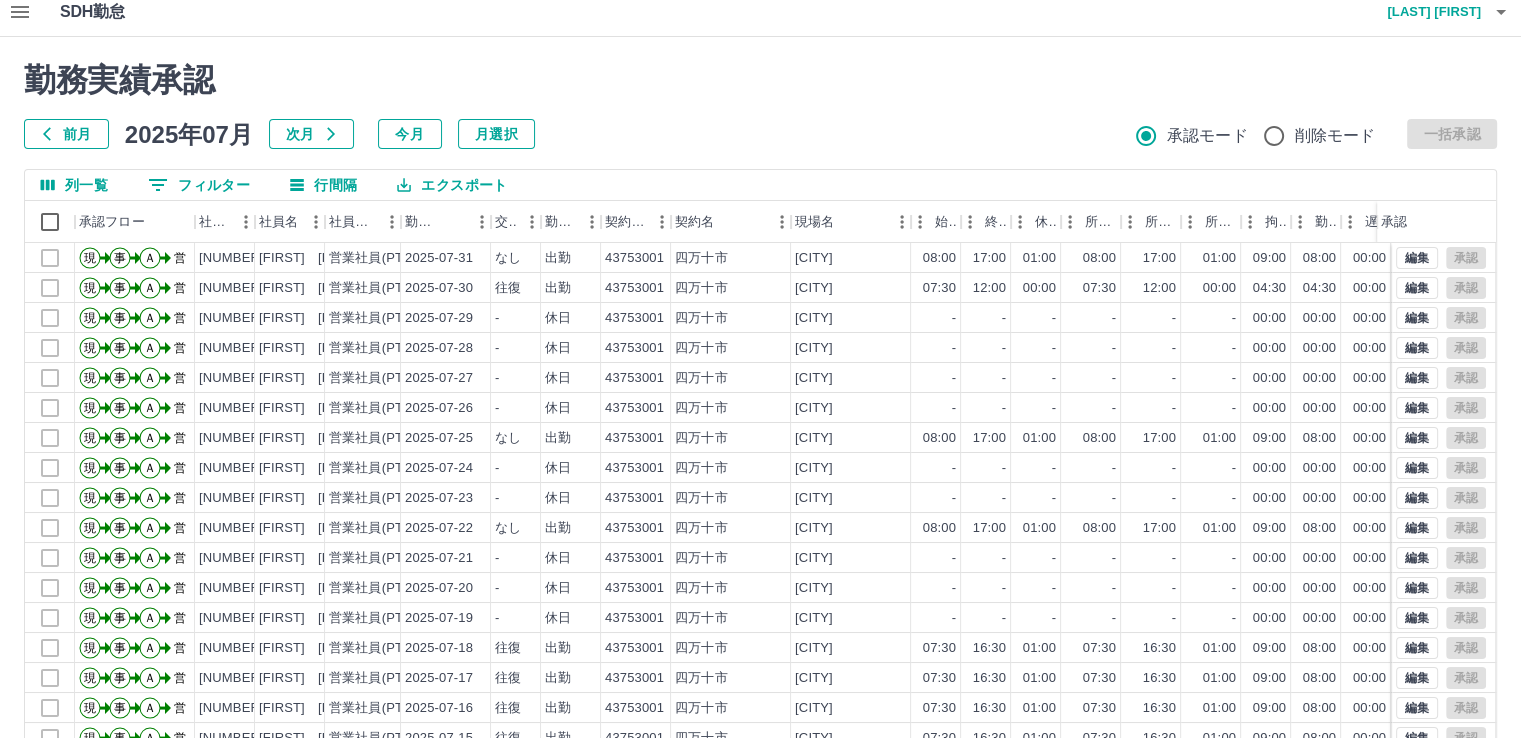 scroll, scrollTop: 0, scrollLeft: 0, axis: both 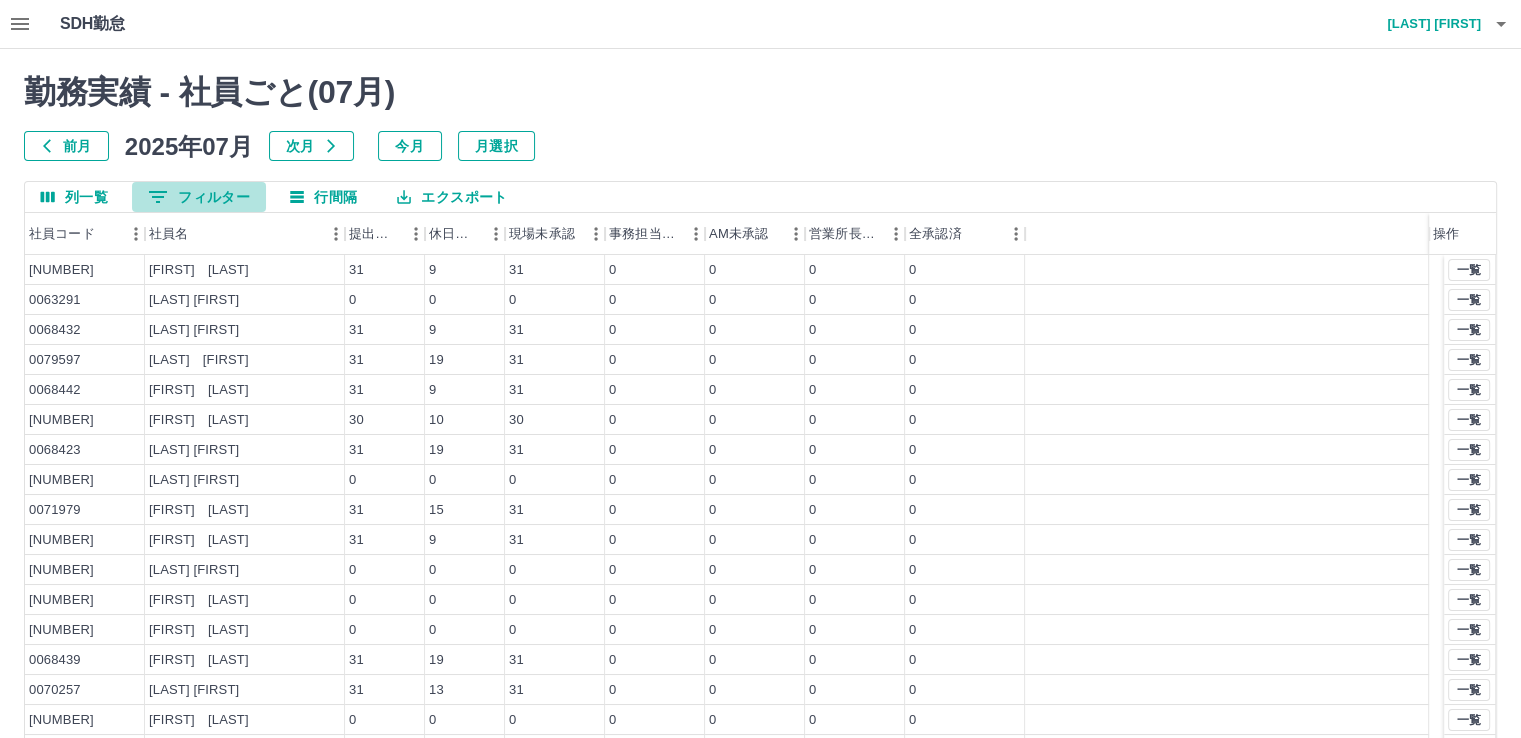 click on "0 フィルター" at bounding box center (199, 197) 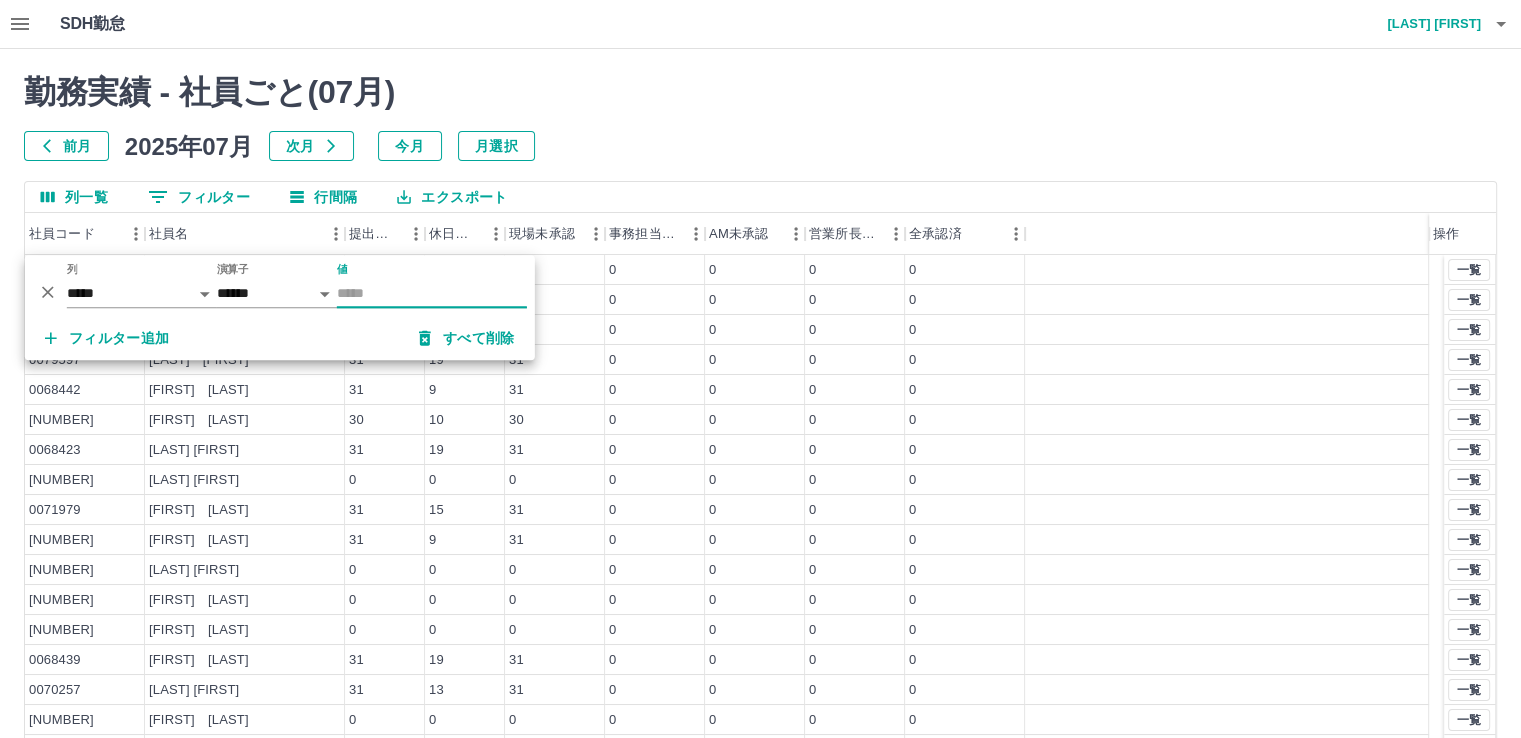 click on "値" at bounding box center (432, 293) 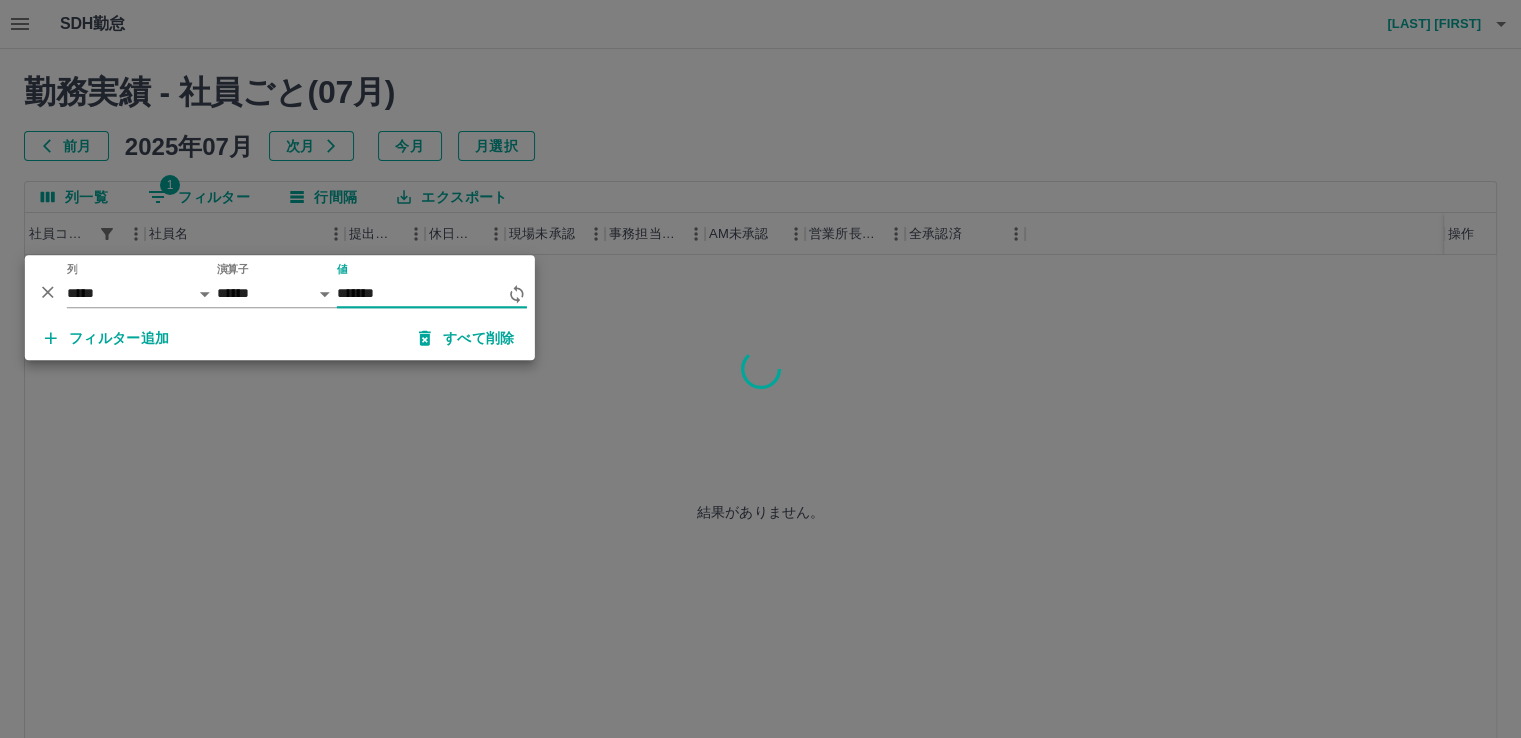 type on "*******" 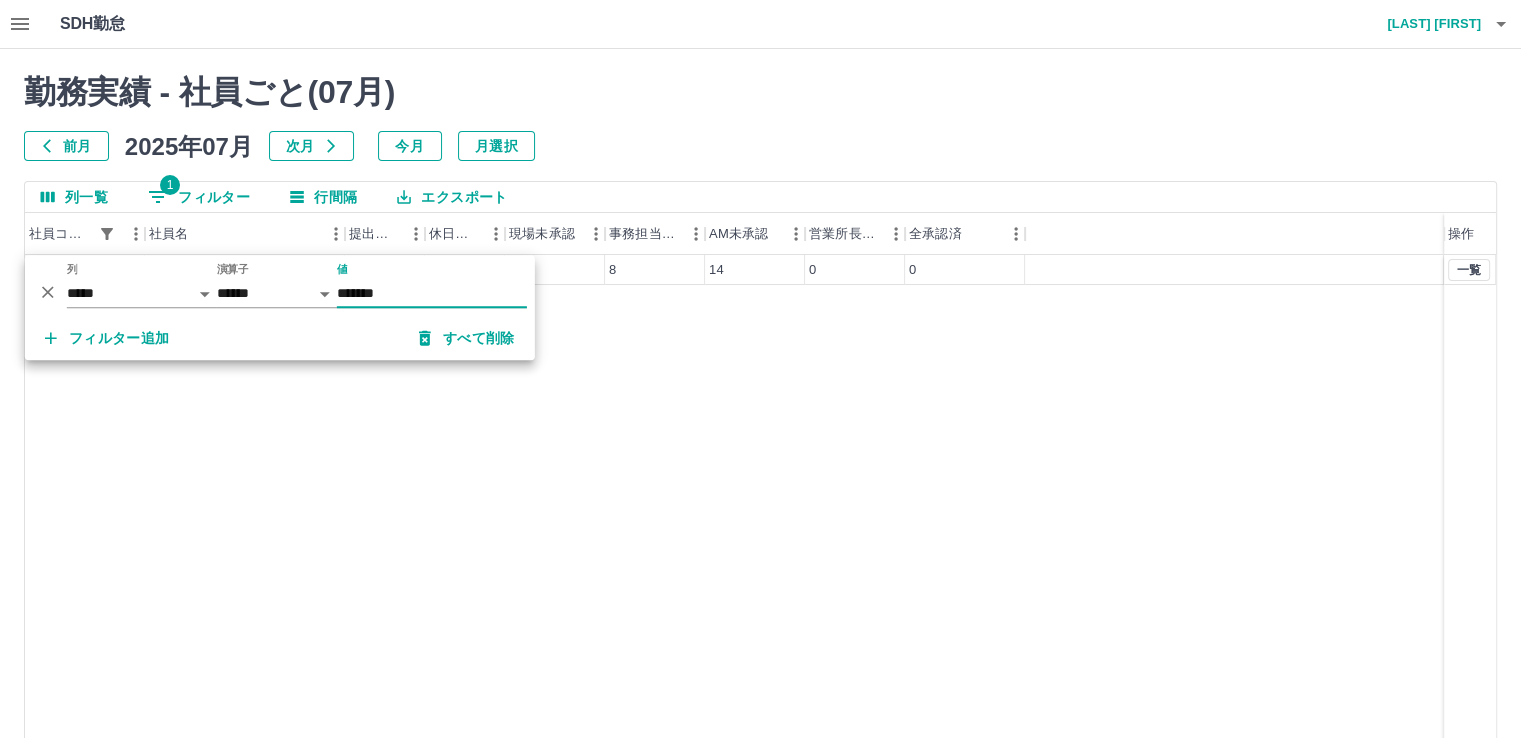 click on "[NUMBER] [LAST] [FIRST] 31 15 9 8 14 0 0 一覧" at bounding box center [760, 511] 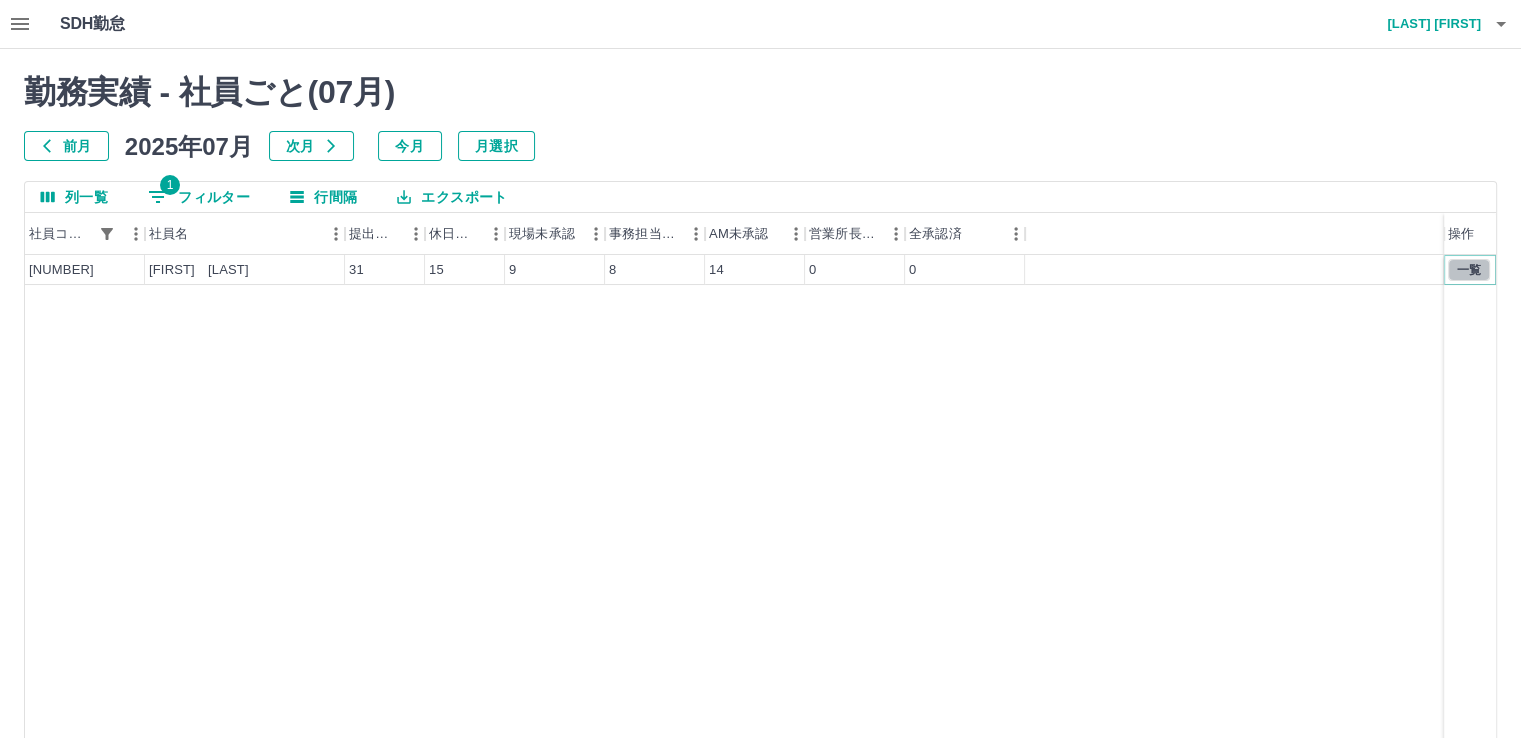 click on "一覧" at bounding box center [1469, 270] 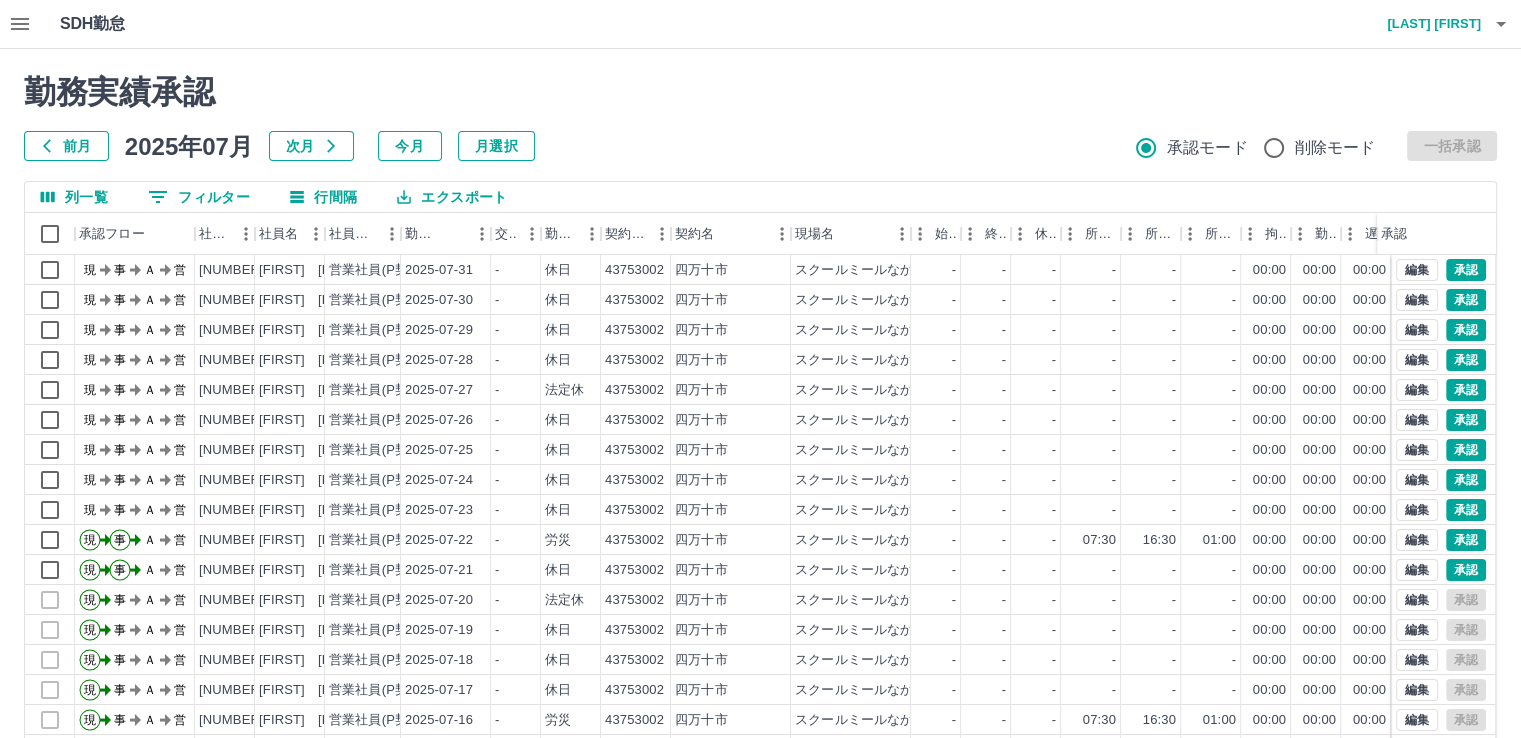 scroll, scrollTop: 101, scrollLeft: 0, axis: vertical 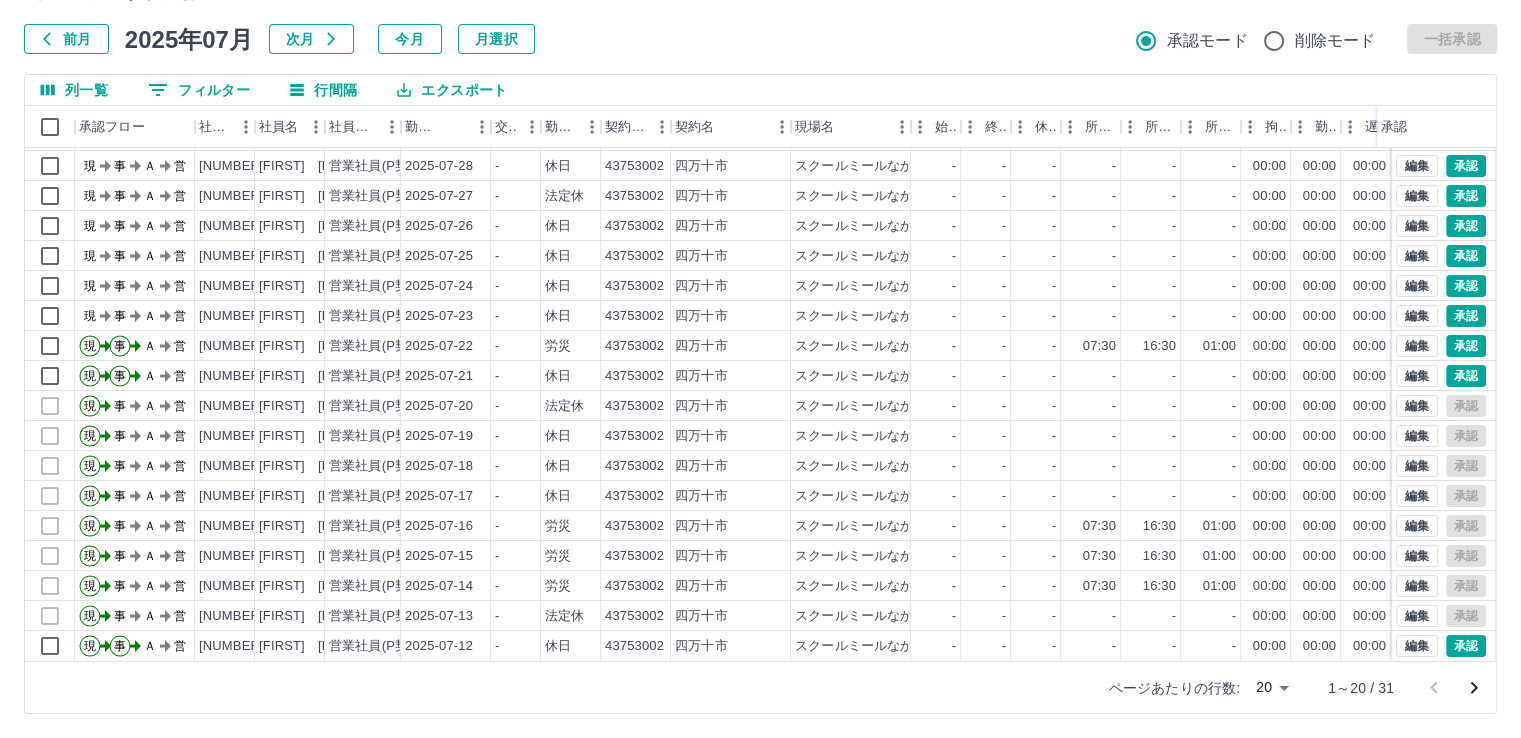 click on "SDH勤怠 [LAST] [FIRST] 勤務実績承認 前月 2025年07月 次月 今月 月選択 承認モード 削除モード 一括承認 列一覧 0 フィルター 行間隔 エクスポート 承認フロー 社員番号 社員名 社員区分 勤務日 交通費 勤務区分 契約コード 契約名 現場名 始業 終業 休憩 所定開始 所定終業 所定休憩 拘束 勤務 遅刻等 コメント ステータス 承認 現 事 Ａ 営 [NUMBER] [LAST] [FIRST] 営業社員(P契約) 2025-07-30  -  休日 43753002 [CITY] スクールミールなかむらみなみ - - - - - - 00:00 00:00 00:00 現場責任者承認待 現 事 Ａ 営 [NUMBER] [LAST] [FIRST] 営業社員(P契約) 2025-07-29  -  休日 43753002 [CITY] スクールミールなかむらみなみ - - - - - - 00:00 00:00 00:00 現場責任者承認待 現 事 Ａ 営 [NUMBER] [LAST] [FIRST] 営業社員(P契約) 2025-07-28  -  休日 43753002 [CITY] スクールミールなかむらみなみ - - - - - - 00:00 00:00 00:00 現 -" at bounding box center [760, 315] 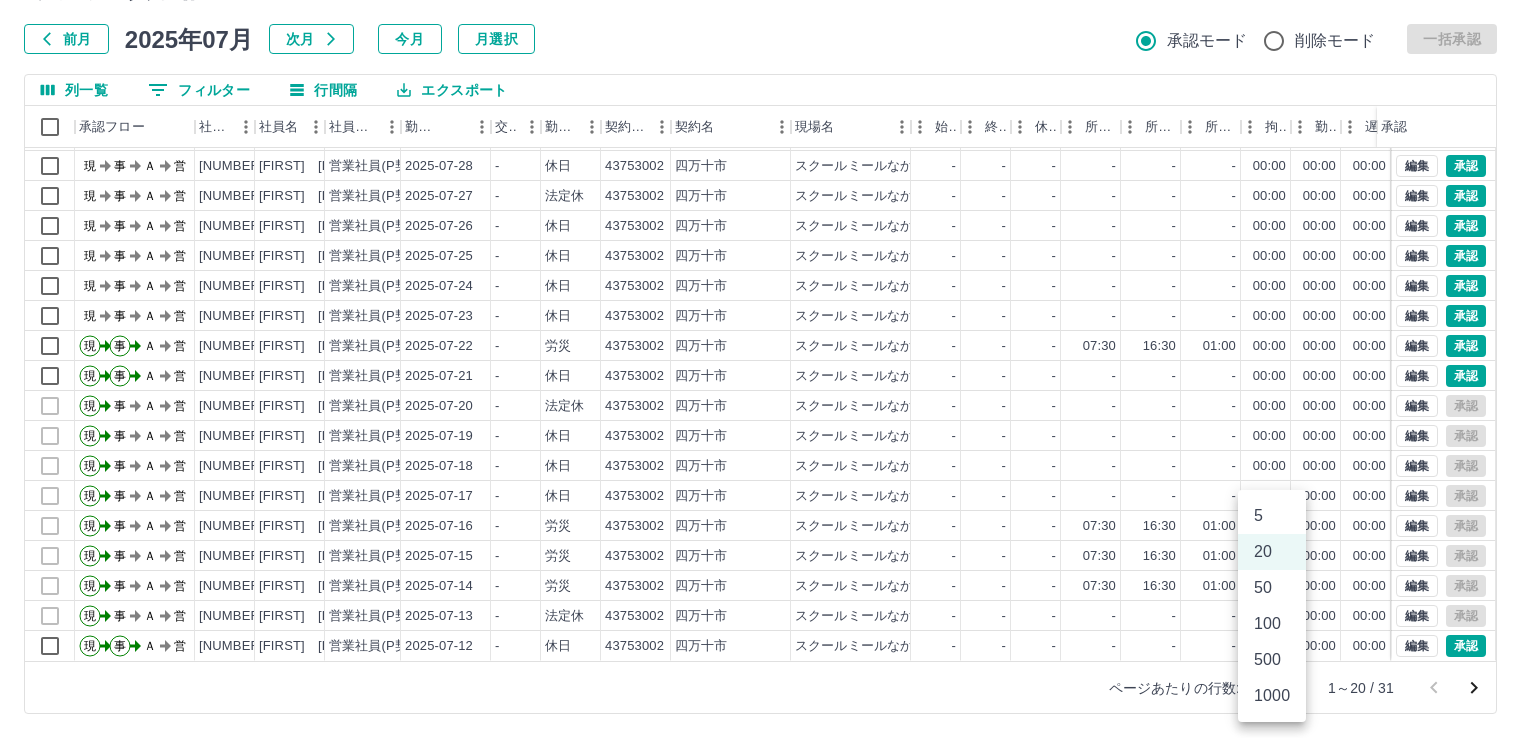 click on "50" at bounding box center (1272, 588) 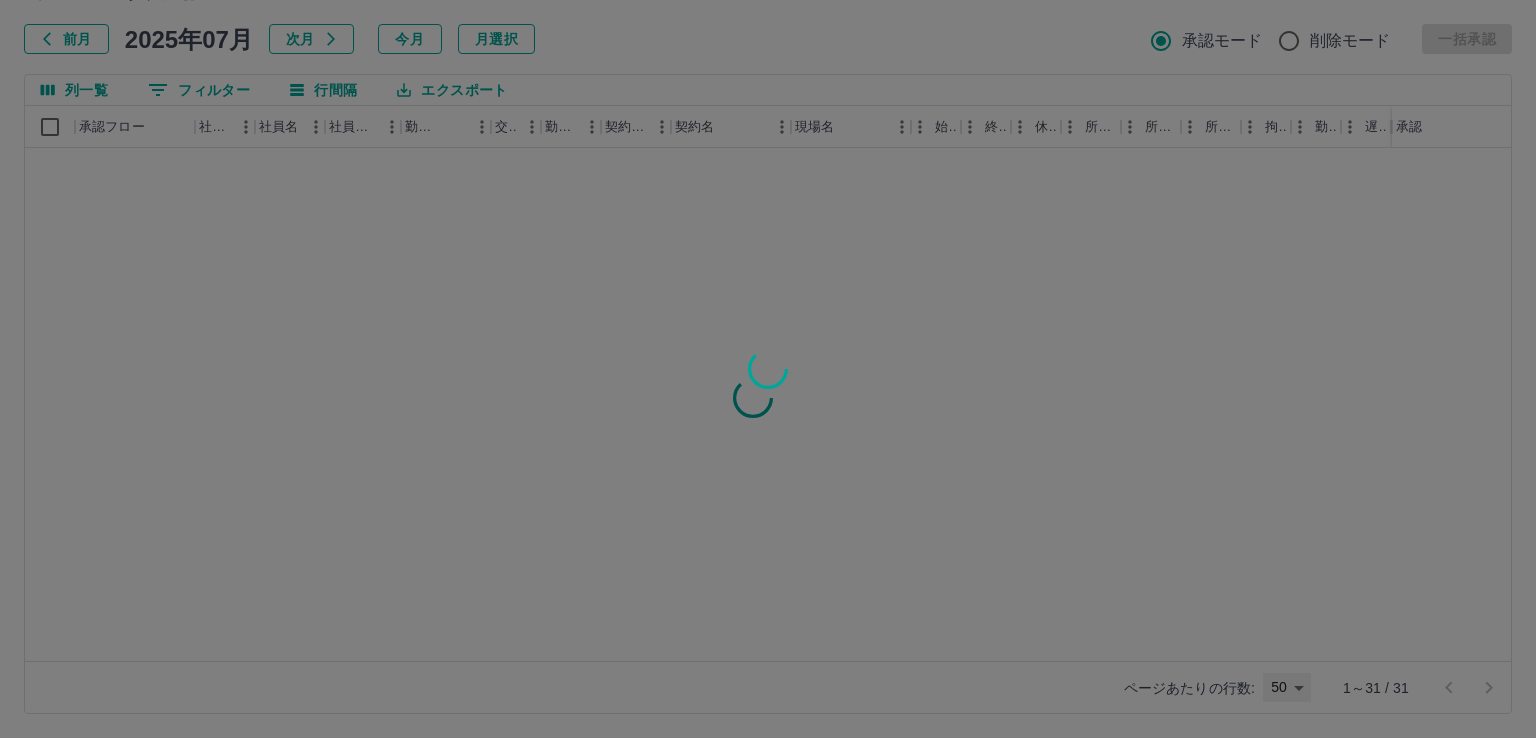 type on "**" 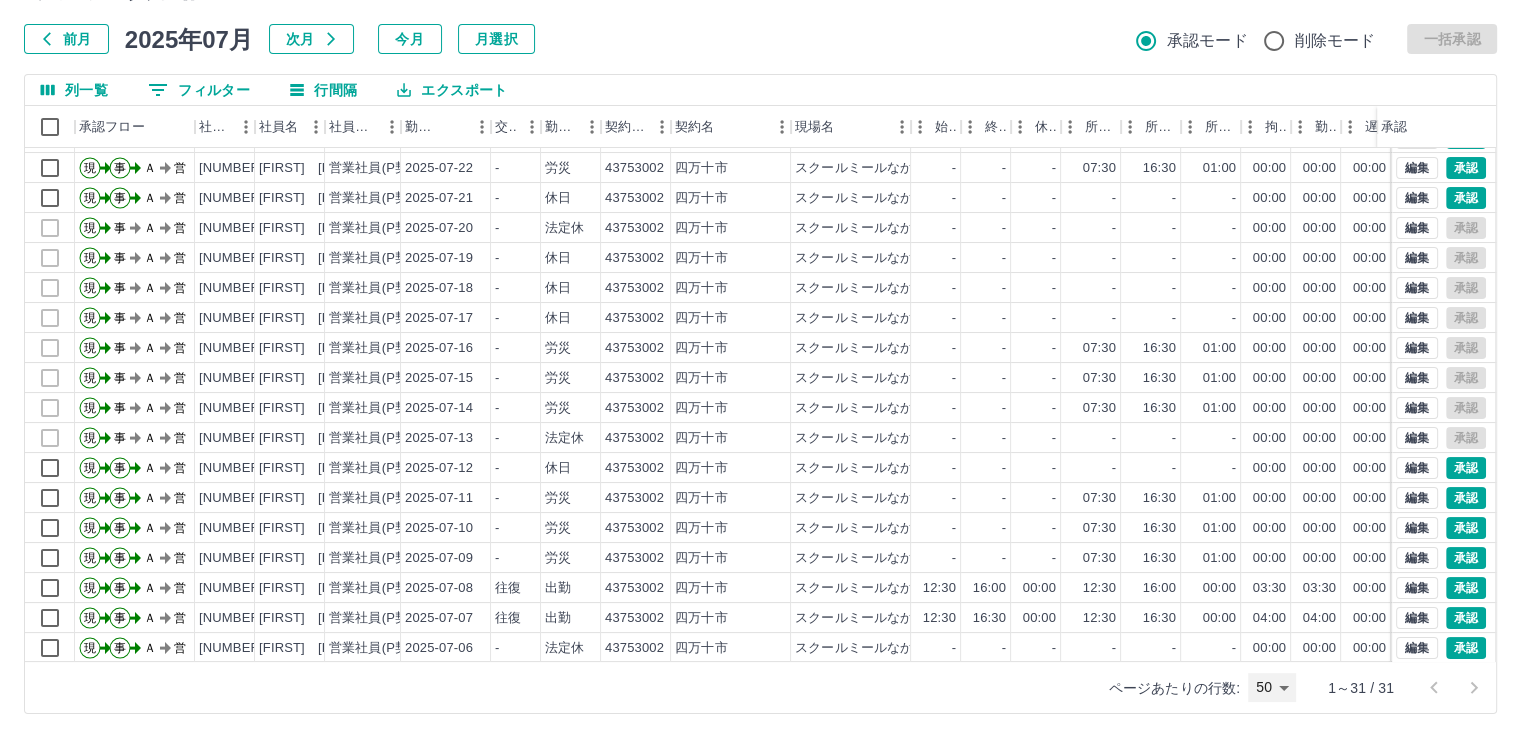 scroll, scrollTop: 231, scrollLeft: 0, axis: vertical 